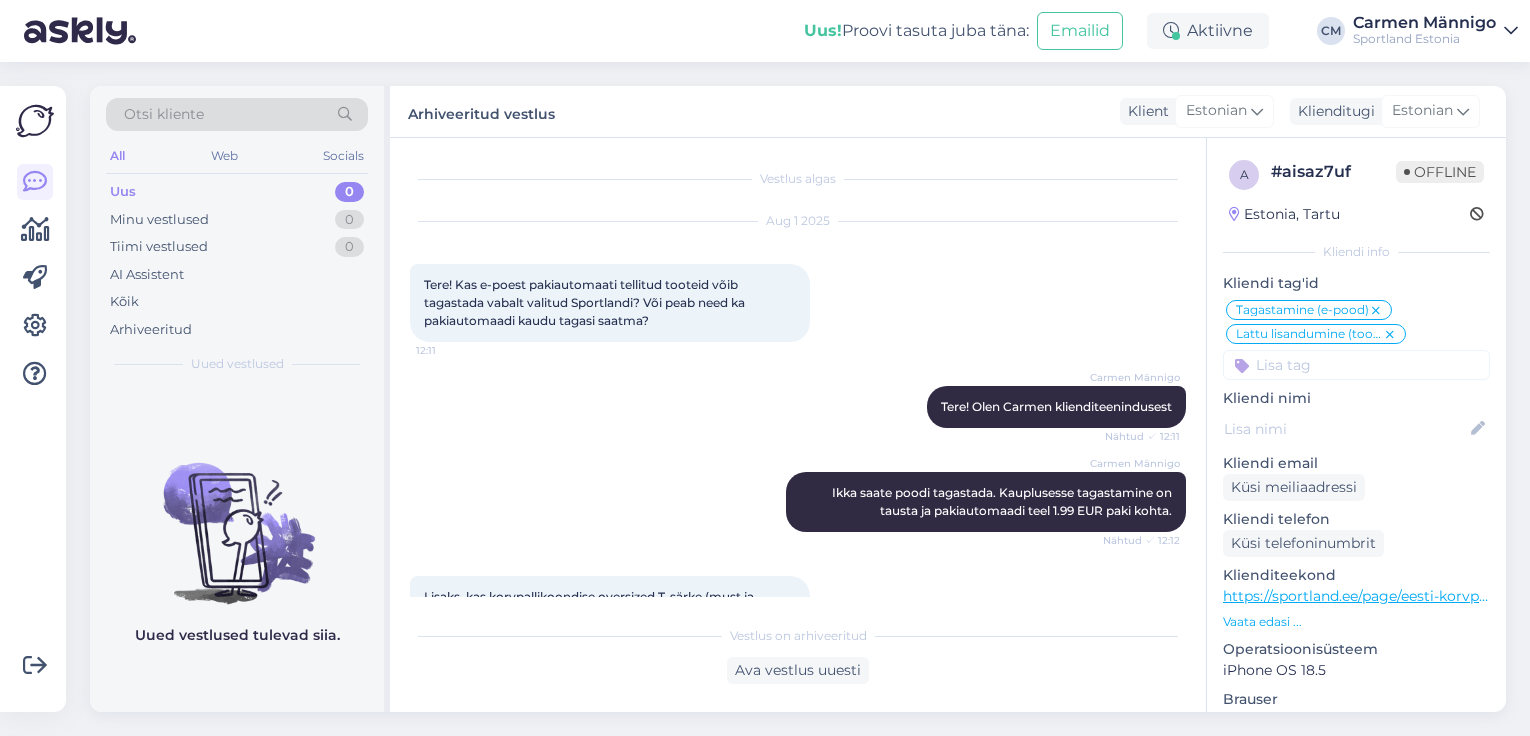 scroll, scrollTop: 0, scrollLeft: 0, axis: both 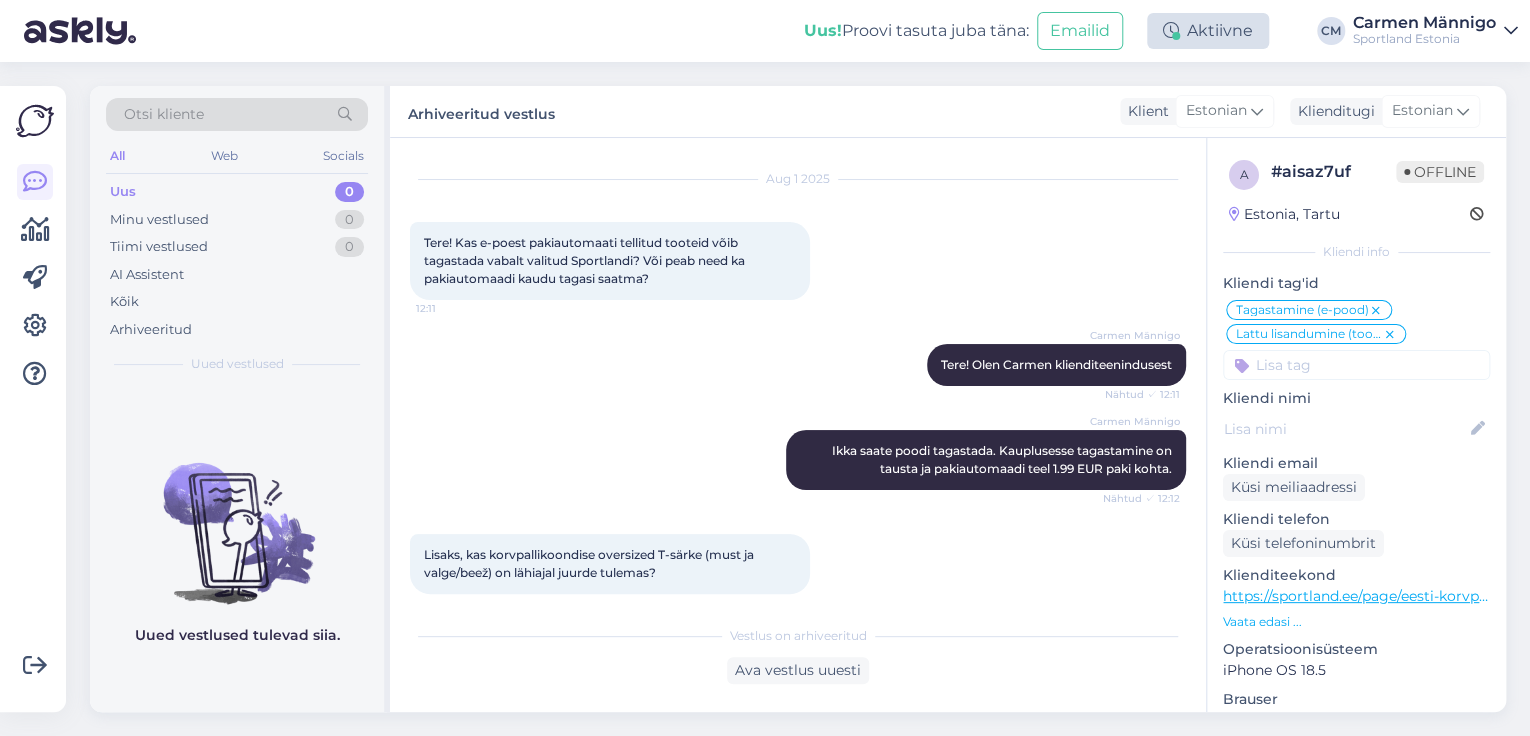 click on "Aktiivne" at bounding box center (1208, 31) 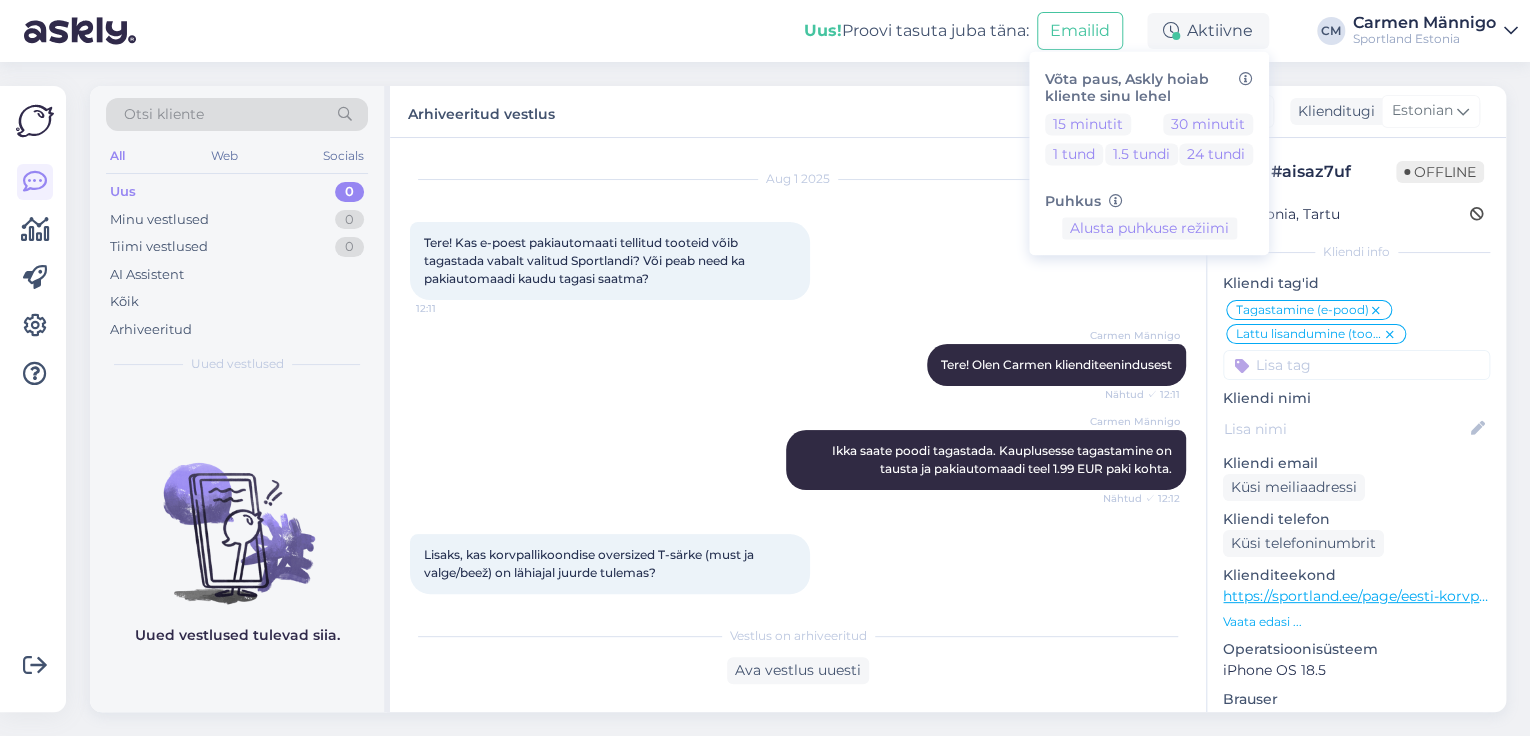 click on "15 minutit 30 minutit 1 tund 1.5 tundi 24 tundi" at bounding box center (1149, 143) 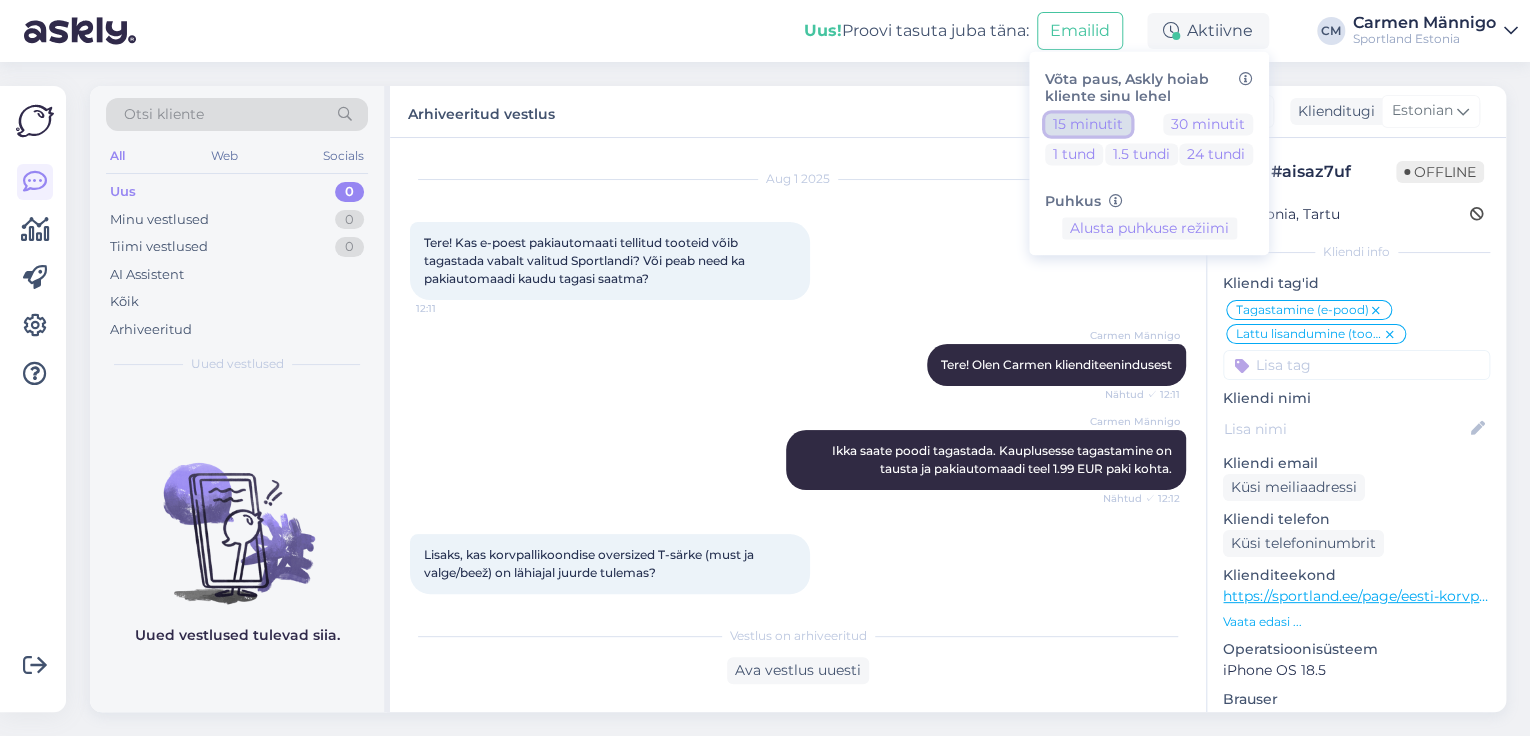 click on "15 minutit" at bounding box center (1088, 124) 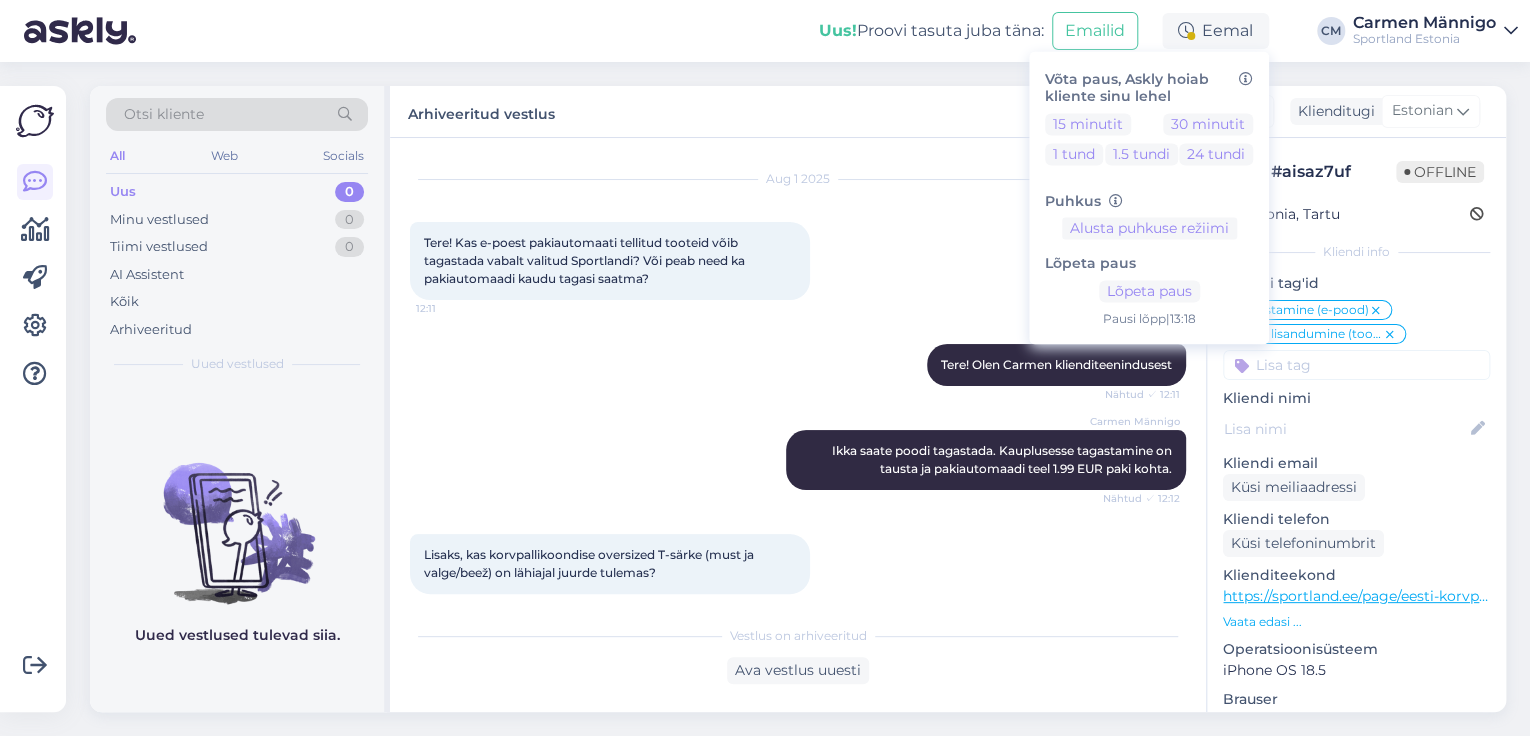 click on "Sportland Estonia" at bounding box center [1424, 39] 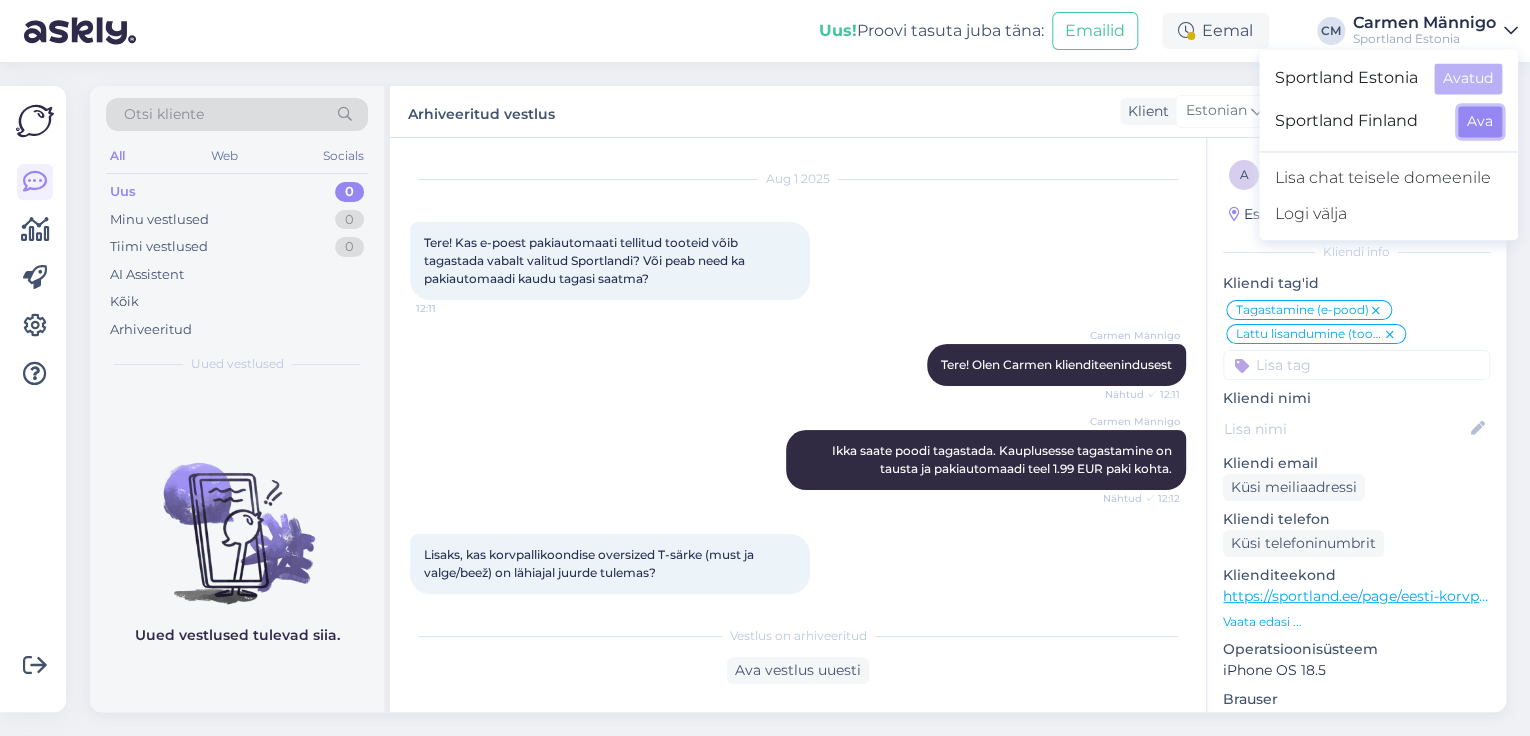 click on "Ava" at bounding box center [1480, 121] 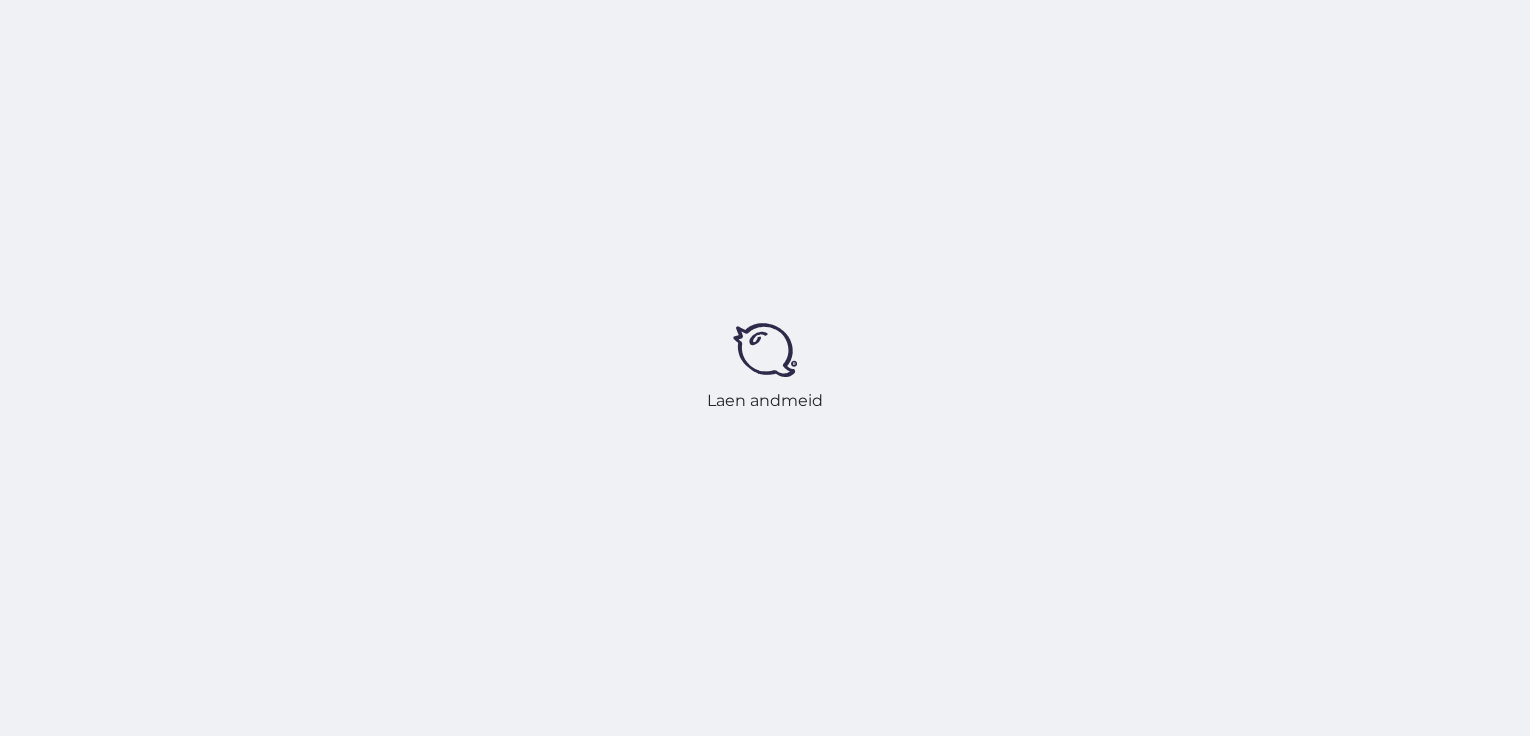 click on "Laen andmeid" at bounding box center [765, 368] 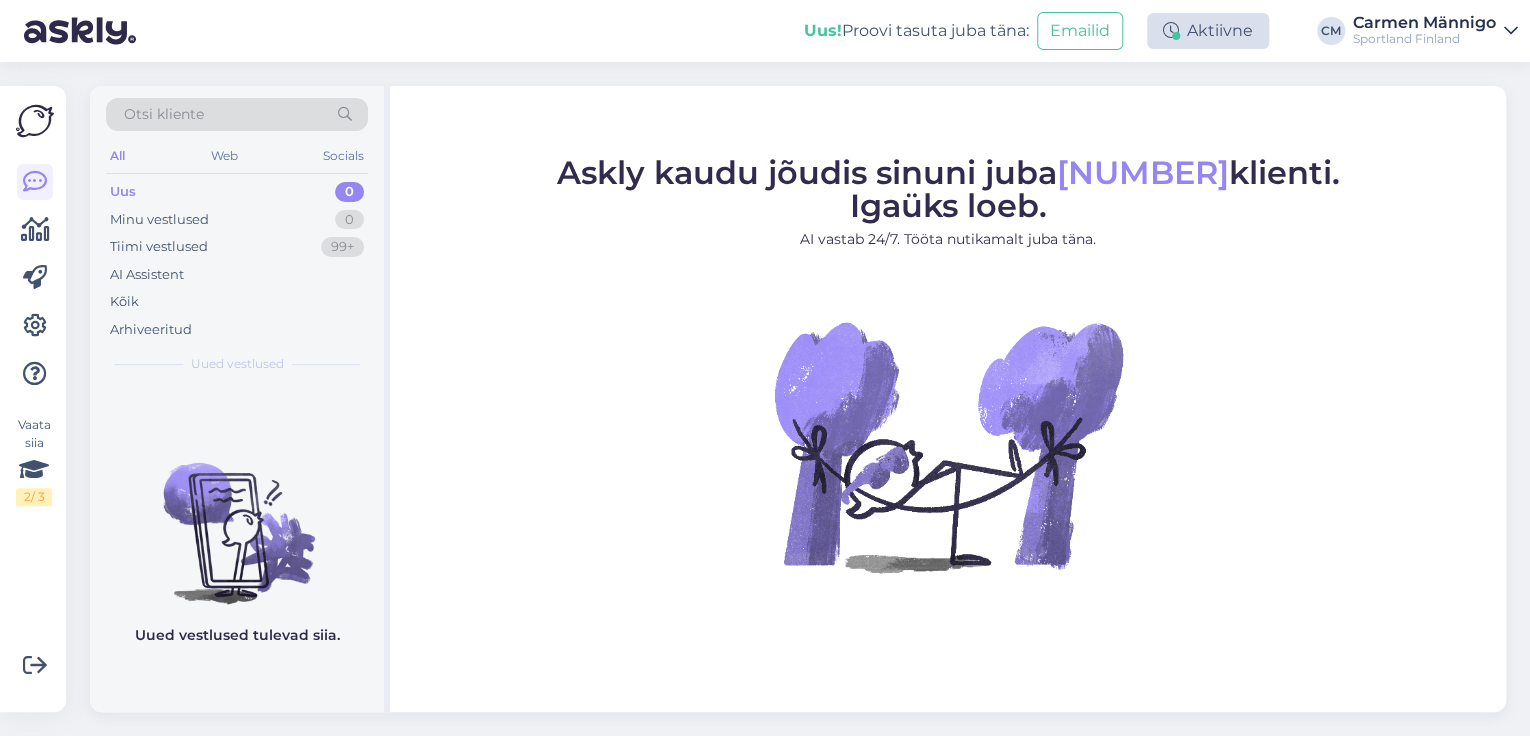 click on "Aktiivne" at bounding box center (1208, 31) 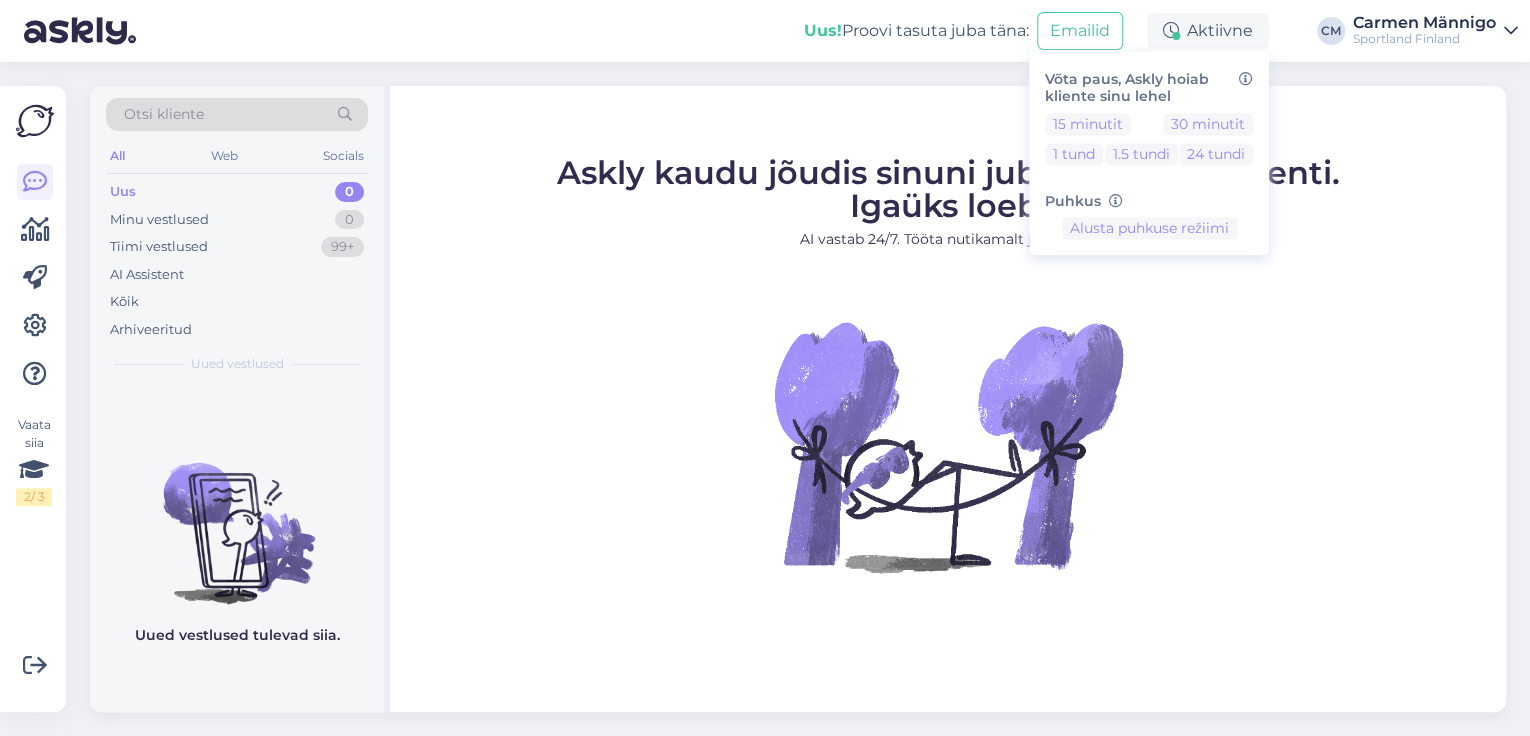 click on "Võta paus, Askly hoiab kliente sinu lehel 15 minutit 30 minutit 1 tund 1.5 tundi 24 tundi Puhkus Alusta puhkuse režiimi" at bounding box center [1149, 153] 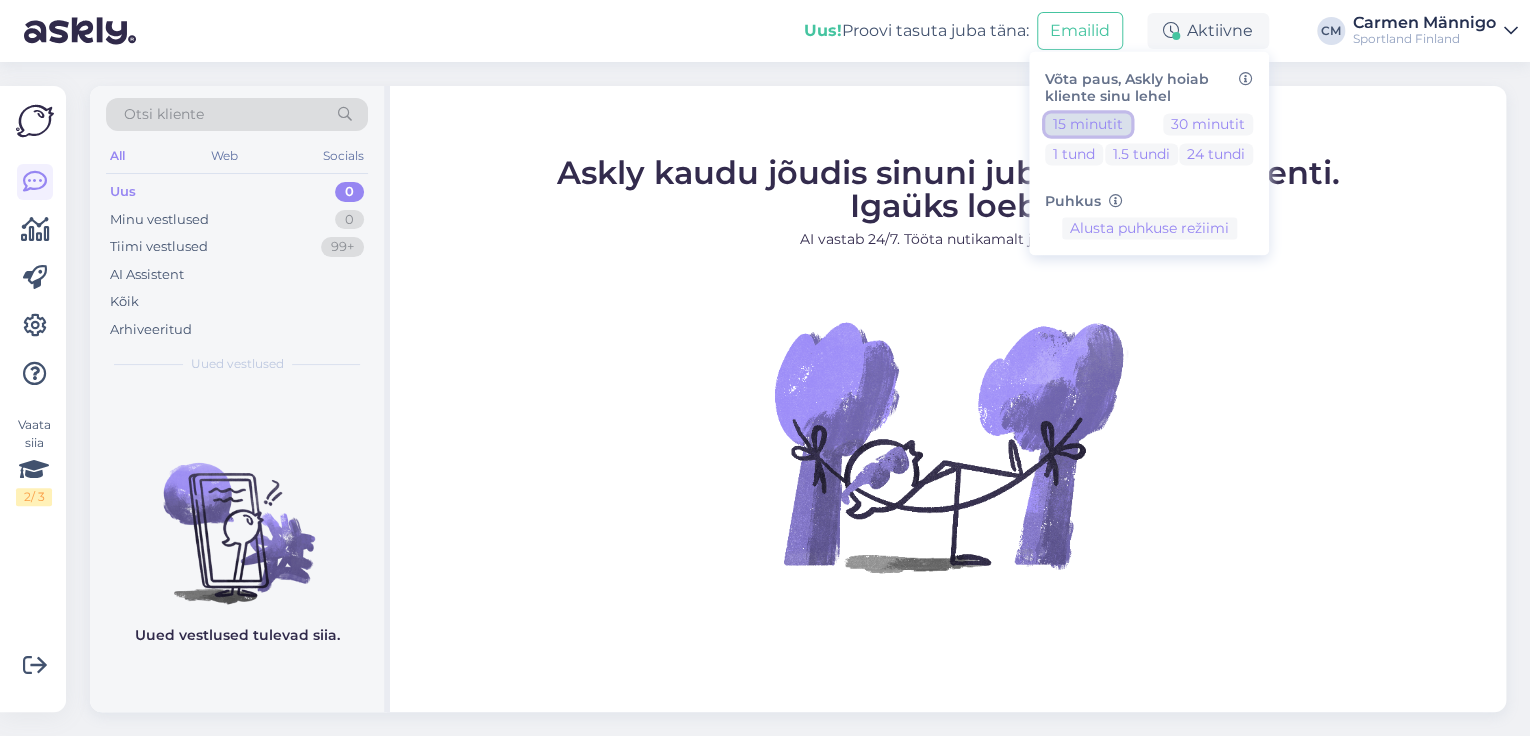 click on "15 minutit" at bounding box center (1088, 124) 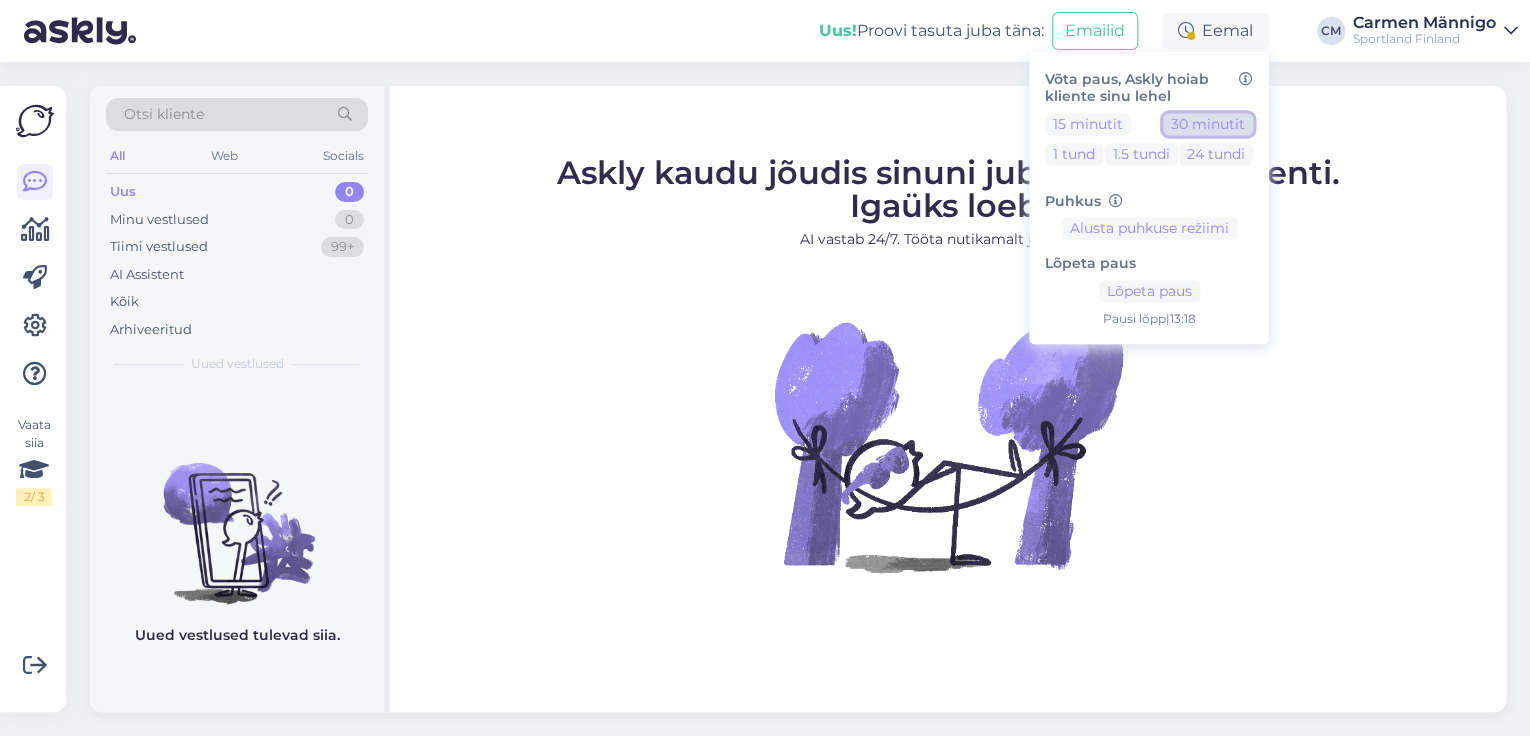 click on "30 minutit" at bounding box center [1208, 124] 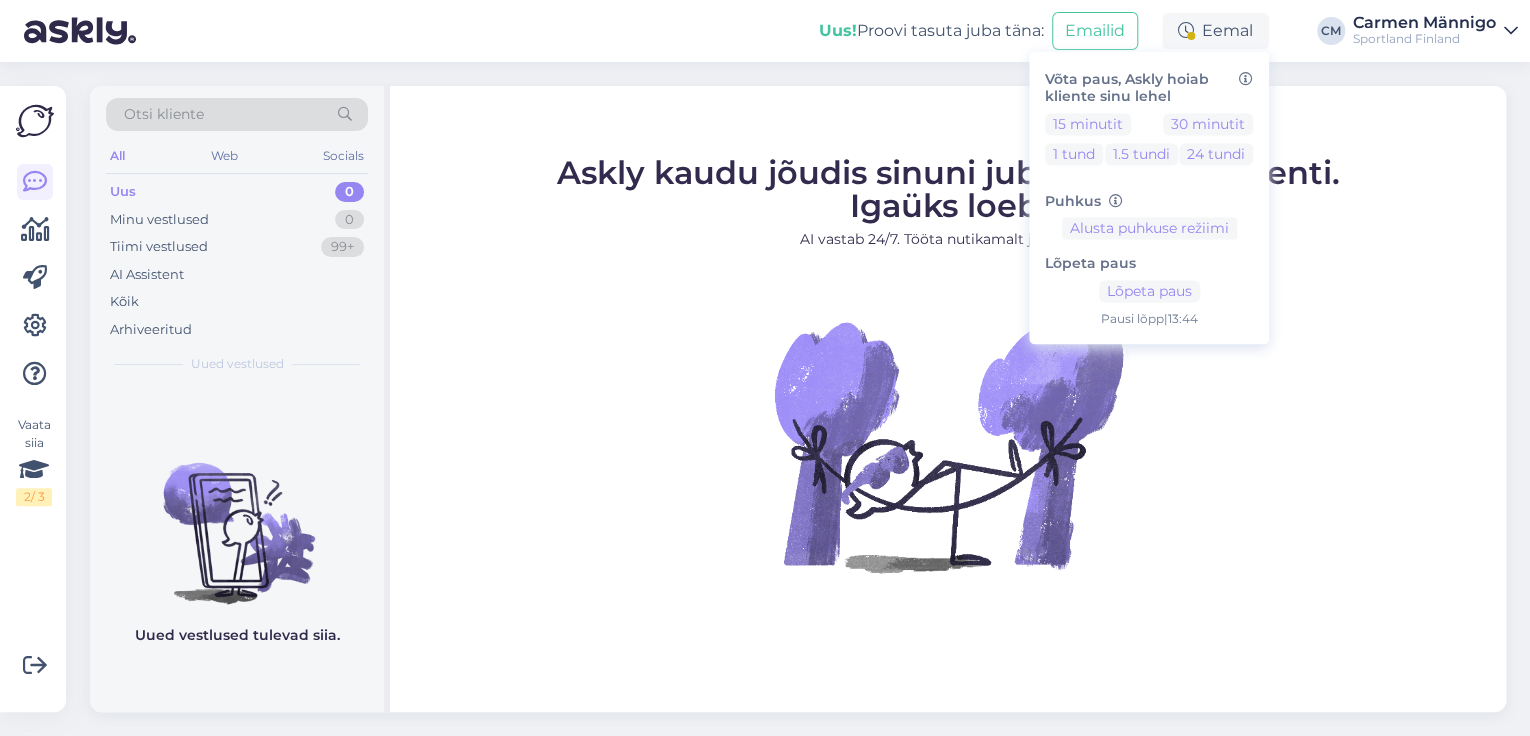 click on "Uus! Proovi tasuta juba täna: Emailid Eemal Võta paus, Askly hoiab kliente sinu lehel 15 minutit 30 minutit 1 tund 1.5 tundi 24 tundi Puhkus Alusta puhkuse režiimi Lõpeta paus Lõpeta paus Pausi lõpp | [TIME] CM Carmen Männigo Sportland Finland" at bounding box center [765, 31] 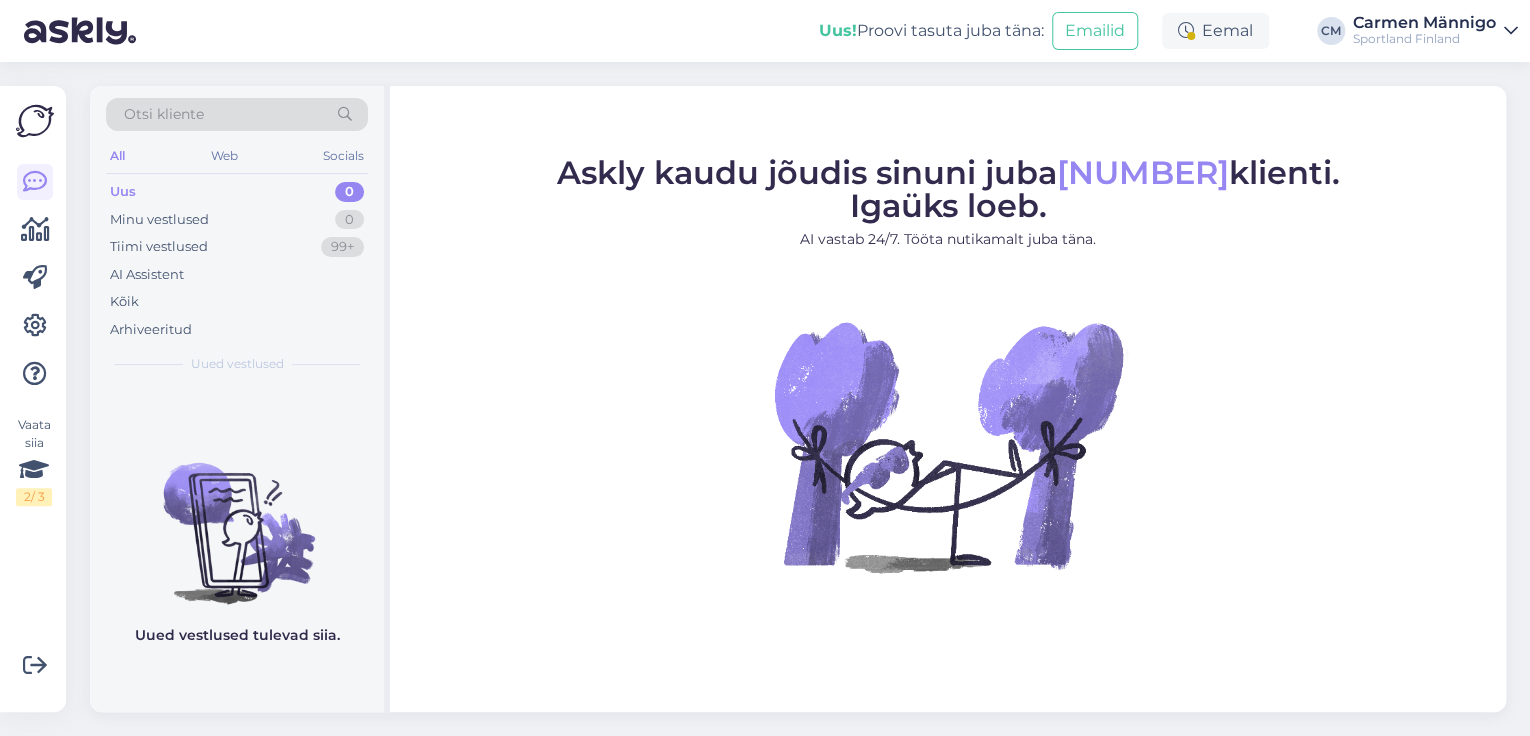 click on "Sportland Finland" at bounding box center (1424, 39) 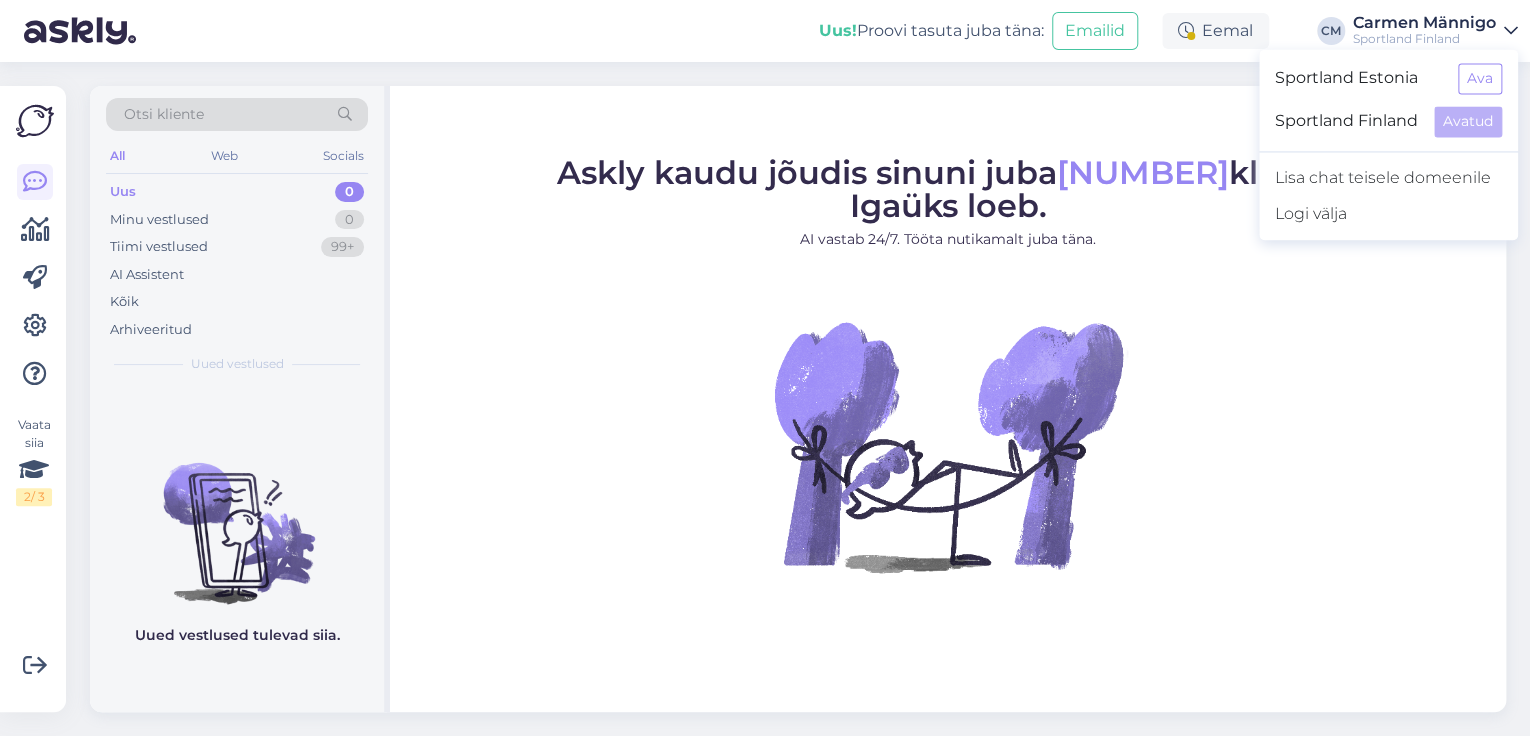 click on "Sportland Estonia Ava" at bounding box center (1388, 78) 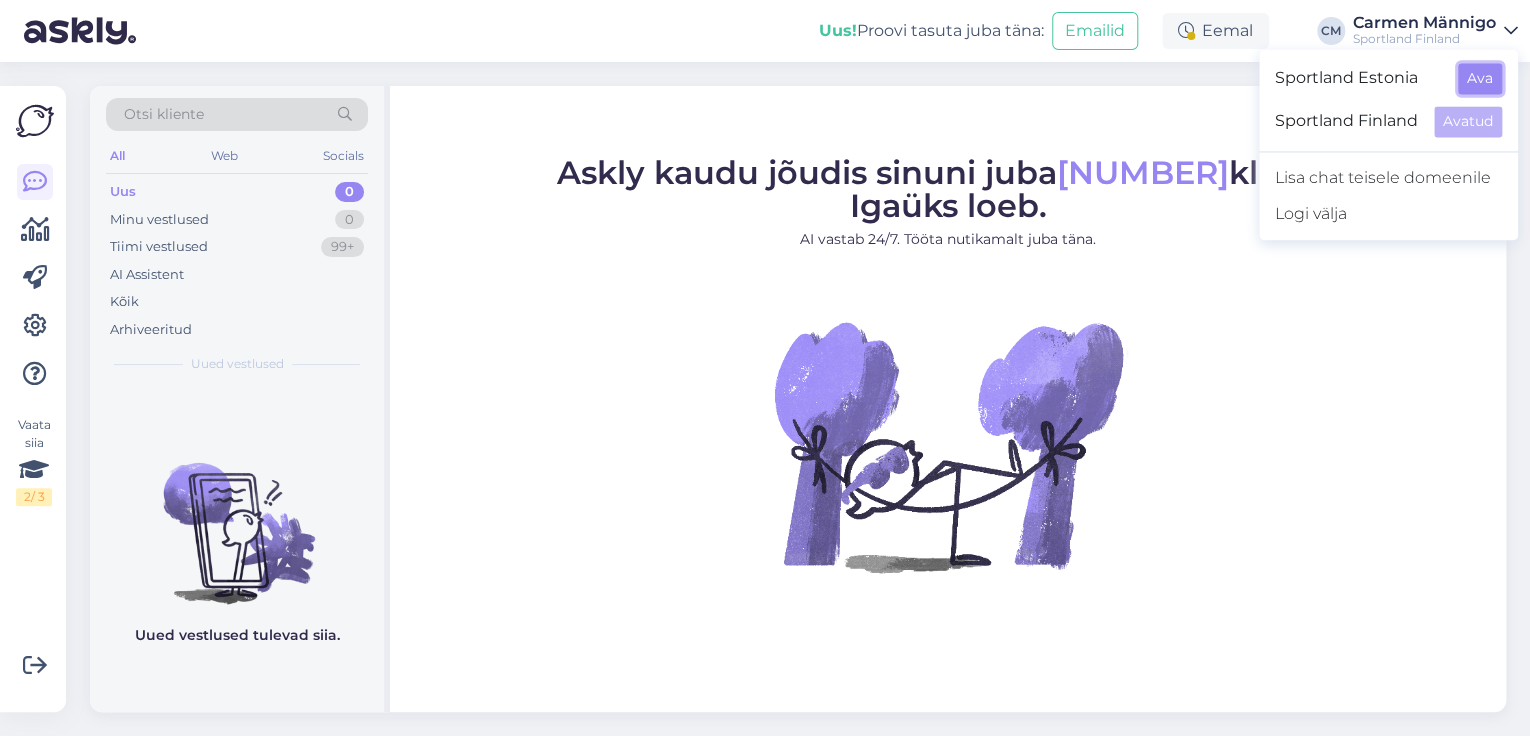 click on "Ava" at bounding box center [1480, 78] 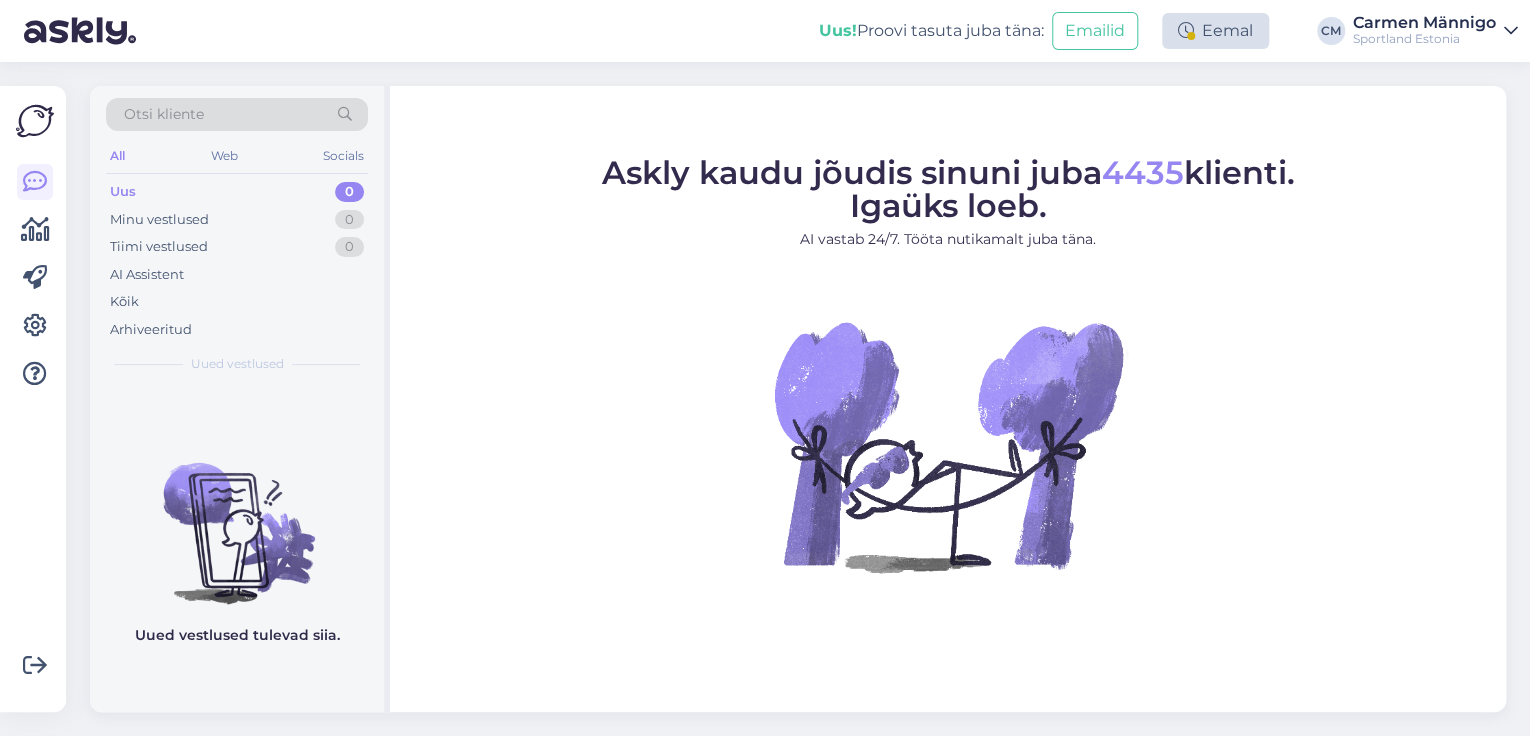 click on "Eemal" at bounding box center [1215, 31] 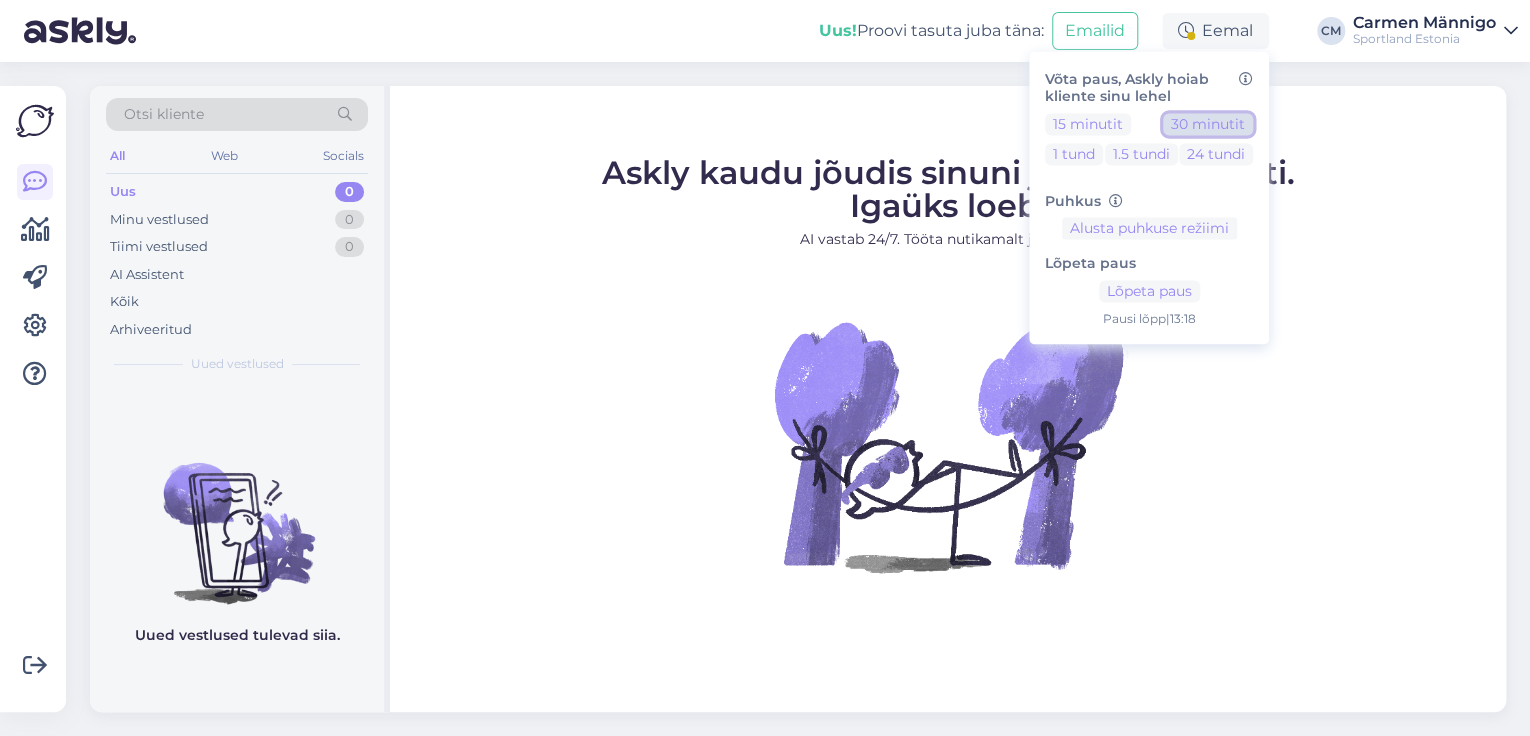 click on "30 minutit" at bounding box center [1208, 124] 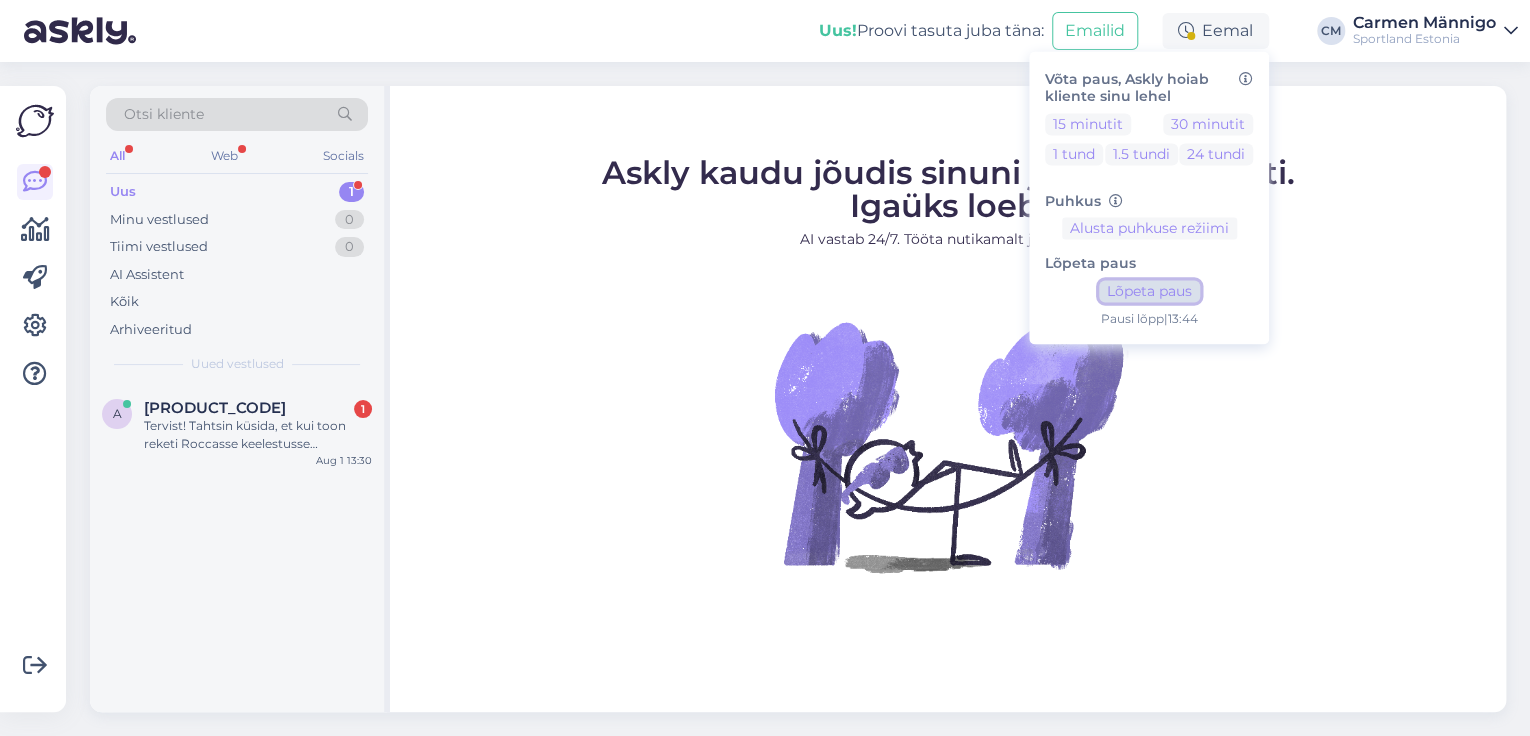 click on "Lõpeta paus" at bounding box center (1149, 292) 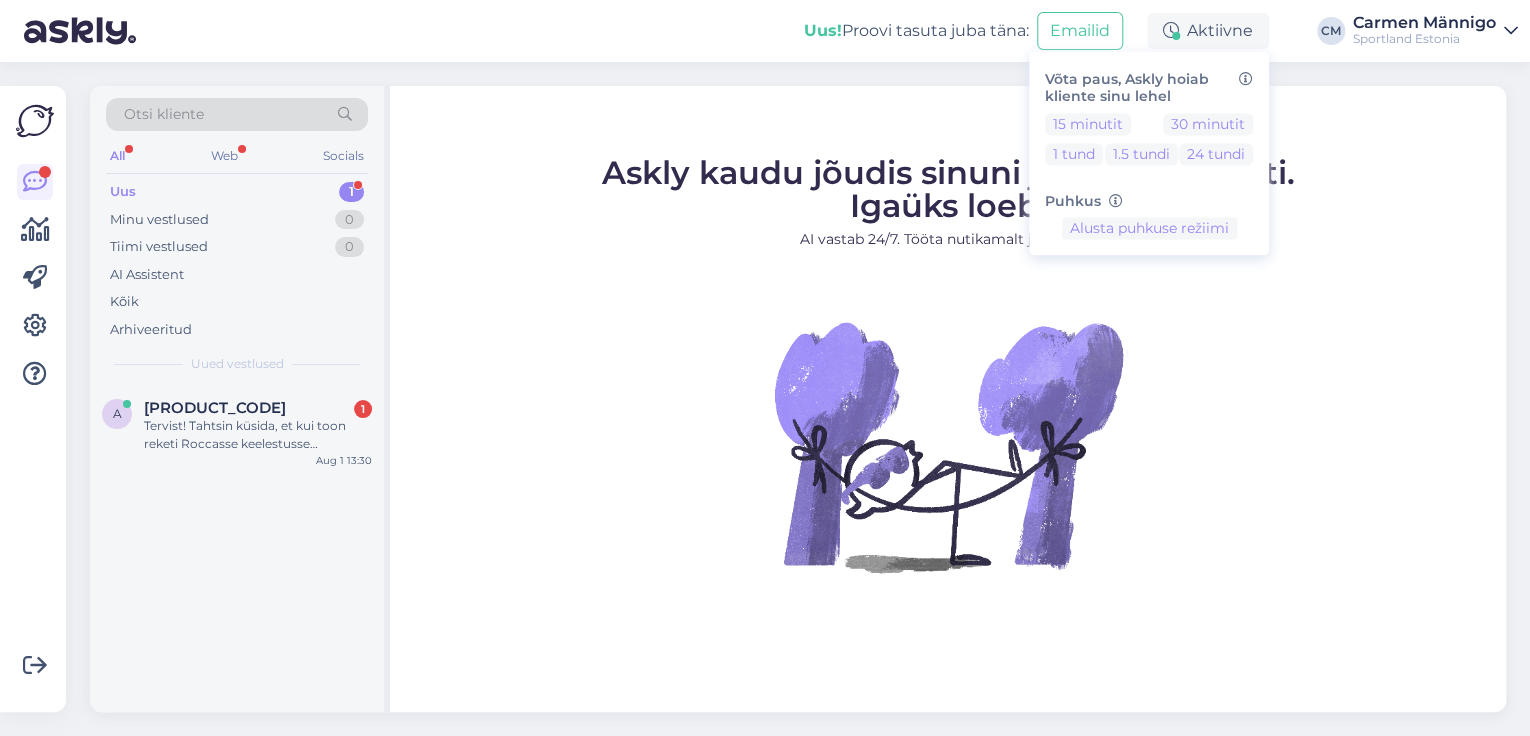 click on "Sportland Estonia" at bounding box center [1424, 39] 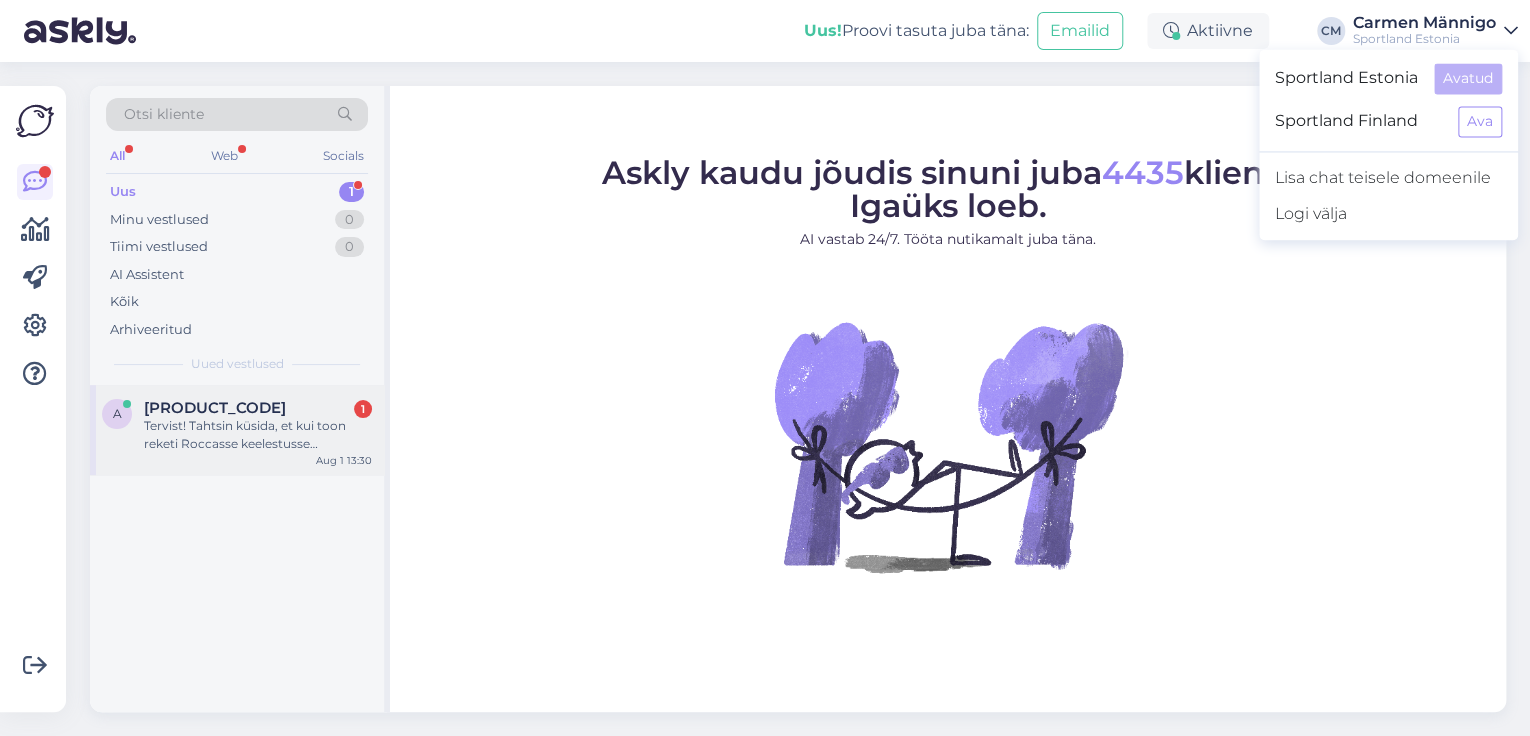 click on "Tervist! Tahtsin küsida, et kui toon reketi Roccasse keelestusse mõnekümne minuti jooksul, siis kas oleks võimalik reket täna õhtuks kätte saada? [DATE] [TIME]" at bounding box center (237, 430) 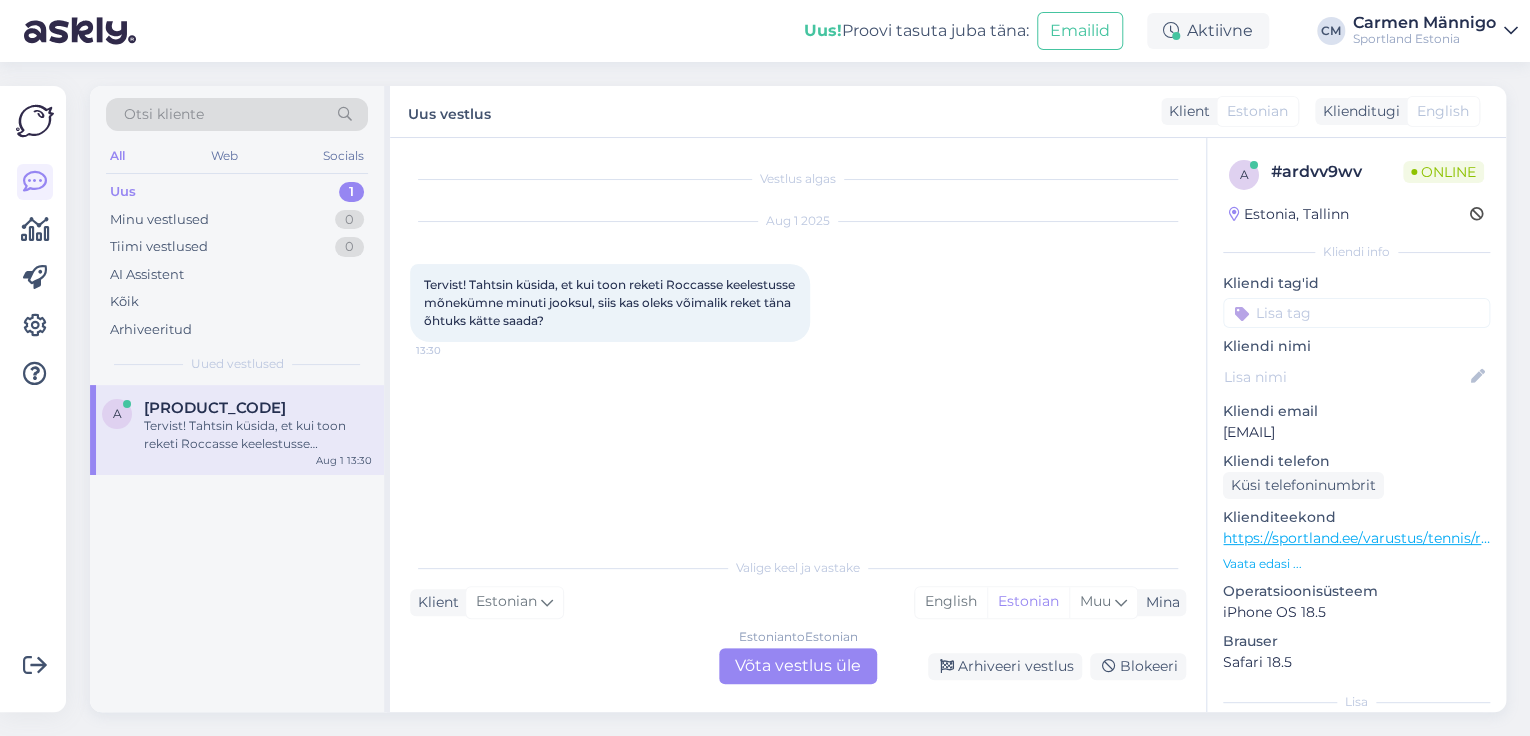 click on "Estonian  to  Estonian Võta vestlus üle" at bounding box center (798, 666) 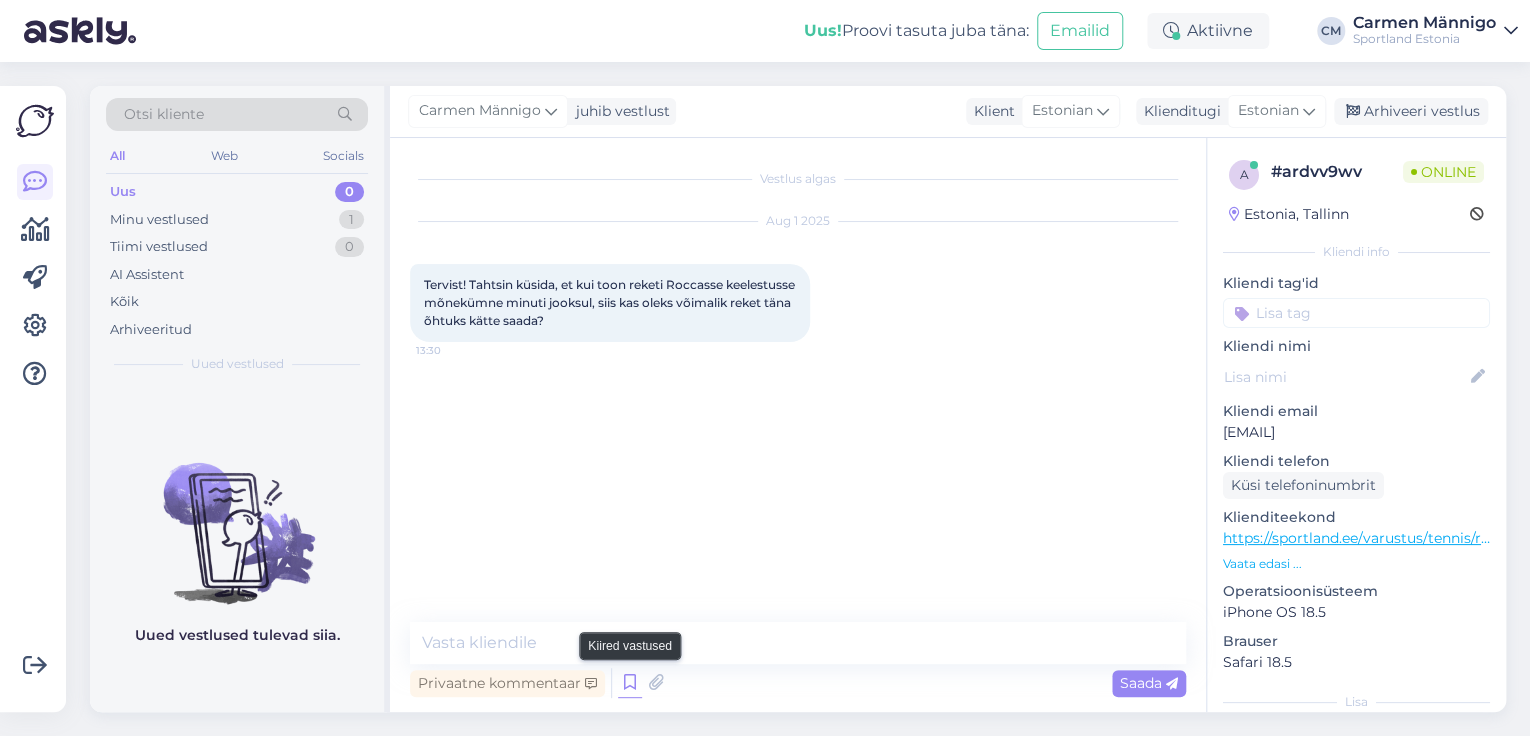 click at bounding box center (630, 683) 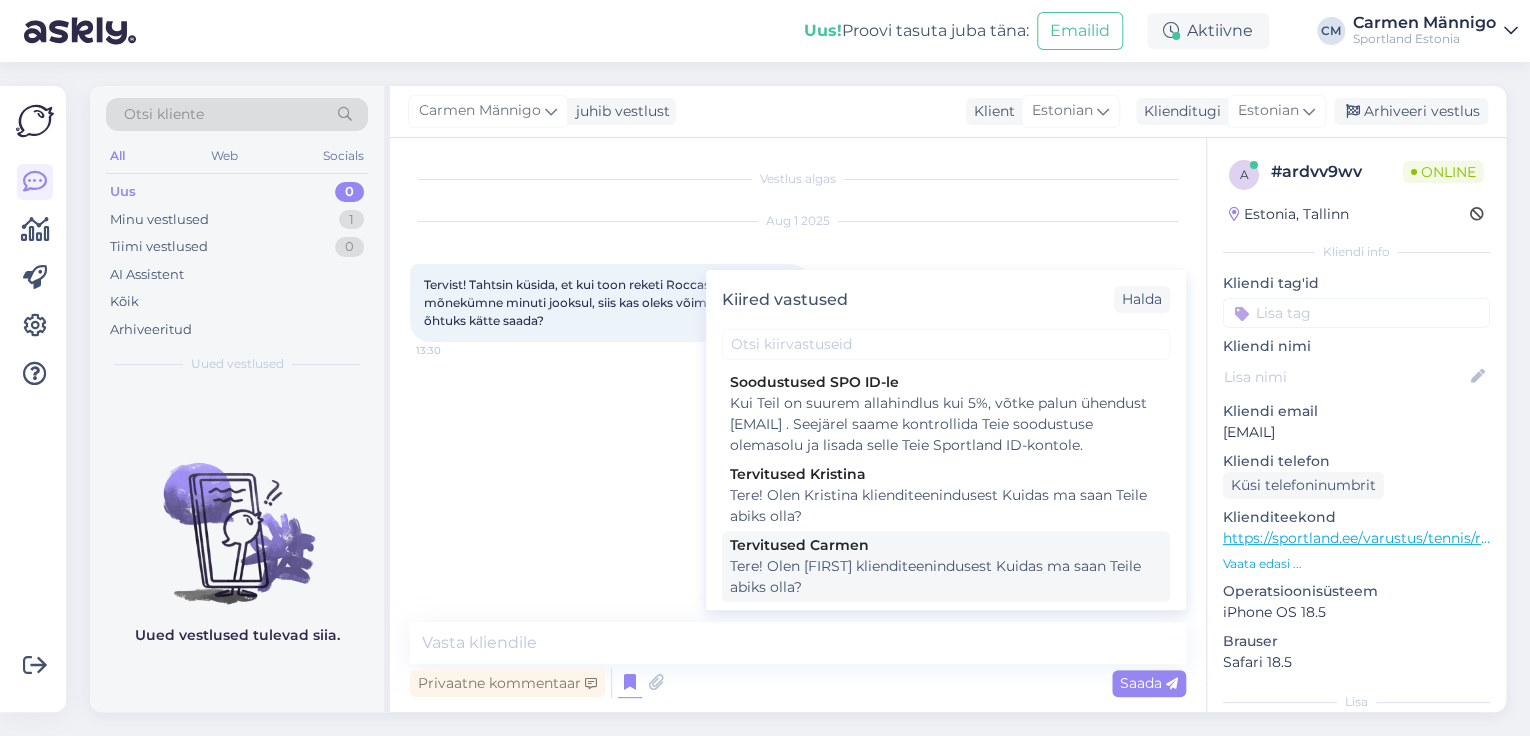 click on "Tervitused Carmen" at bounding box center [946, 545] 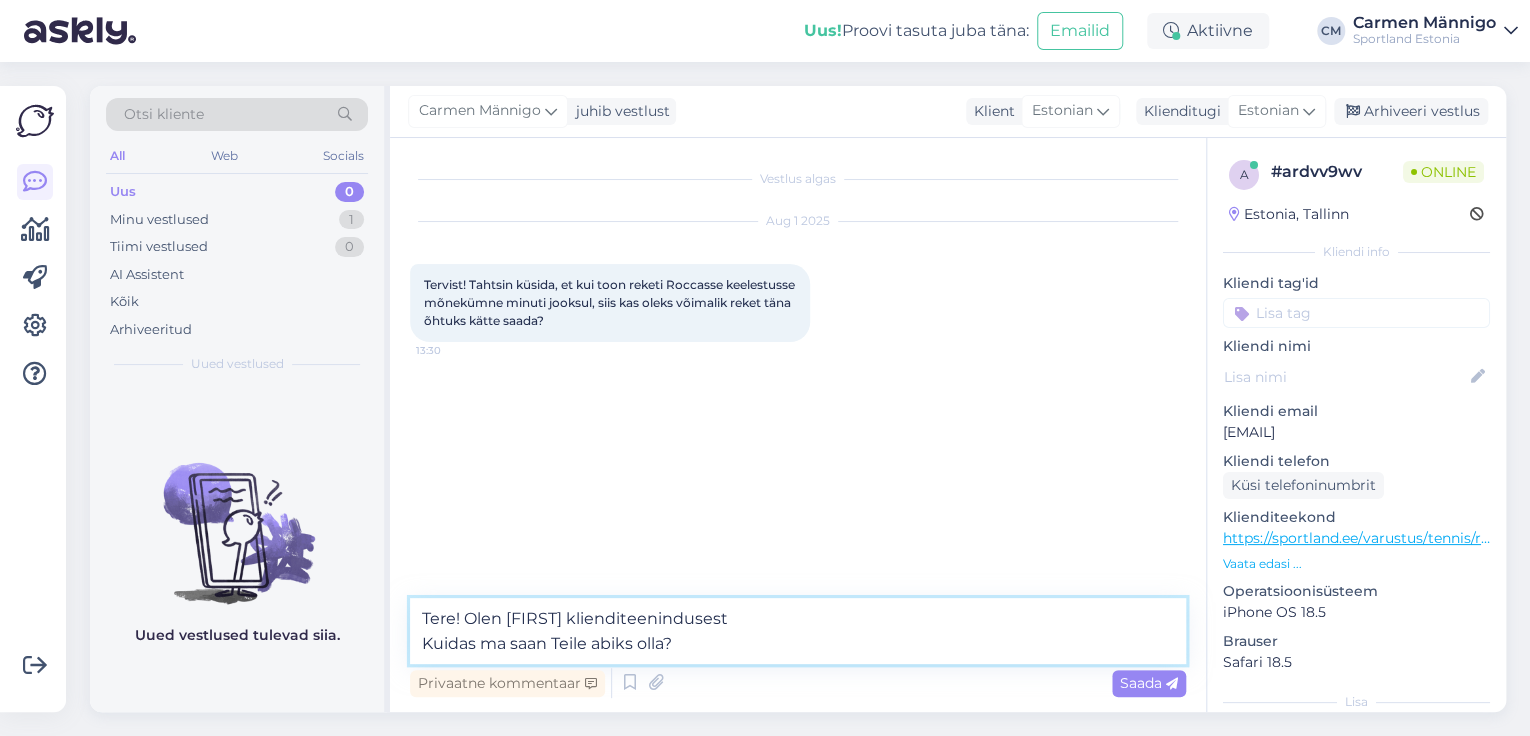 drag, startPoint x: 672, startPoint y: 656, endPoint x: 442, endPoint y: 656, distance: 230 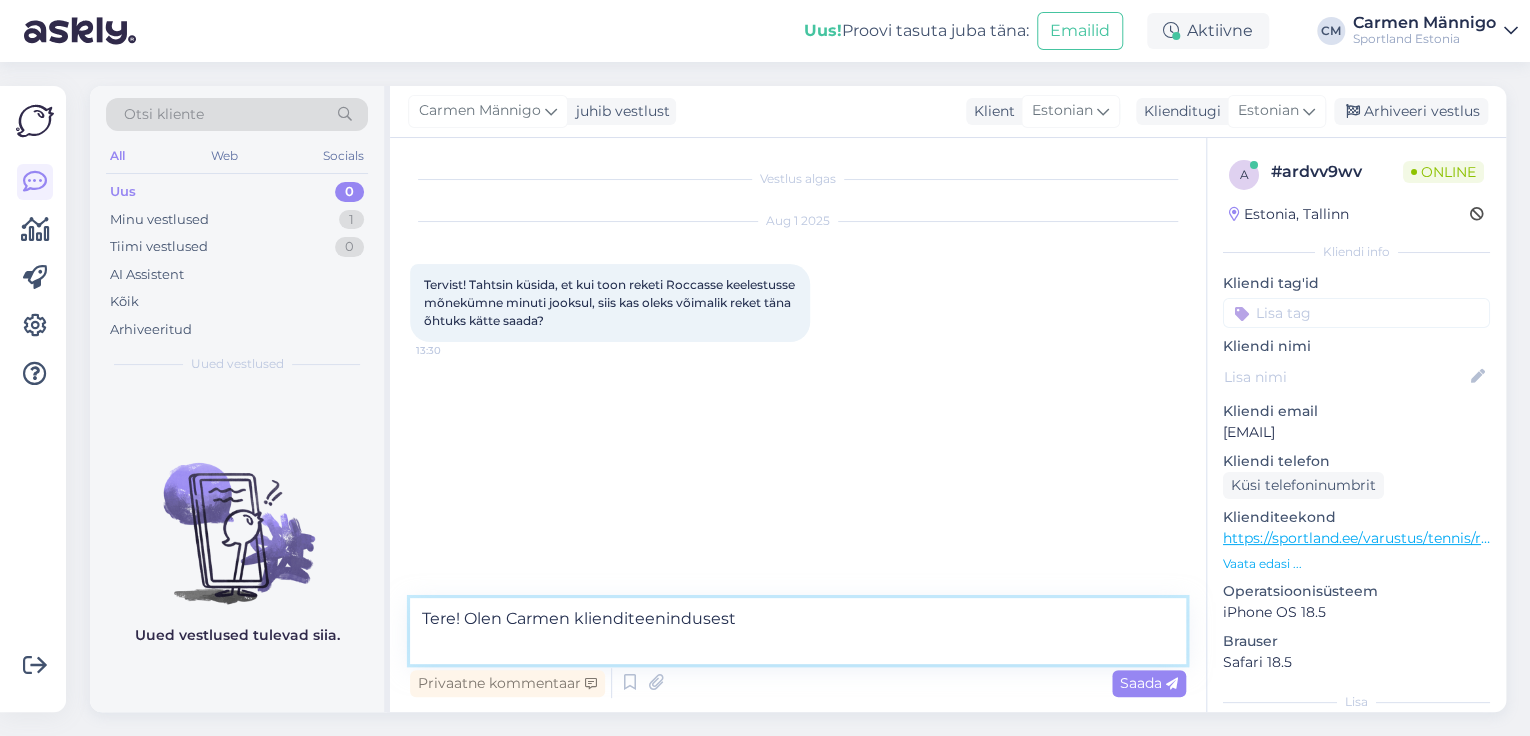 type on "Tere! Olen Carmen klienditeenindusest" 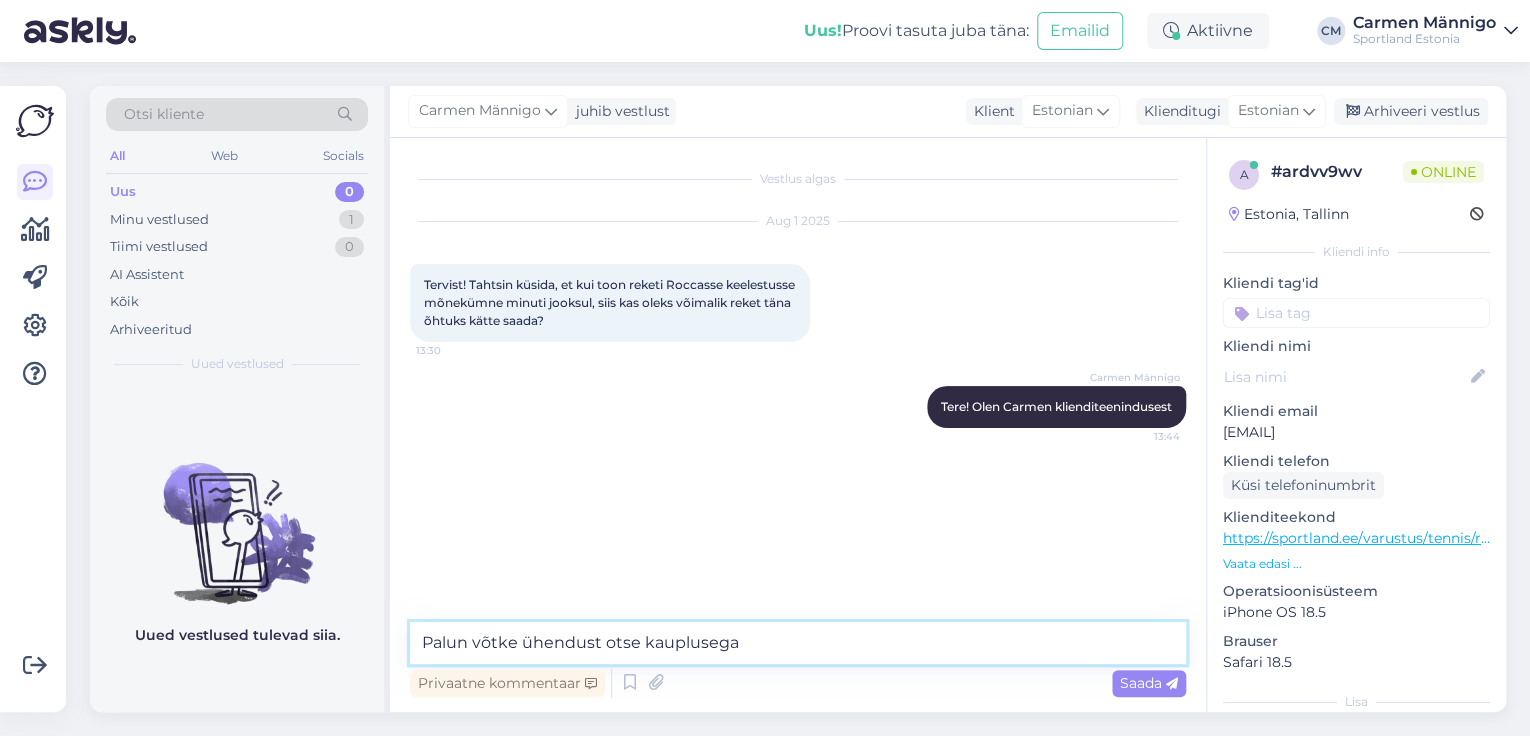 click on "Palun võtke ühendust otse kauplusega" at bounding box center (798, 643) 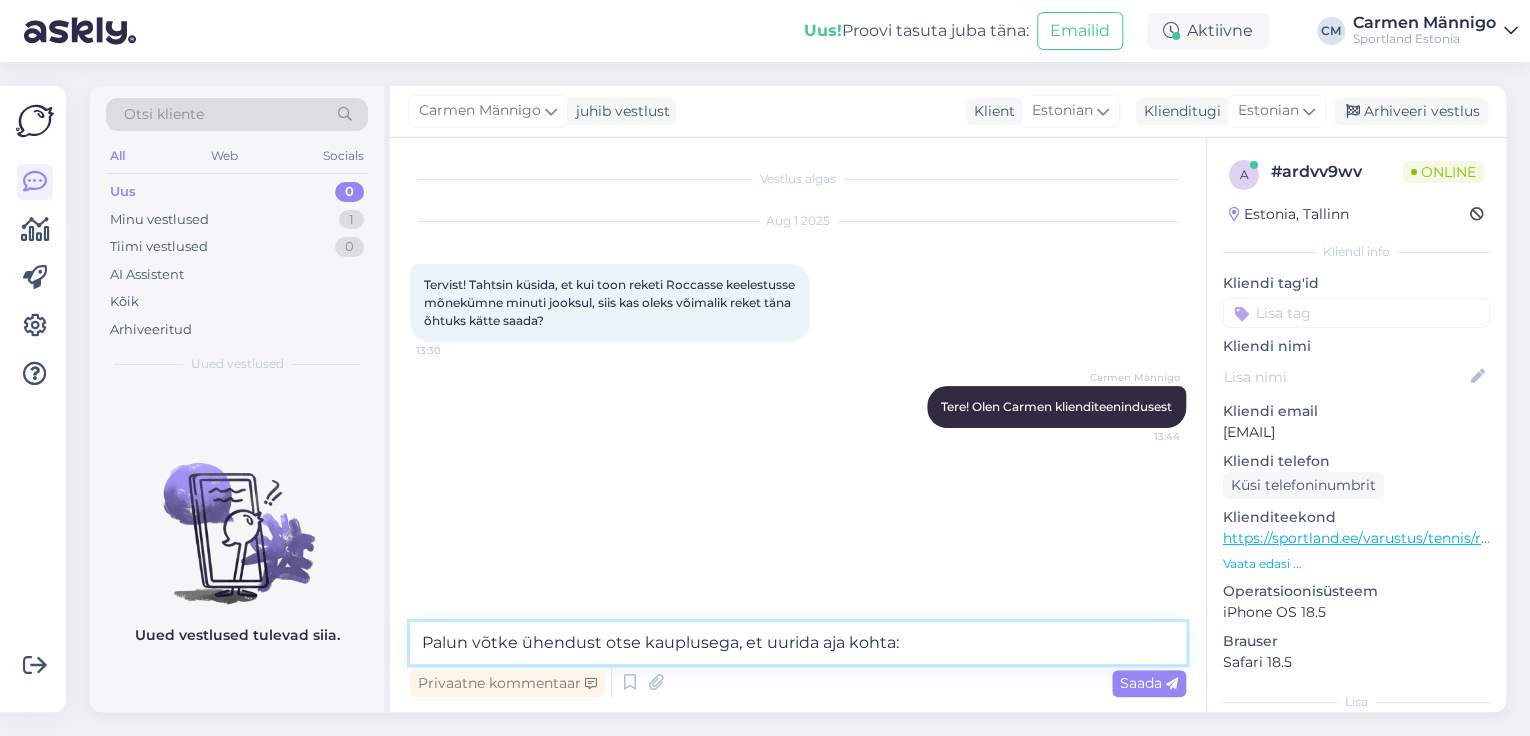 paste on "https://sportland.ee/kauplused/tennis---rocca-al-mare-tennisekeskus" 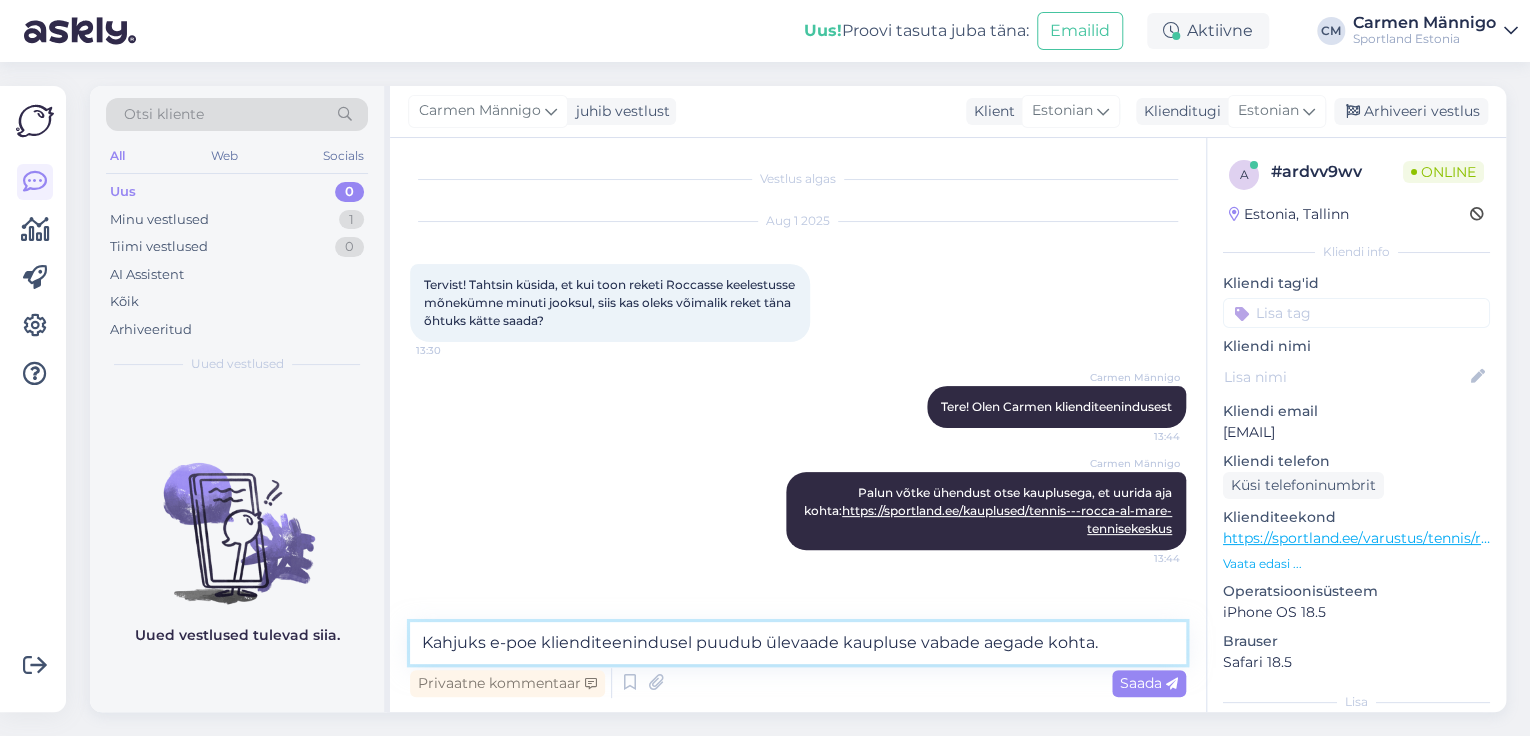 type on "Kahjuks e-poe klienditeenindusel puudub ülevaade kaupluse vabade aegade kohta." 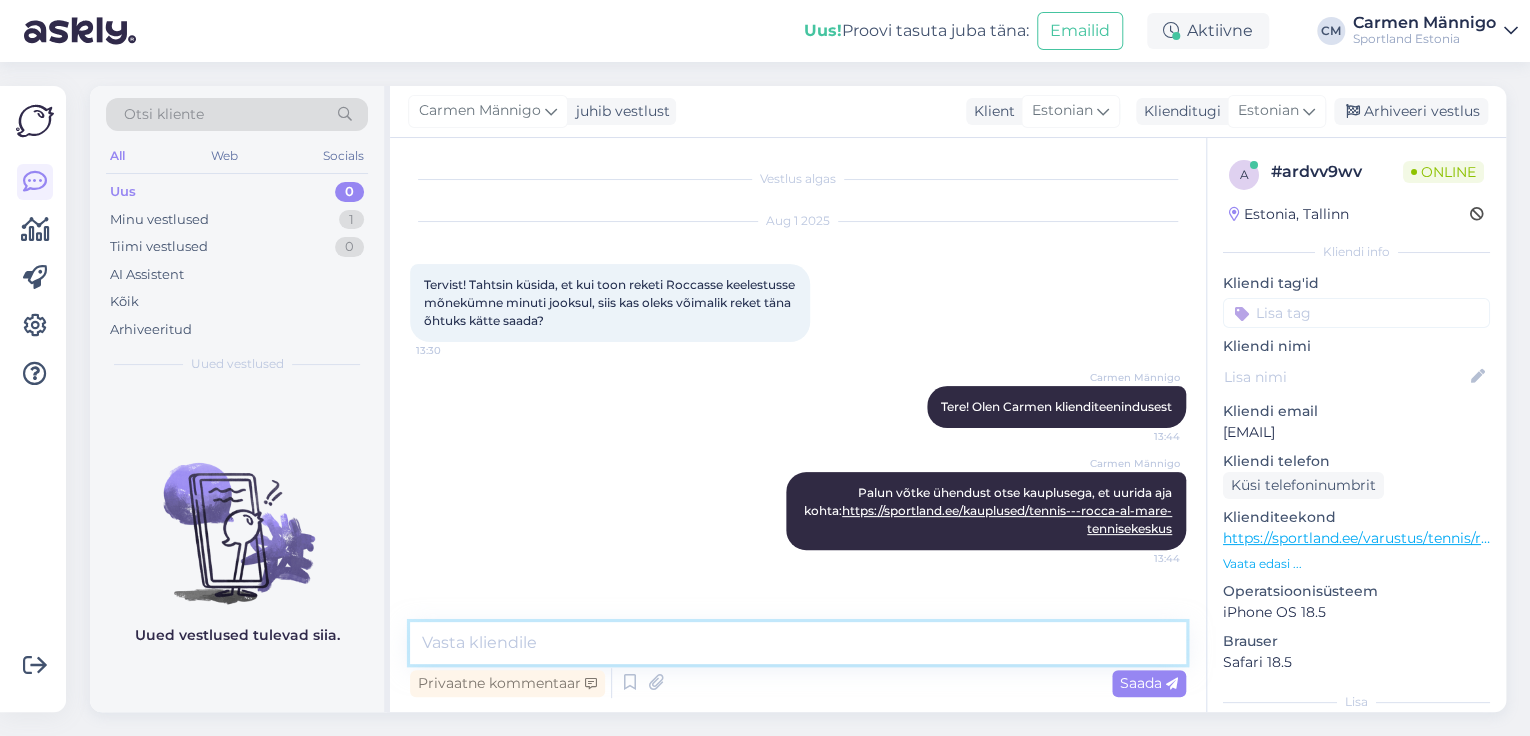 scroll, scrollTop: 72, scrollLeft: 0, axis: vertical 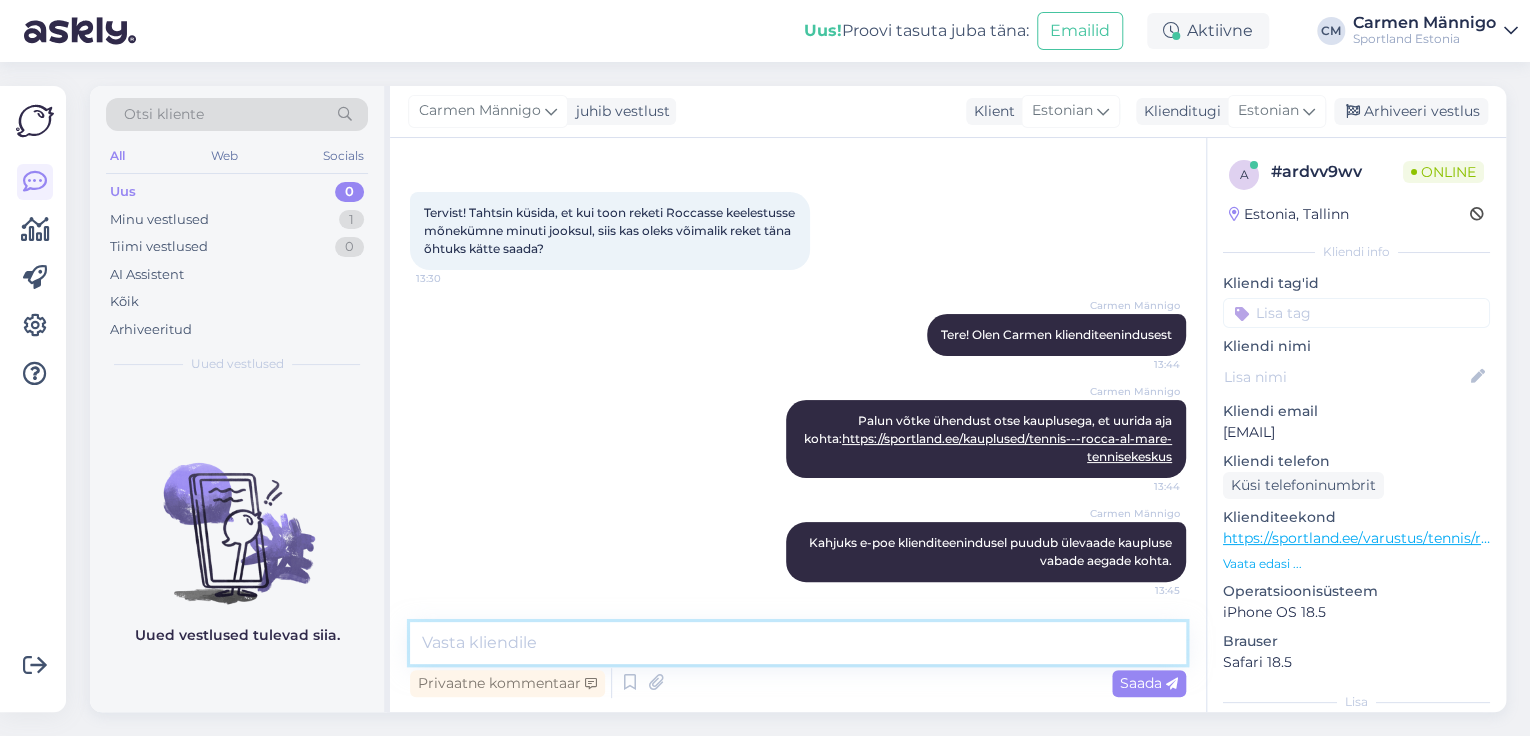 type 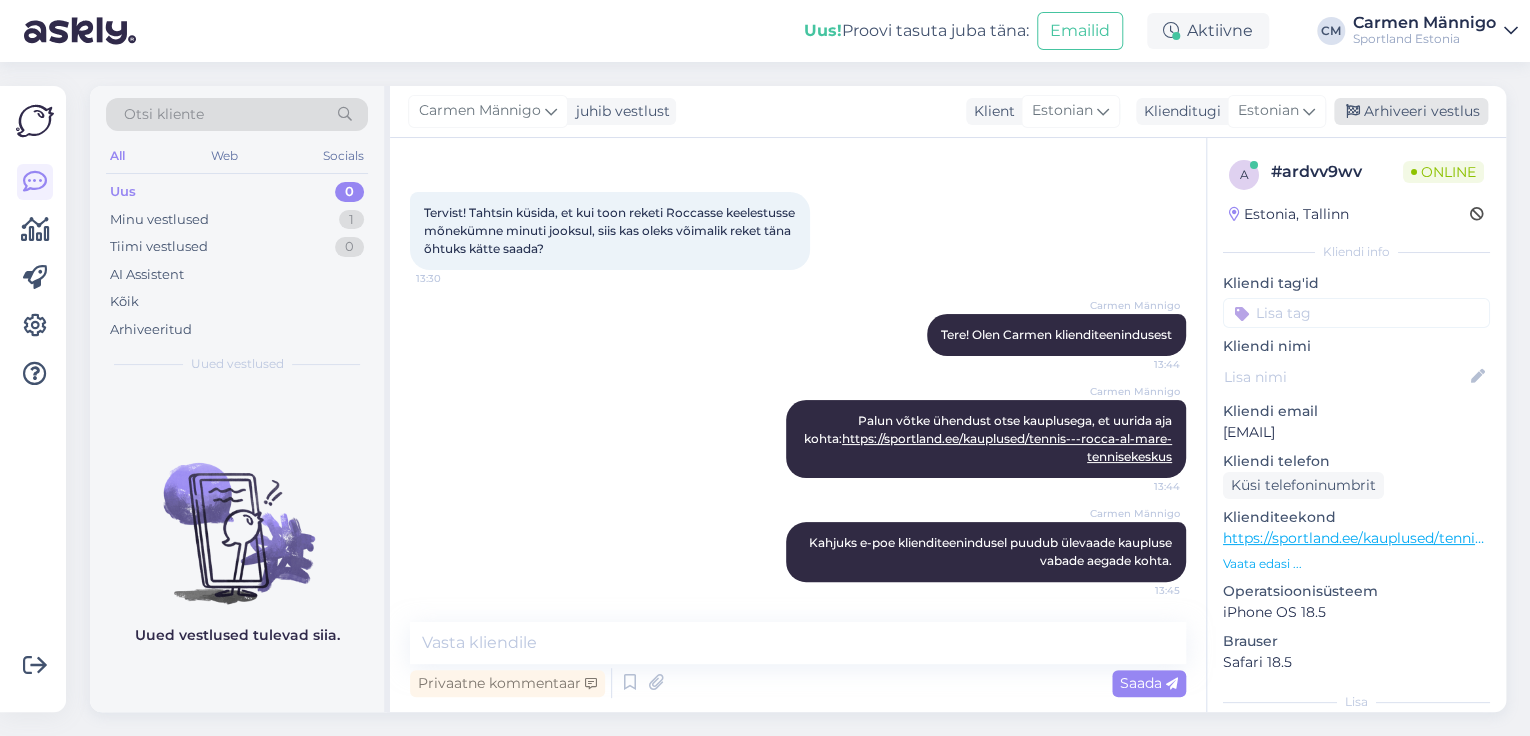 click on "Arhiveeri vestlus" at bounding box center [1411, 111] 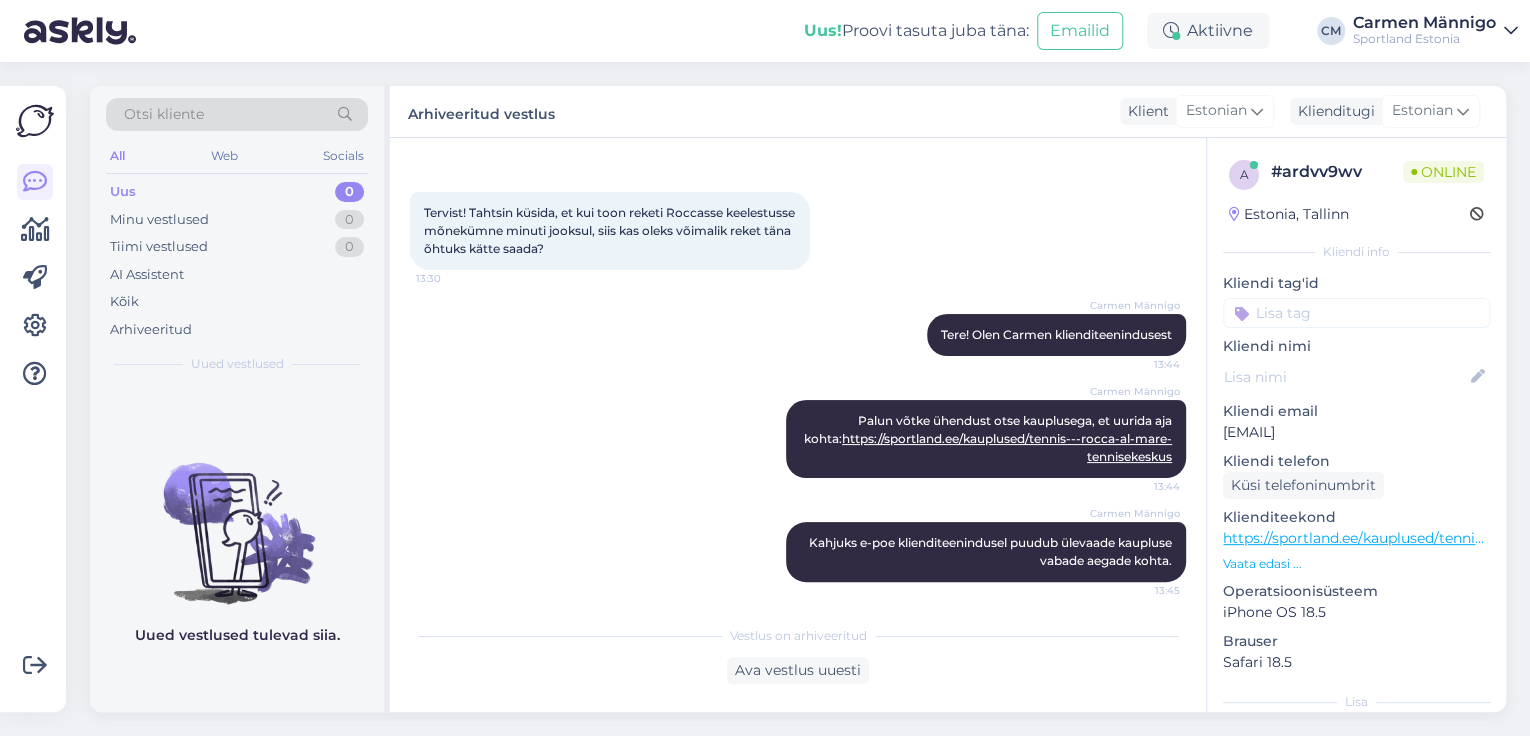 click at bounding box center [1356, 313] 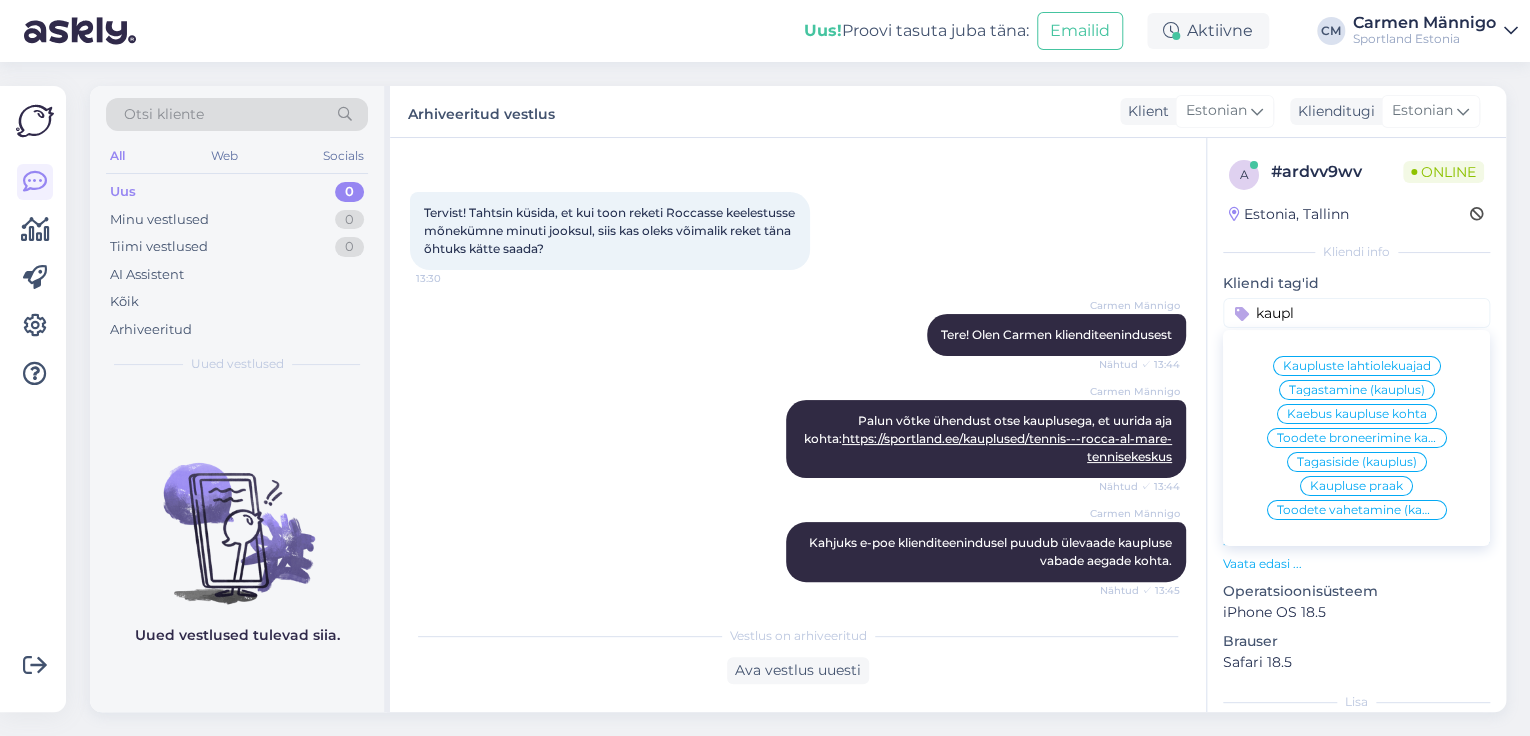 click on "kaupl" at bounding box center [1356, 313] 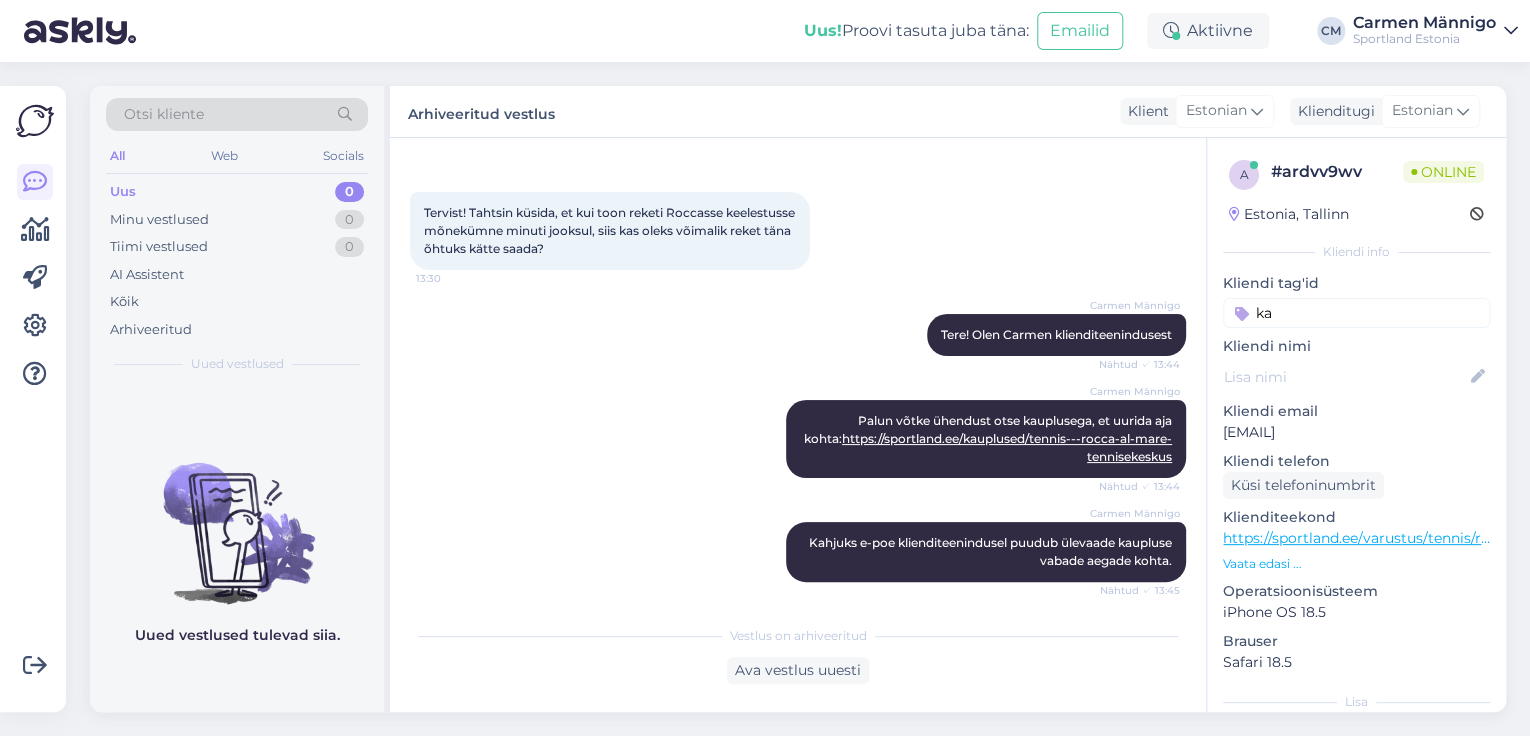 type on "k" 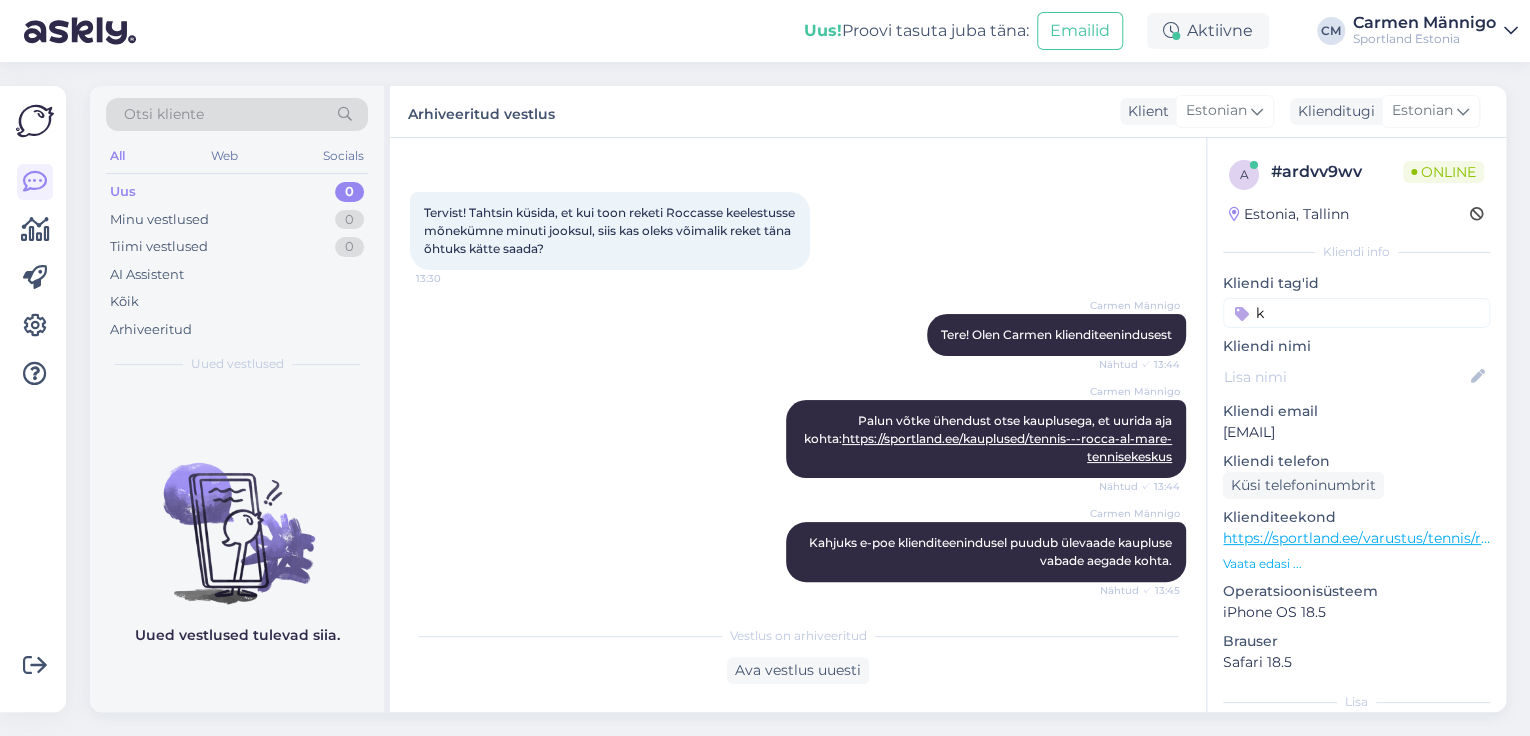 type 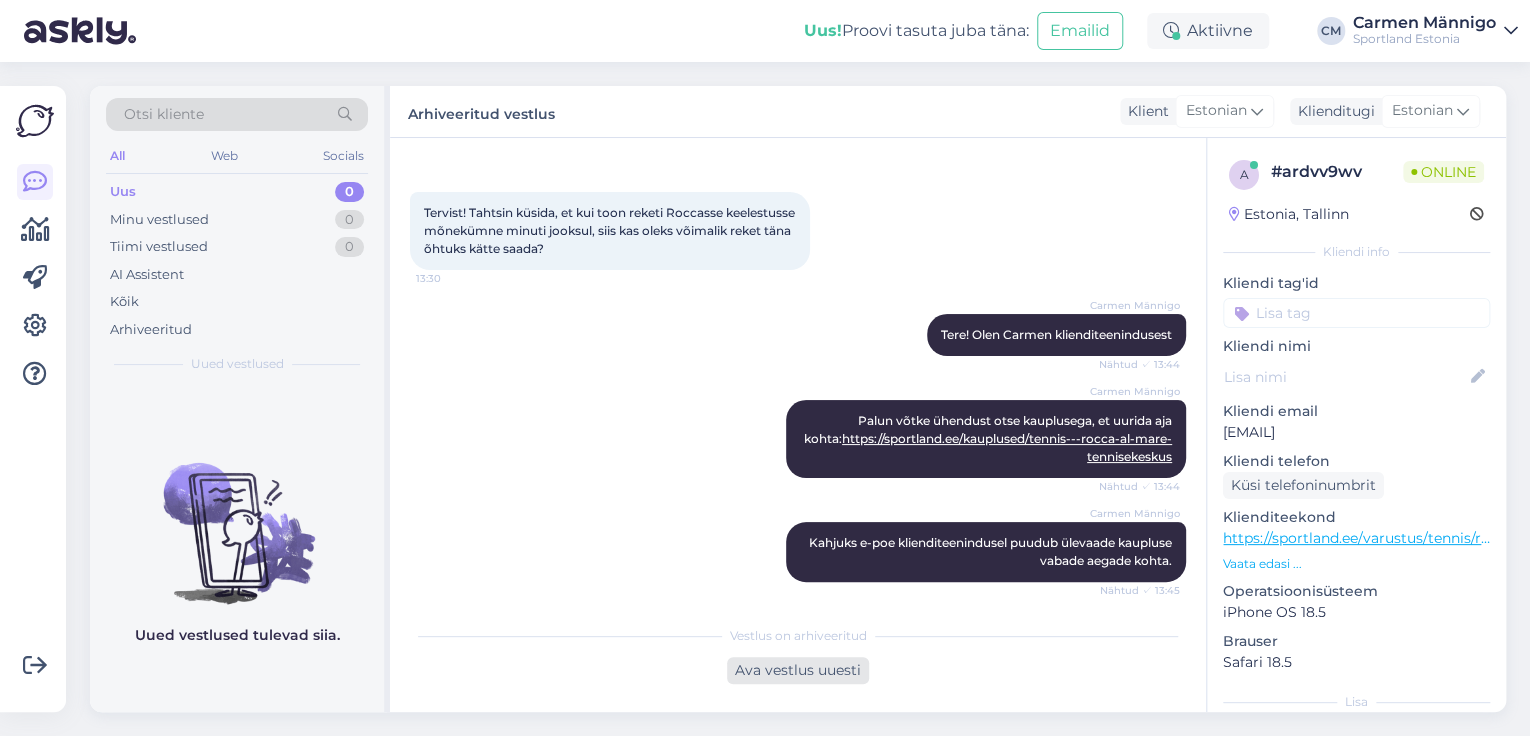 click on "Ava vestlus uuesti" at bounding box center [798, 670] 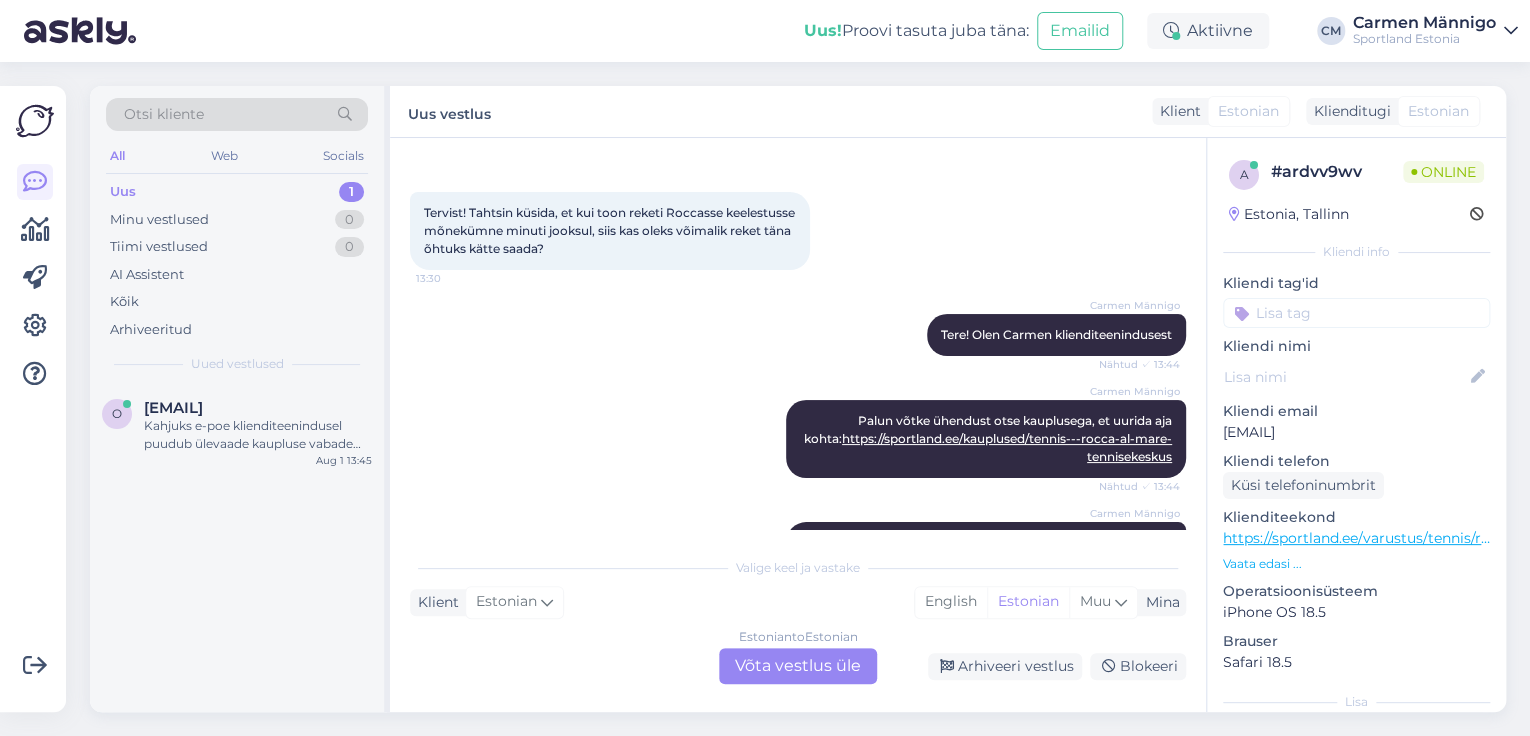 click on "Estonian  to  Estonian Võta vestlus üle" at bounding box center [798, 666] 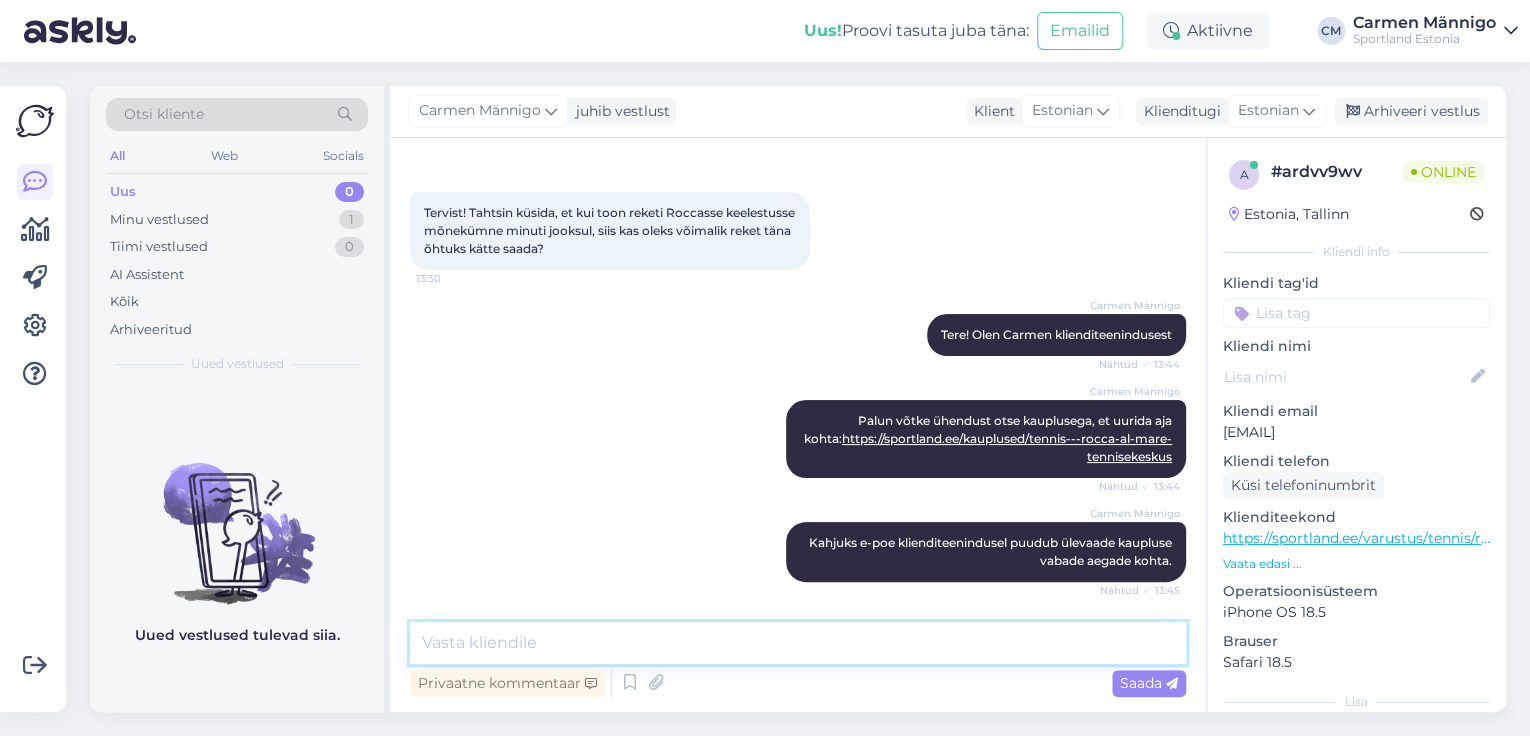 click at bounding box center (798, 643) 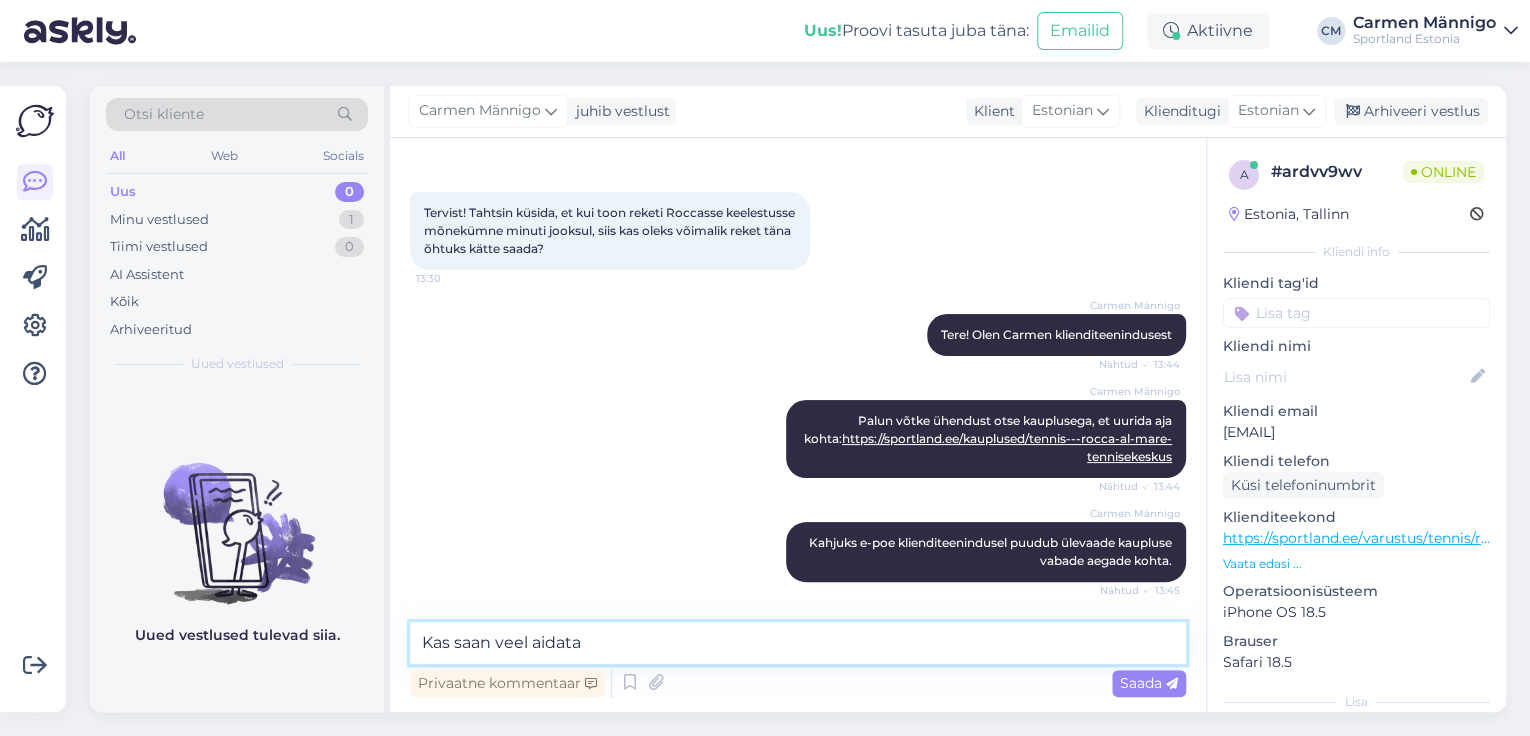 type on "Kas saan veel aidata?" 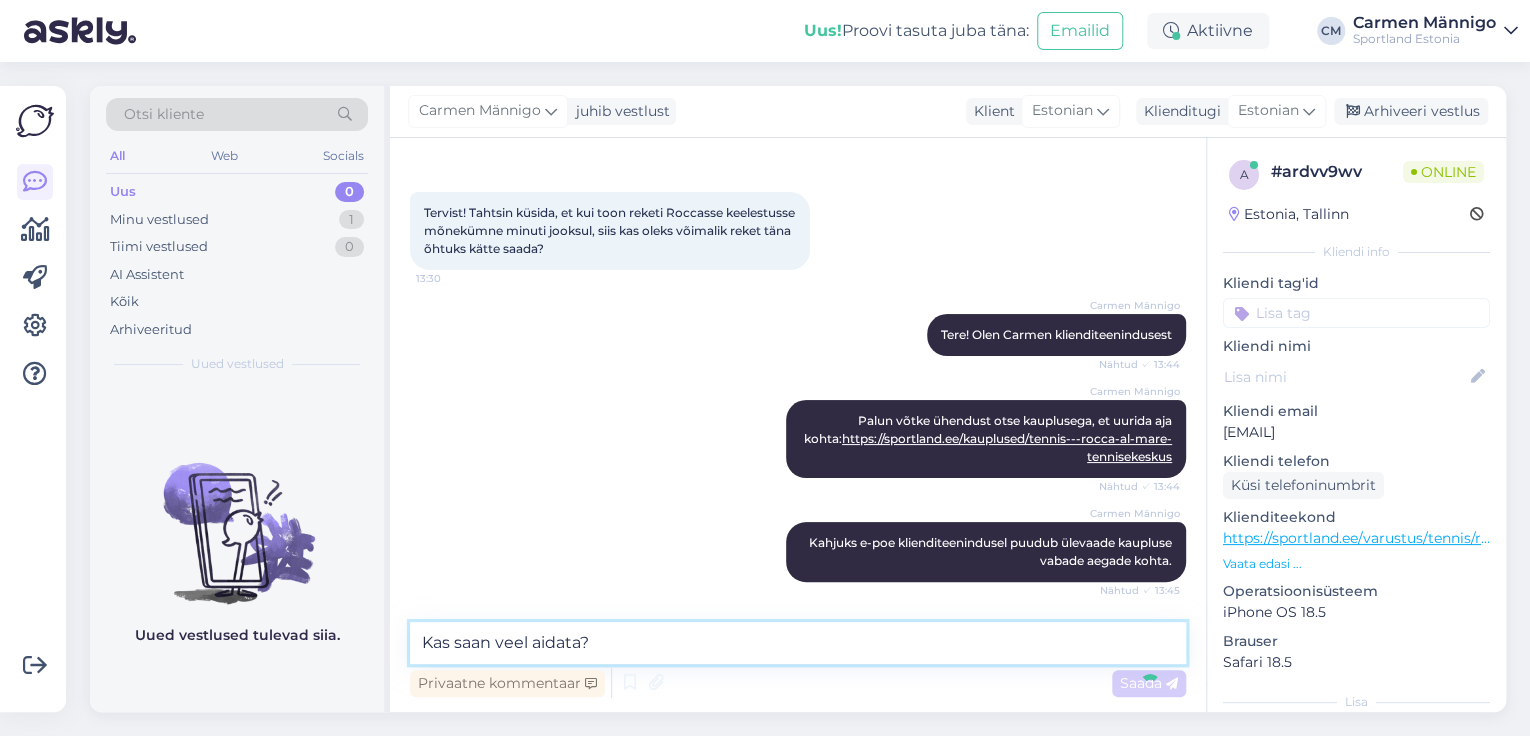 type 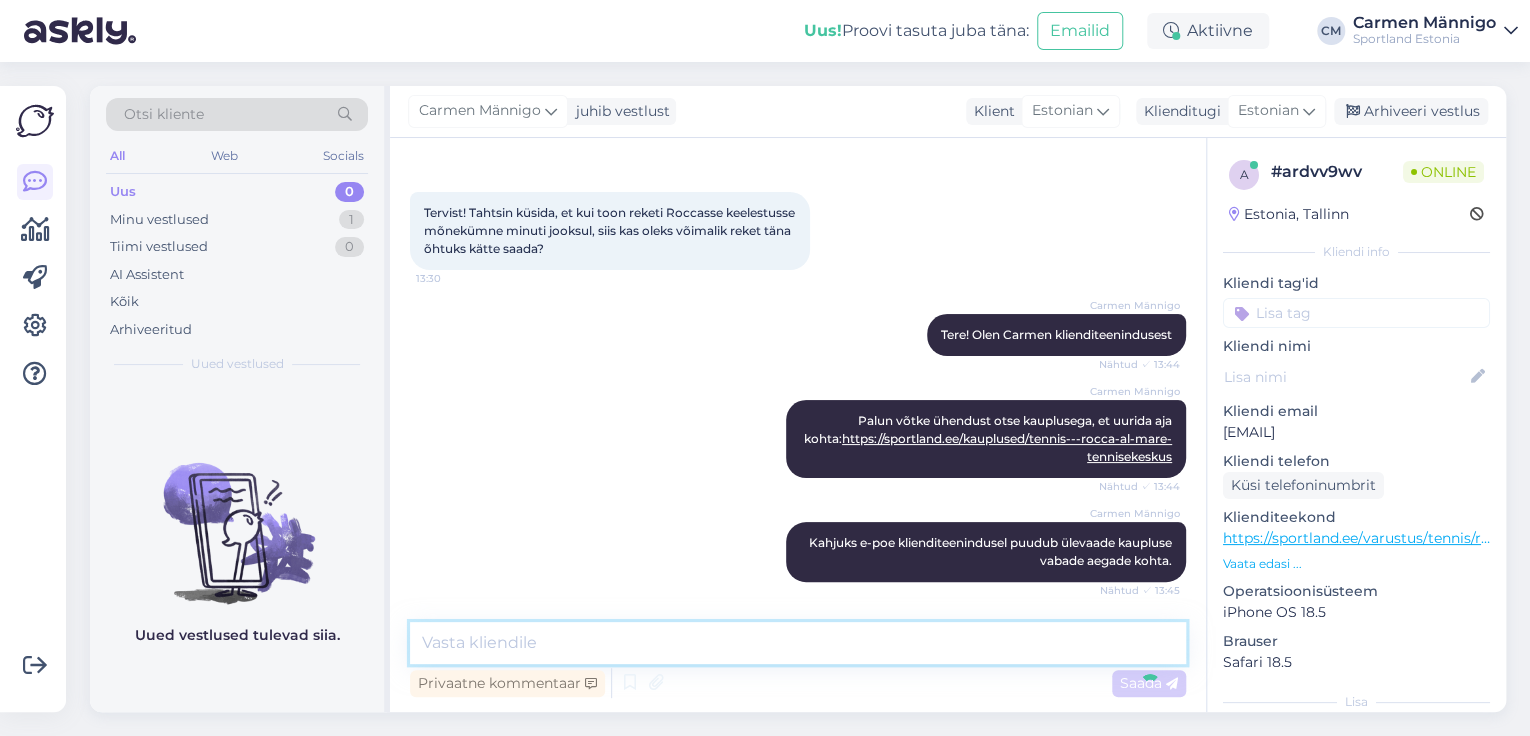 scroll, scrollTop: 157, scrollLeft: 0, axis: vertical 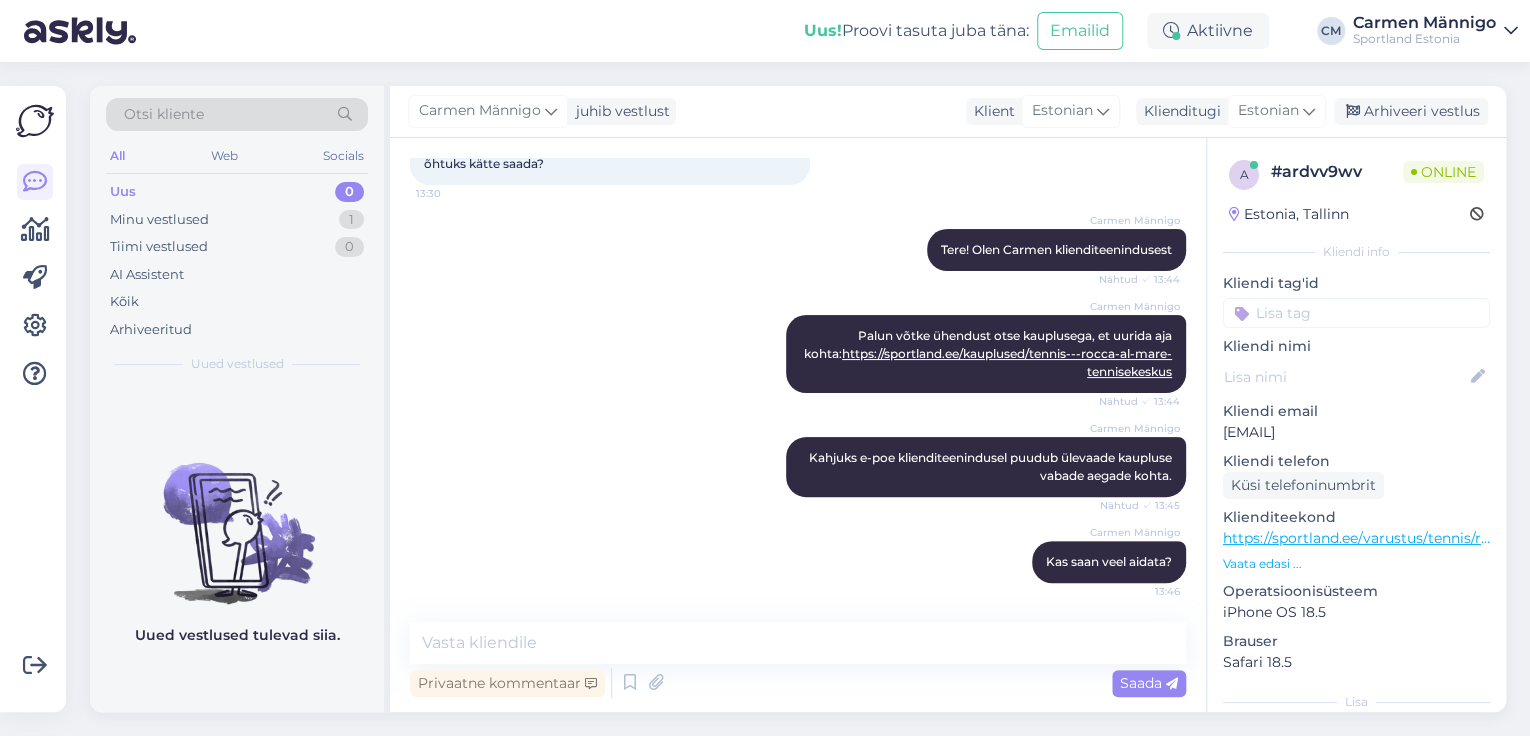 click on "Sportland Estonia" at bounding box center (1424, 39) 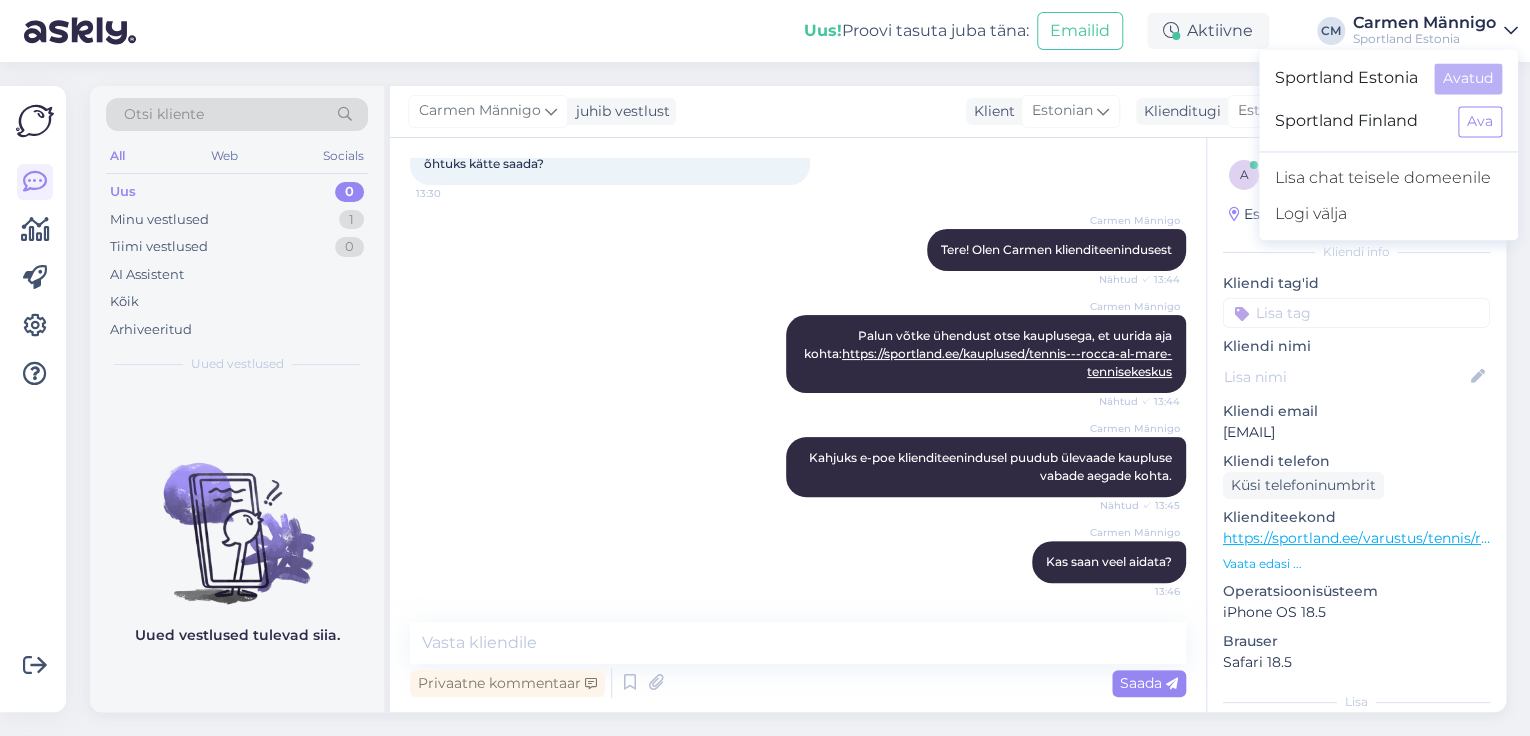 click on "Sportland Estonia Avatud" at bounding box center (1388, 78) 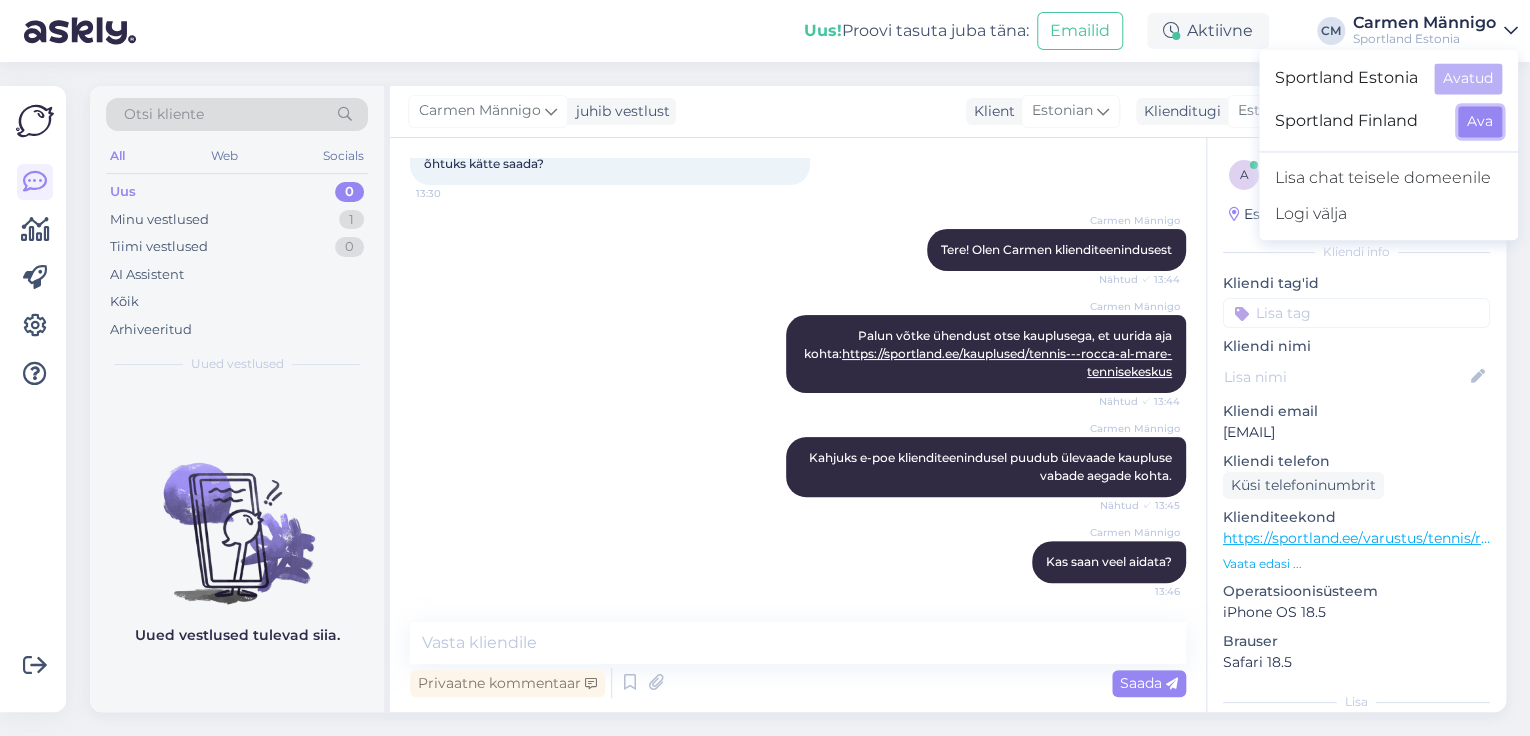 click on "Ava" at bounding box center (1480, 121) 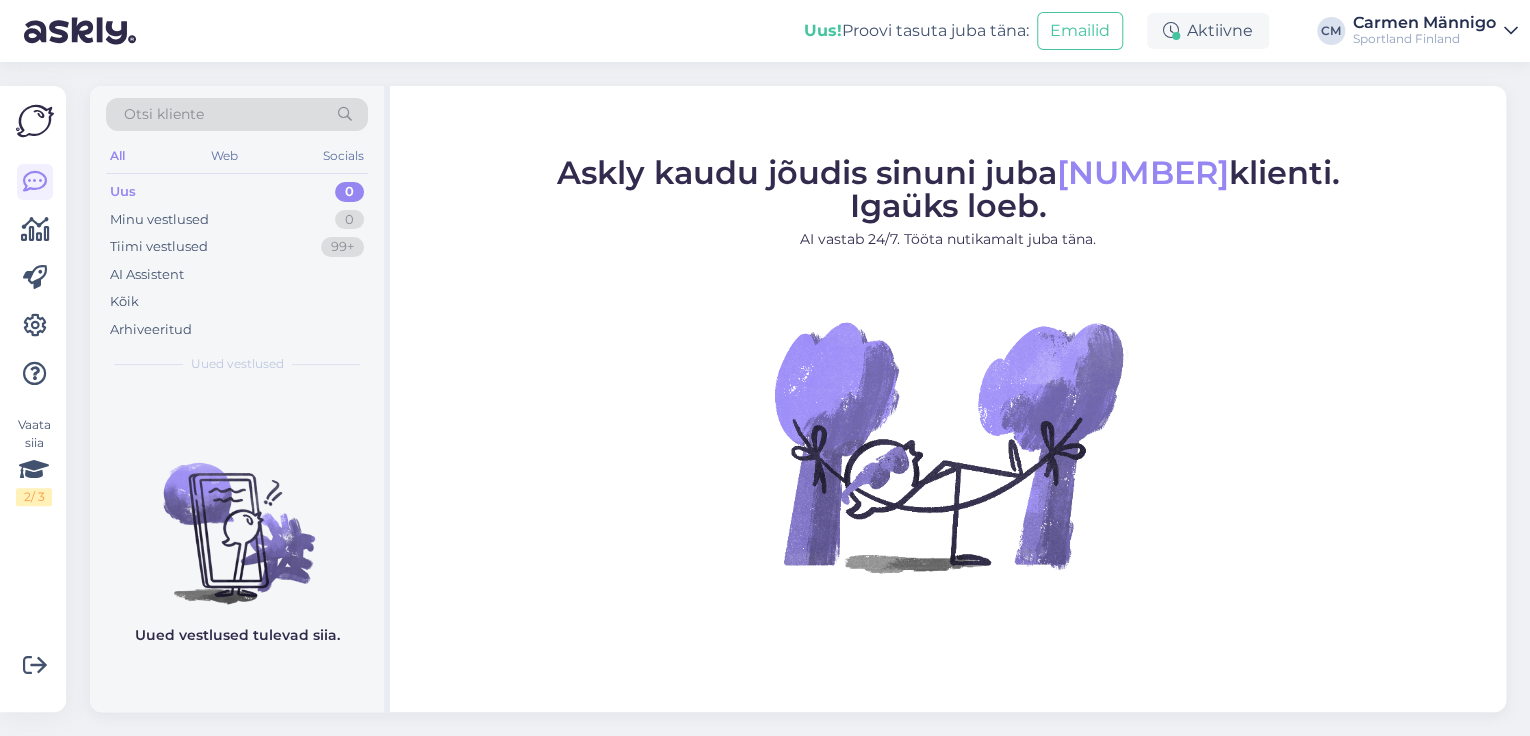 click on "Sportland Finland" at bounding box center [1424, 39] 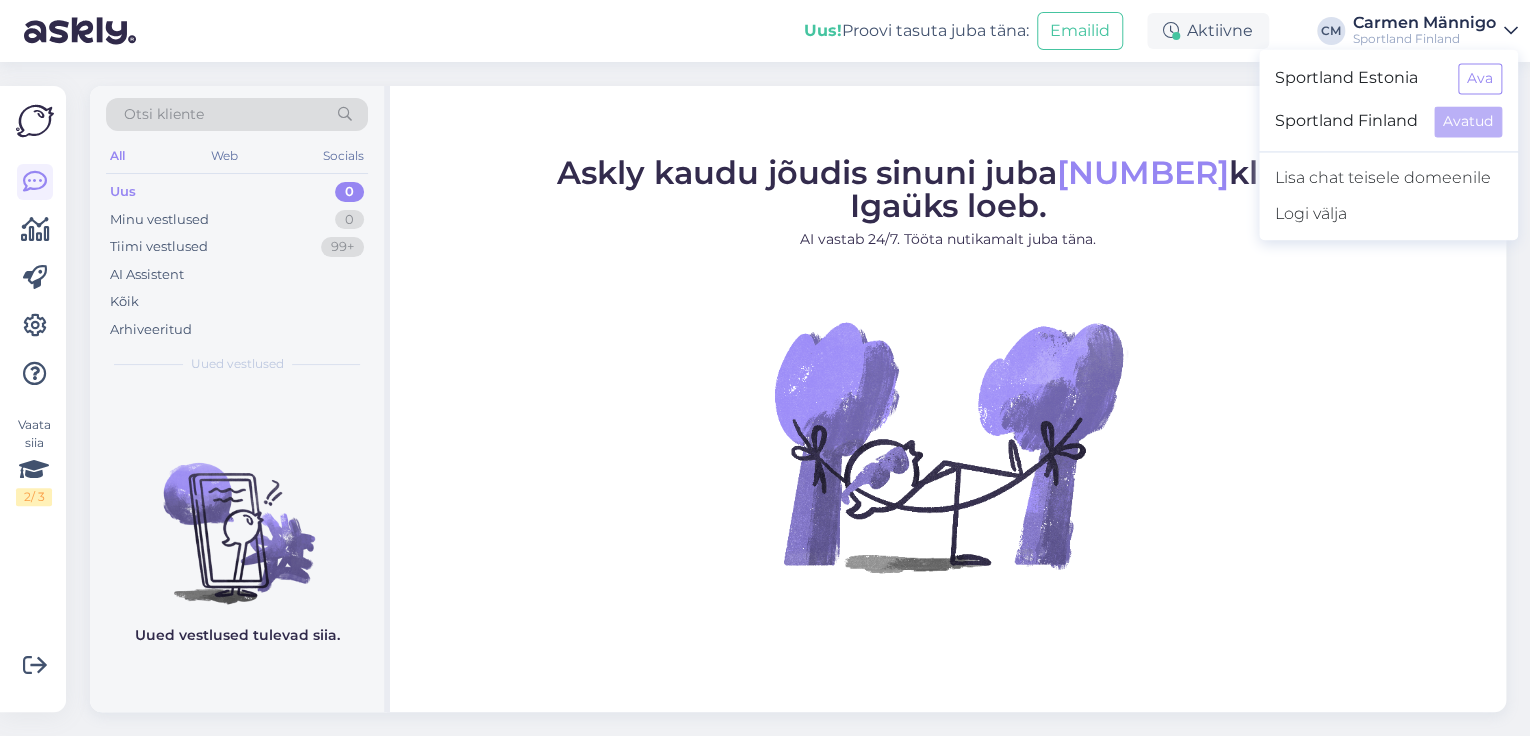 click on "Sportland Estonia Ava" at bounding box center (1388, 78) 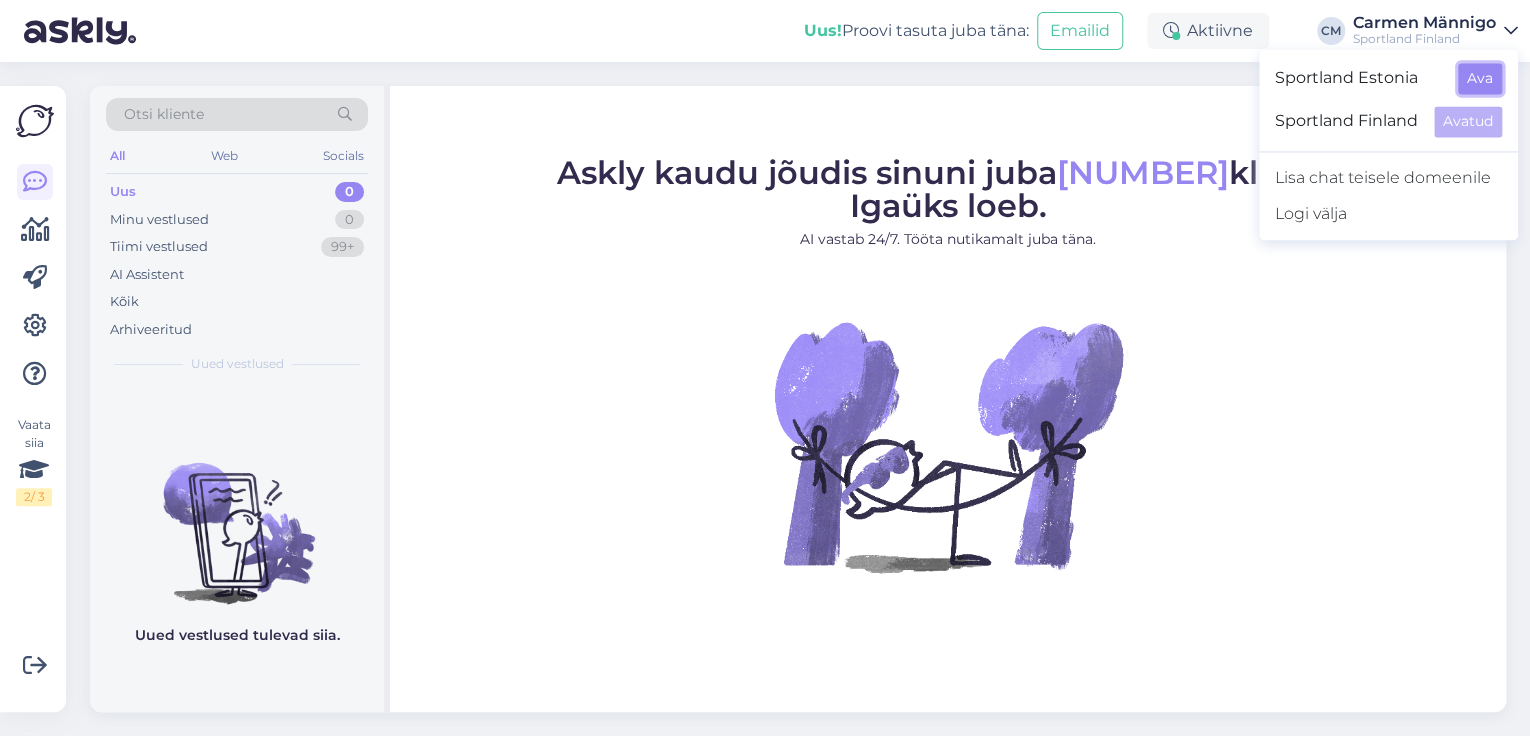 click on "Ava" at bounding box center [1480, 78] 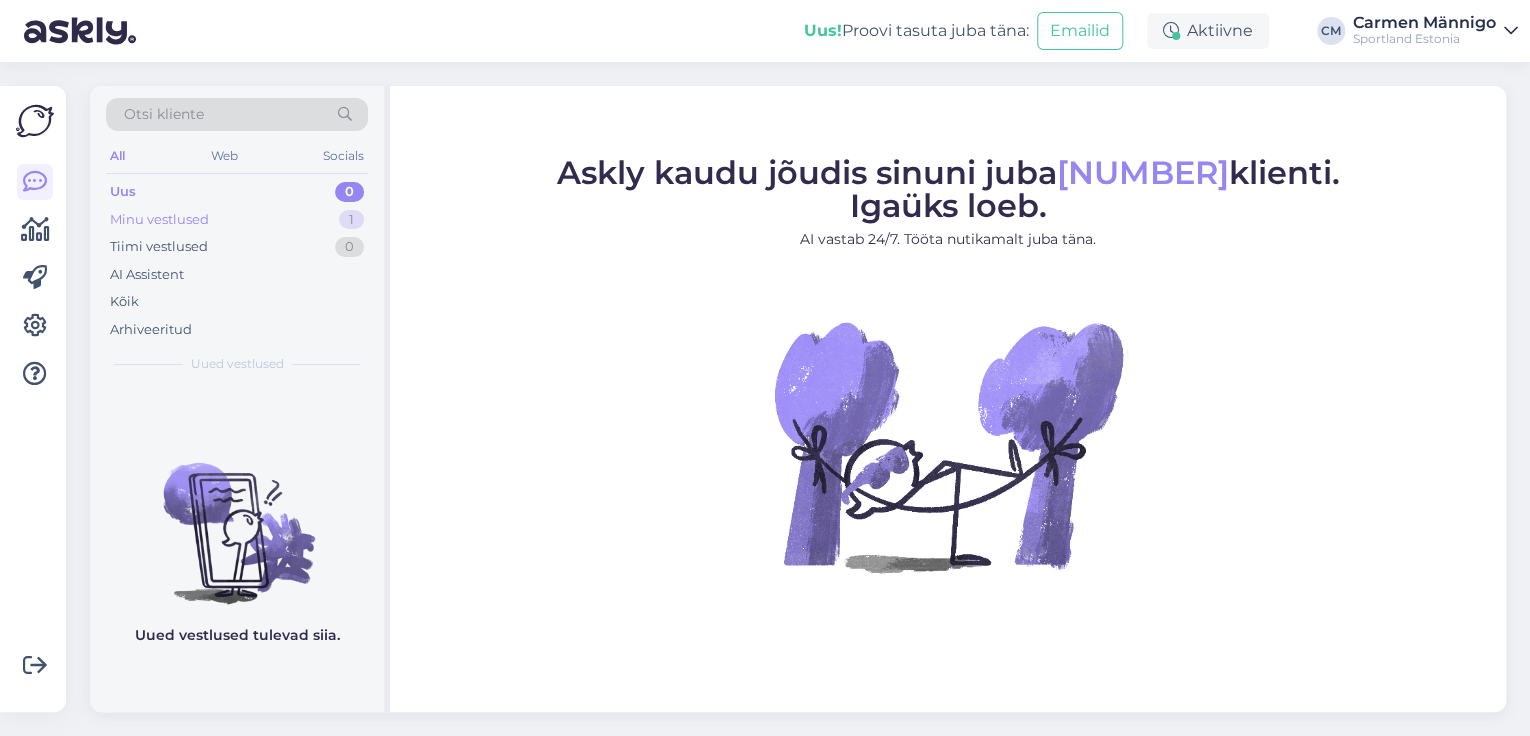 click on "Minu vestlused 1" at bounding box center (237, 220) 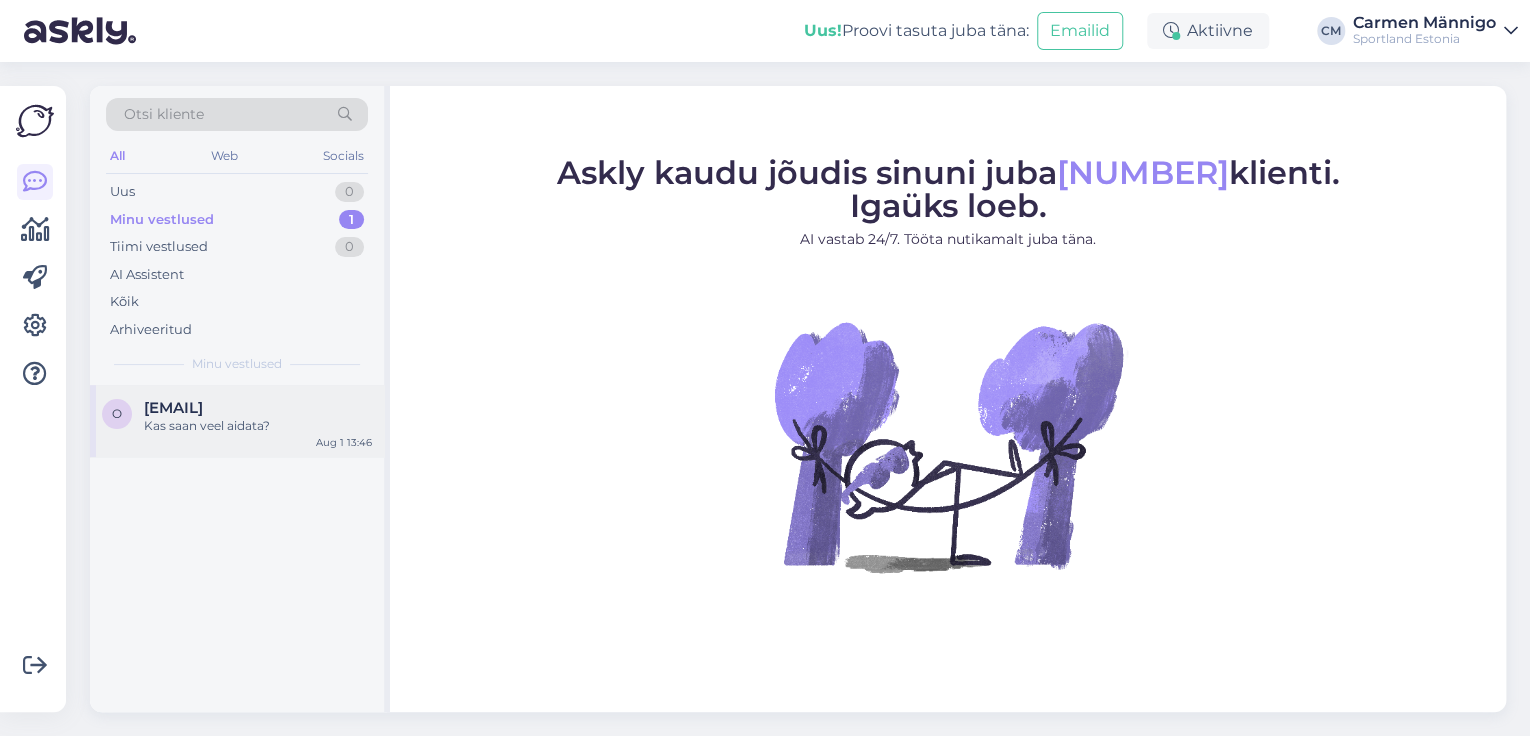 click on "oliver.taim@gmail.com Kas saan veel aidata? Aug 1 13:46" at bounding box center (237, 421) 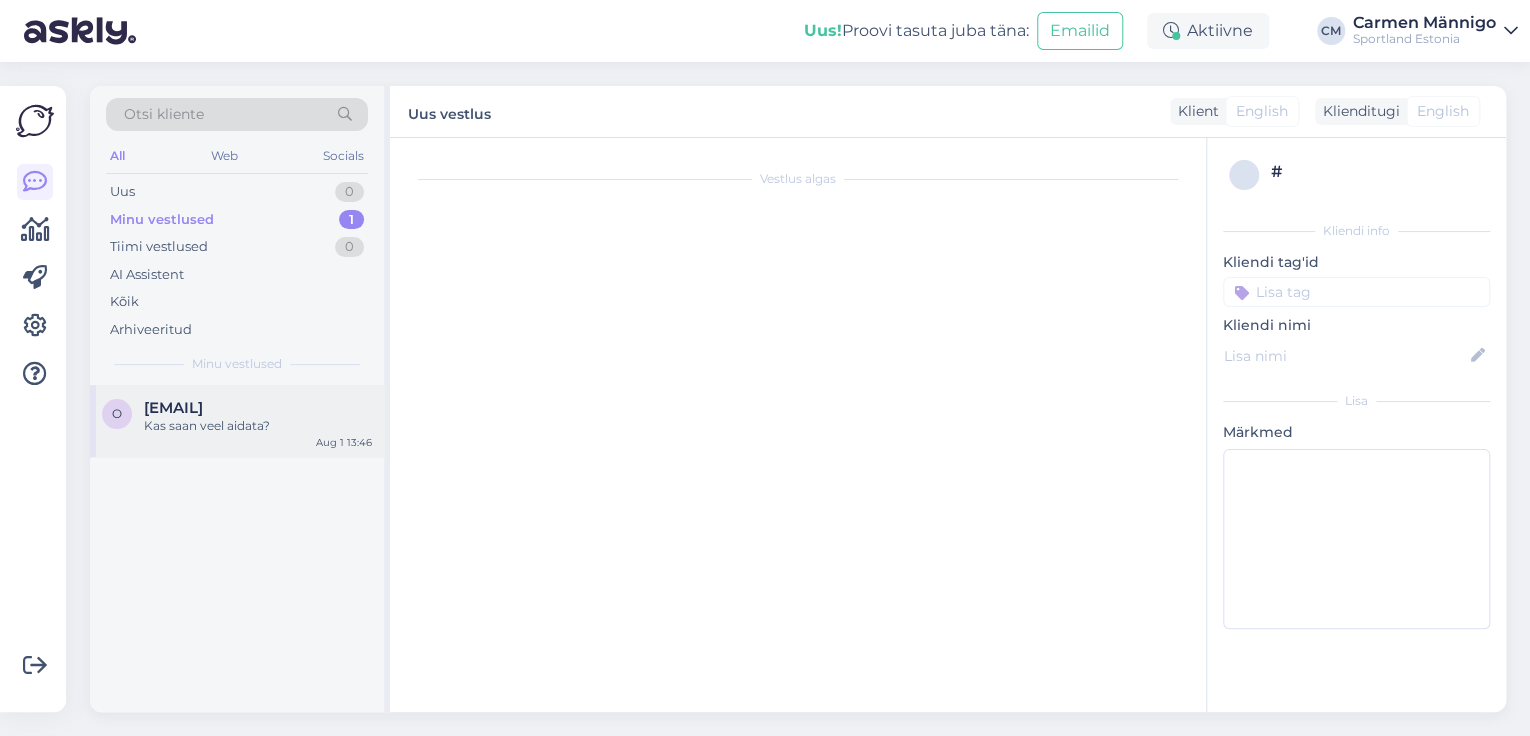 scroll, scrollTop: 157, scrollLeft: 0, axis: vertical 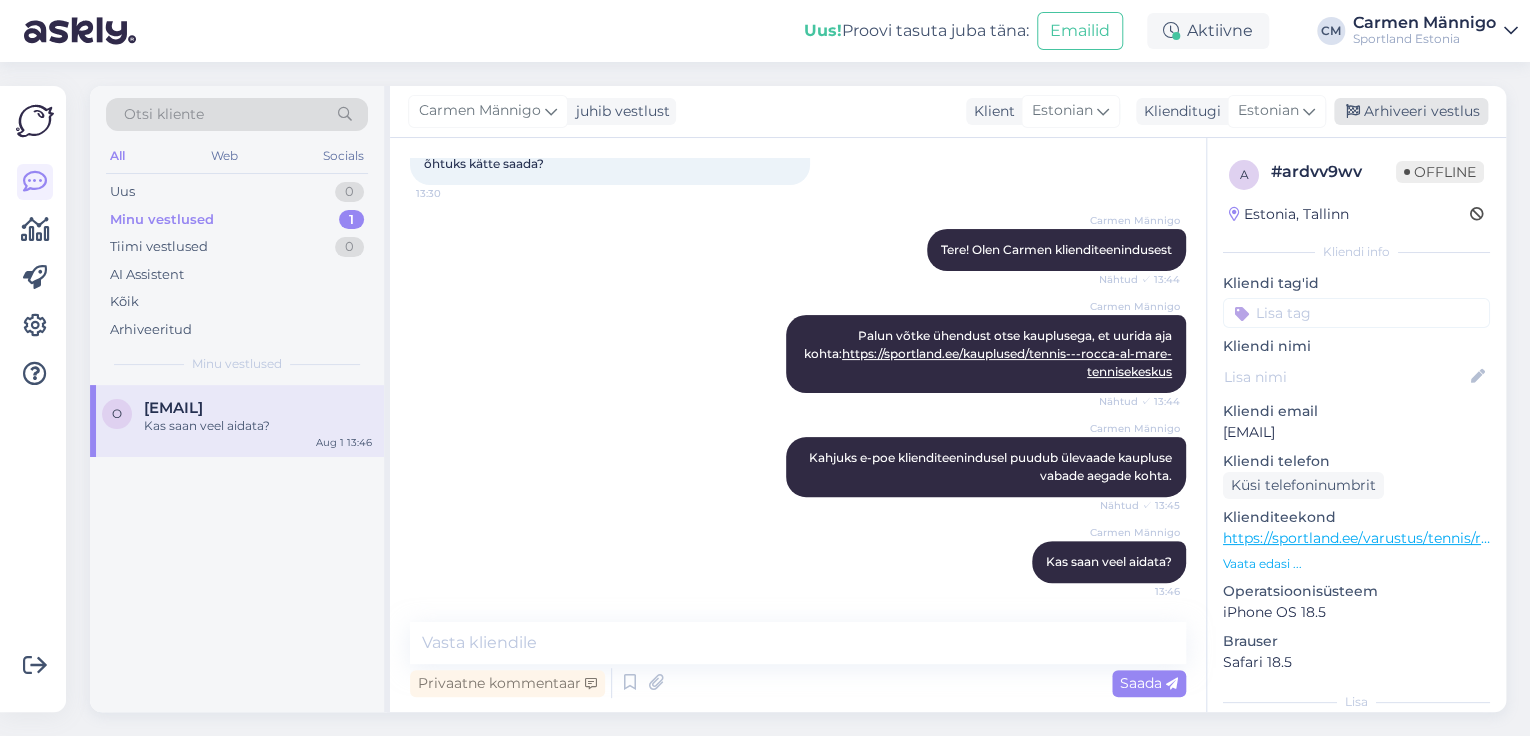 click on "Arhiveeri vestlus" at bounding box center (1411, 111) 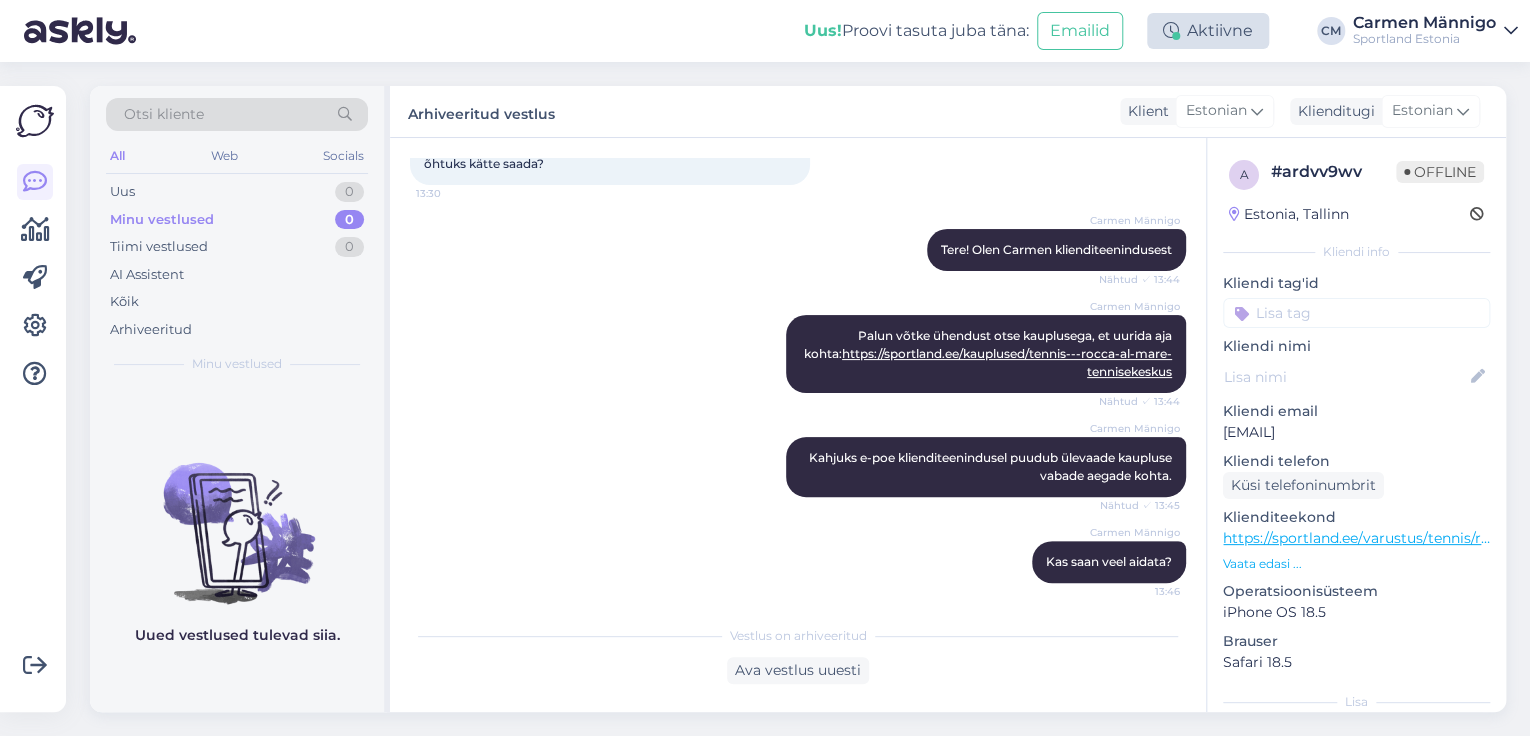 click on "Aktiivne" at bounding box center (1208, 31) 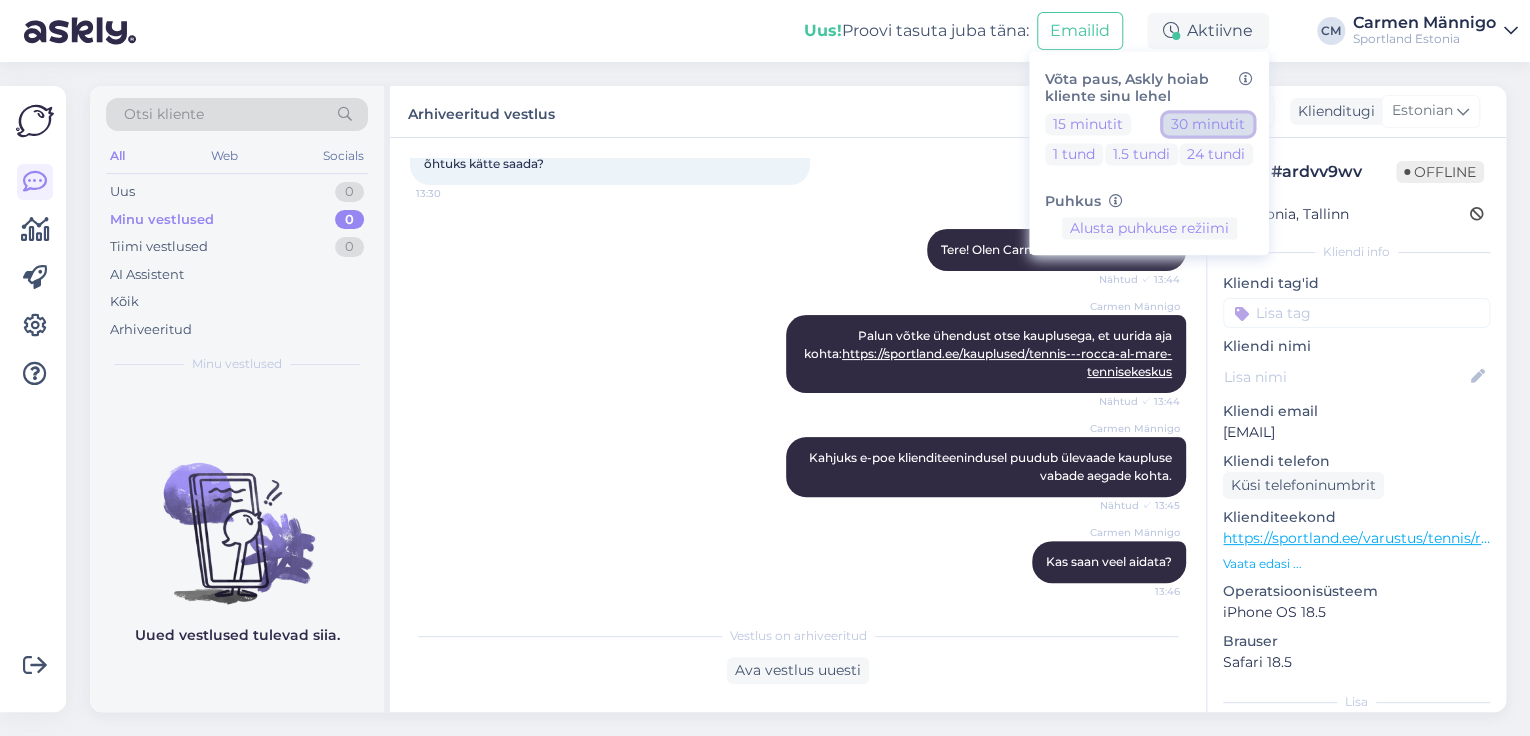 click on "30 minutit" at bounding box center (1208, 124) 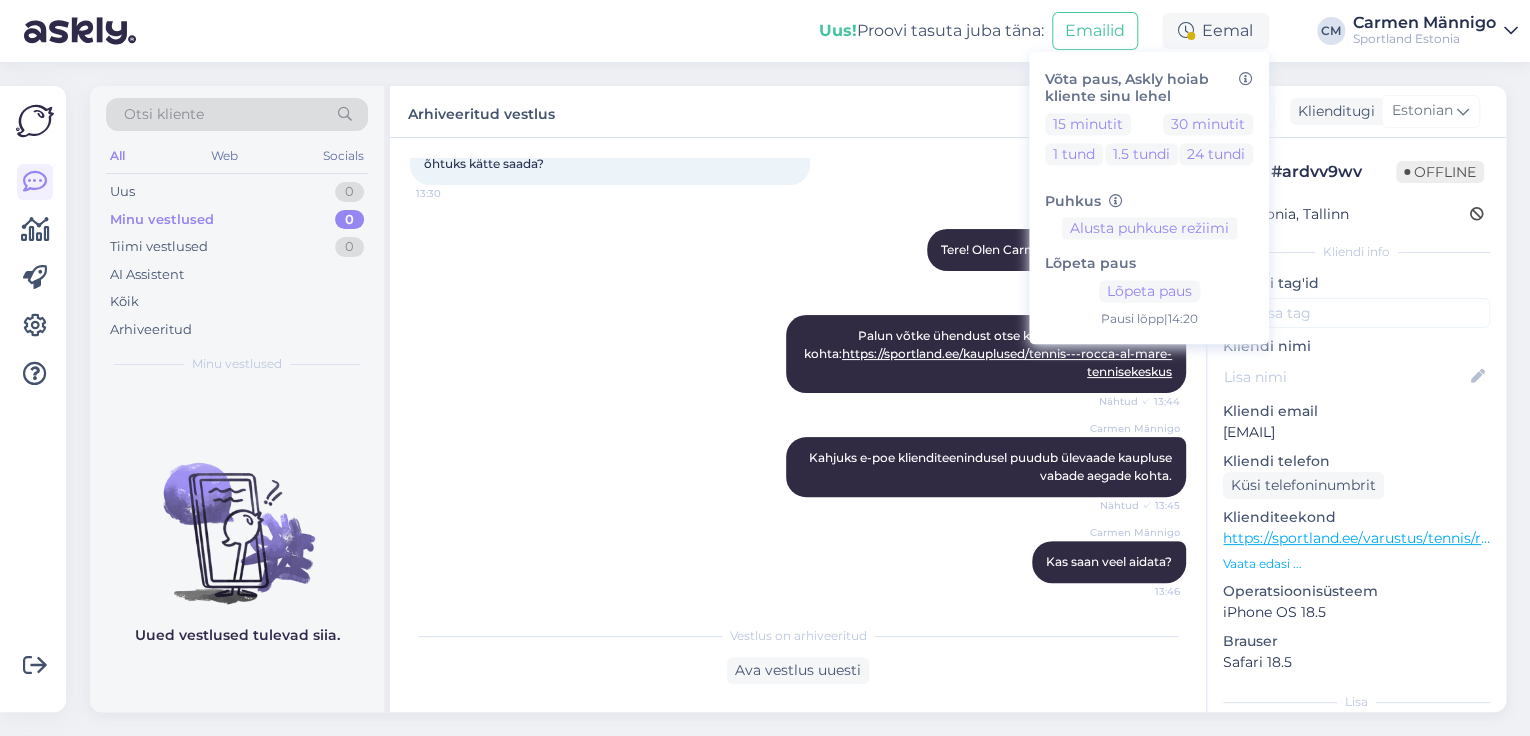 click on "Sportland Estonia" at bounding box center [1424, 39] 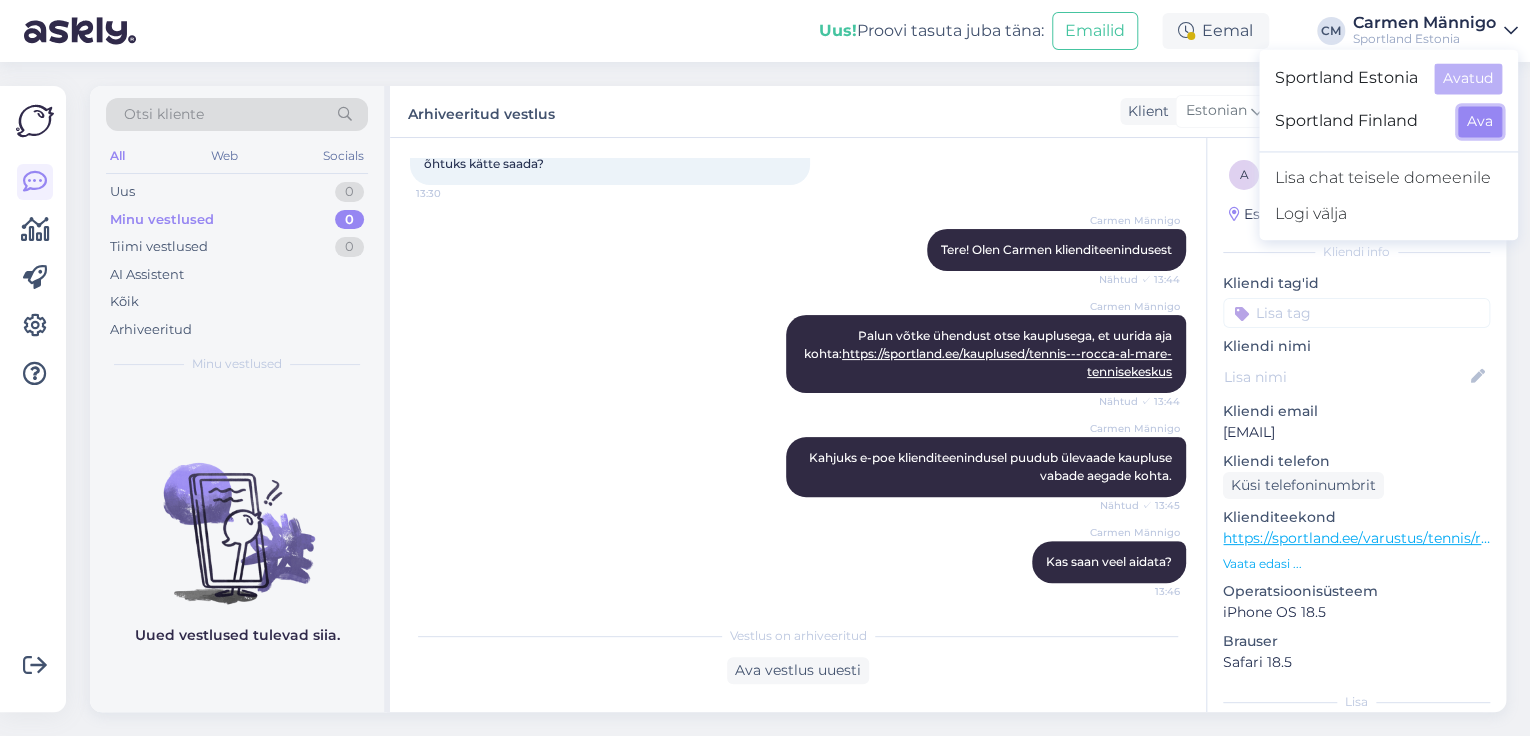 click on "Ava" at bounding box center (1480, 121) 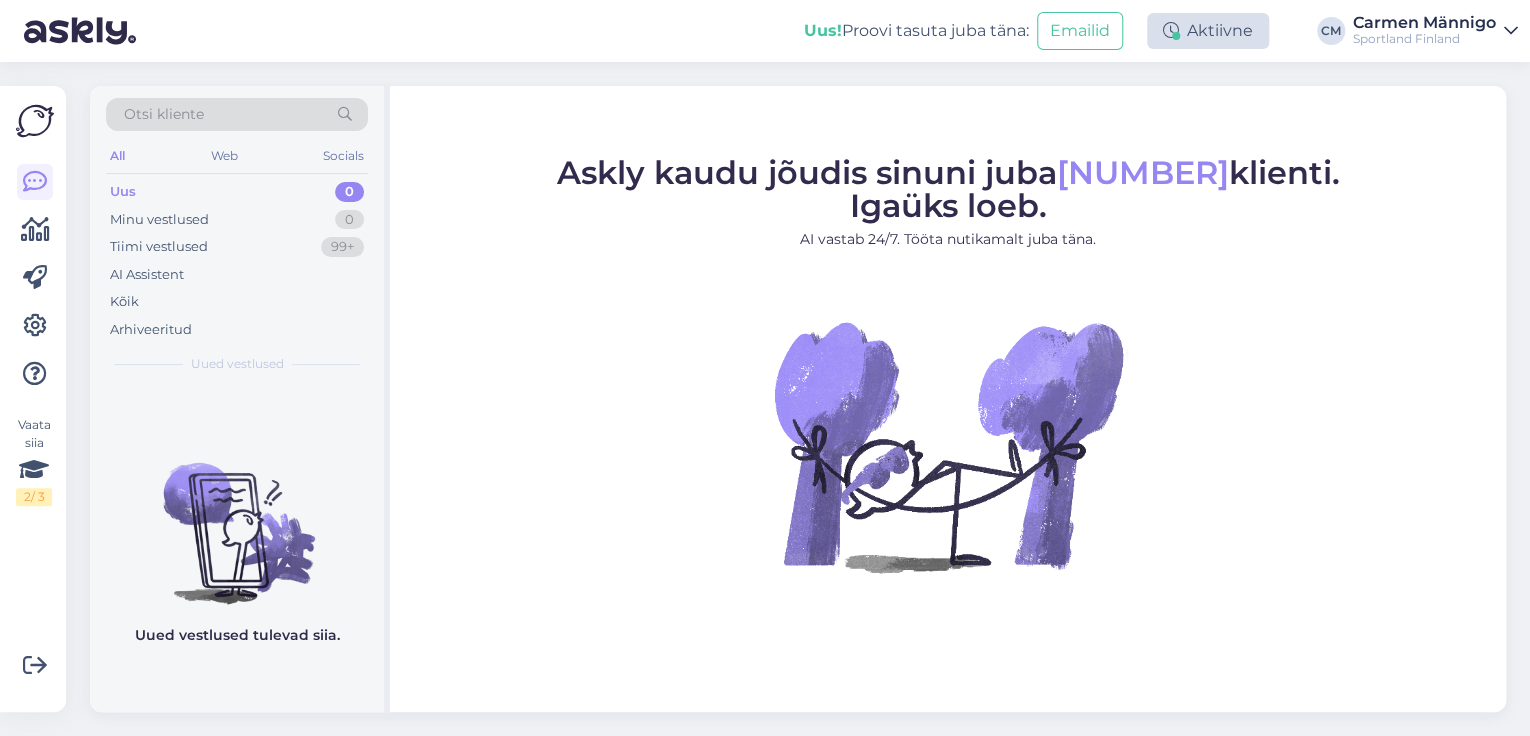 click on "Aktiivne" at bounding box center [1208, 31] 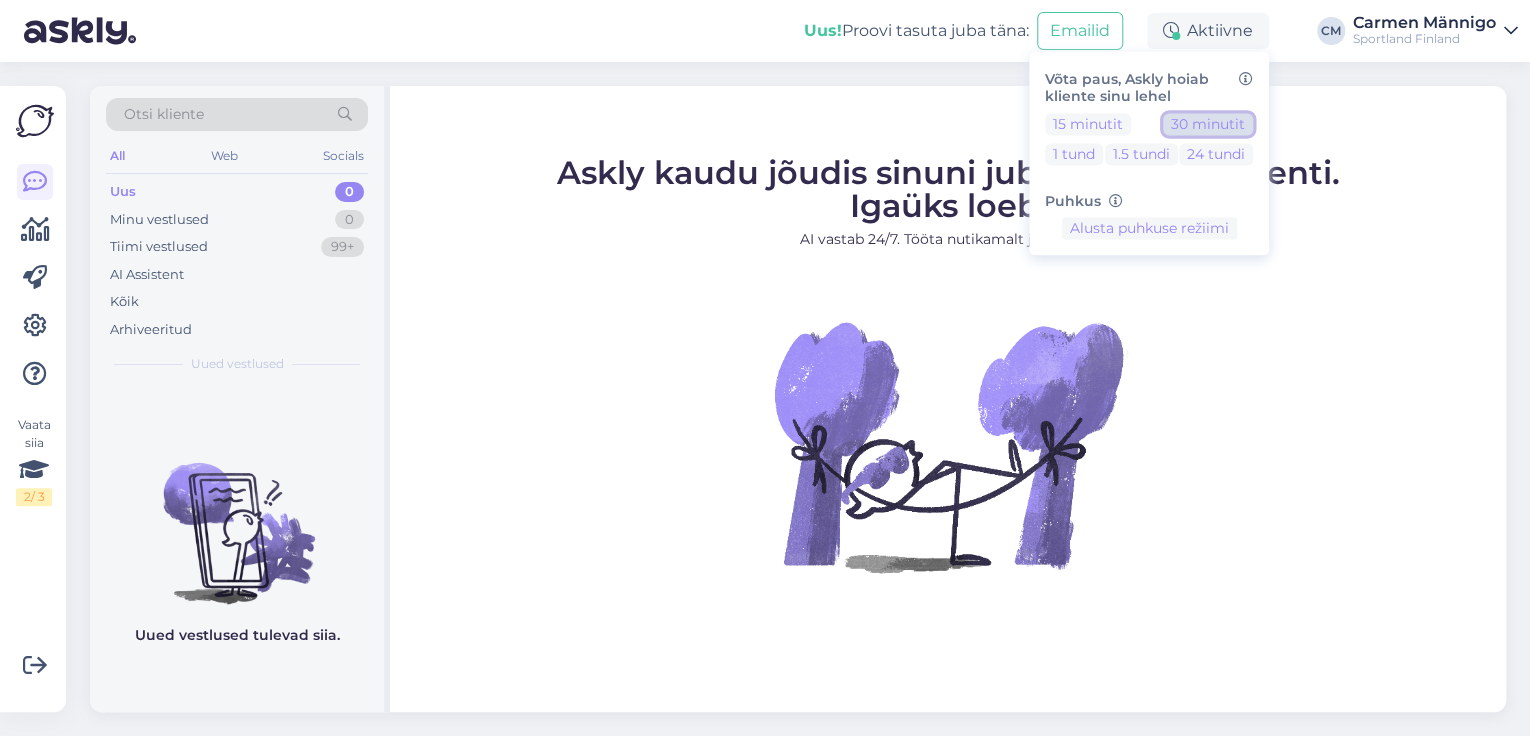 click on "30 minutit" at bounding box center (1208, 124) 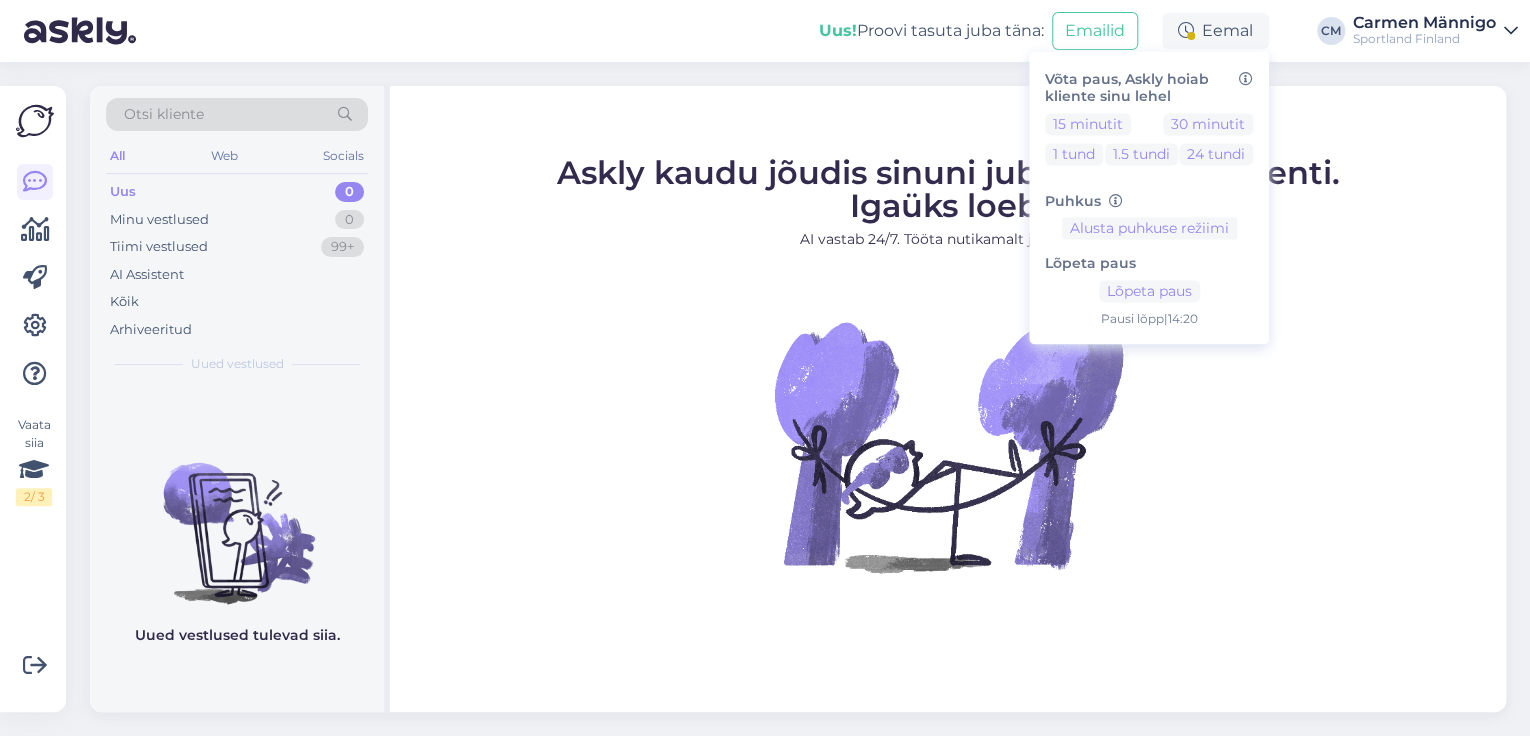 click on "Lõpeta paus Lõpeta paus   Pausi lõpp  |  14:20" at bounding box center [1149, 284] 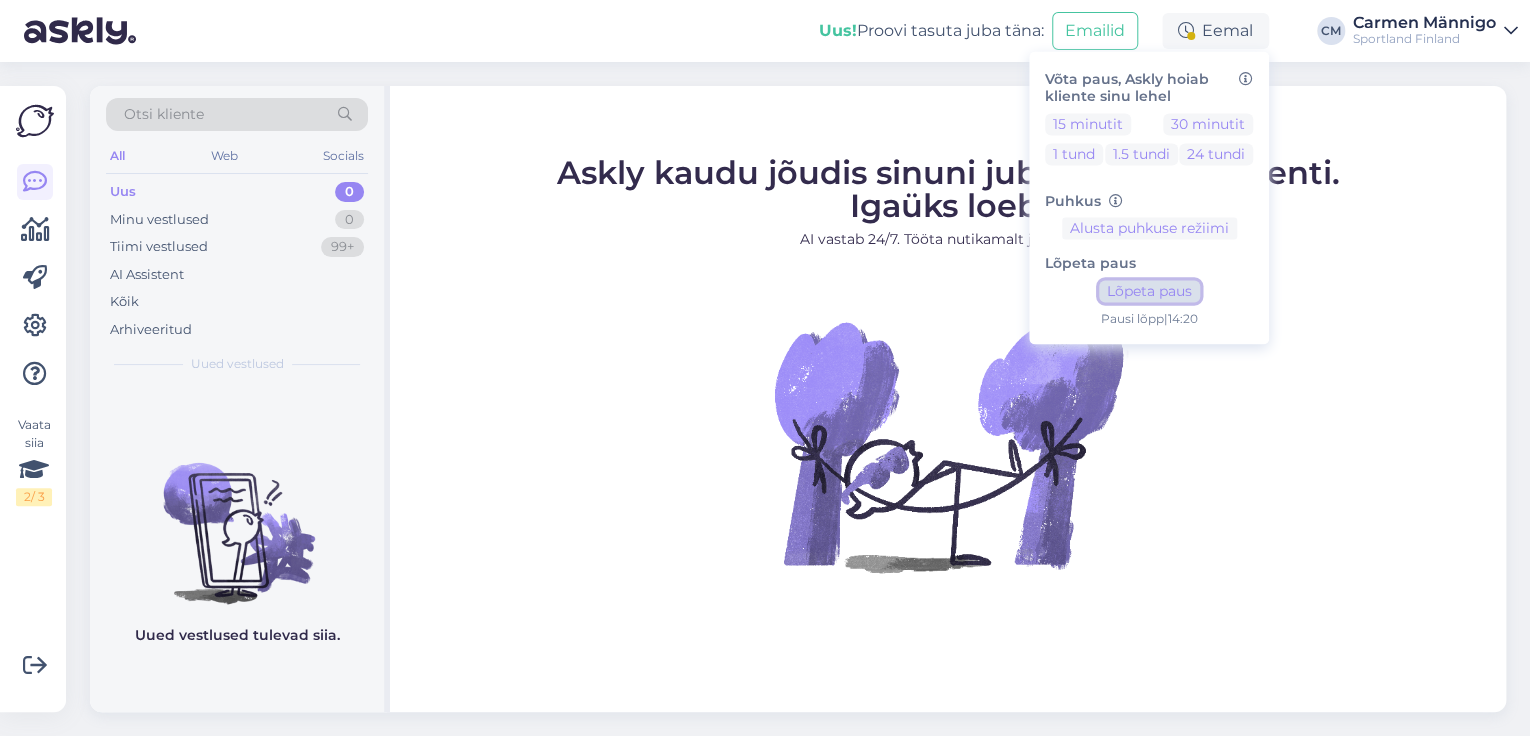 click on "Lõpeta paus" at bounding box center (1149, 292) 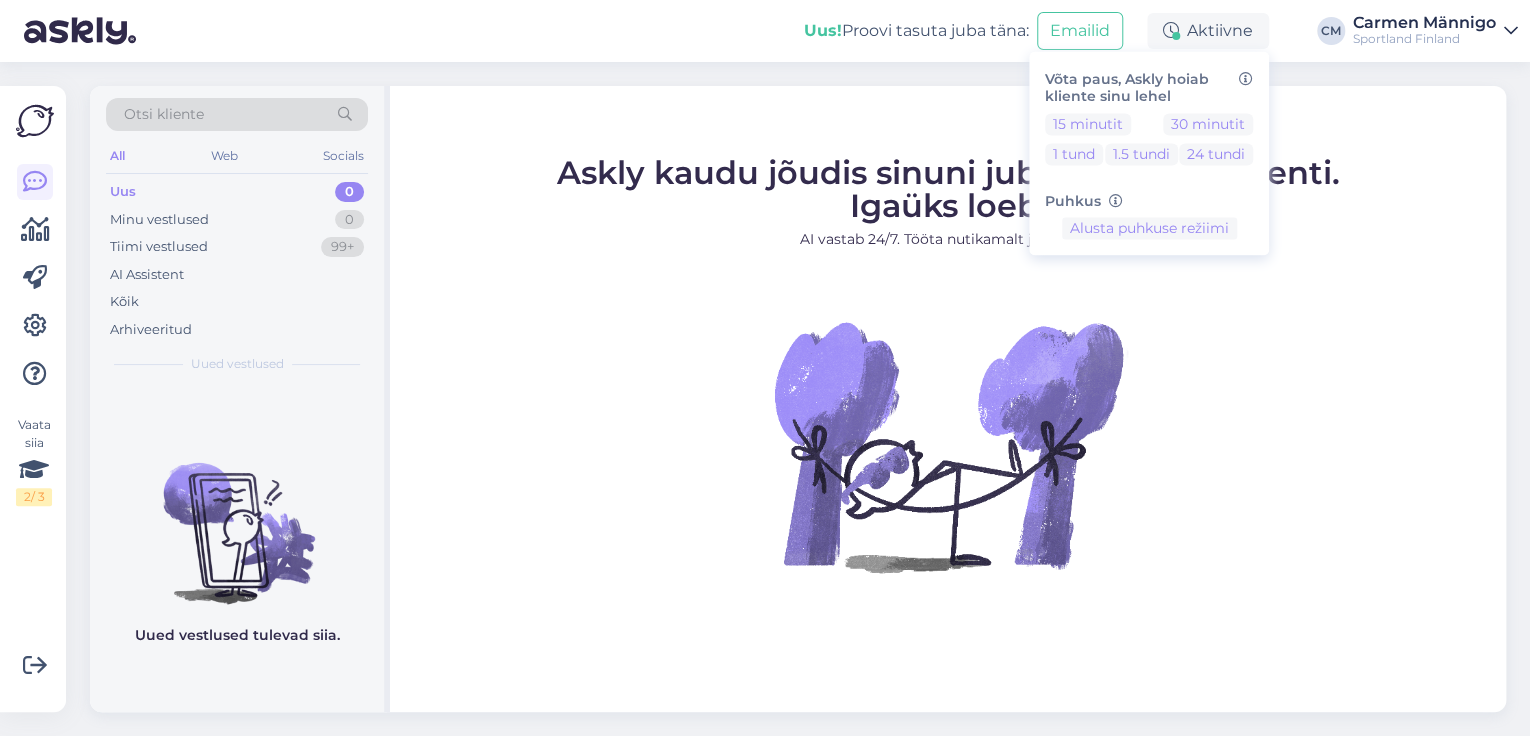 click on "Carmen Männigo" at bounding box center (1424, 23) 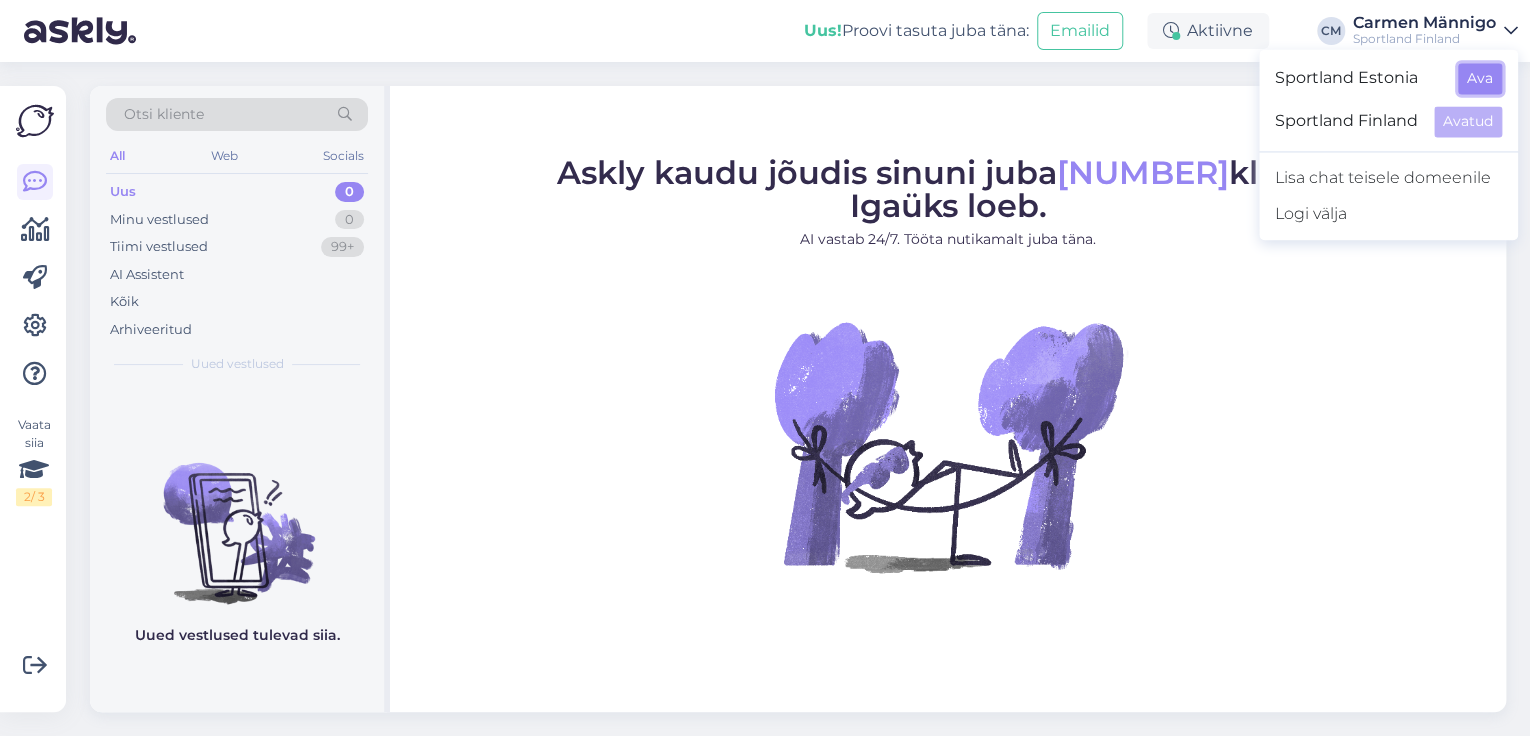 click on "Ava" at bounding box center [1480, 78] 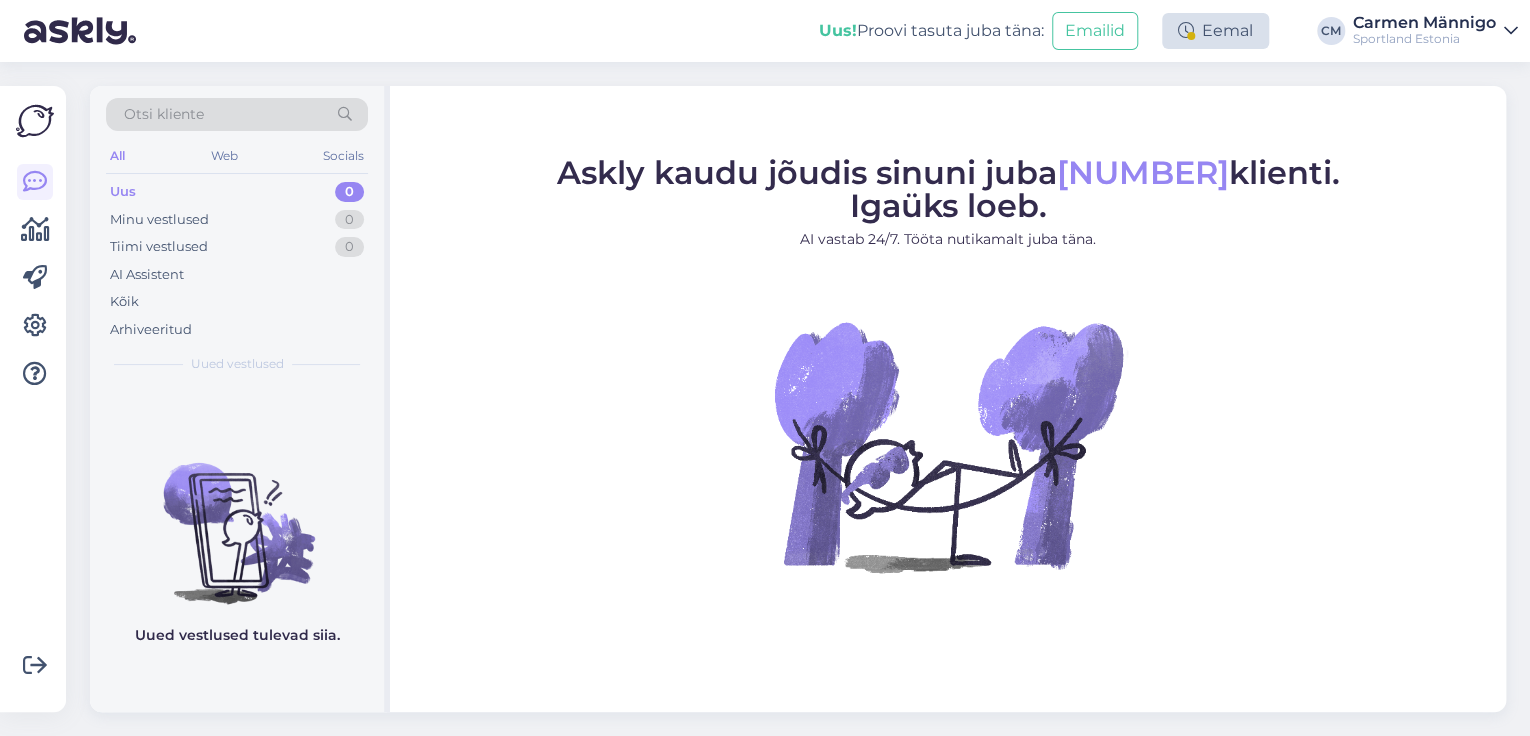 click on "Eemal" at bounding box center (1215, 31) 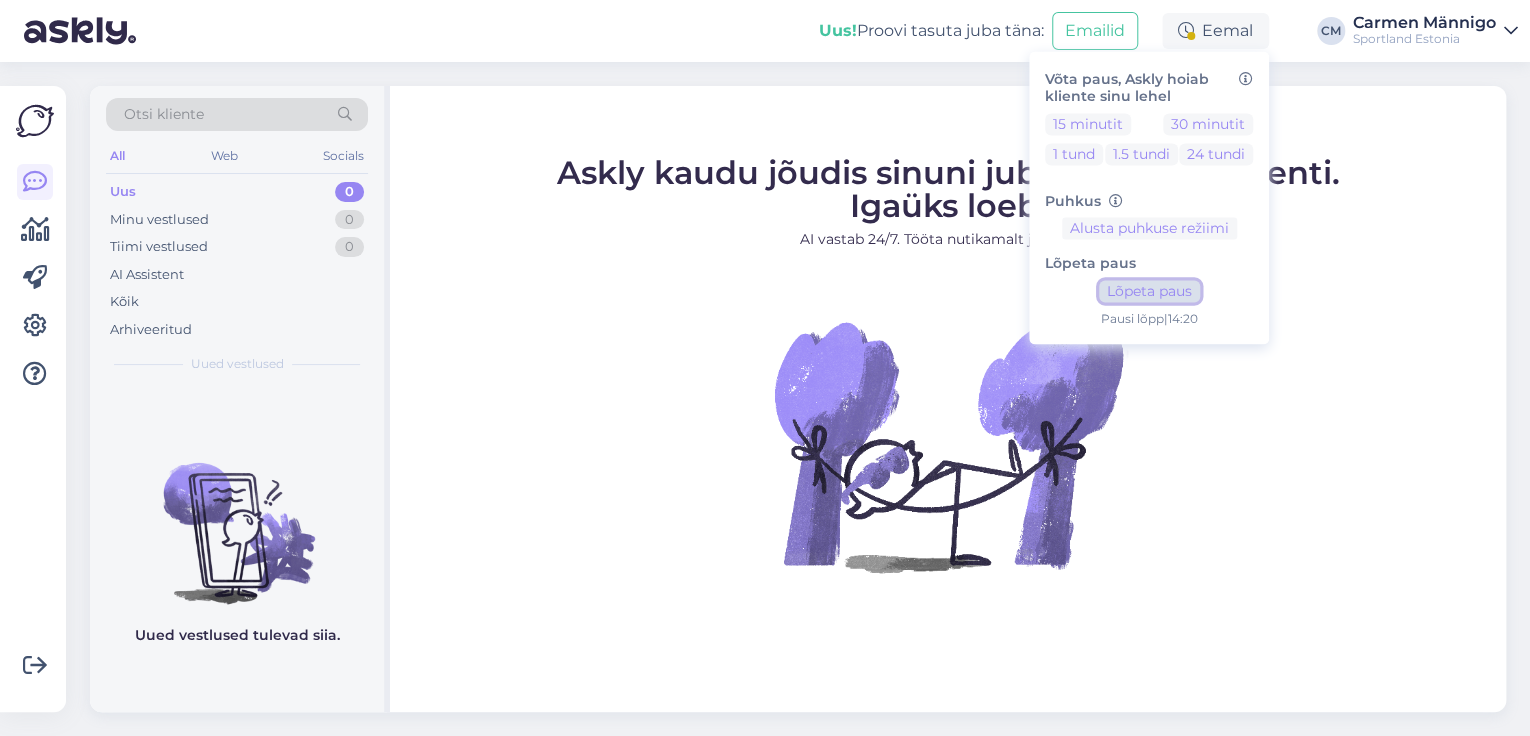 click on "Lõpeta paus" at bounding box center [1149, 292] 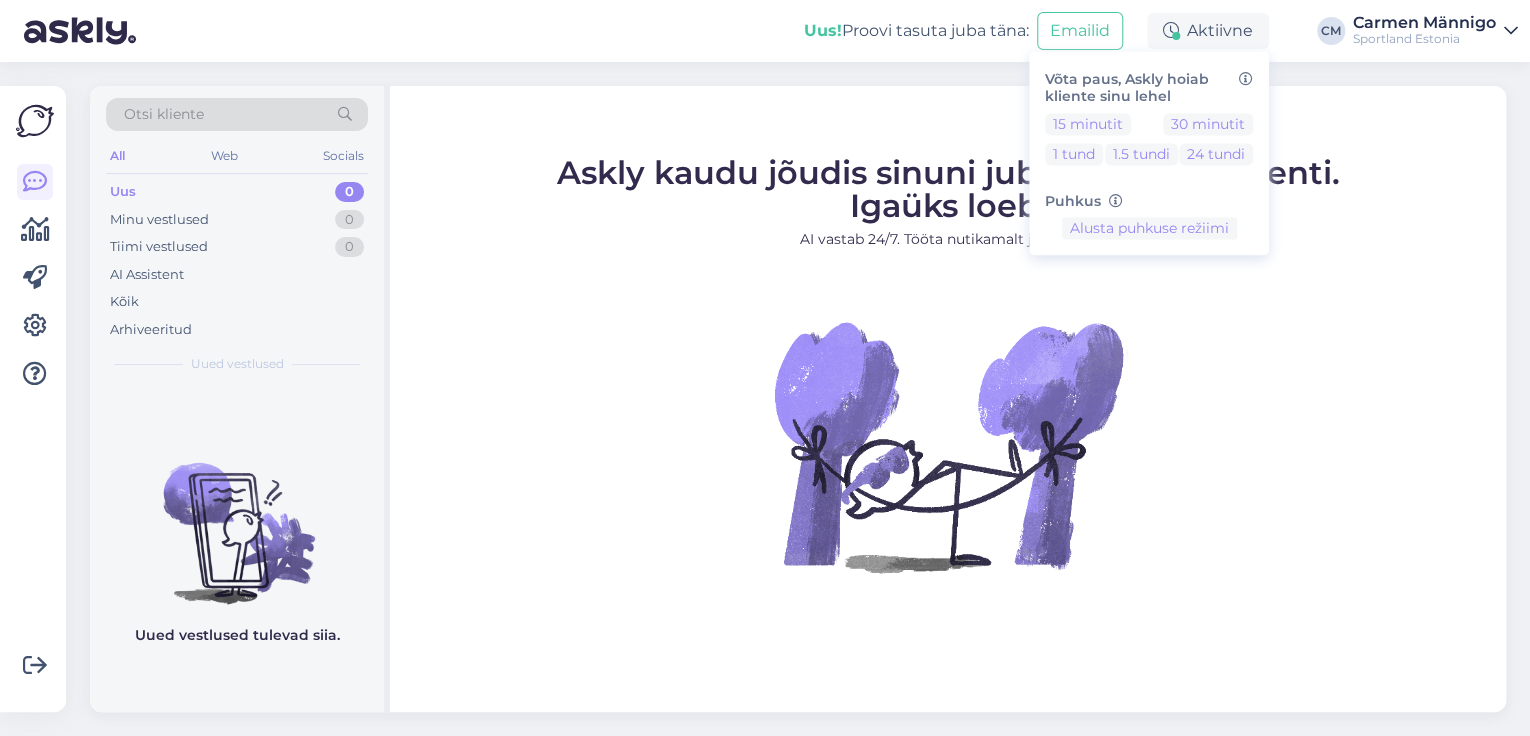 click on "Uus!  Proovi tasuta juba täna: Emailid Aktiivne Võta paus, Askly hoiab kliente sinu lehel 15 minutit 30 minutit 1 tund 1.5 tundi 24 tundi Puhkus Alusta puhkuse režiimi CM Carmen Männigo Sportland Estonia" at bounding box center (765, 31) 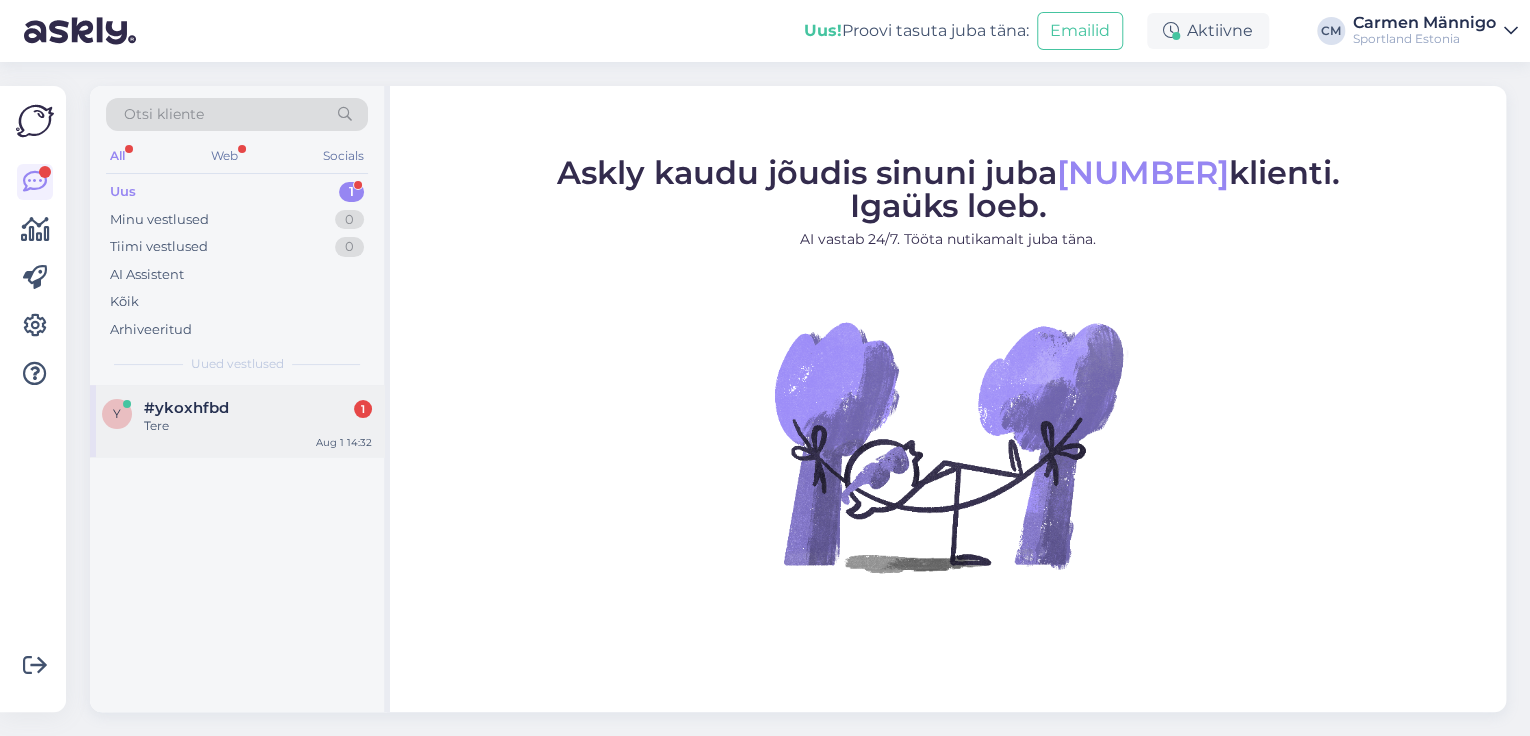 click on "Otsi kliente All Web Socials Uus 1 Minu vestlused 0 Tiimi vestlused 0 AI Assistent Kõik Arhiveeritud Uued vestlused y [PRODUCT_CODE] 1 Tere [MONTH] 1 [TIME]" at bounding box center [240, 399] 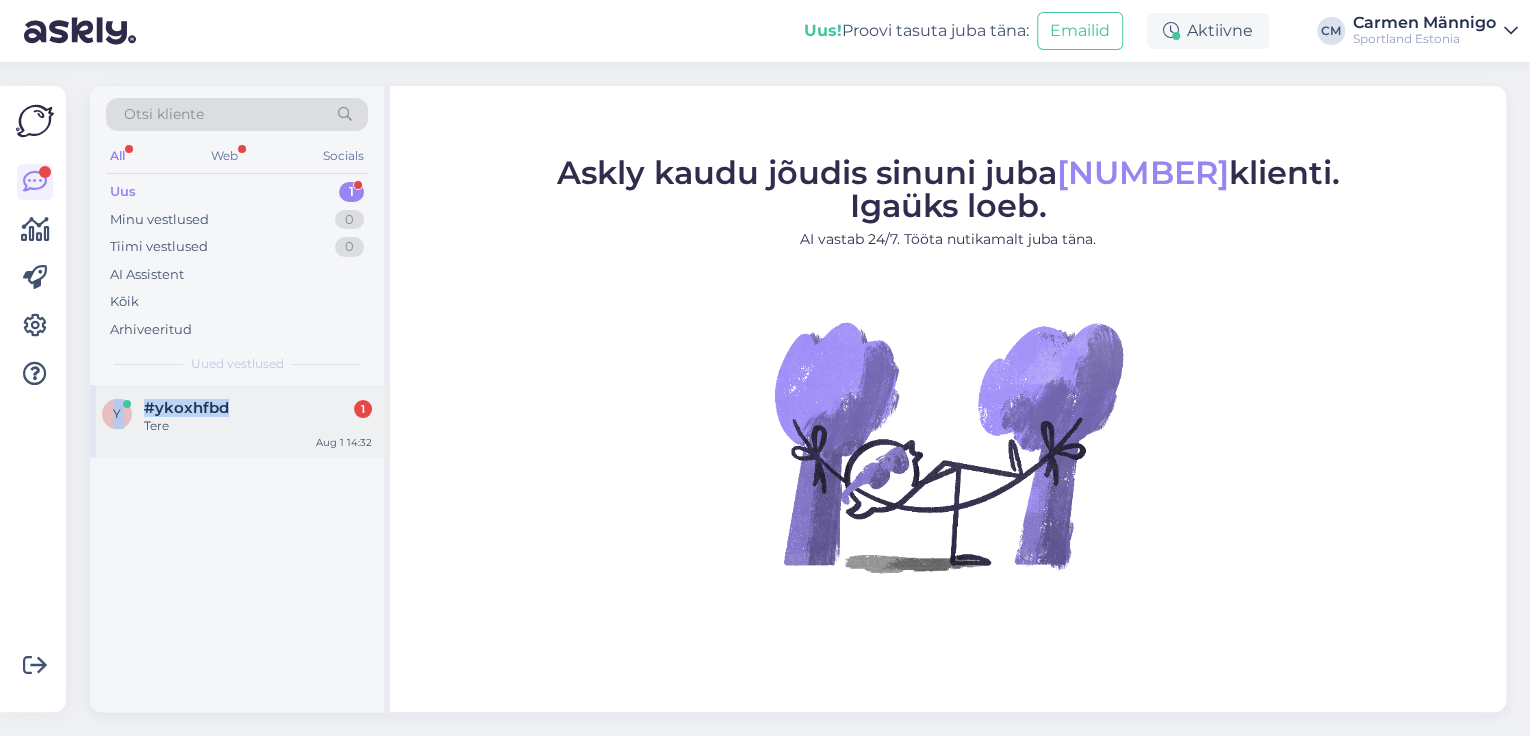 click on "[PRODUCT_CODE] 1" at bounding box center [258, 408] 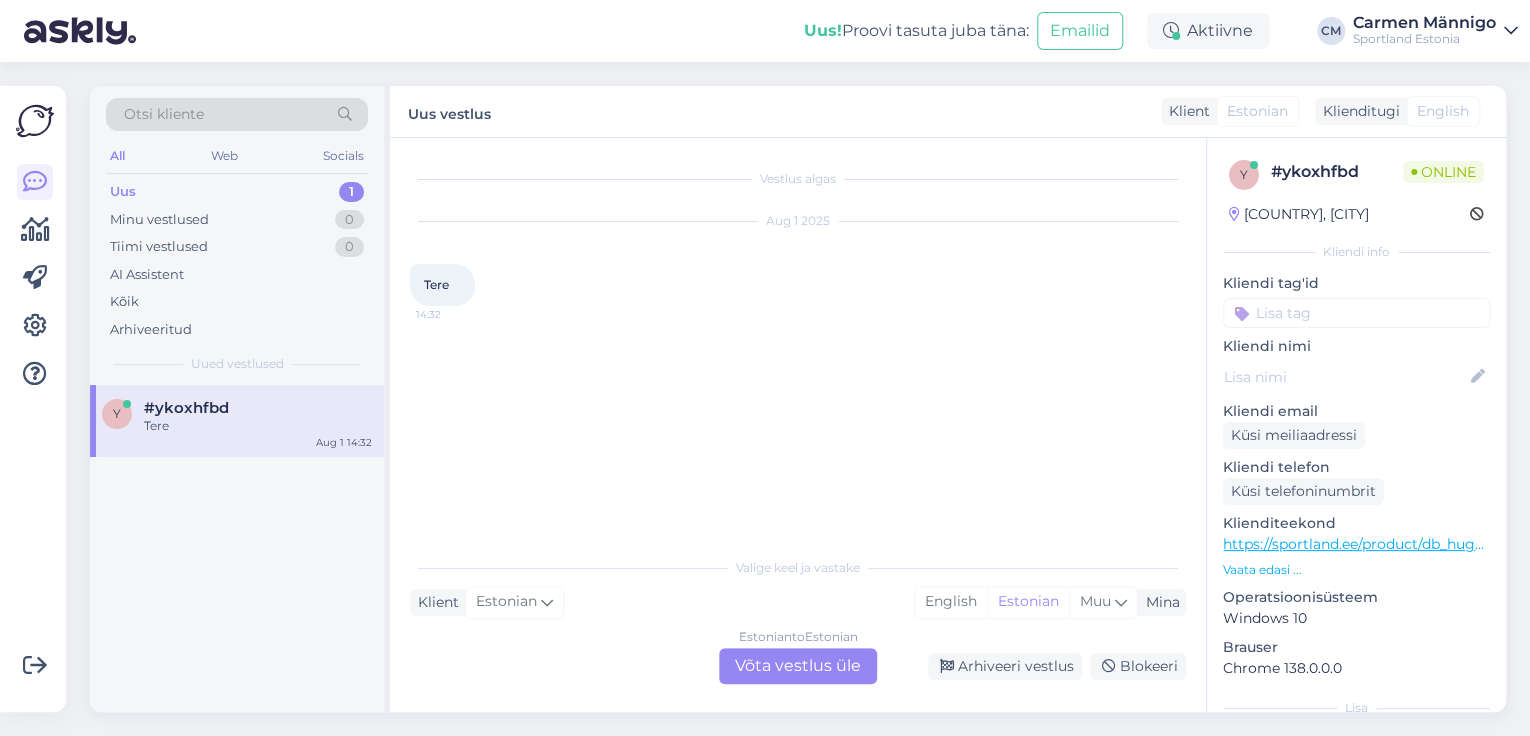 click on "Estonian  to  Estonian Võta vestlus üle" at bounding box center [798, 666] 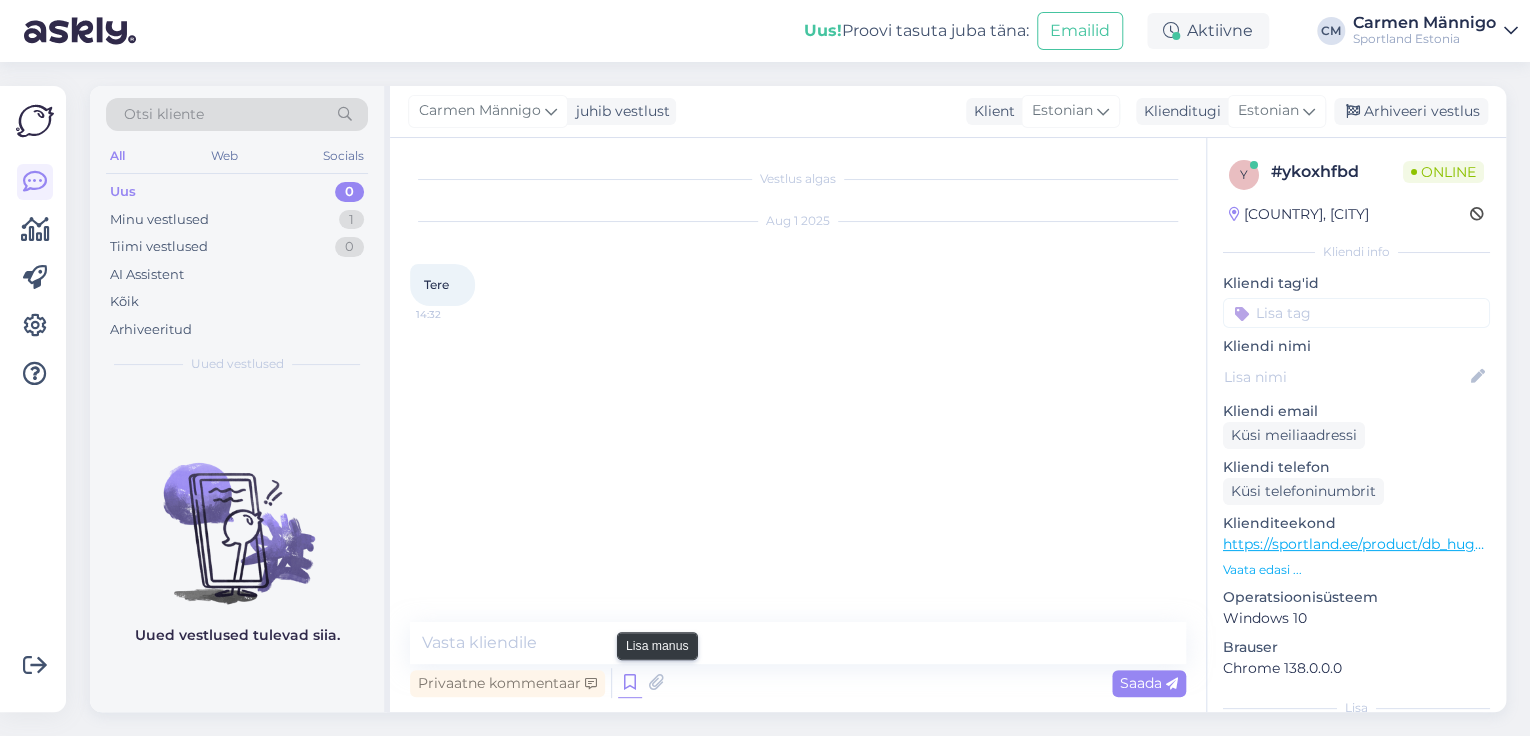 click at bounding box center (630, 683) 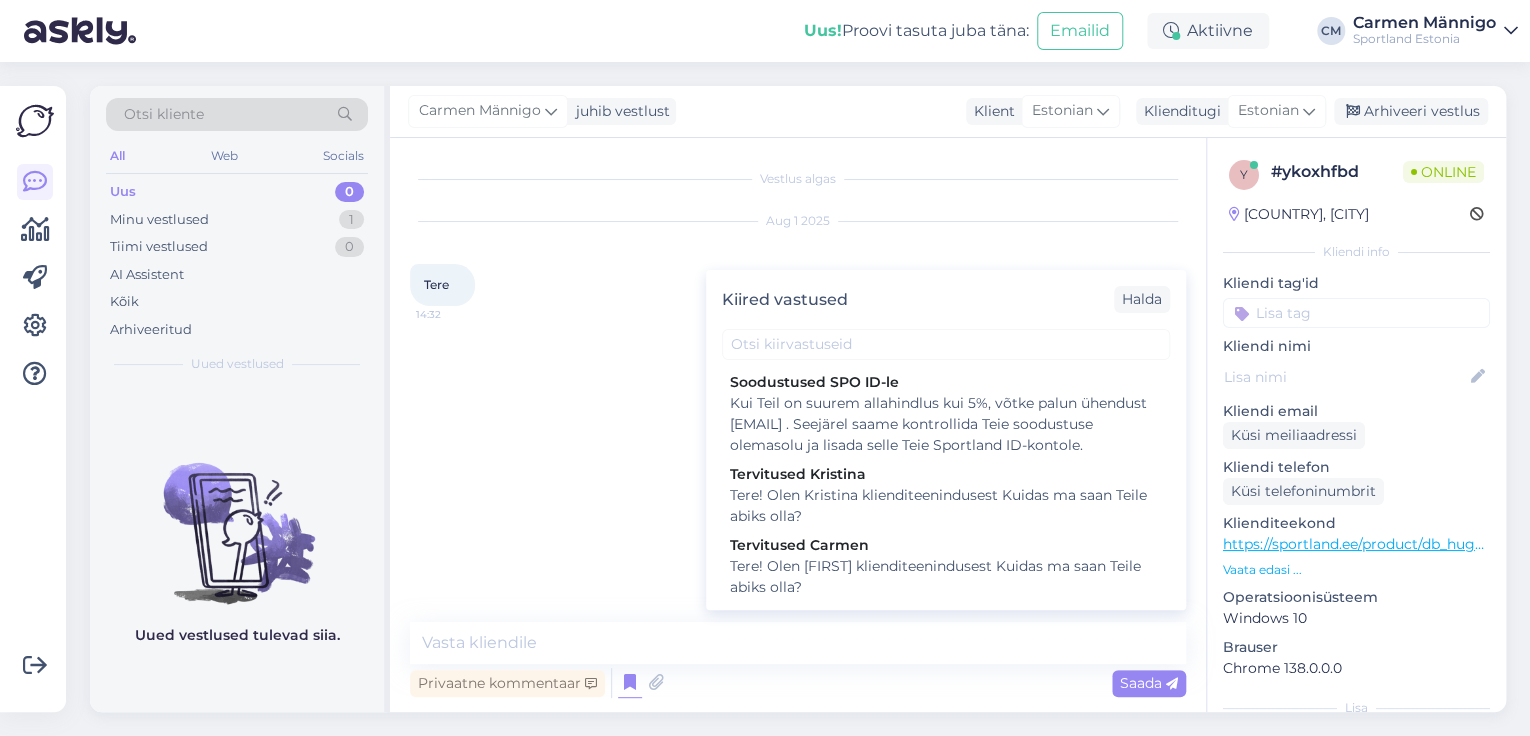 click on "Tervitused Carmen" at bounding box center [946, 545] 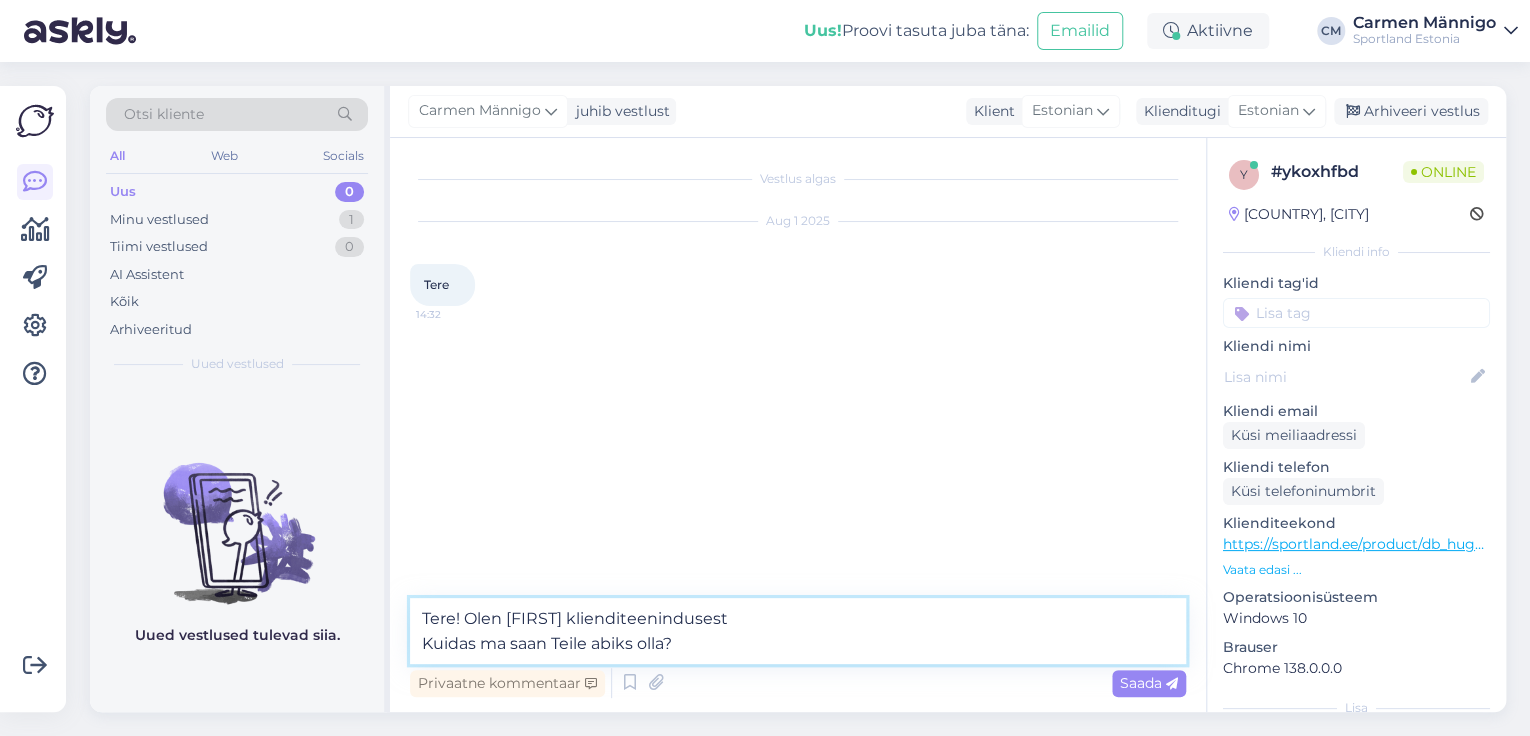 click on "Tere! Olen [FIRST] klienditeenindusest
Kuidas ma saan Teile abiks olla?" at bounding box center [798, 631] 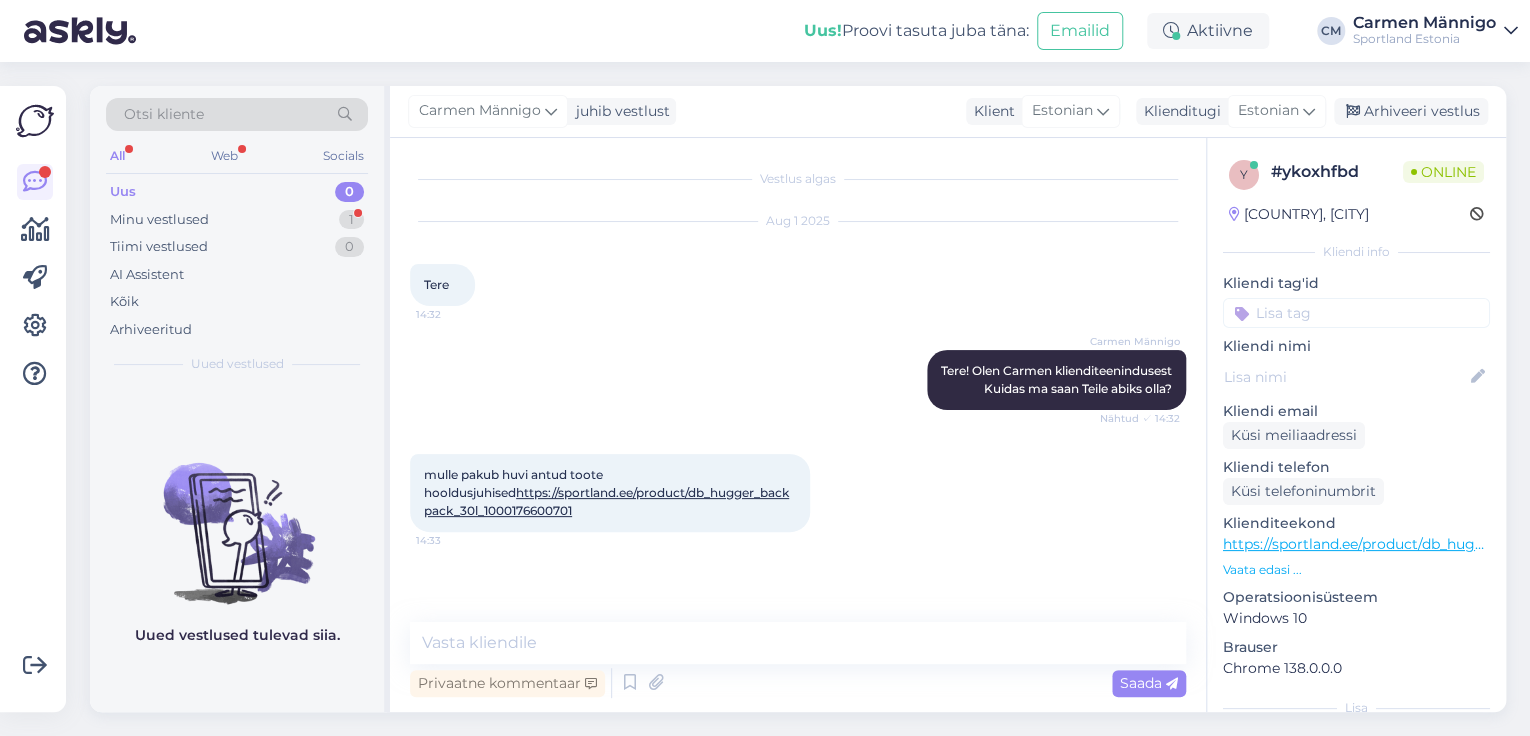 click on "https://sportland.ee/product/db_hugger_backpack_30l_1000176600701" at bounding box center (606, 501) 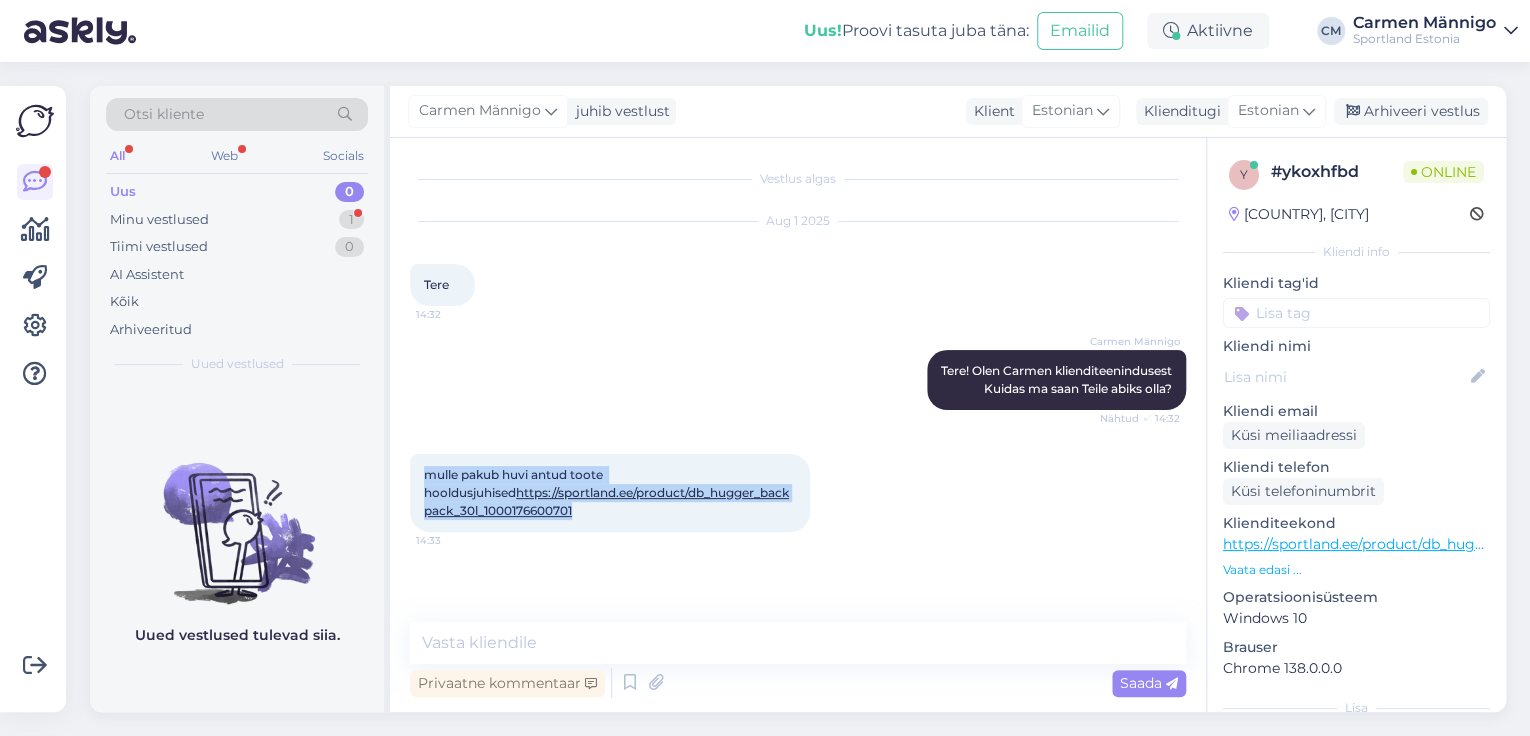 drag, startPoint x: 502, startPoint y: 516, endPoint x: 425, endPoint y: 476, distance: 86.76981 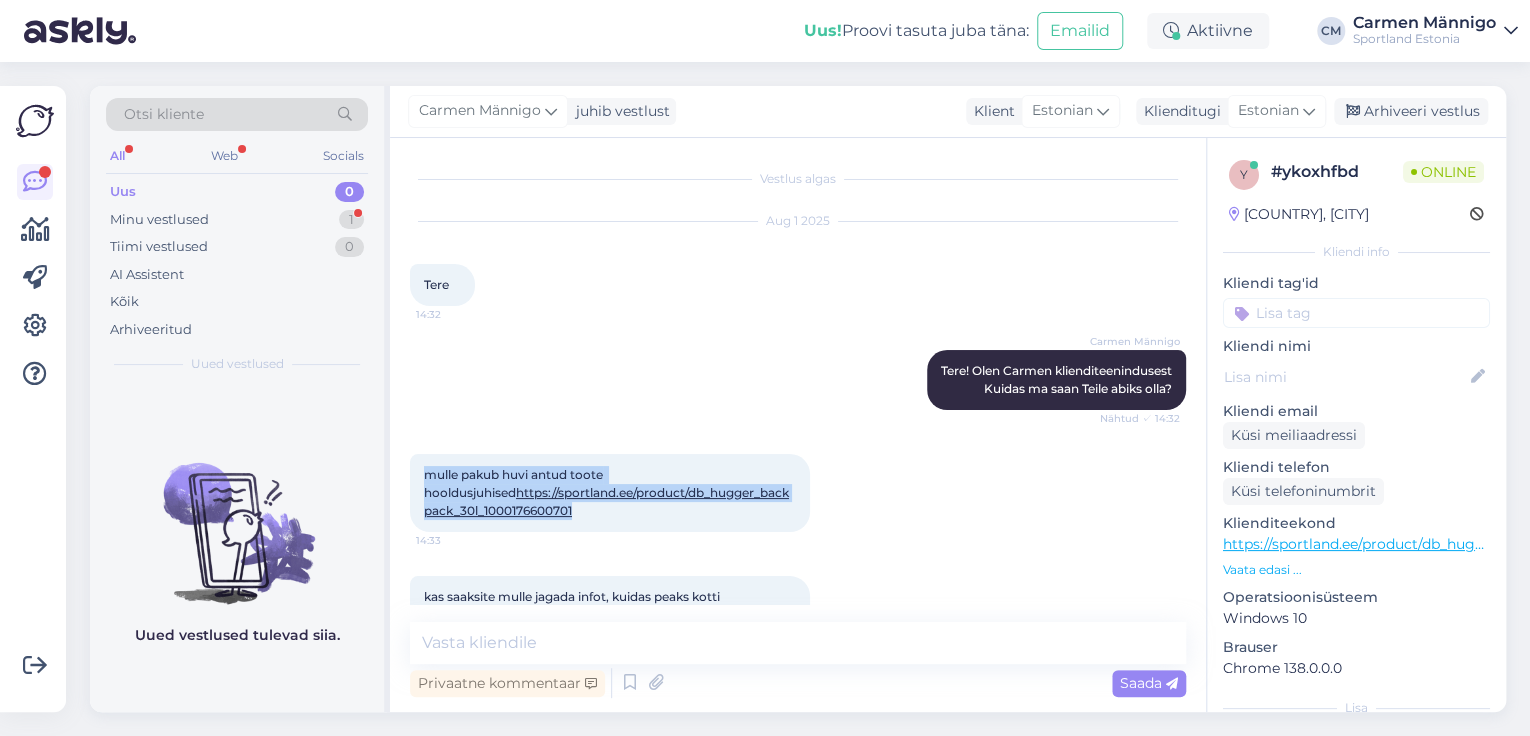 scroll, scrollTop: 53, scrollLeft: 0, axis: vertical 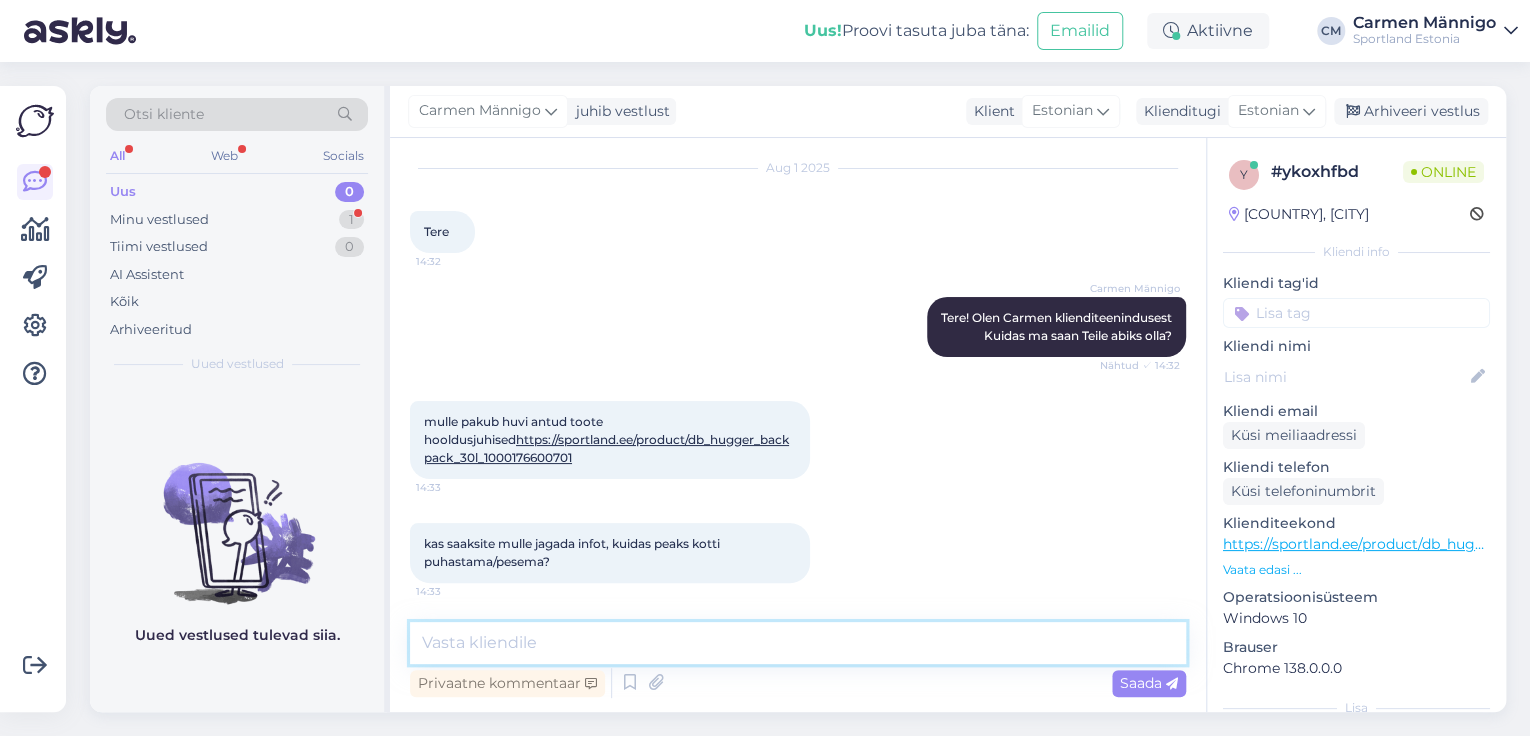 click at bounding box center (798, 643) 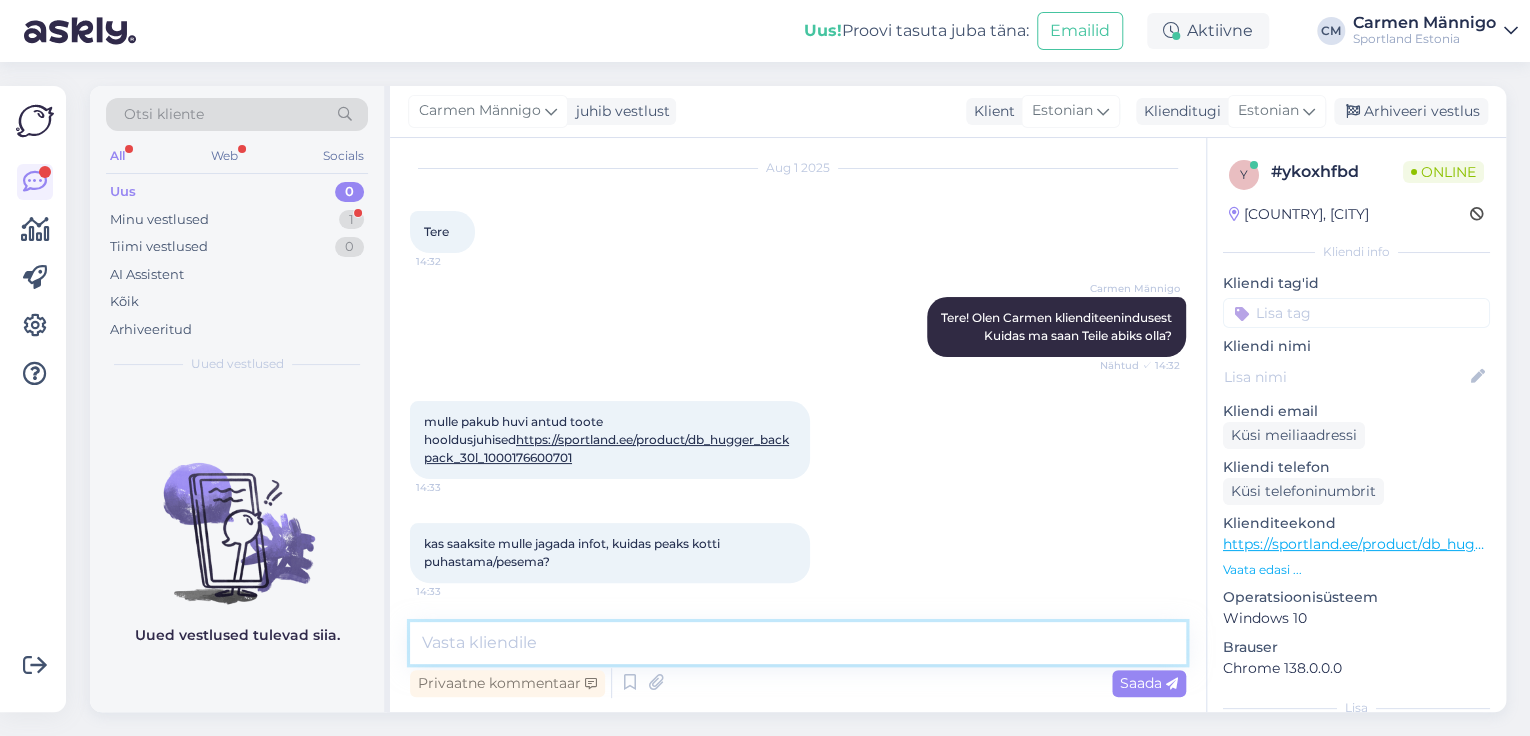 click at bounding box center (798, 643) 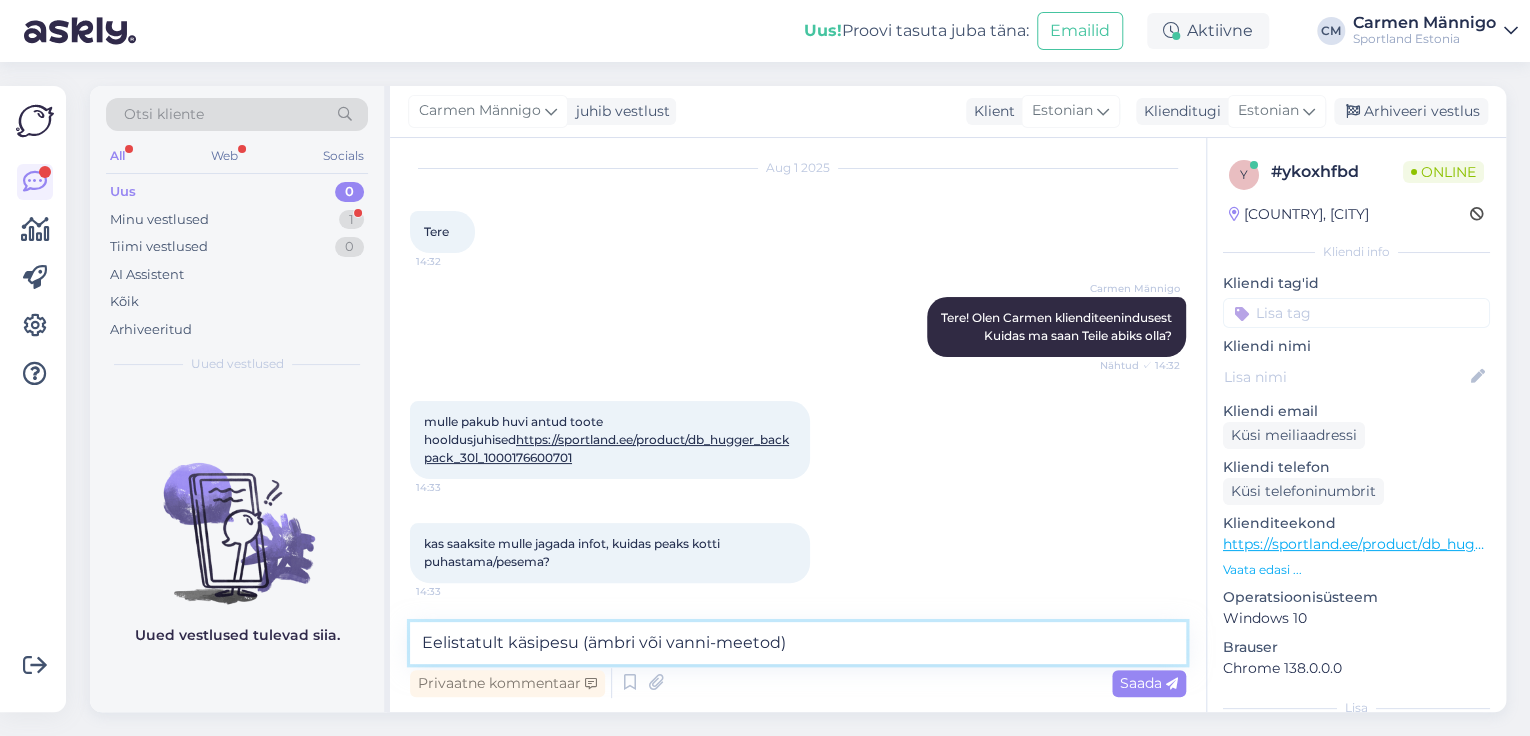click on "Eelistatult käsipesu (ämbri või vanni‑meetod)" at bounding box center [798, 643] 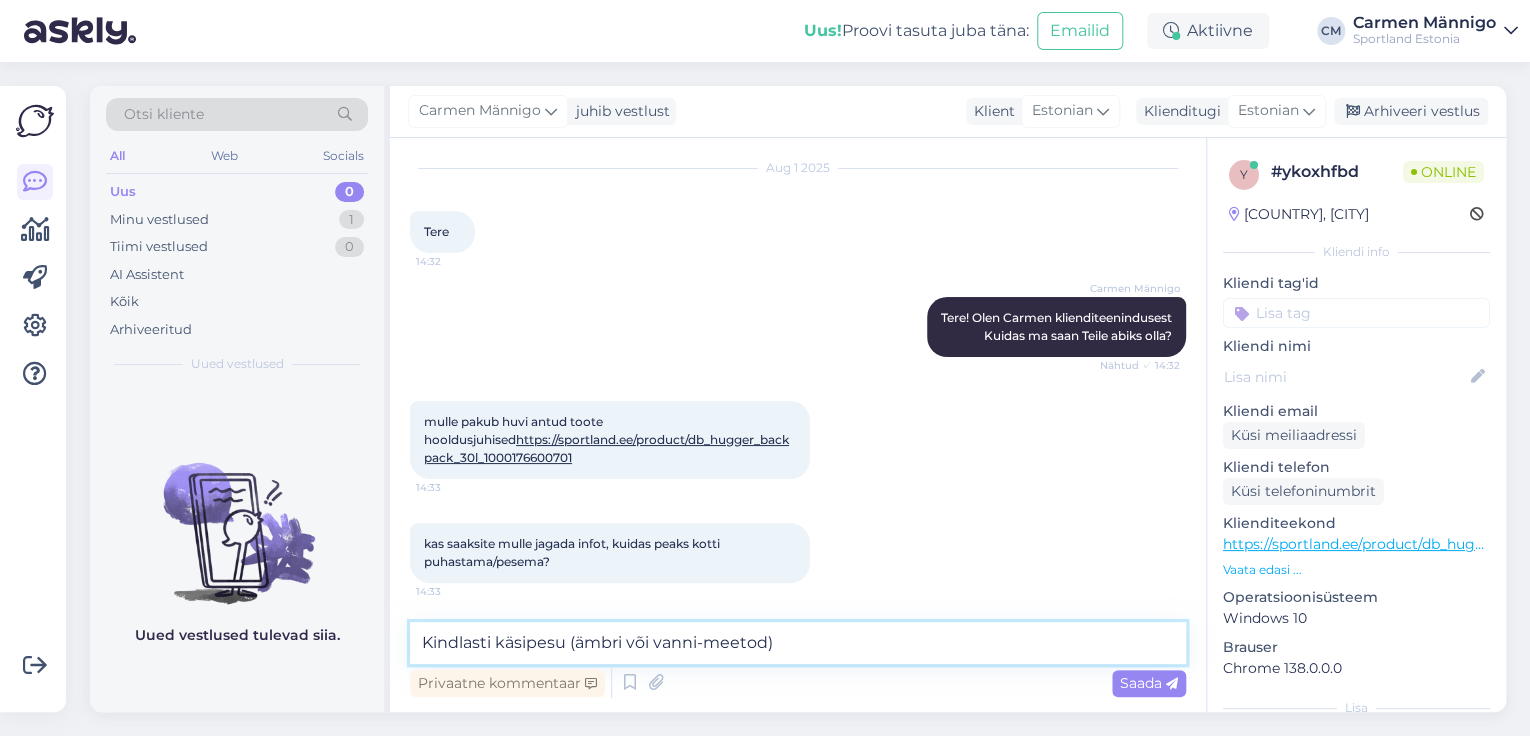 drag, startPoint x: 831, startPoint y: 639, endPoint x: 576, endPoint y: 647, distance: 255.12546 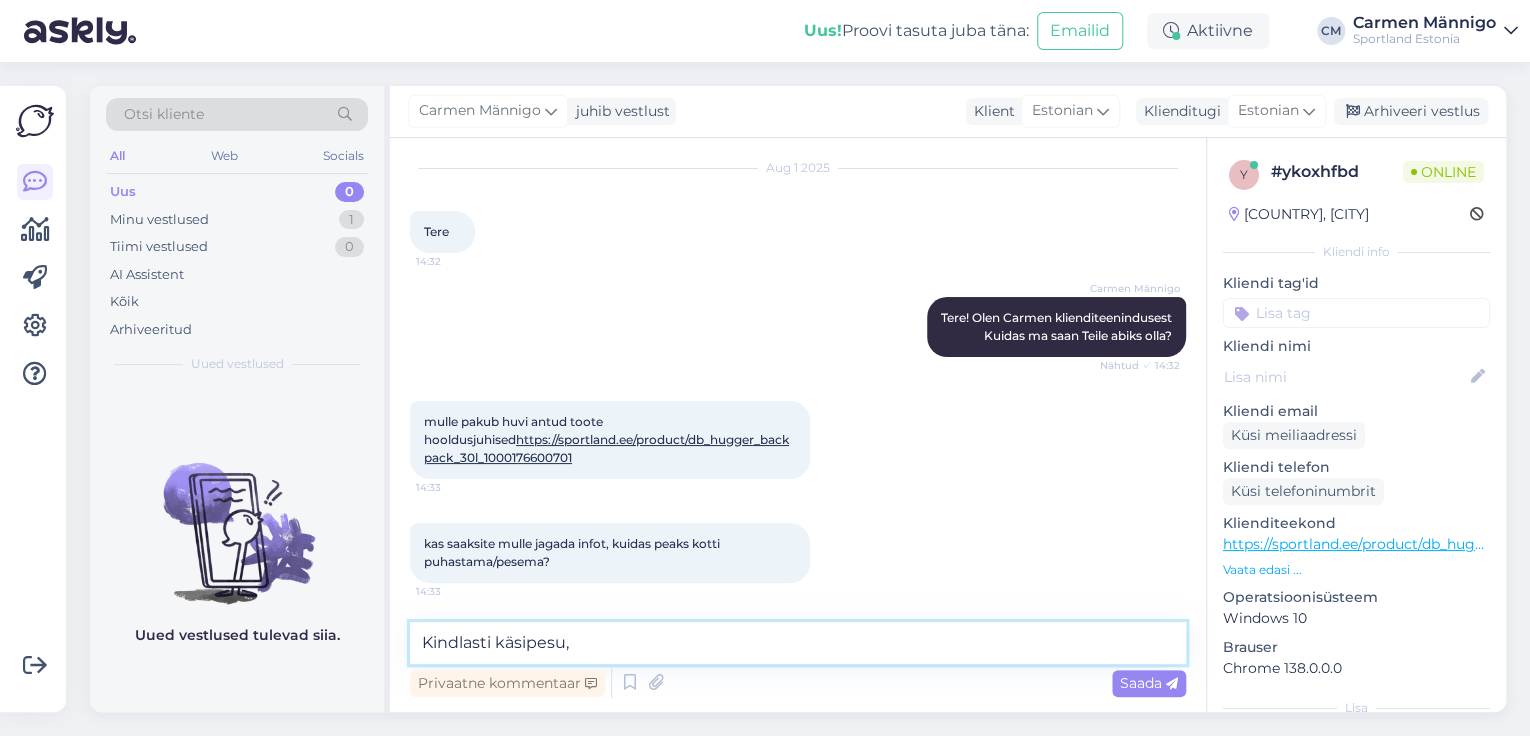 paste on "väikseid plekke lihtsalt pehme harja ja vee/õrna seebilahendusega." 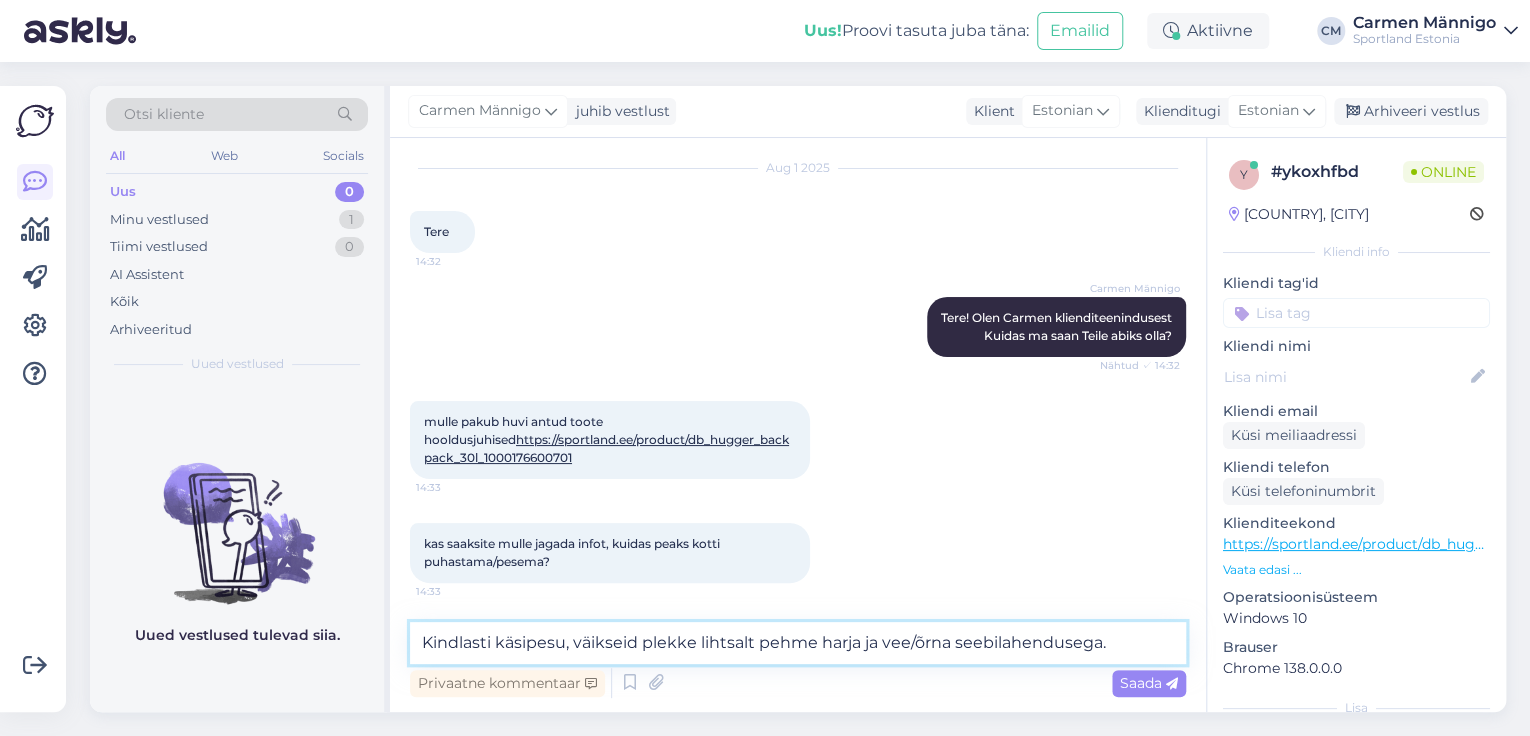 type on "Kindlasti käsipesu, väikseid plekke lihtsalt pehme harja ja vee/õrna seebilahendusega." 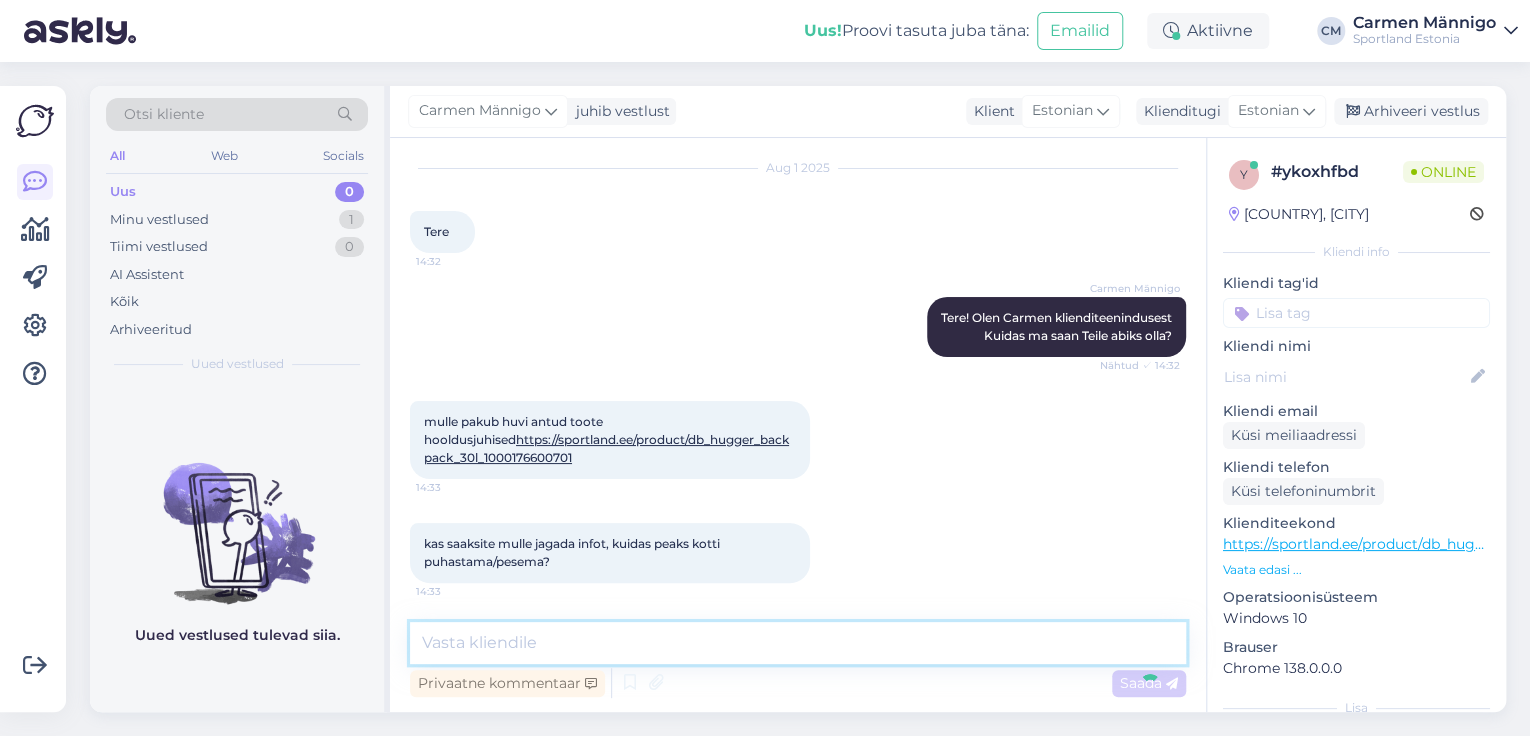 scroll, scrollTop: 157, scrollLeft: 0, axis: vertical 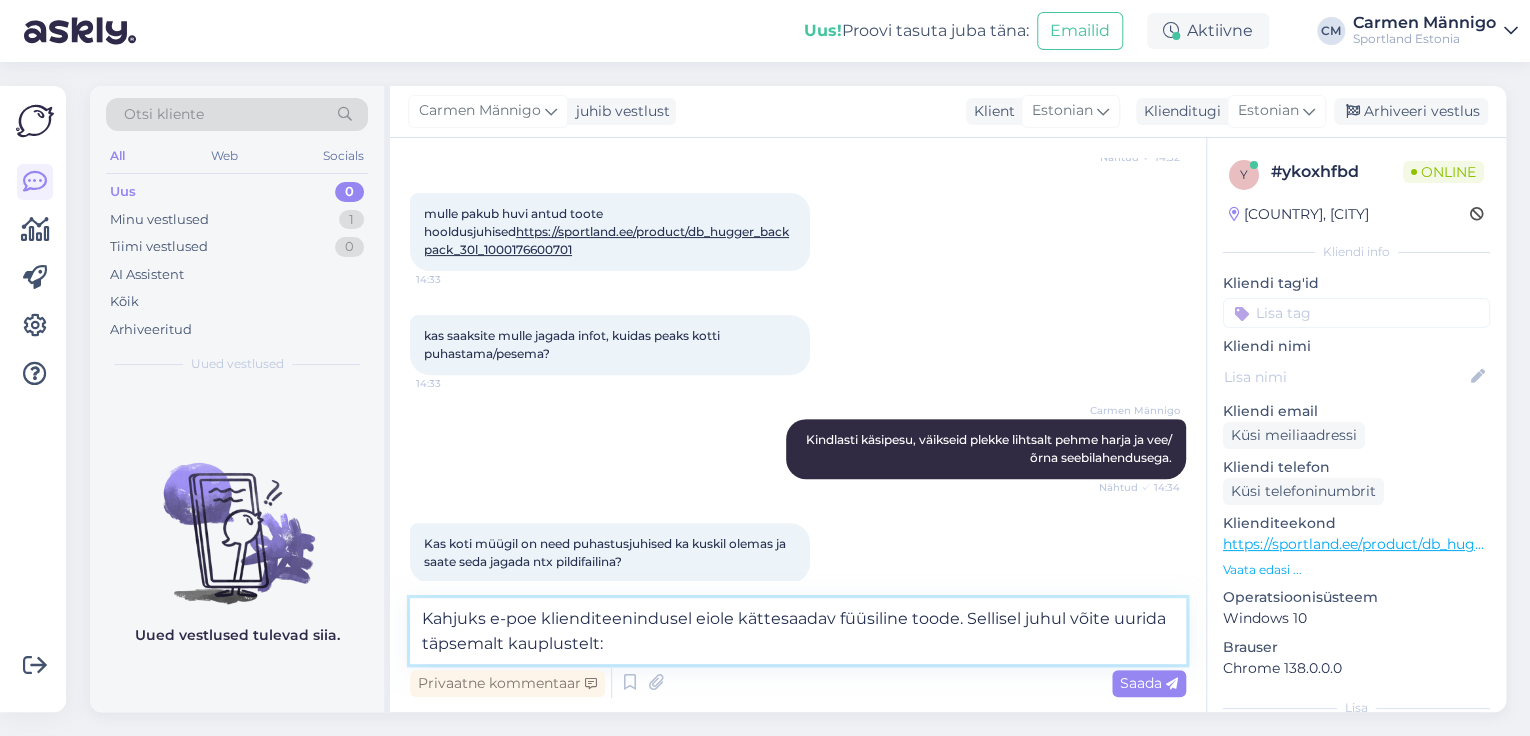 click on "Kahjuks e-poe klienditeenindusel eiole kättesaadav füüsiline toode. Sellisel juhul võite uurida täpsemalt kauplustelt:" at bounding box center (798, 631) 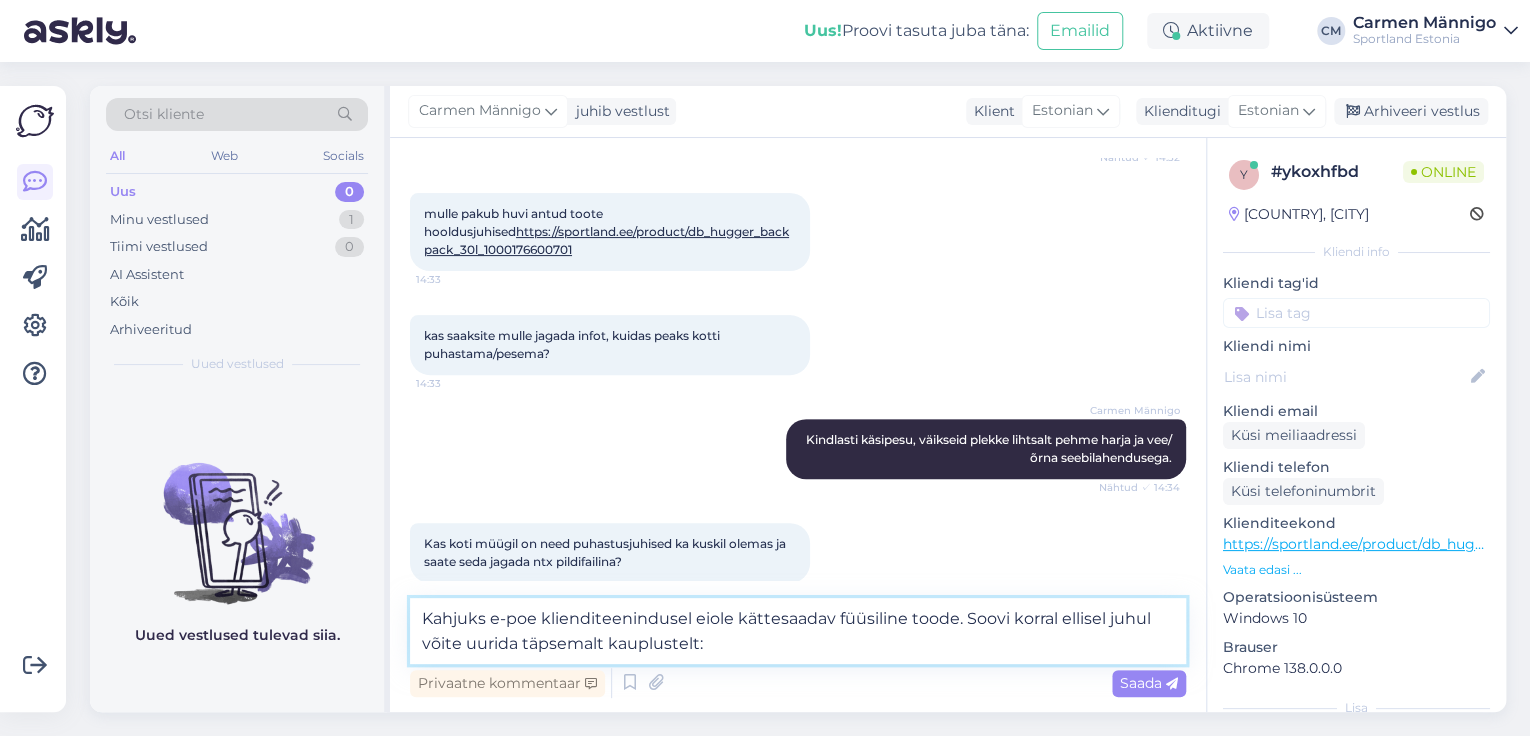 drag, startPoint x: 1100, startPoint y: 628, endPoint x: 1088, endPoint y: 622, distance: 13.416408 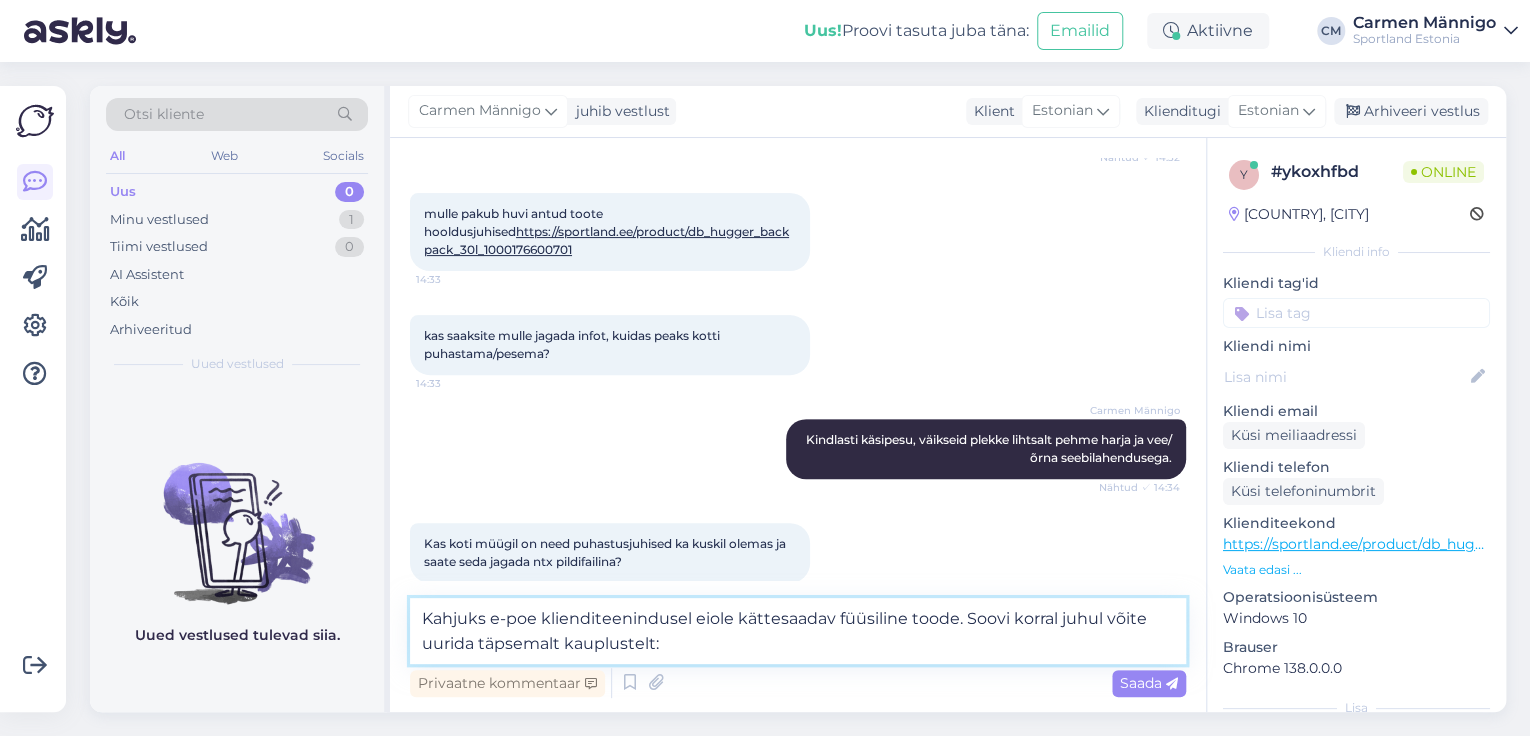 click on "Kahjuks e-poe klienditeenindusel eiole kättesaadav füüsiline toode. Soovi korral juhul võite uurida täpsemalt kauplustelt:" at bounding box center [798, 631] 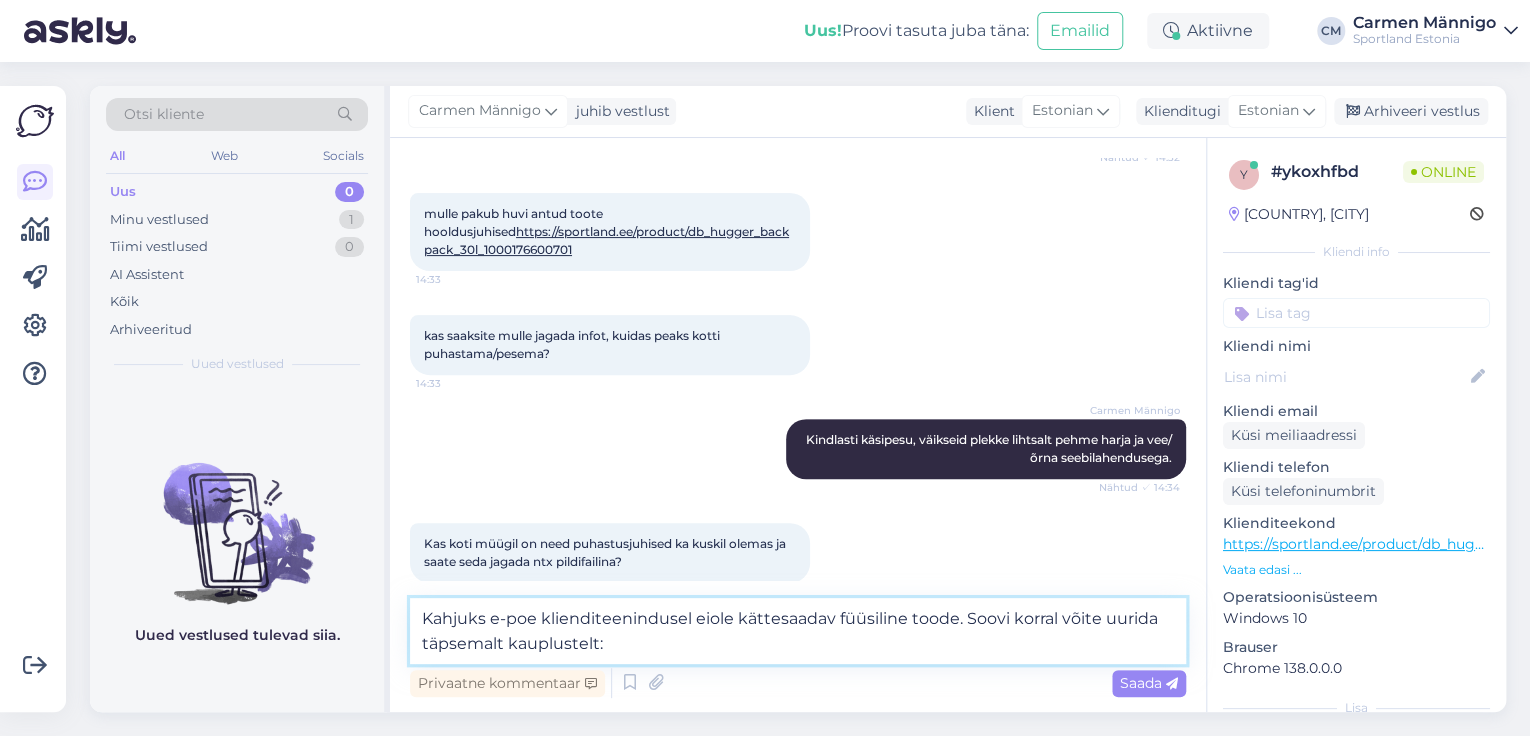 click on "Kahjuks e-poe klienditeenindusel eiole kättesaadav füüsiline toode. Soovi korral võite uurida täpsemalt kauplustelt:" at bounding box center (798, 631) 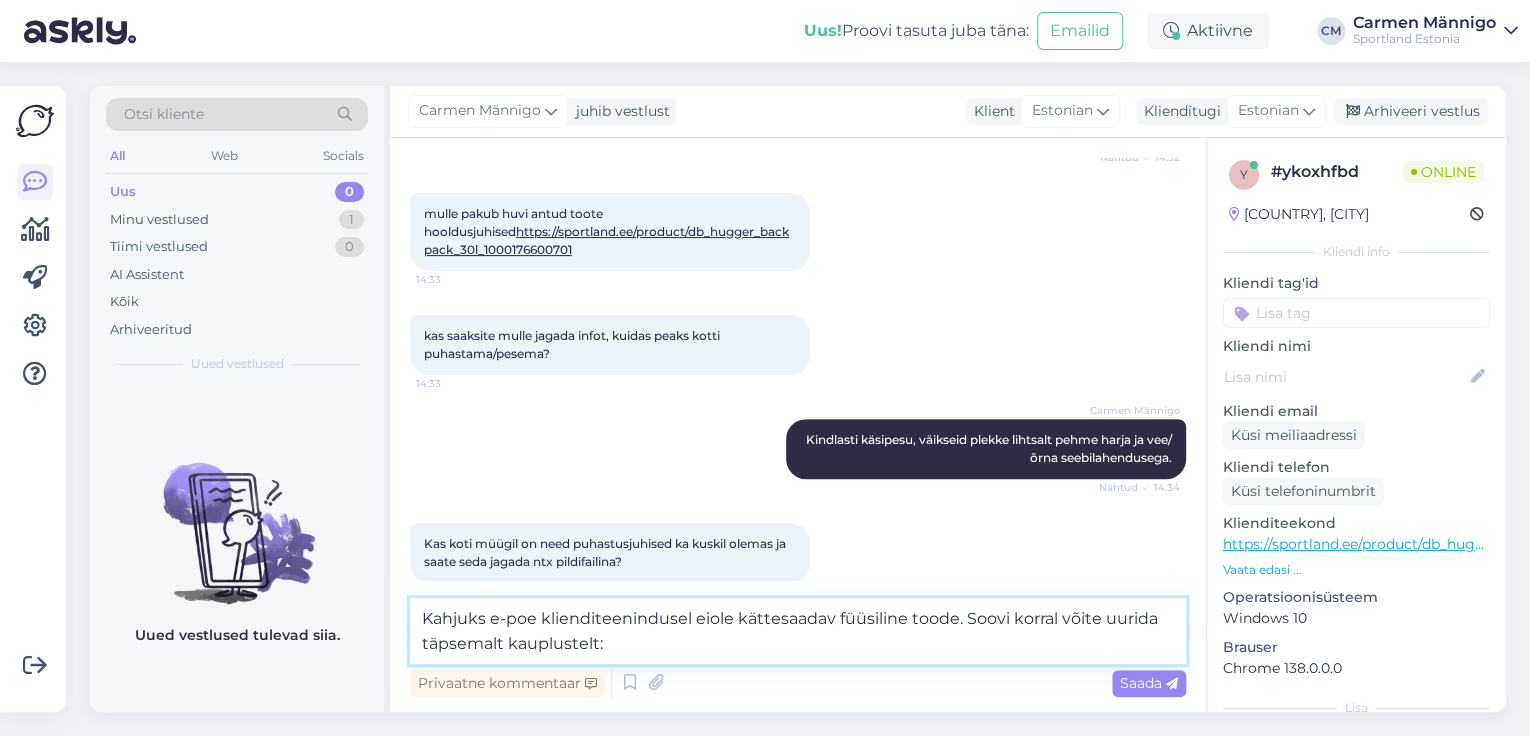 drag, startPoint x: 630, startPoint y: 644, endPoint x: 511, endPoint y: 643, distance: 119.0042 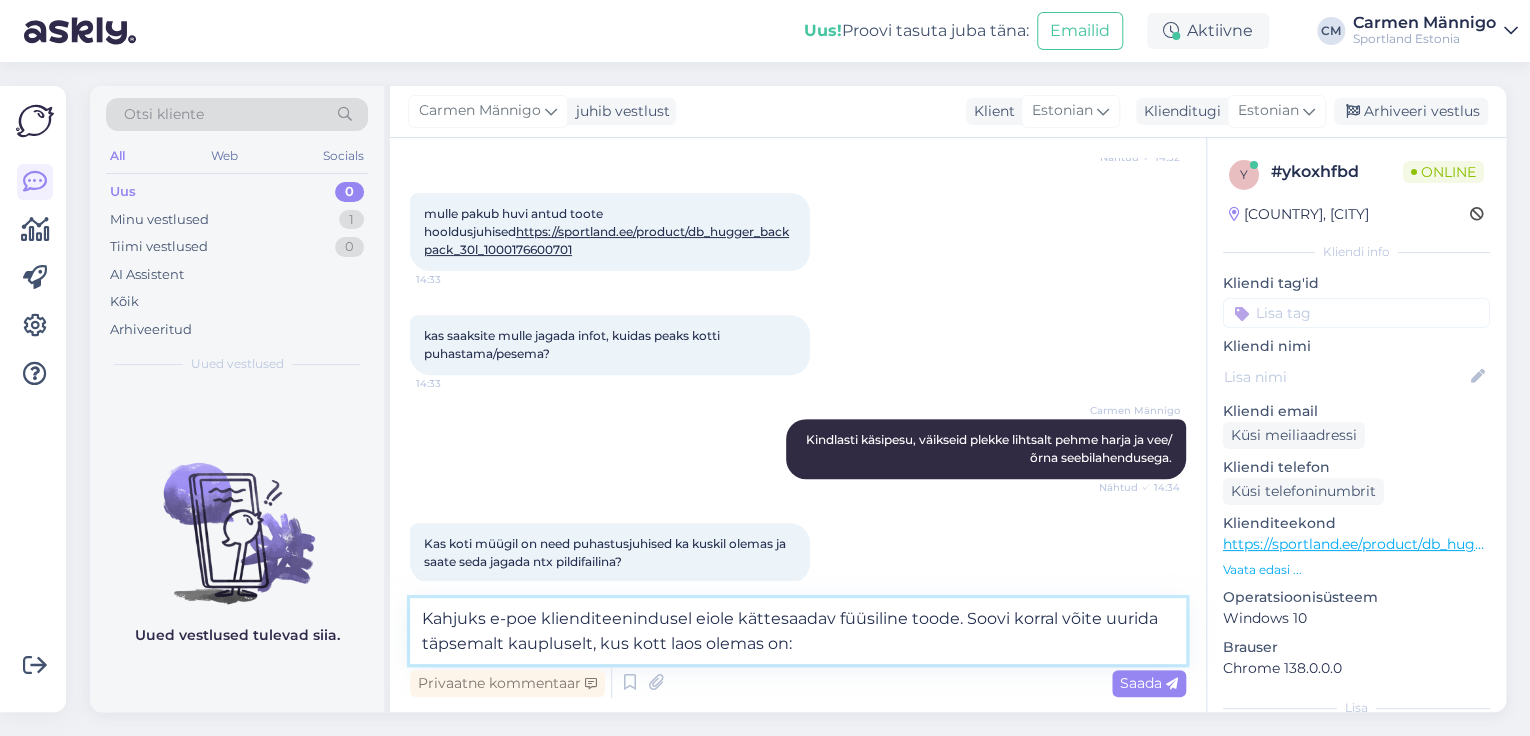 click on "Kahjuks e-poe klienditeenindusel eiole kättesaadav füüsiline toode. Soovi korral võite uurida täpsemalt kaupluselt, kus kott laos olemas on:" at bounding box center [798, 631] 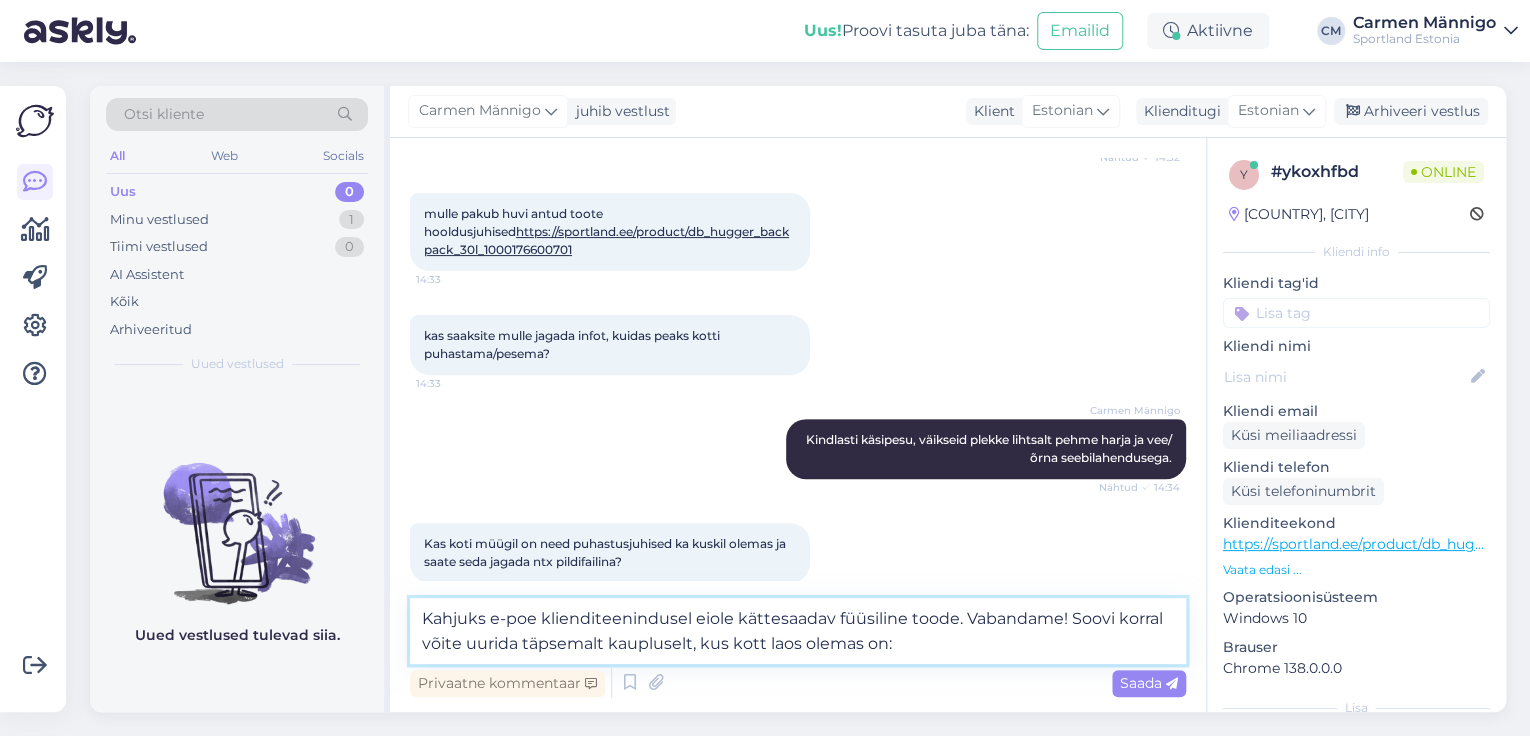 click on "Kahjuks e-poe klienditeenindusel eiole kättesaadav füüsiline toode. Vabandame! Soovi korral võite uurida täpsemalt kaupluselt, kus kott laos olemas on:" at bounding box center [798, 631] 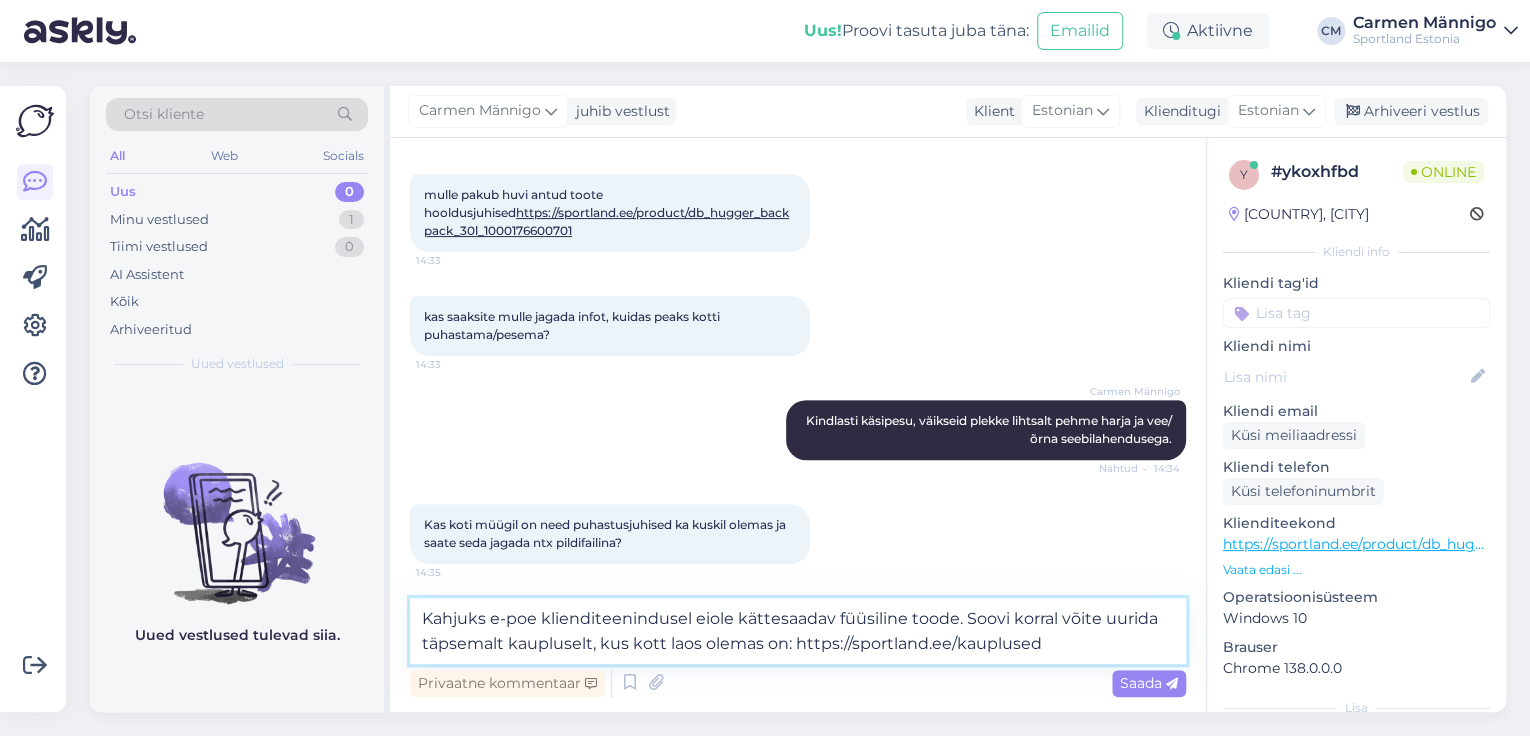 scroll, scrollTop: 285, scrollLeft: 0, axis: vertical 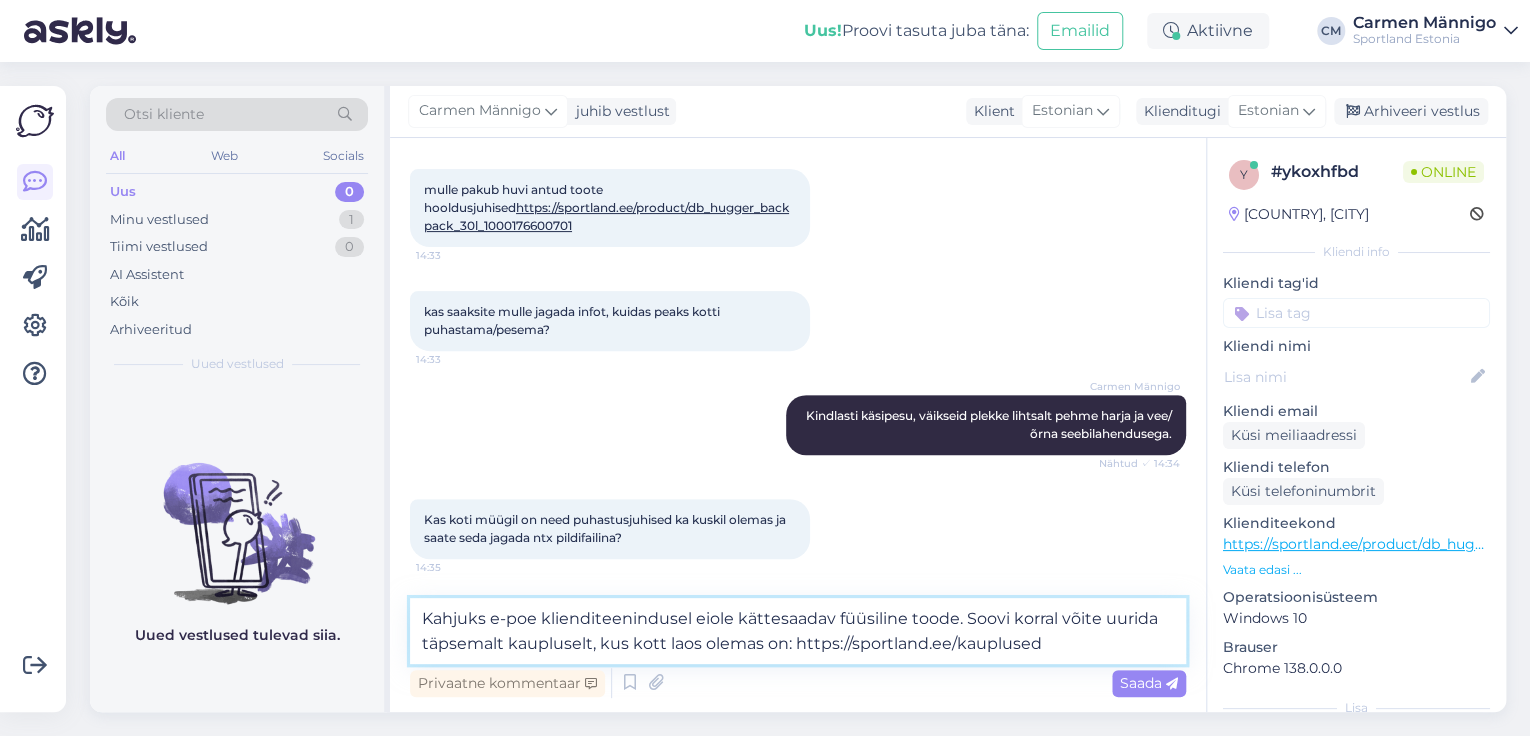 click on "Kahjuks e-poe klienditeenindusel eiole kättesaadav füüsiline toode. Soovi korral võite uurida täpsemalt kaupluselt, kus kott laos olemas on: https://sportland.ee/kauplused" at bounding box center (798, 631) 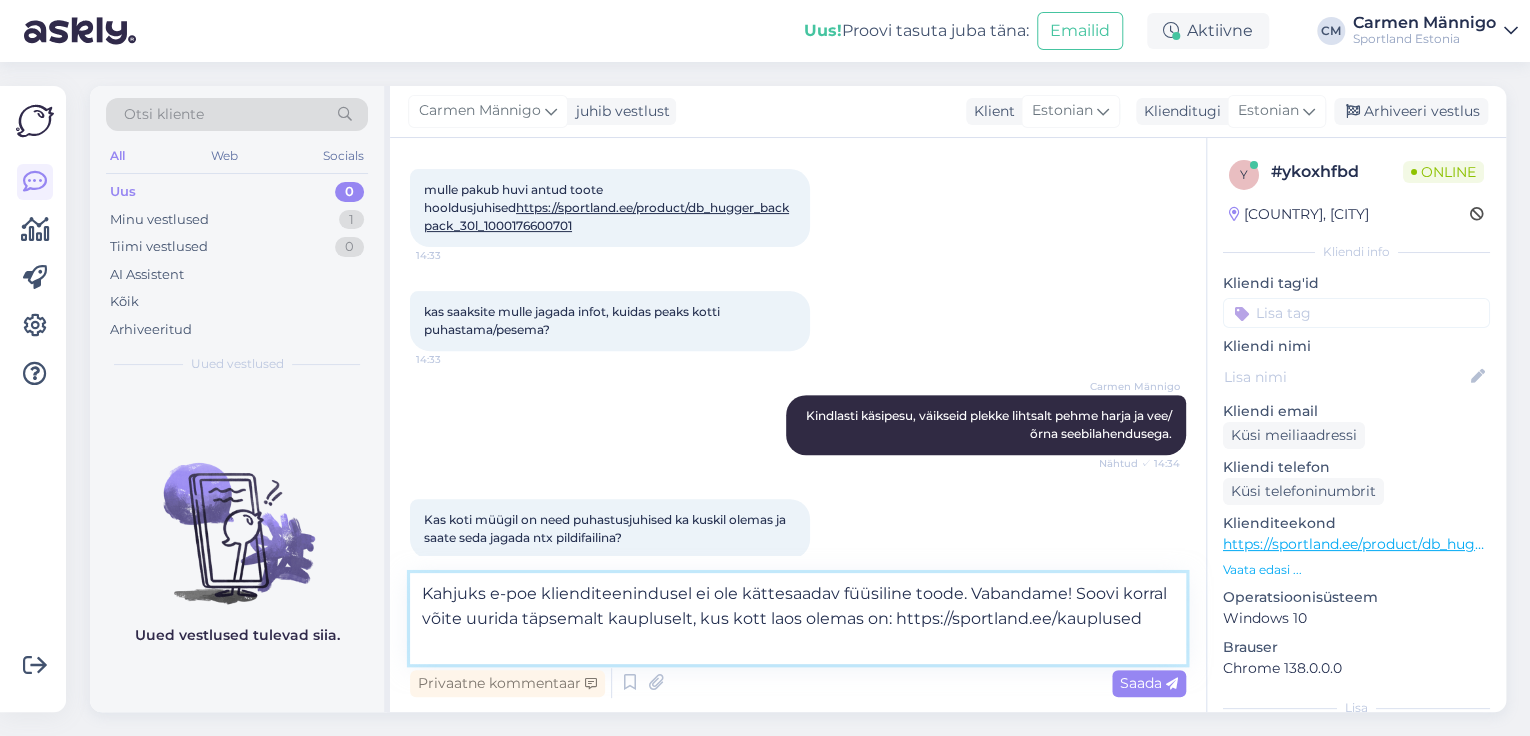 click on "Kahjuks e-poe klienditeenindusel ei ole kättesaadav füüsiline toode. Vabandame! Soovi korral võite uurida täpsemalt kaupluselt, kus kott laos olemas on: https://sportland.ee/kauplused" at bounding box center (798, 618) 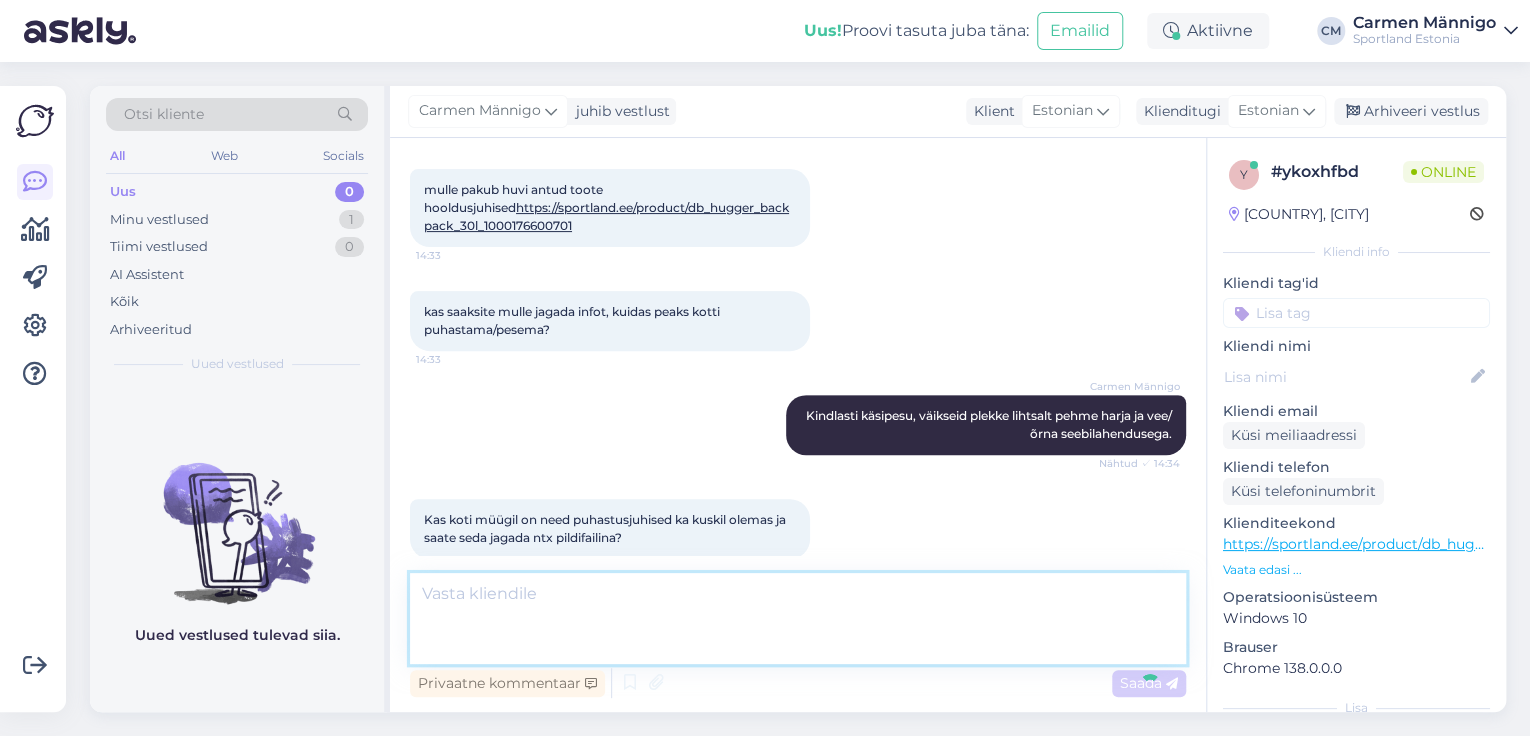 scroll, scrollTop: 401, scrollLeft: 0, axis: vertical 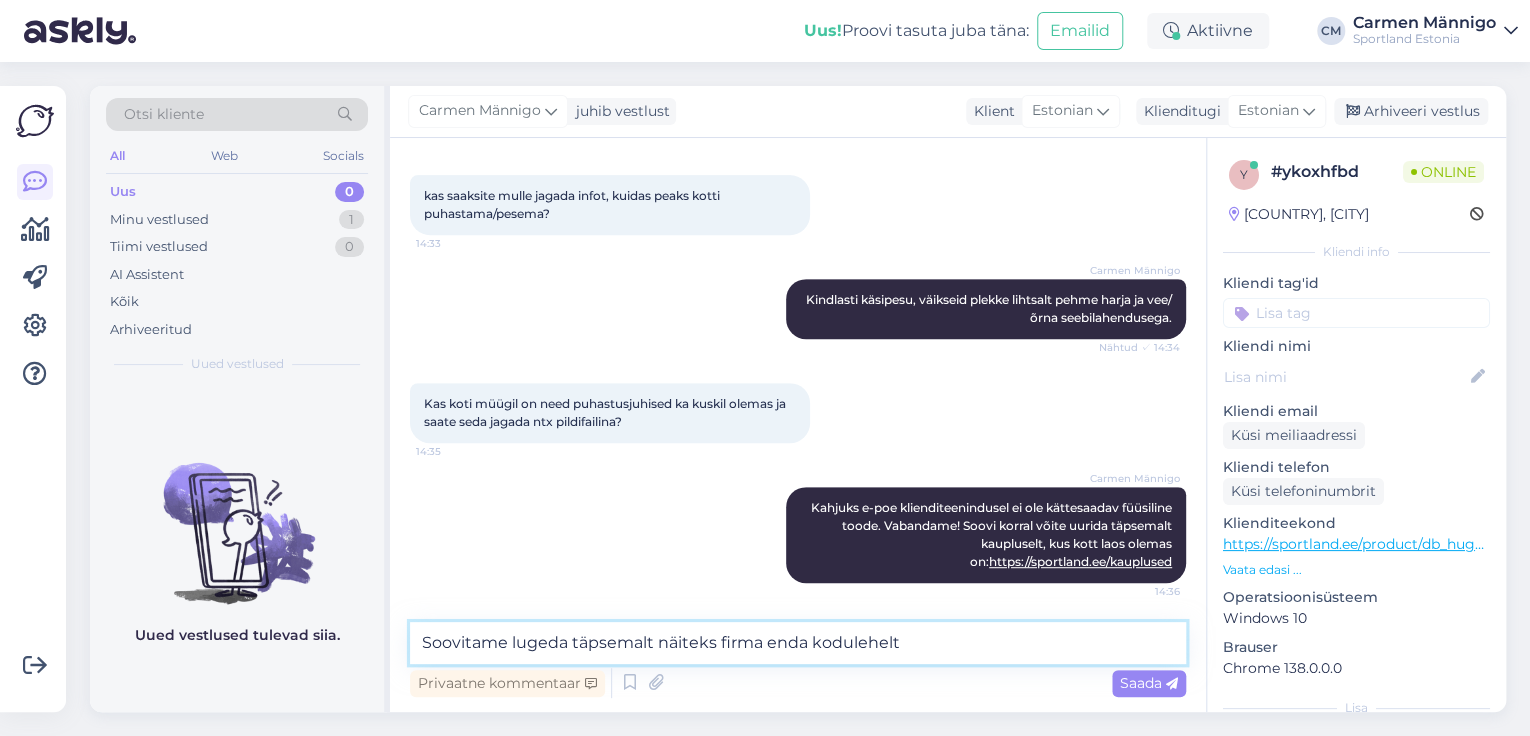 type on "Soovitame lugeda täpsemalt näiteks firma enda kodulehelt." 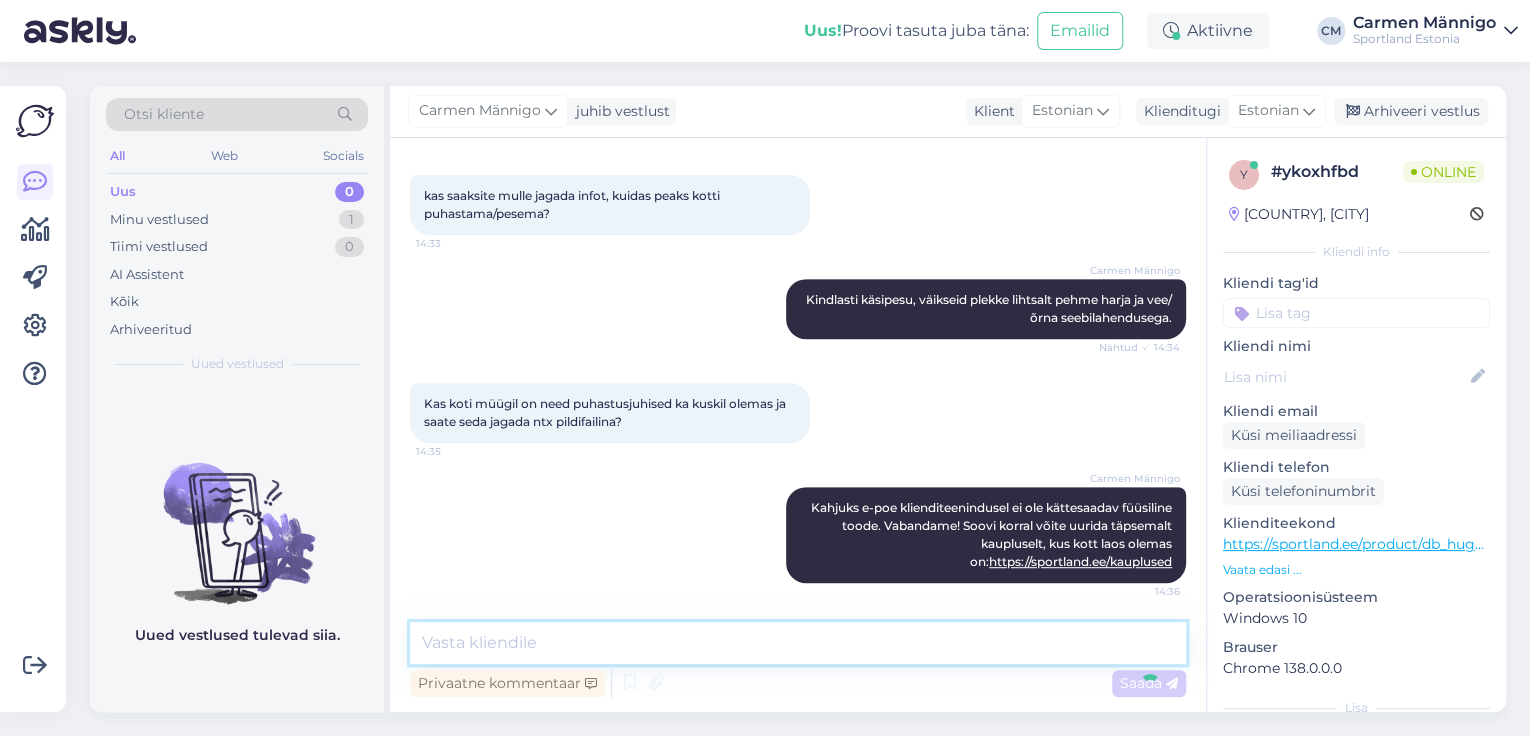 scroll, scrollTop: 488, scrollLeft: 0, axis: vertical 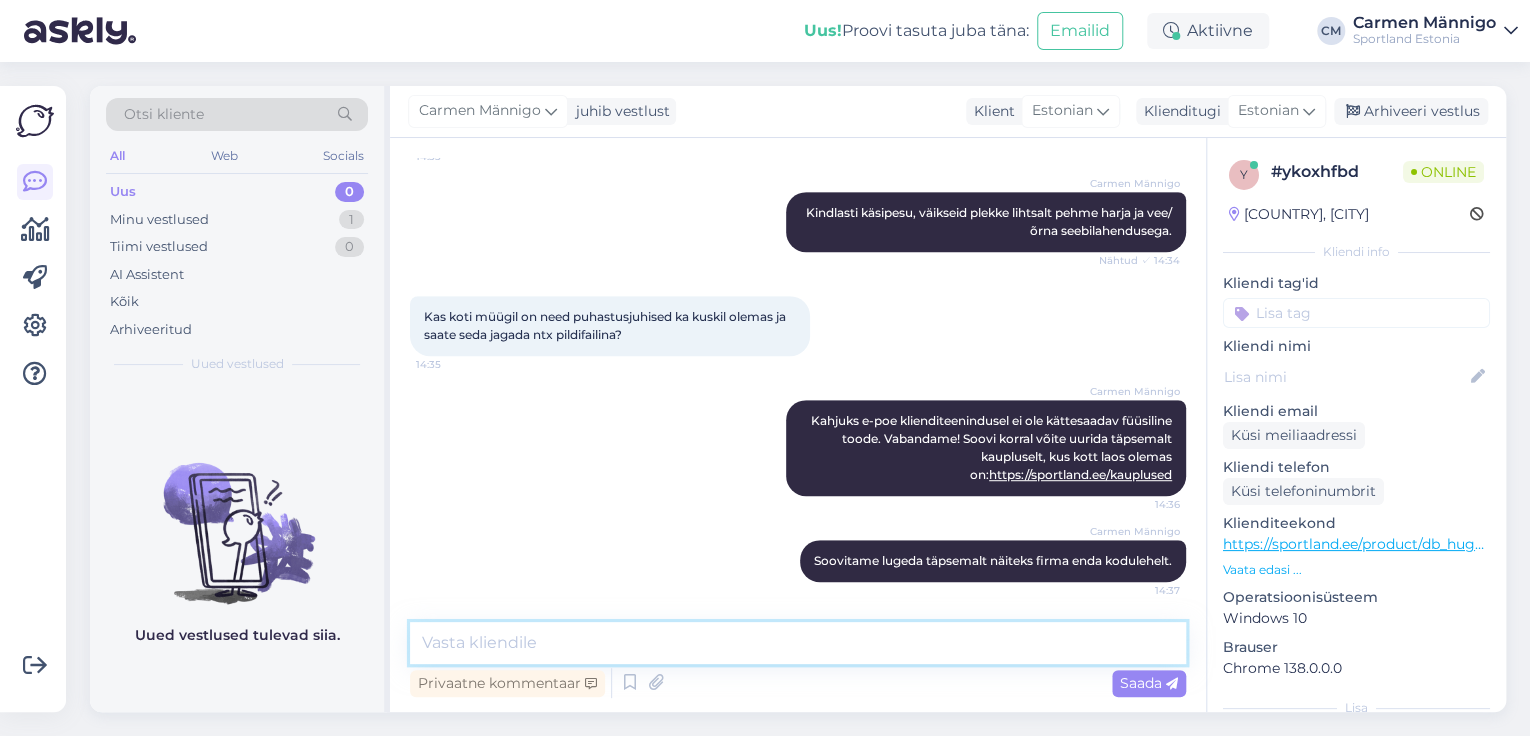 click at bounding box center (798, 643) 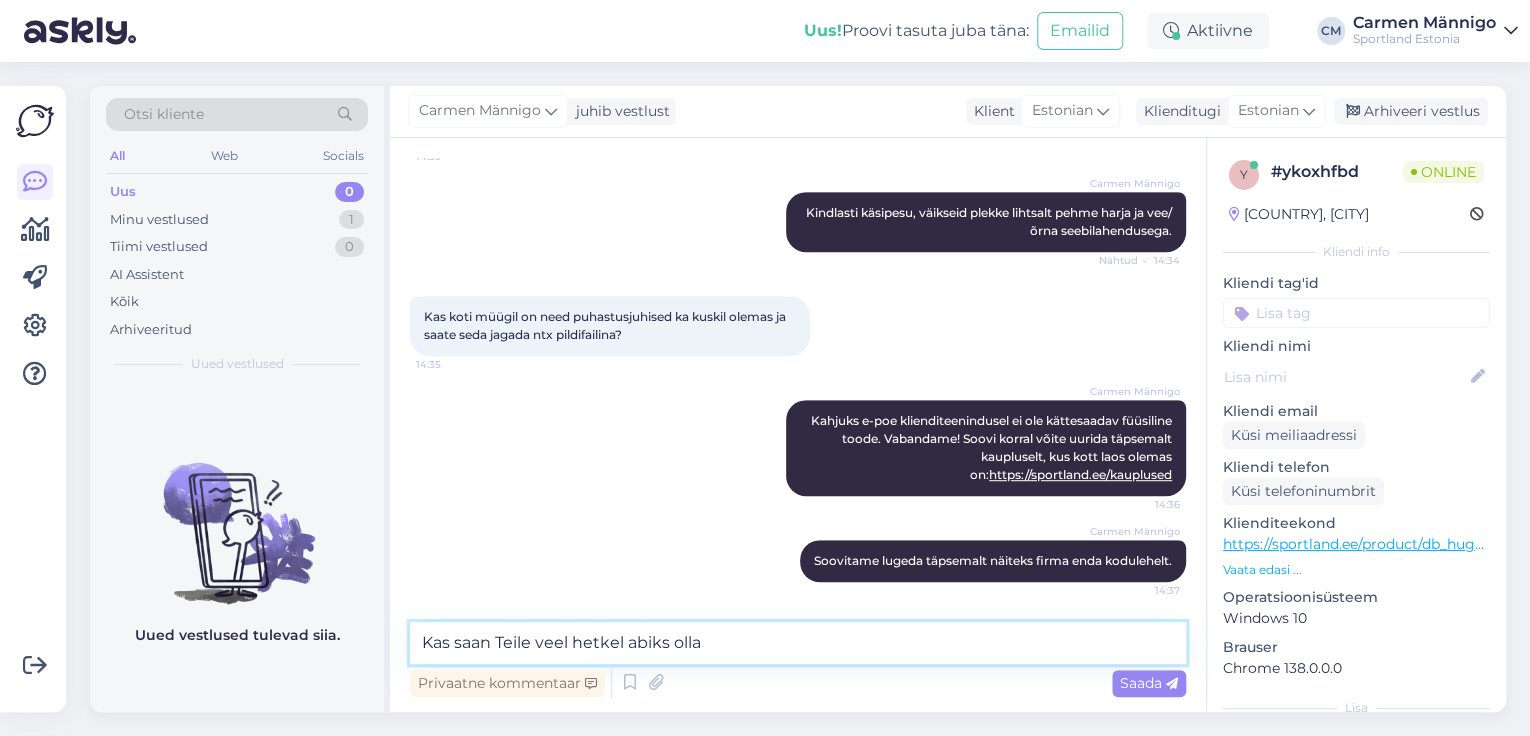 type on "Kas saan Teile veel hetkel abiks olla?" 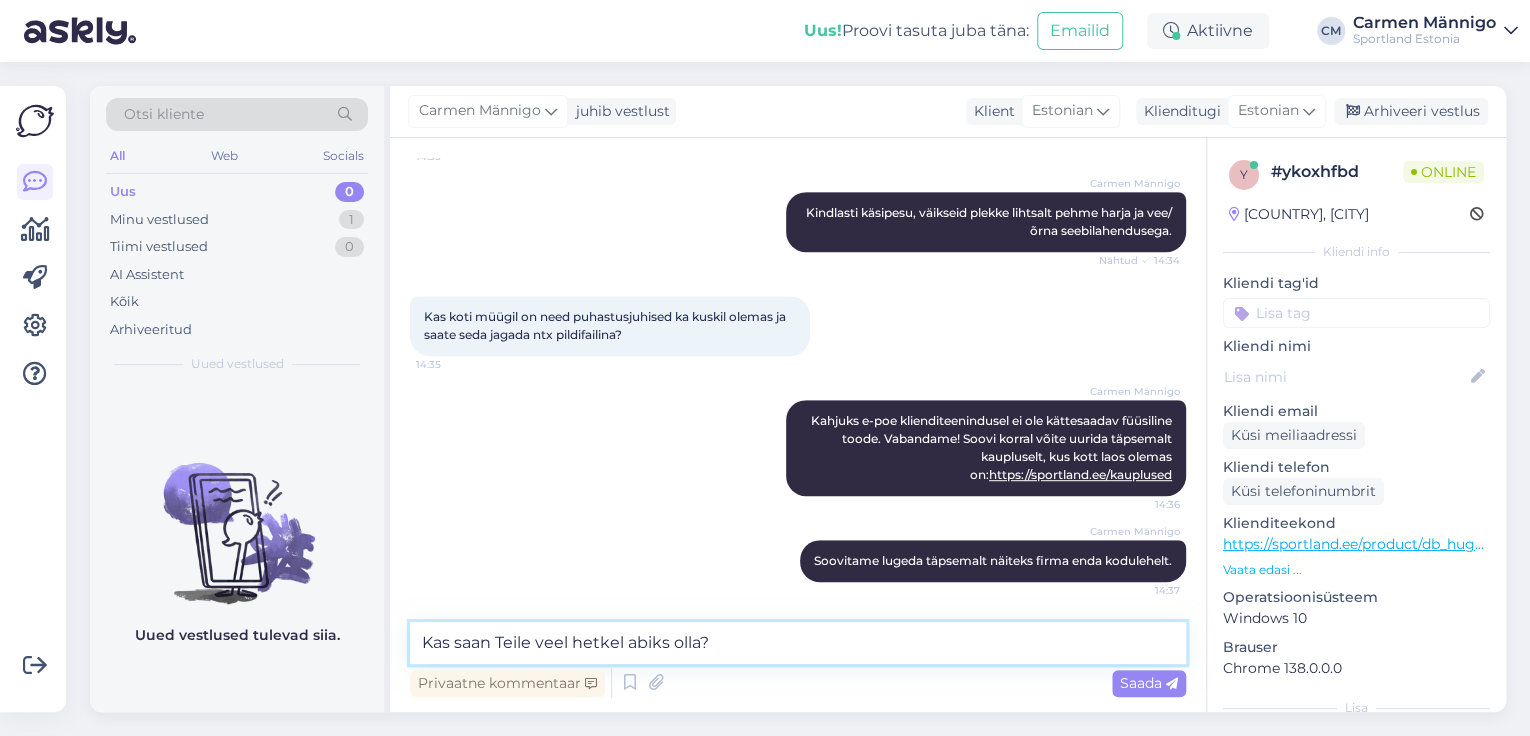 type 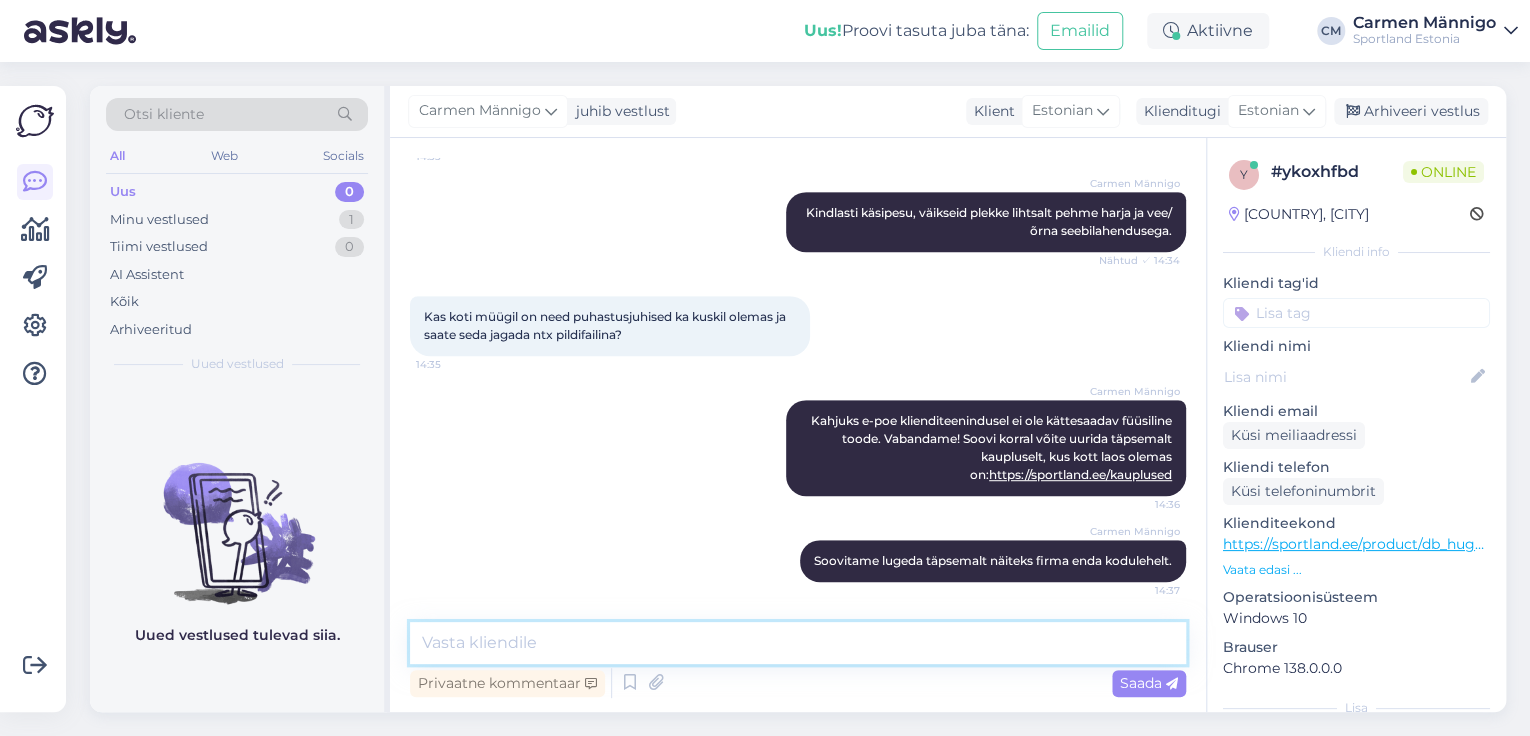 scroll, scrollTop: 573, scrollLeft: 0, axis: vertical 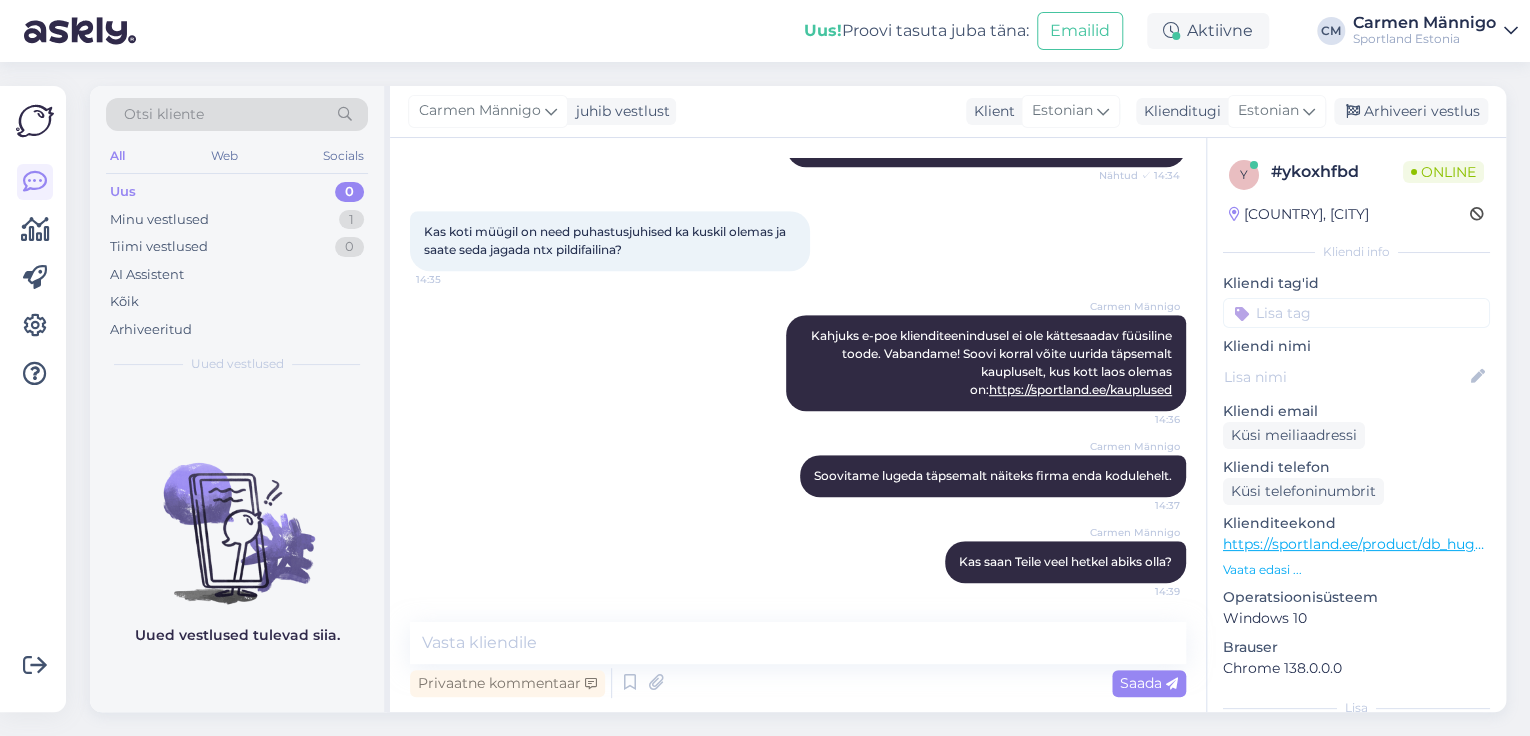 click at bounding box center [1356, 313] 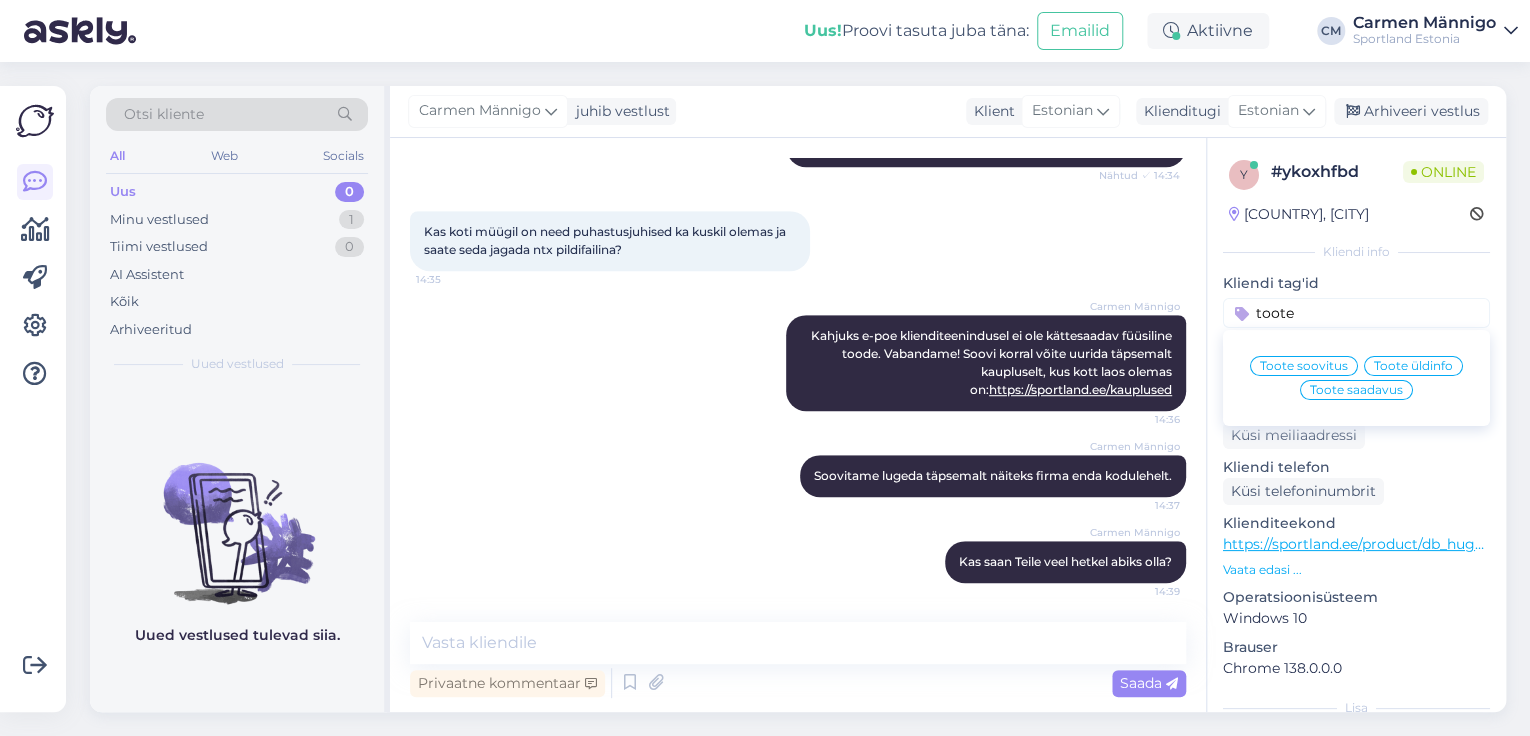 type on "toote" 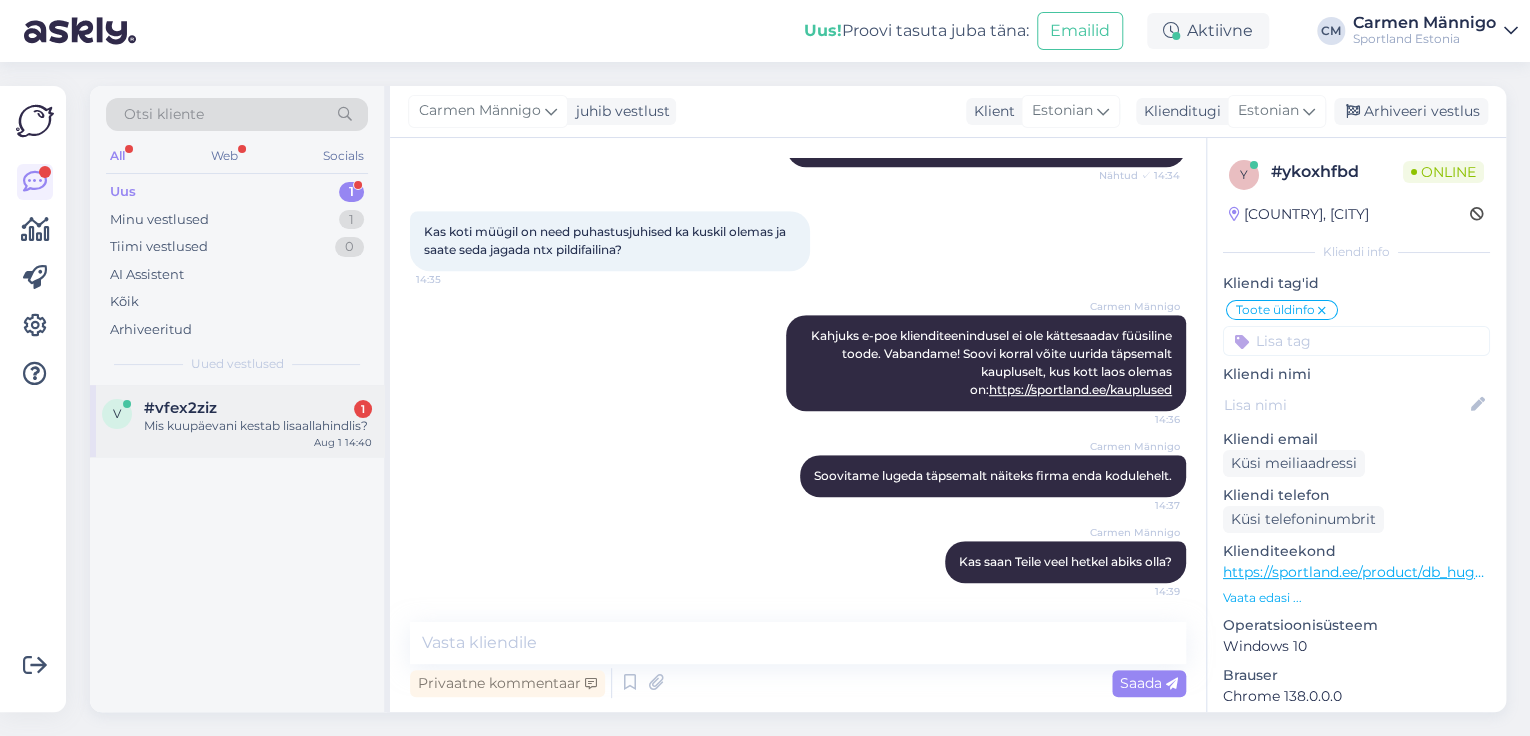 click on "v #vfex2ziz 1 Mis kuupäevani kestab lisaallahindlis? Aug 1 14:40" at bounding box center (237, 421) 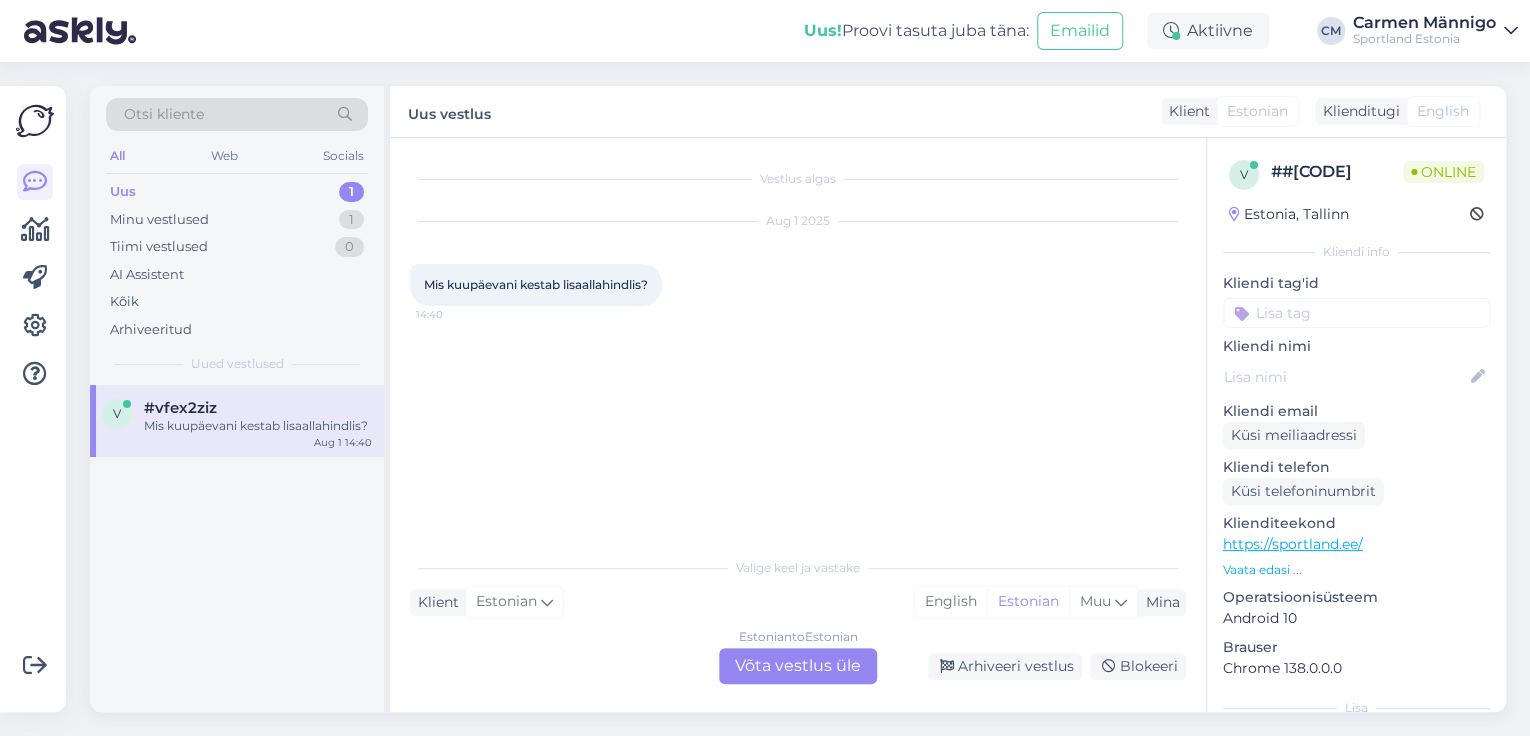 scroll, scrollTop: 0, scrollLeft: 0, axis: both 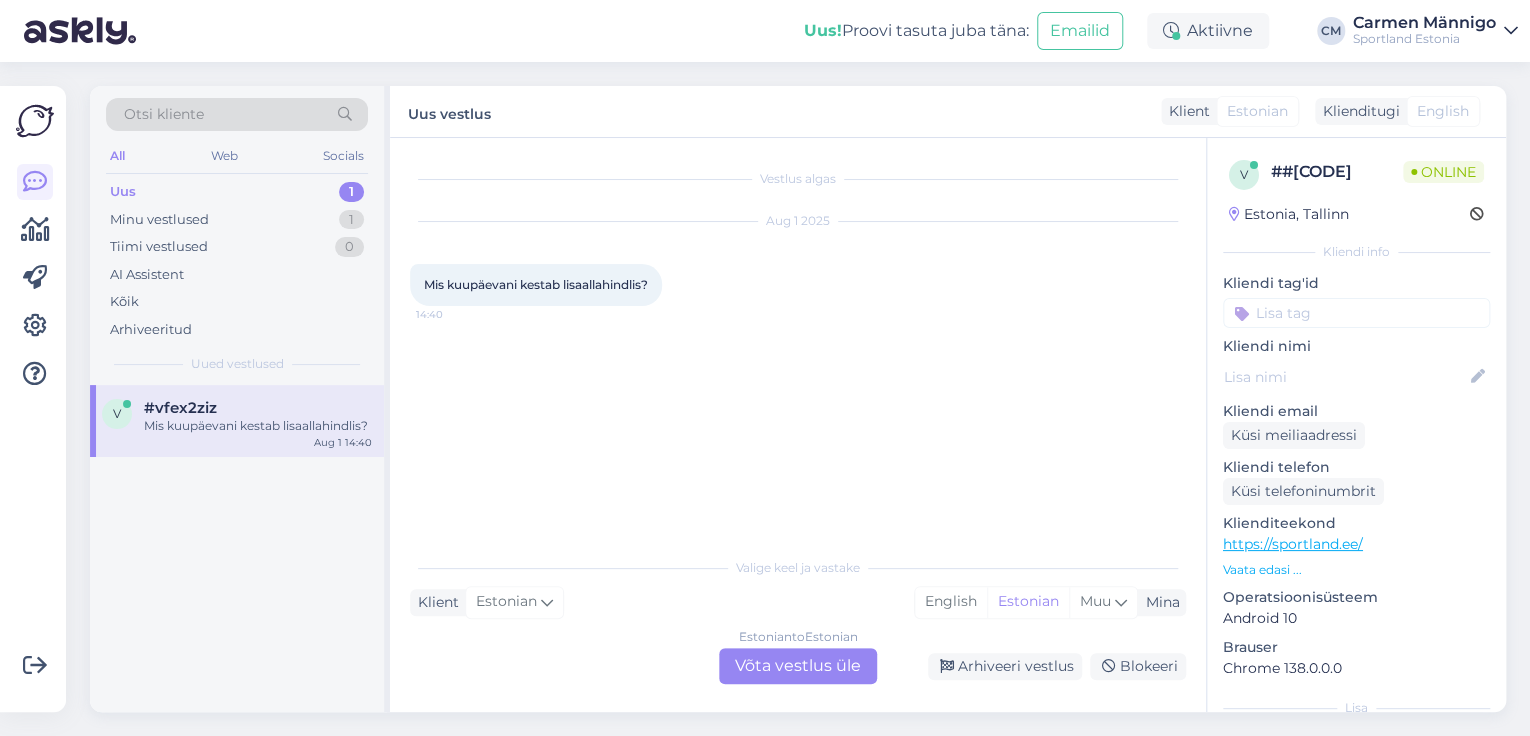 click on "Estonian  to  Estonian Võta vestlus üle" at bounding box center [798, 666] 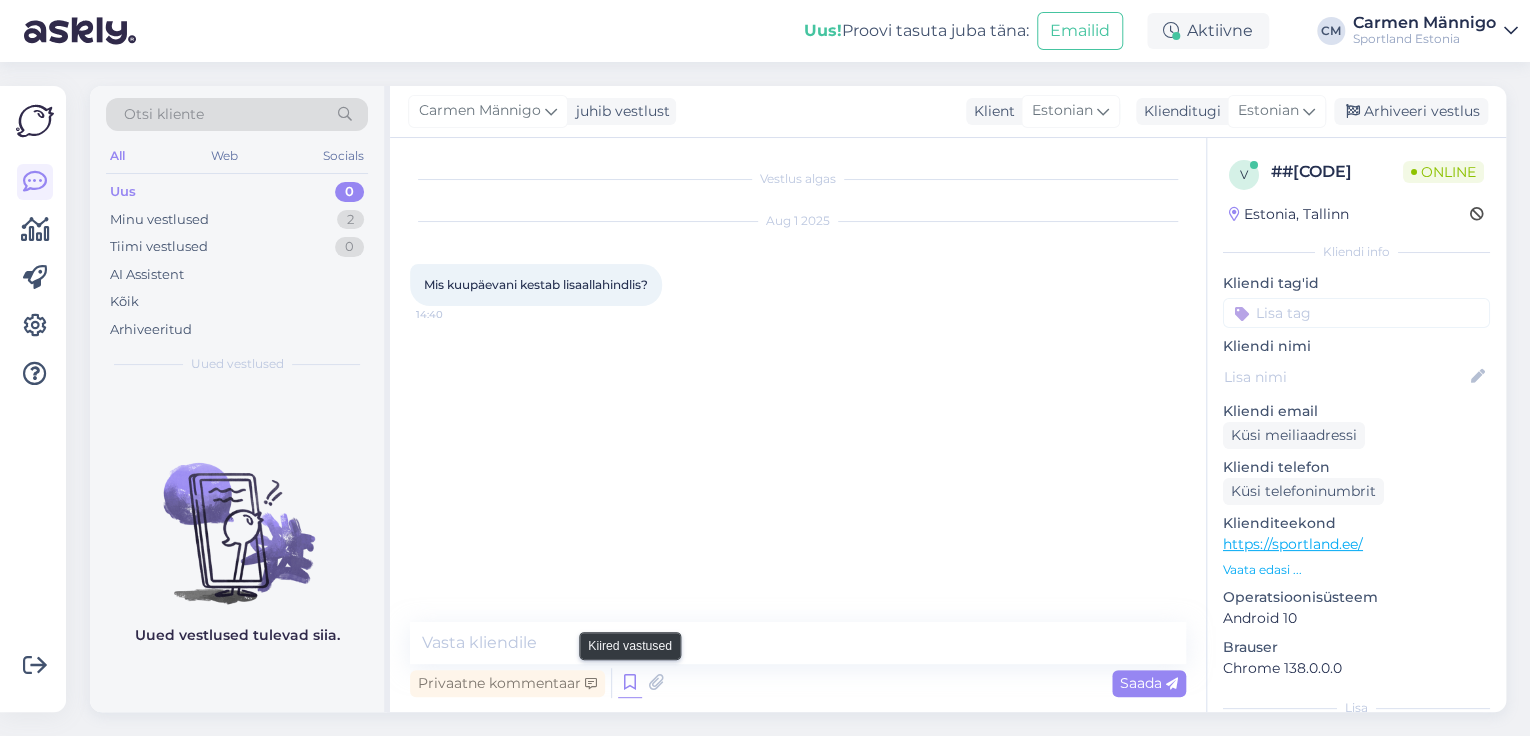click at bounding box center (630, 683) 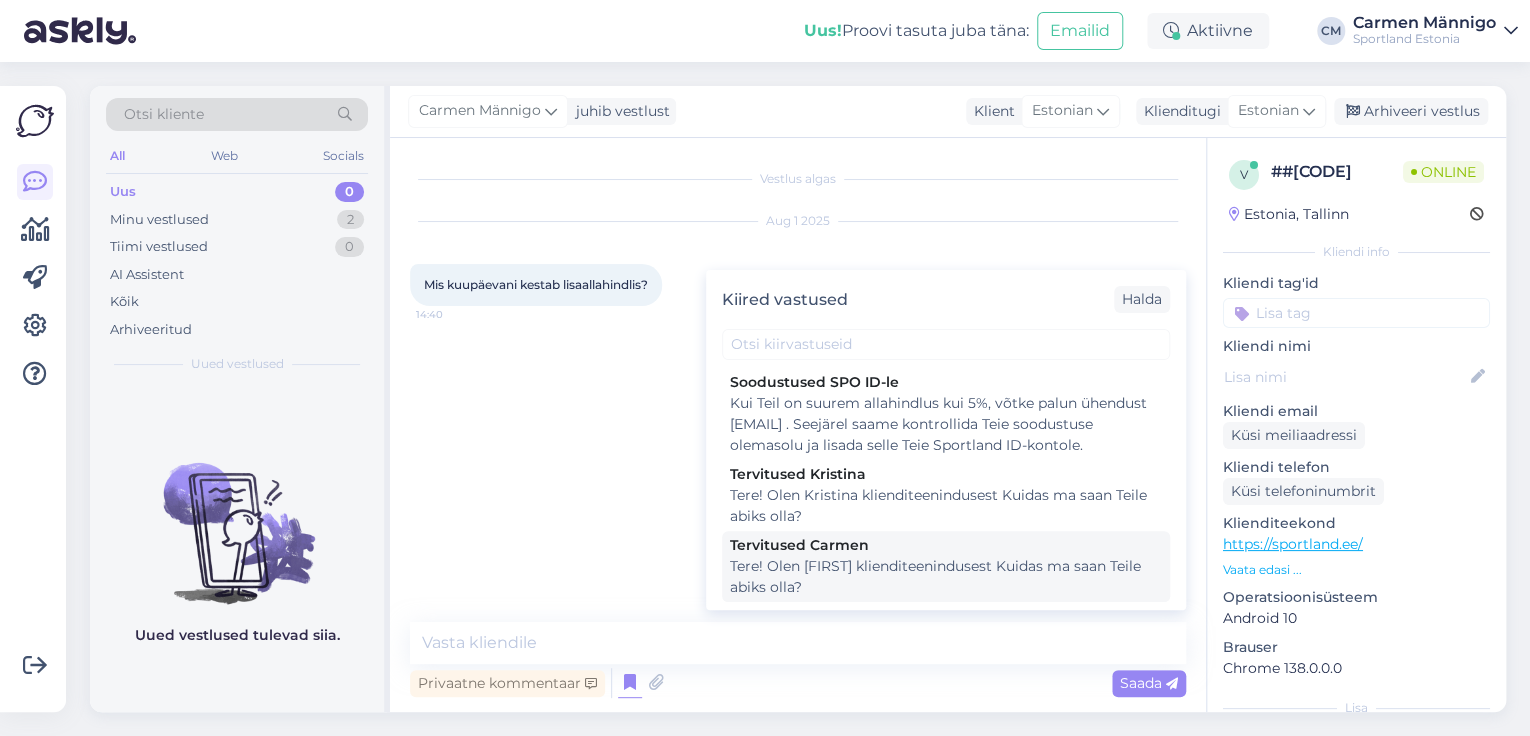 click on "Tere! Olen [FIRST] klienditeenindusest
Kuidas ma saan Teile abiks olla?" at bounding box center (946, 577) 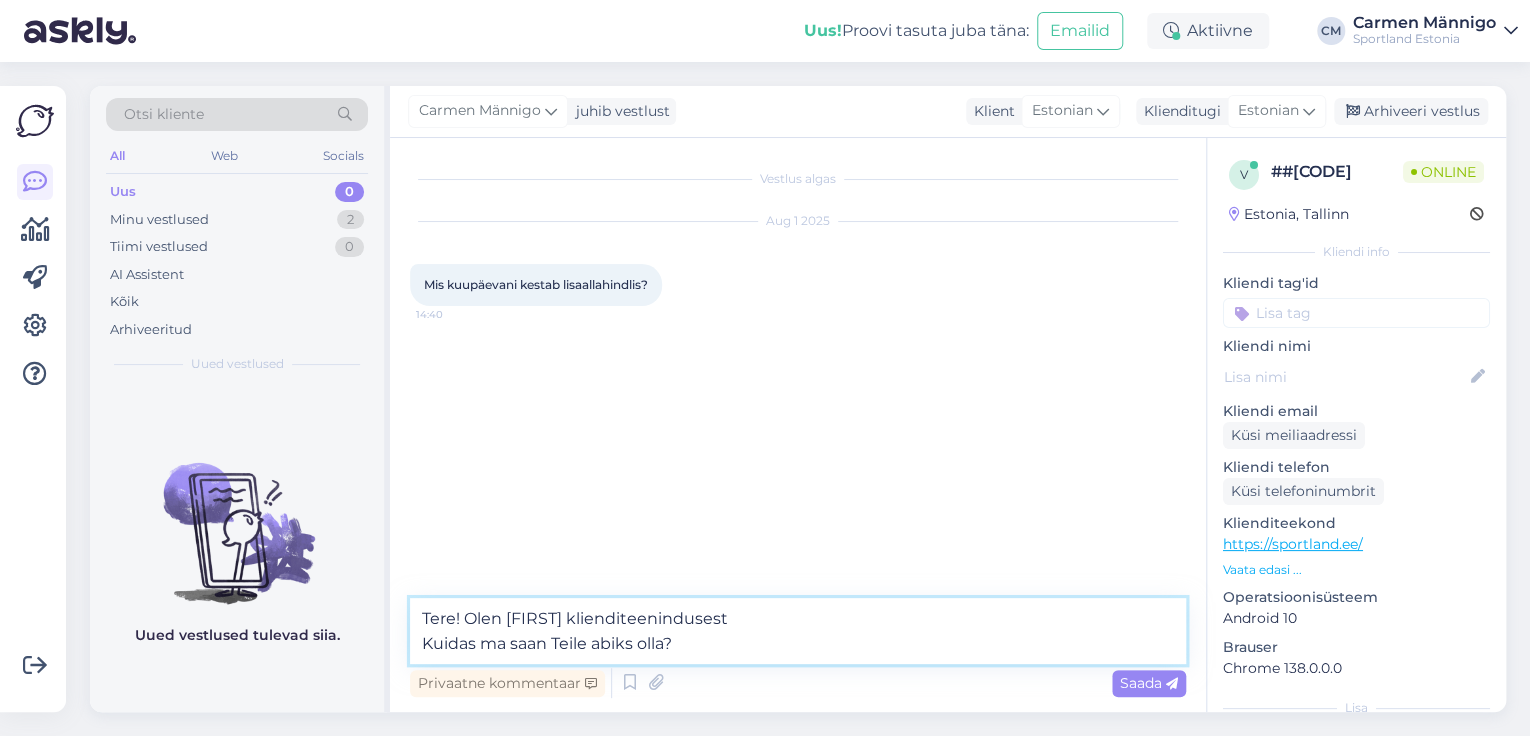 drag, startPoint x: 756, startPoint y: 644, endPoint x: 443, endPoint y: 654, distance: 313.1597 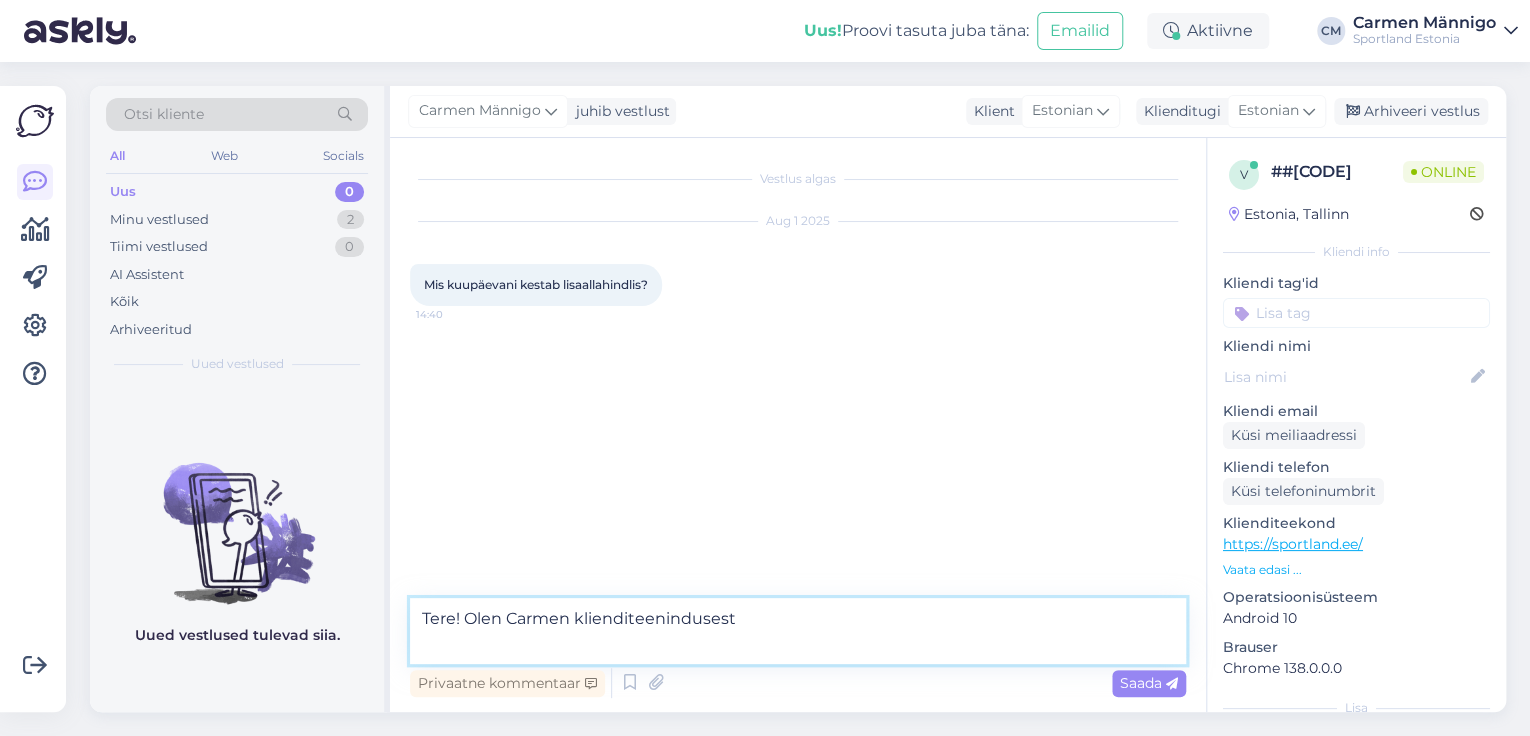 type on "Tere! Olen Carmen klienditeenindusest" 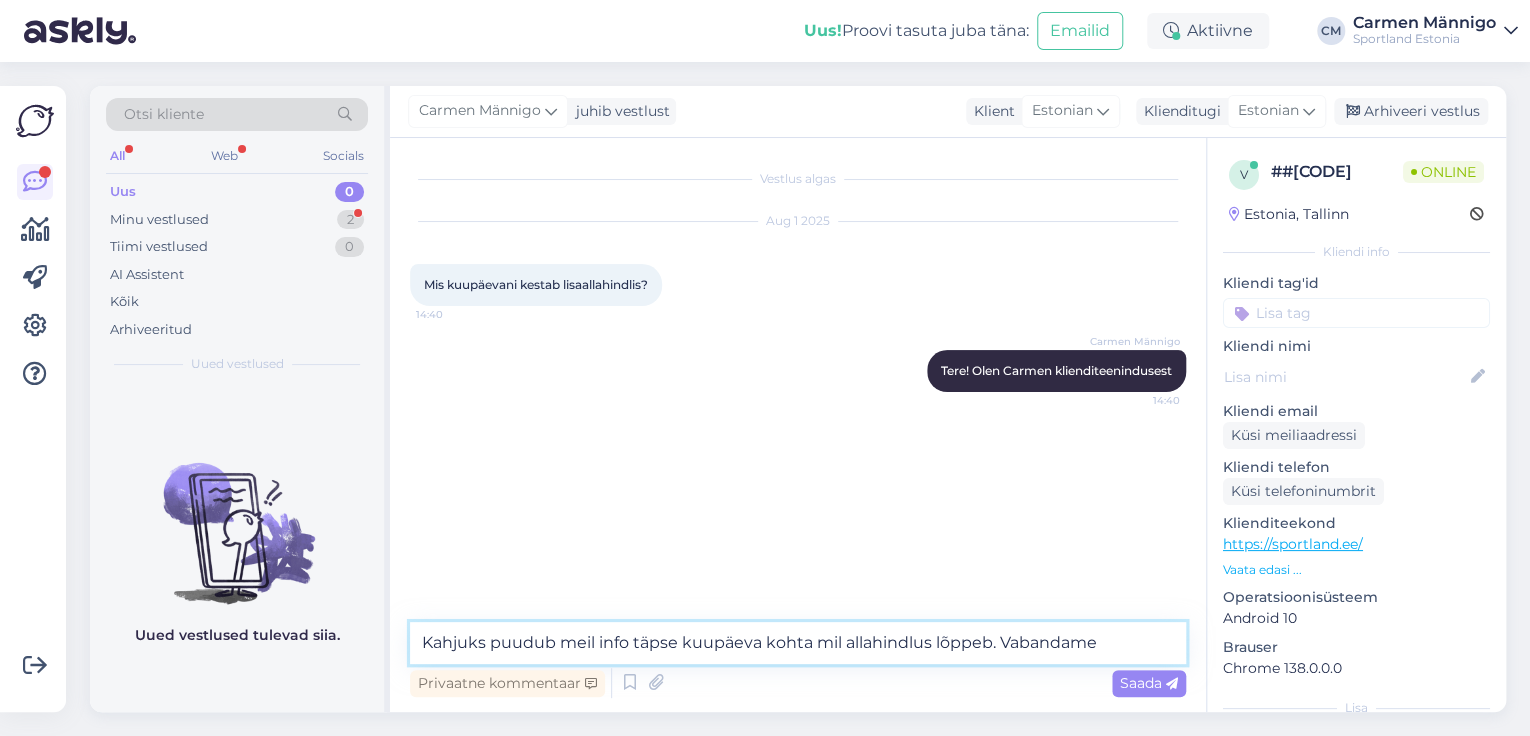 type on "Kahjuks puudub meil info täpse kuupäeva kohta mil allahindlus lõppeb. Vabandame!" 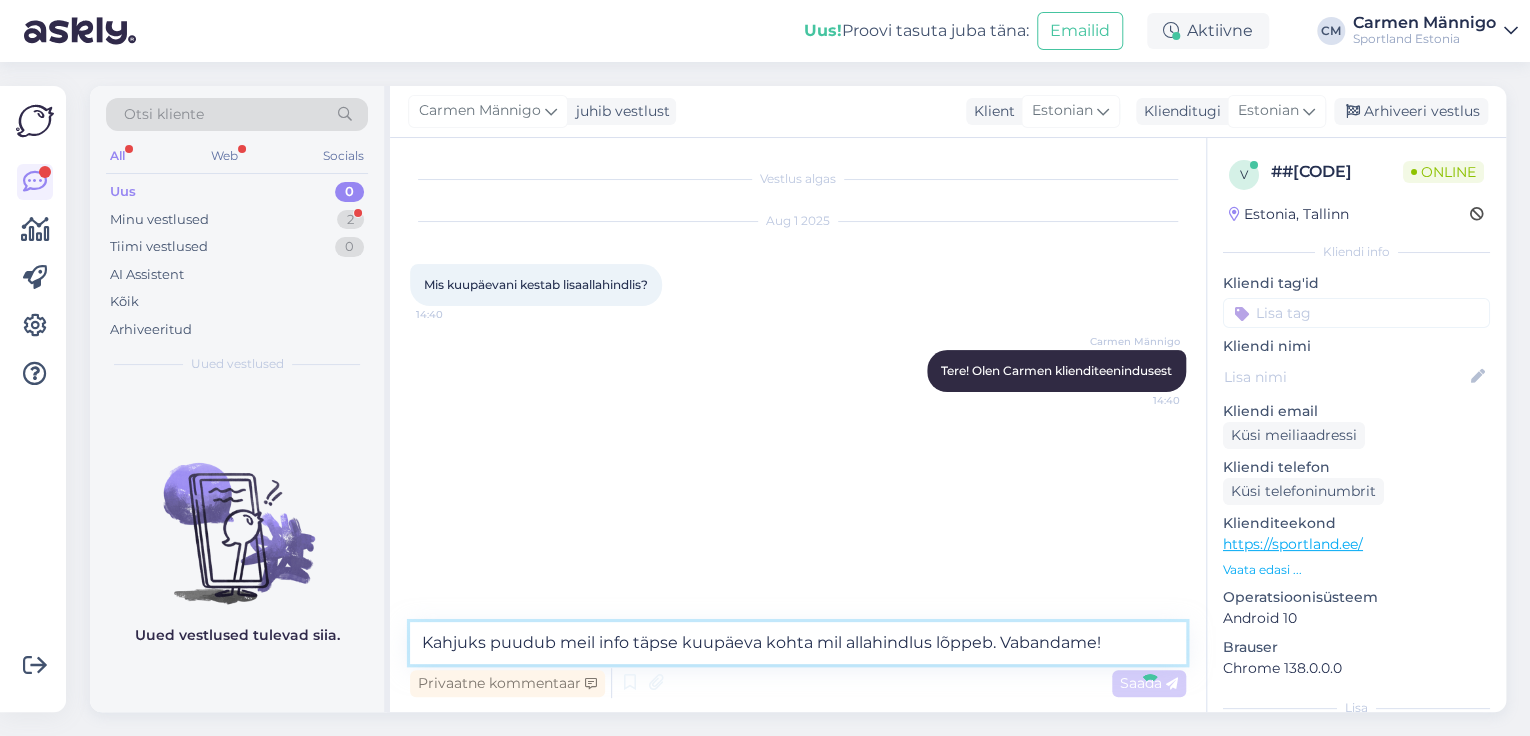 type 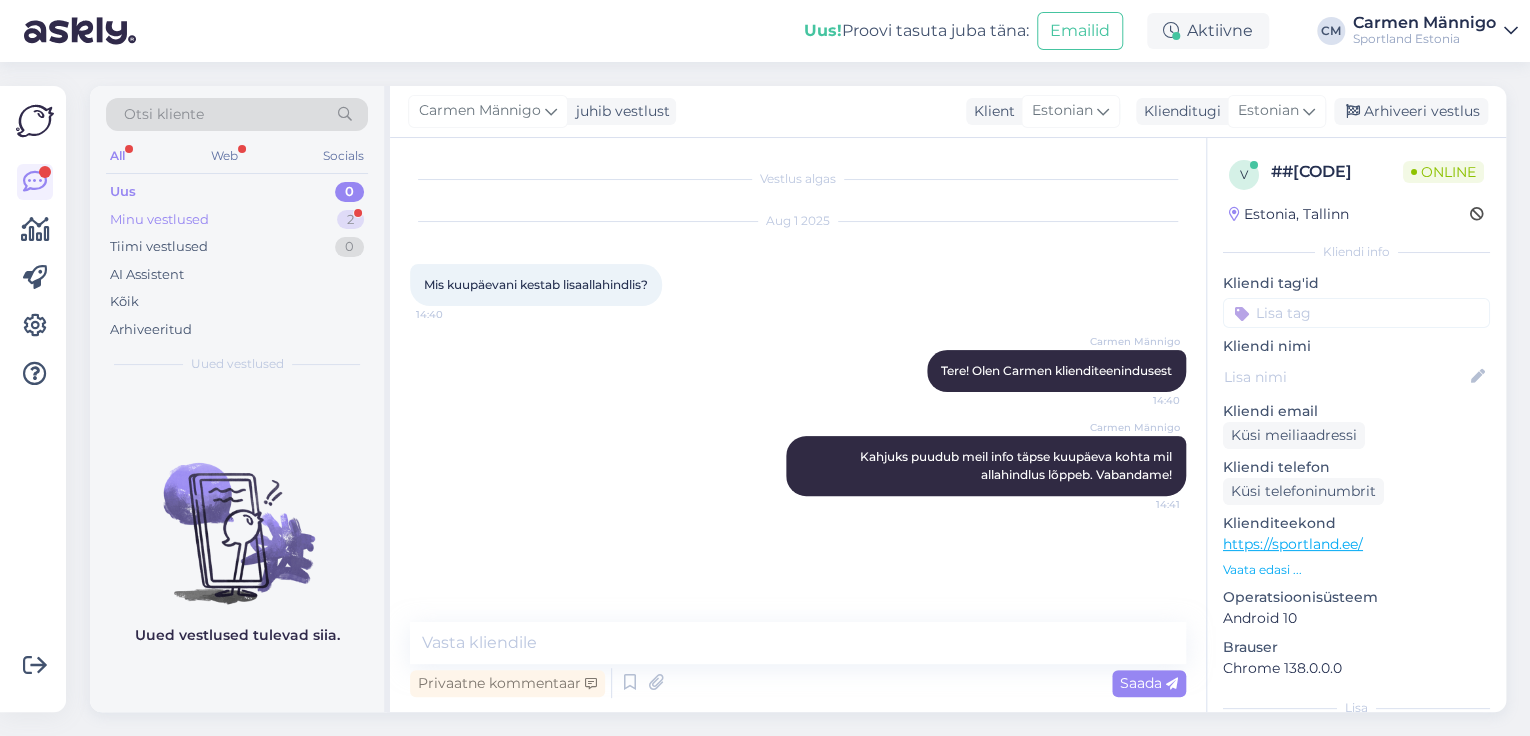 click on "Minu vestlused 2" at bounding box center (237, 220) 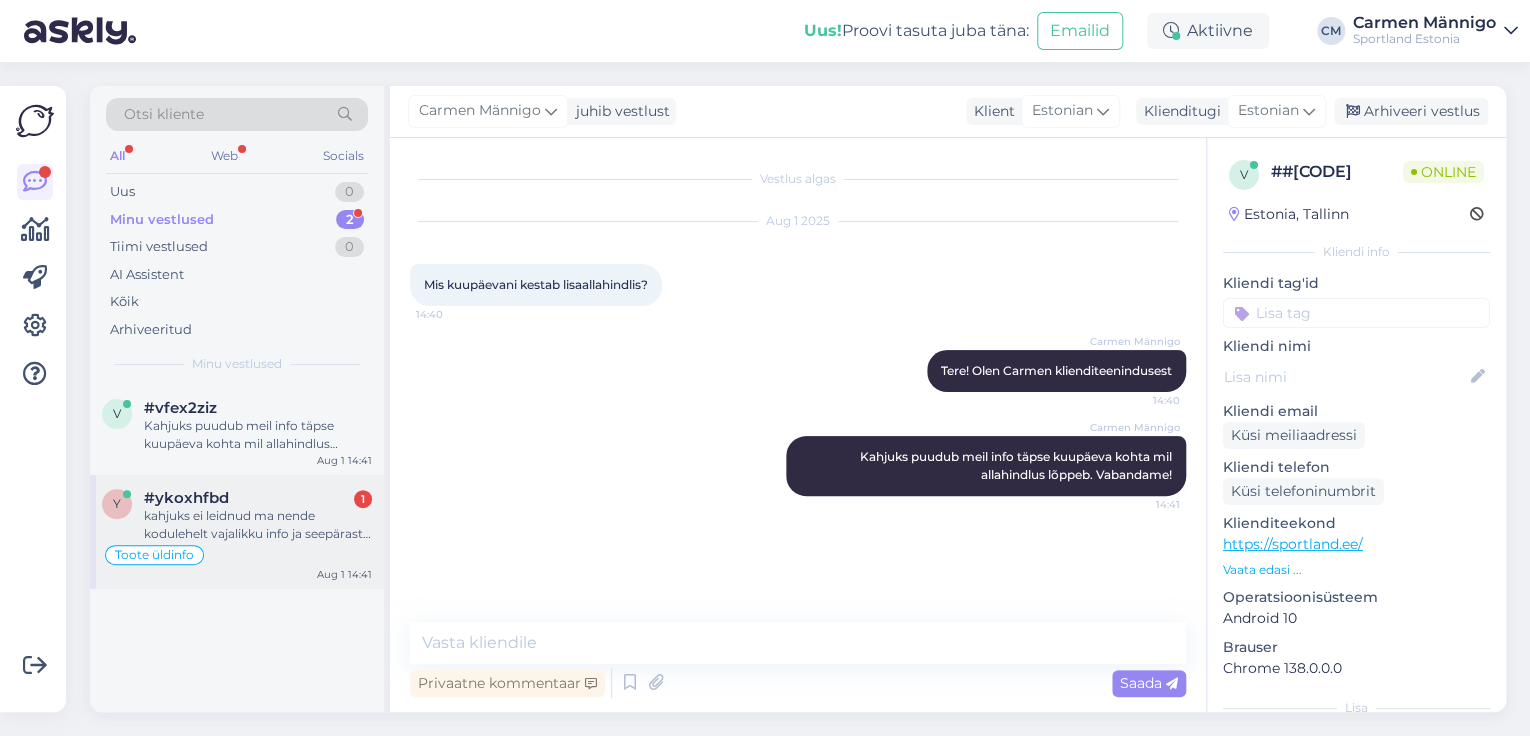 click on "[PRODUCT_CODE] 1" at bounding box center [258, 498] 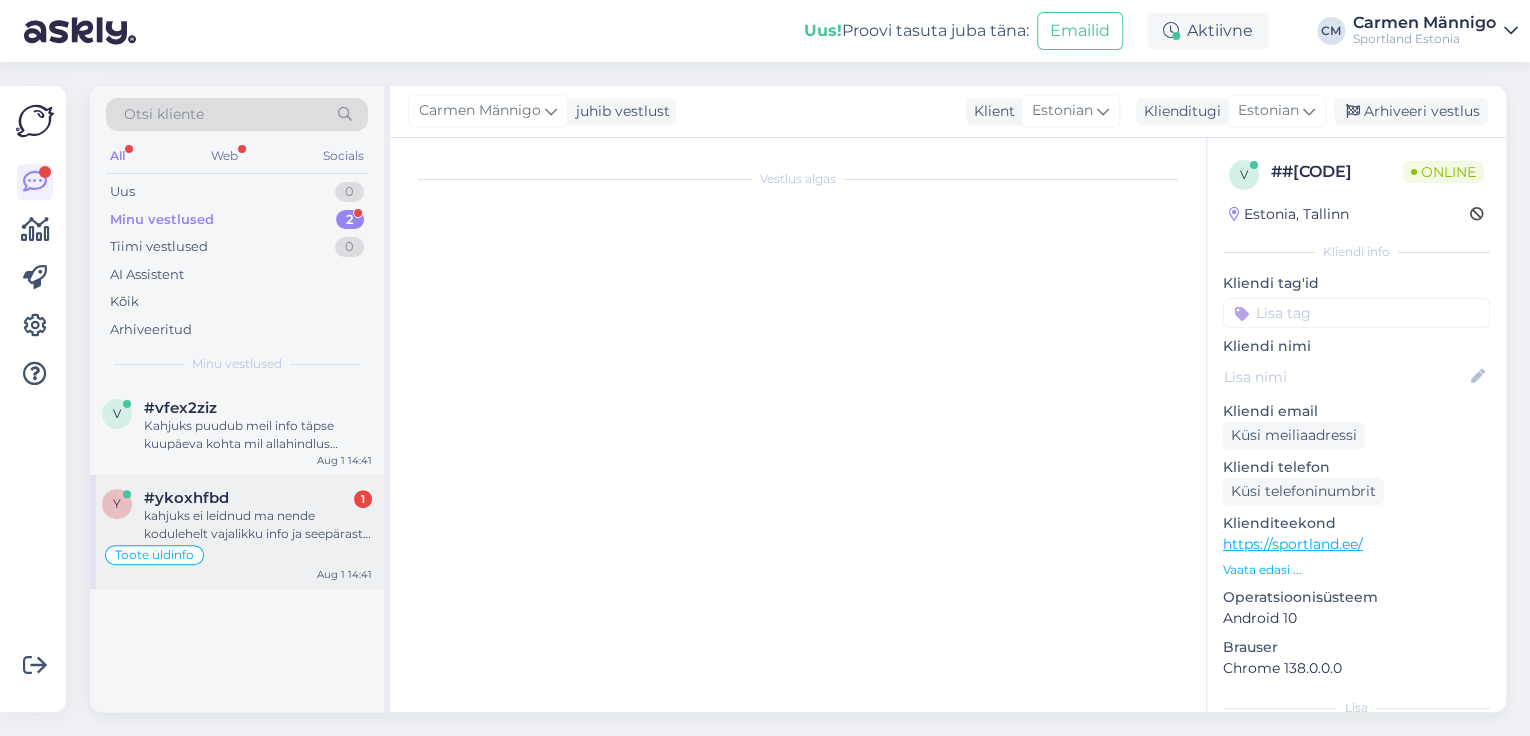 scroll, scrollTop: 677, scrollLeft: 0, axis: vertical 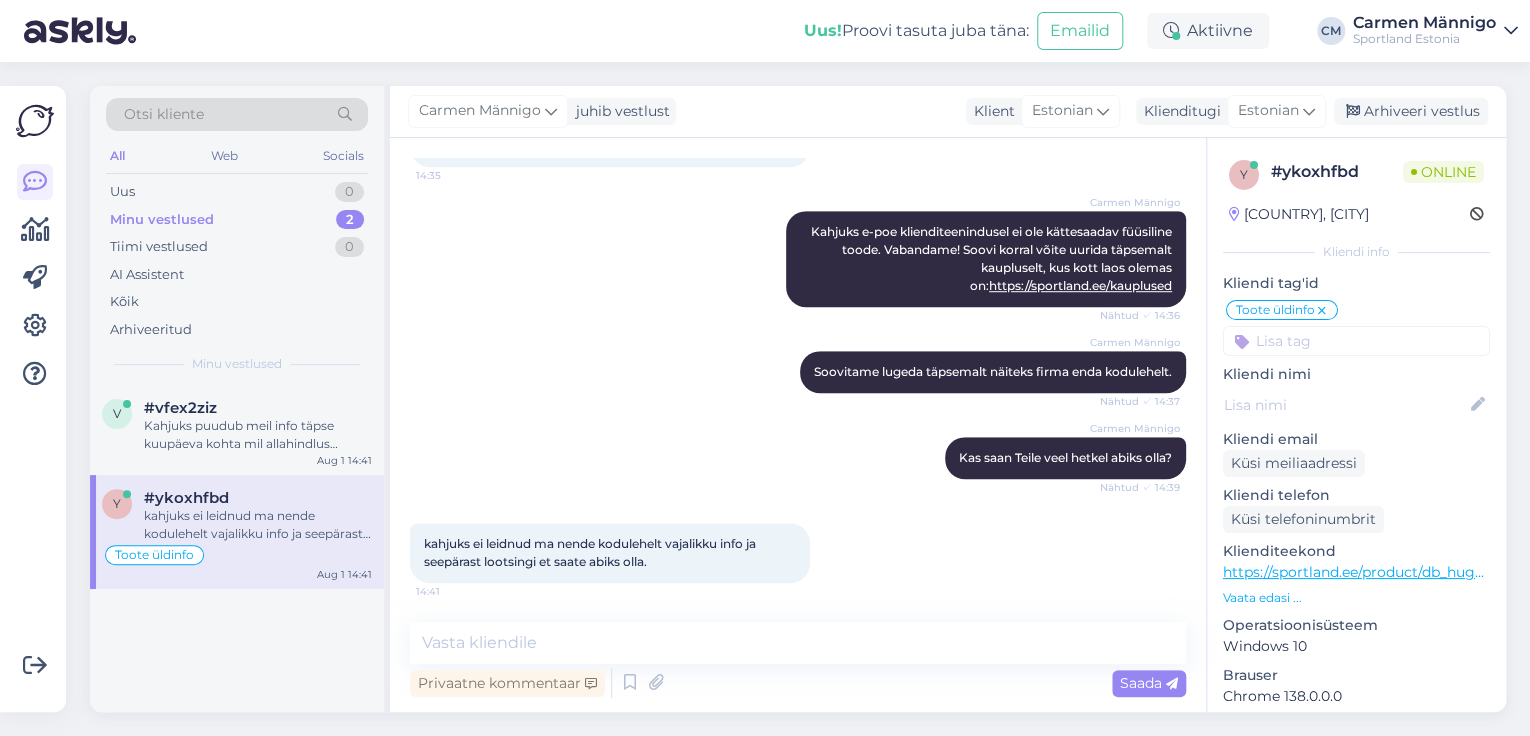 click on "Privaatne kommentaar Saada" at bounding box center [798, 683] 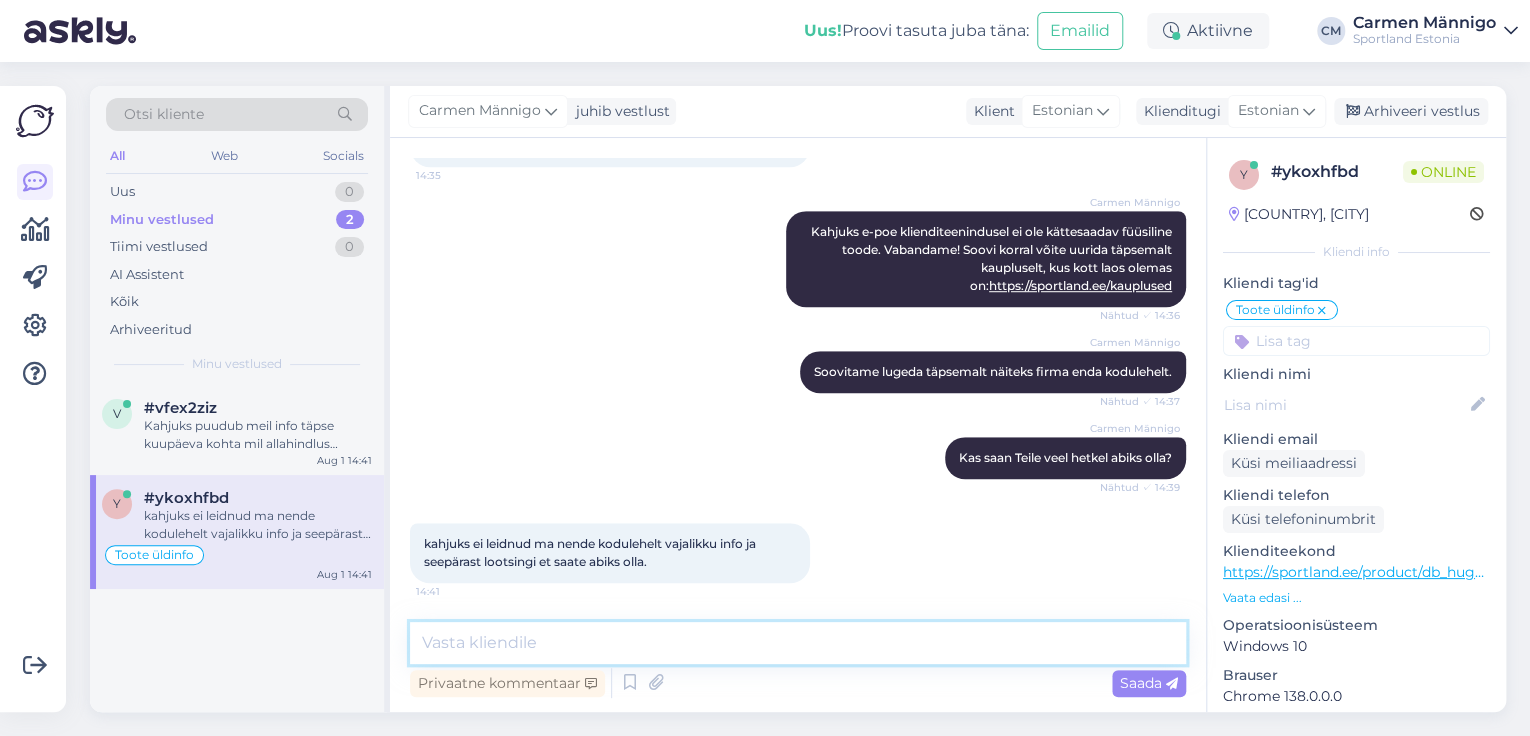click at bounding box center [798, 643] 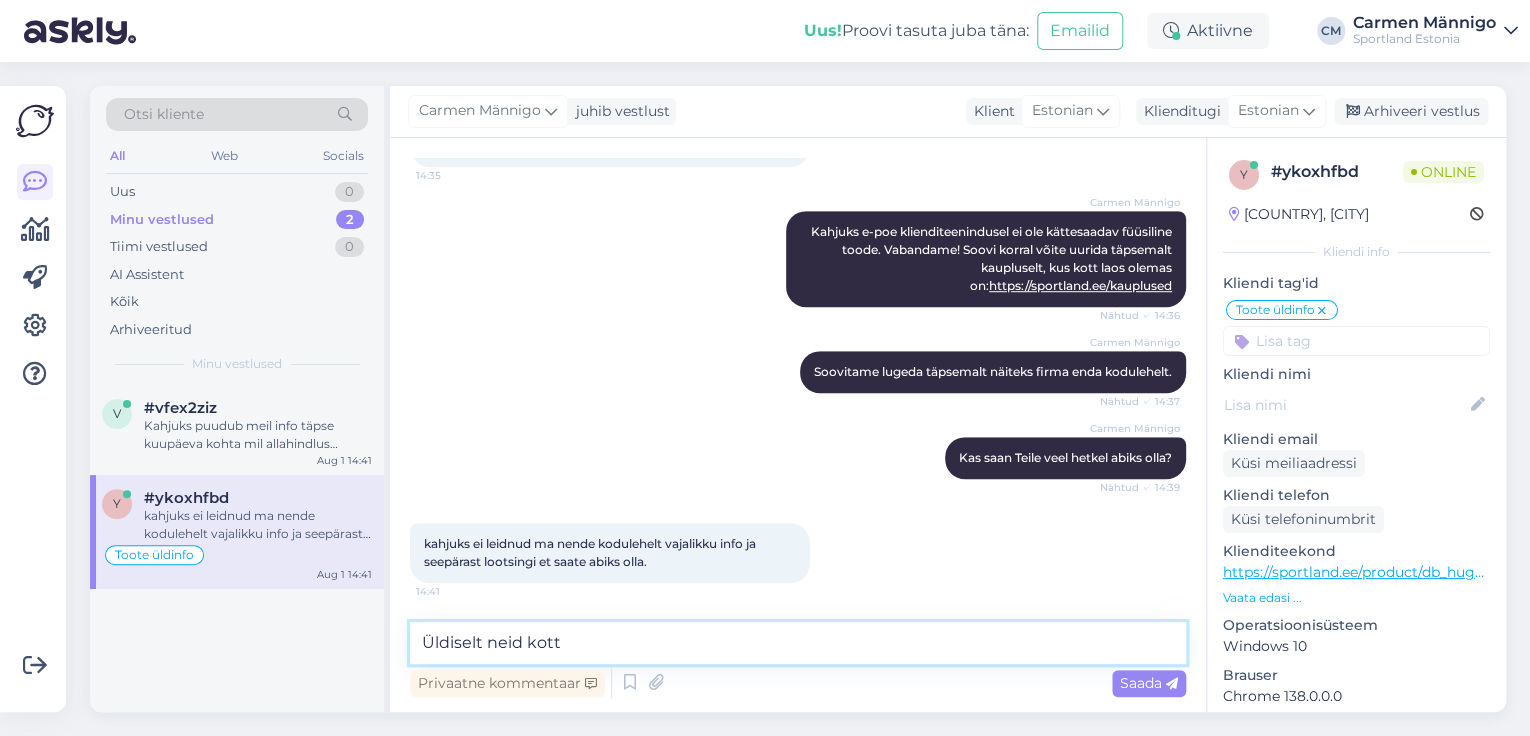scroll, scrollTop: 764, scrollLeft: 0, axis: vertical 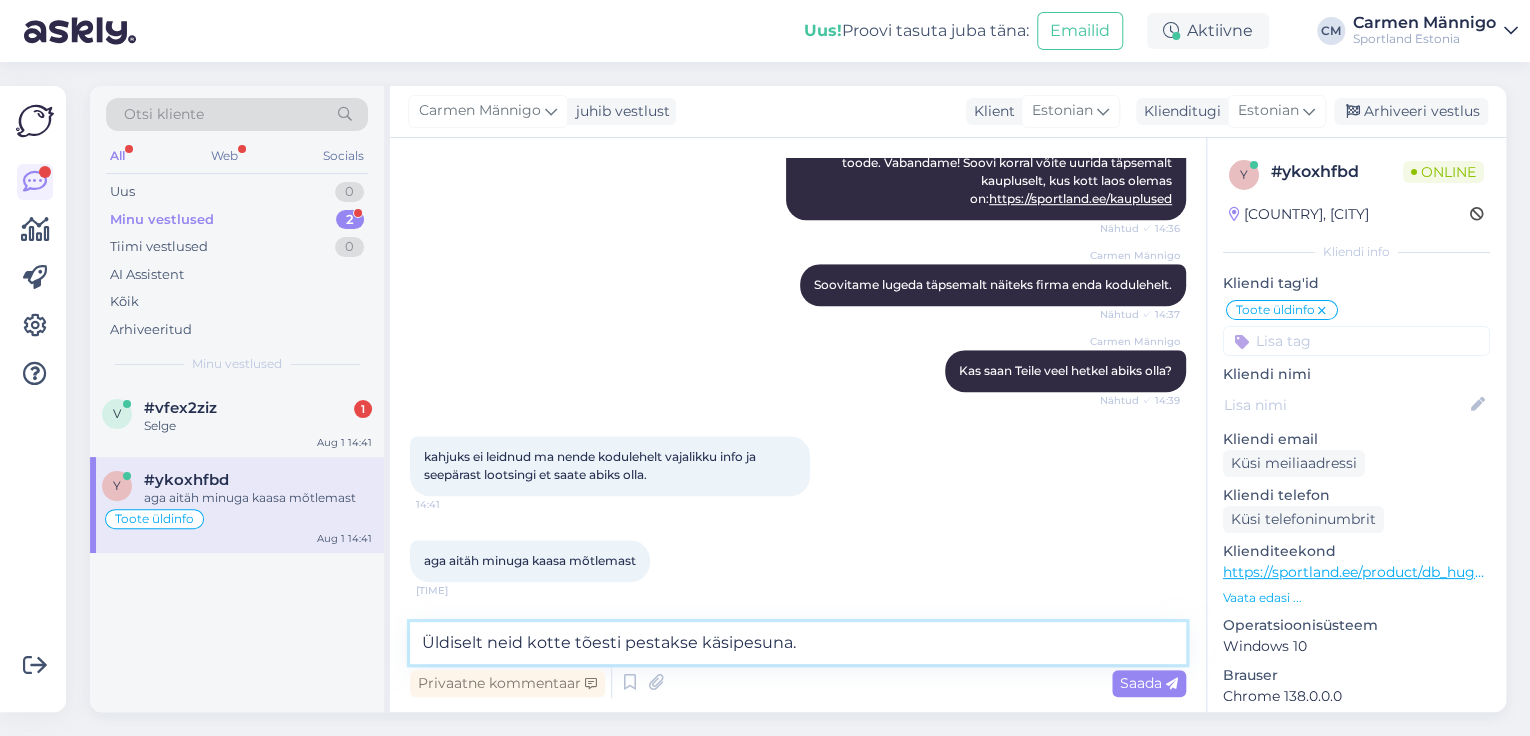 type on "Üldiselt neid kotte tõesti pestakse käsipesuna." 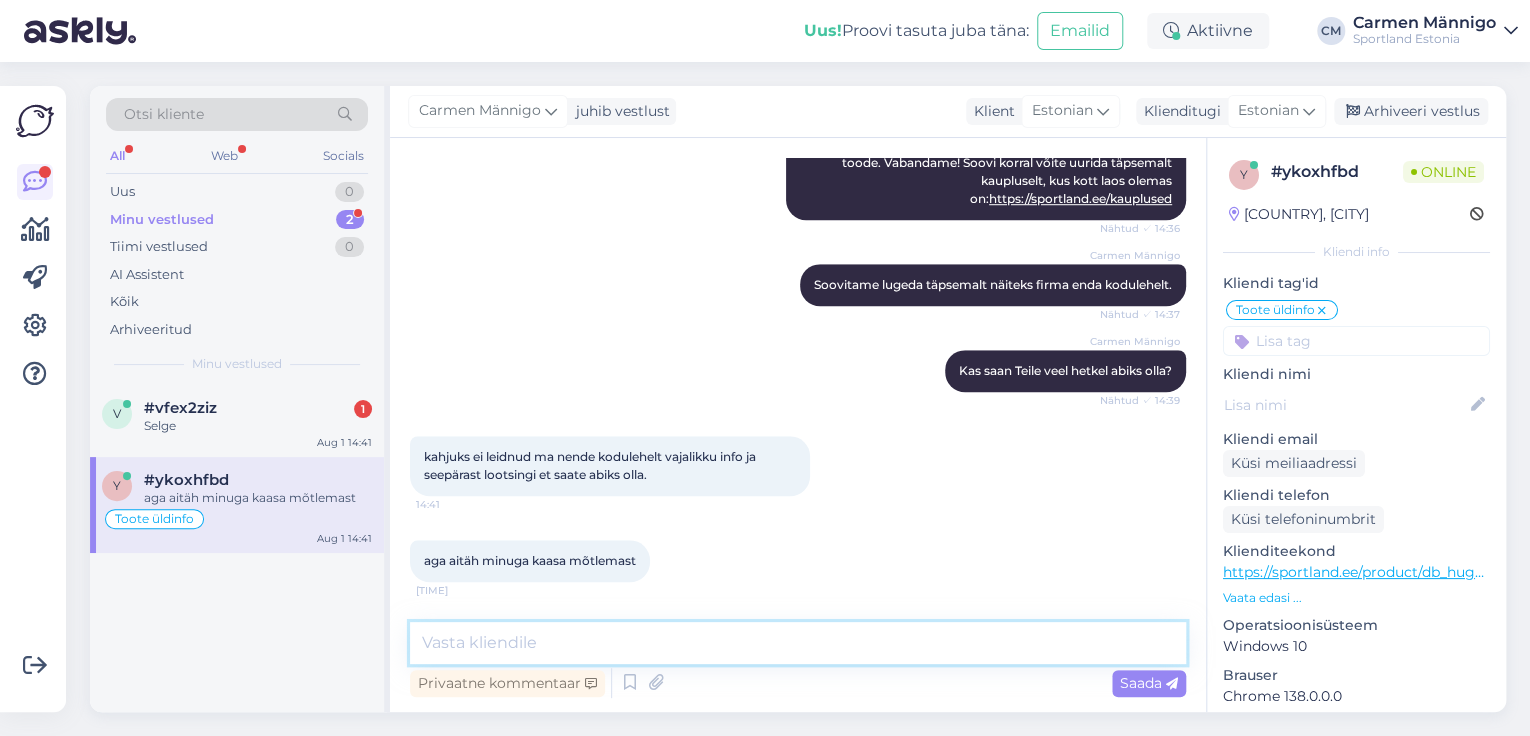 scroll, scrollTop: 849, scrollLeft: 0, axis: vertical 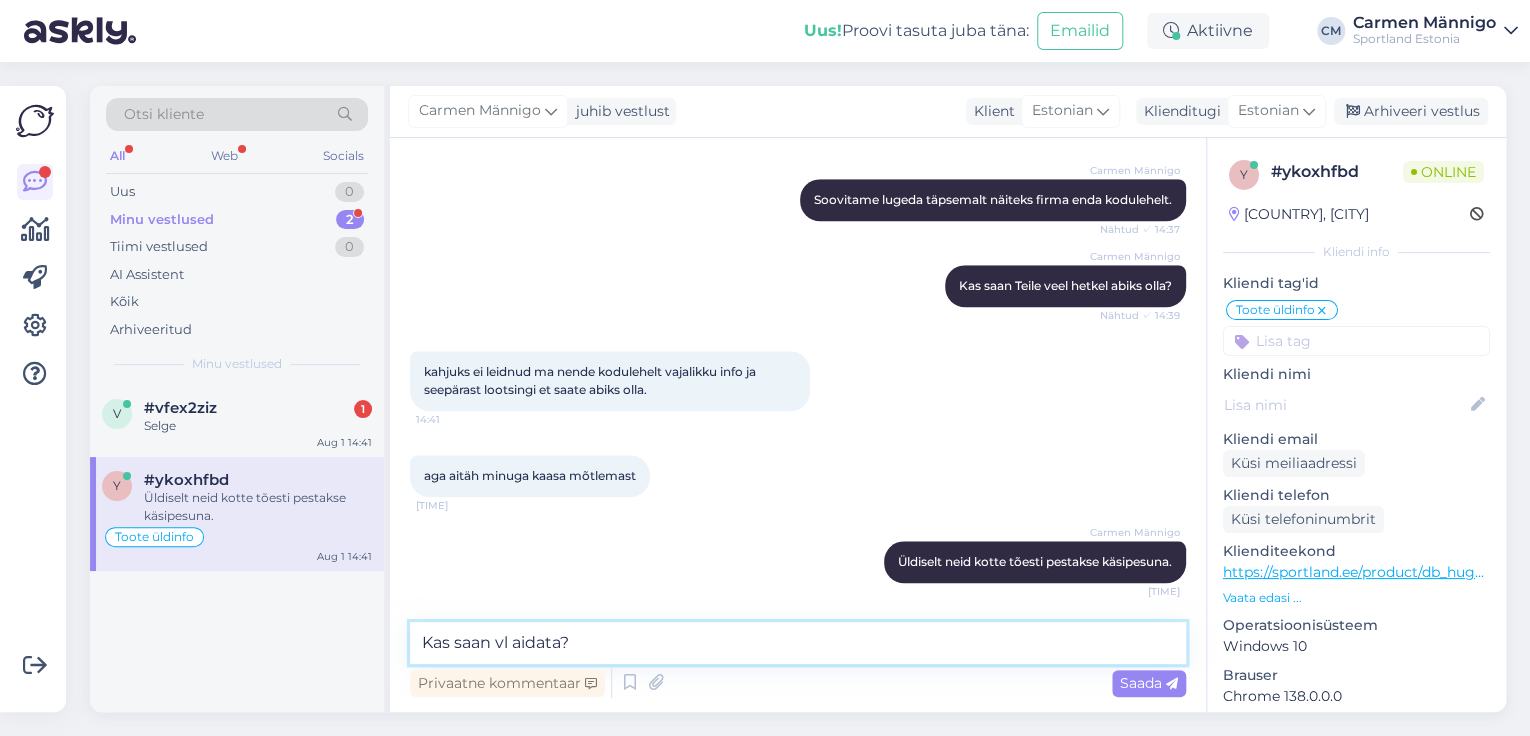 click on "Kas saan vl aidata?" at bounding box center [798, 643] 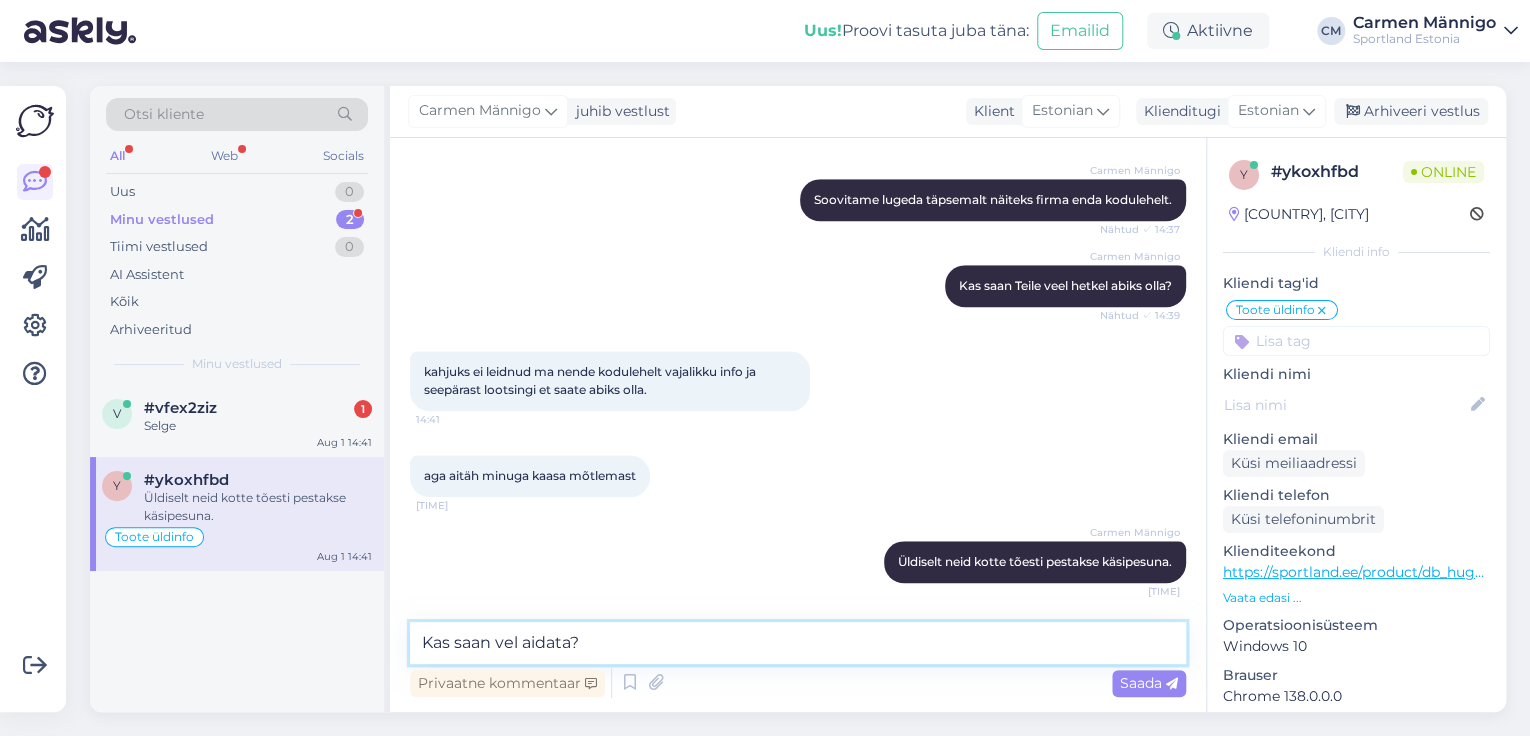 type on "Kas saan veel aidata?" 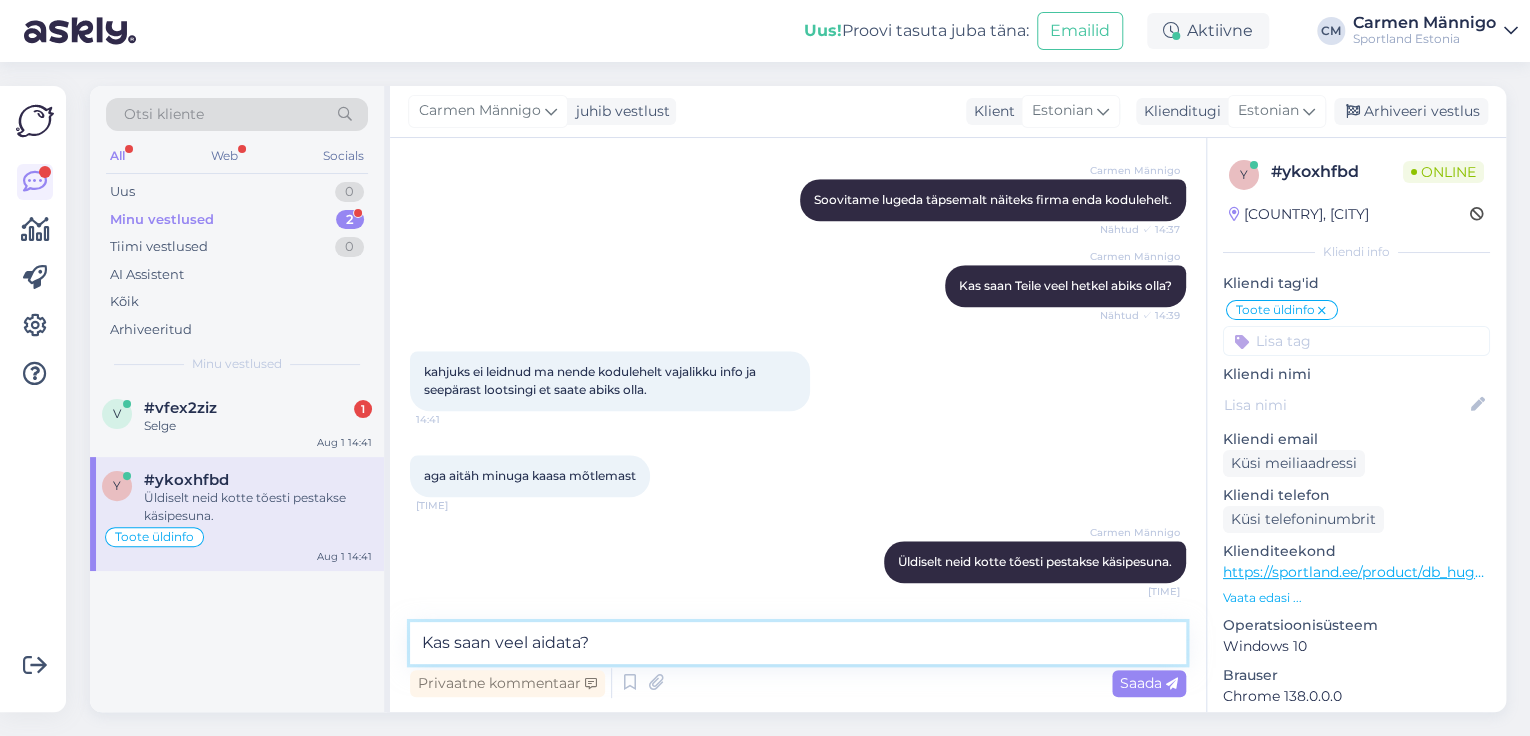 type 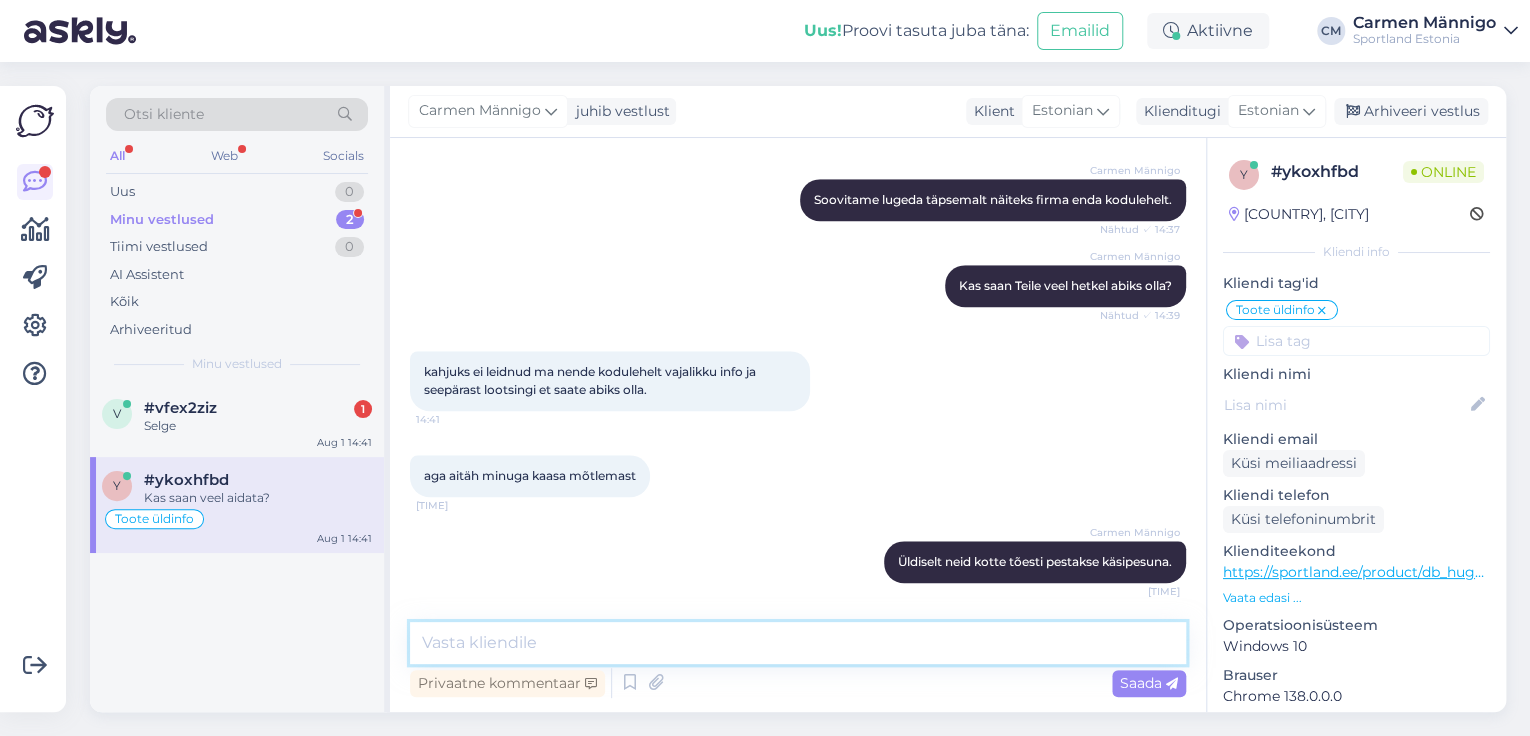 scroll, scrollTop: 936, scrollLeft: 0, axis: vertical 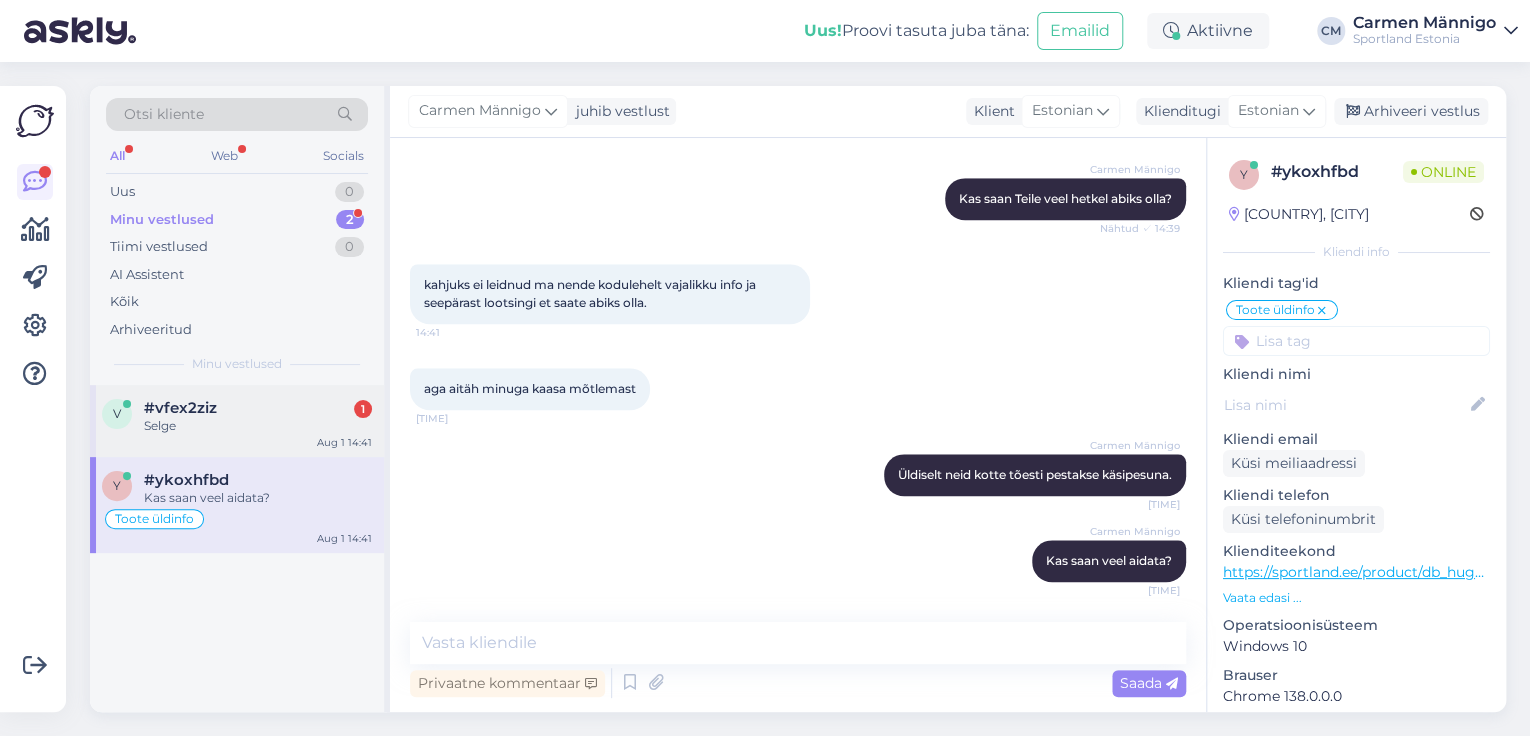 click on "[LANGUAGE] #vfex2ziz 1 [MONTH] [DAY] [TIME]" at bounding box center (237, 421) 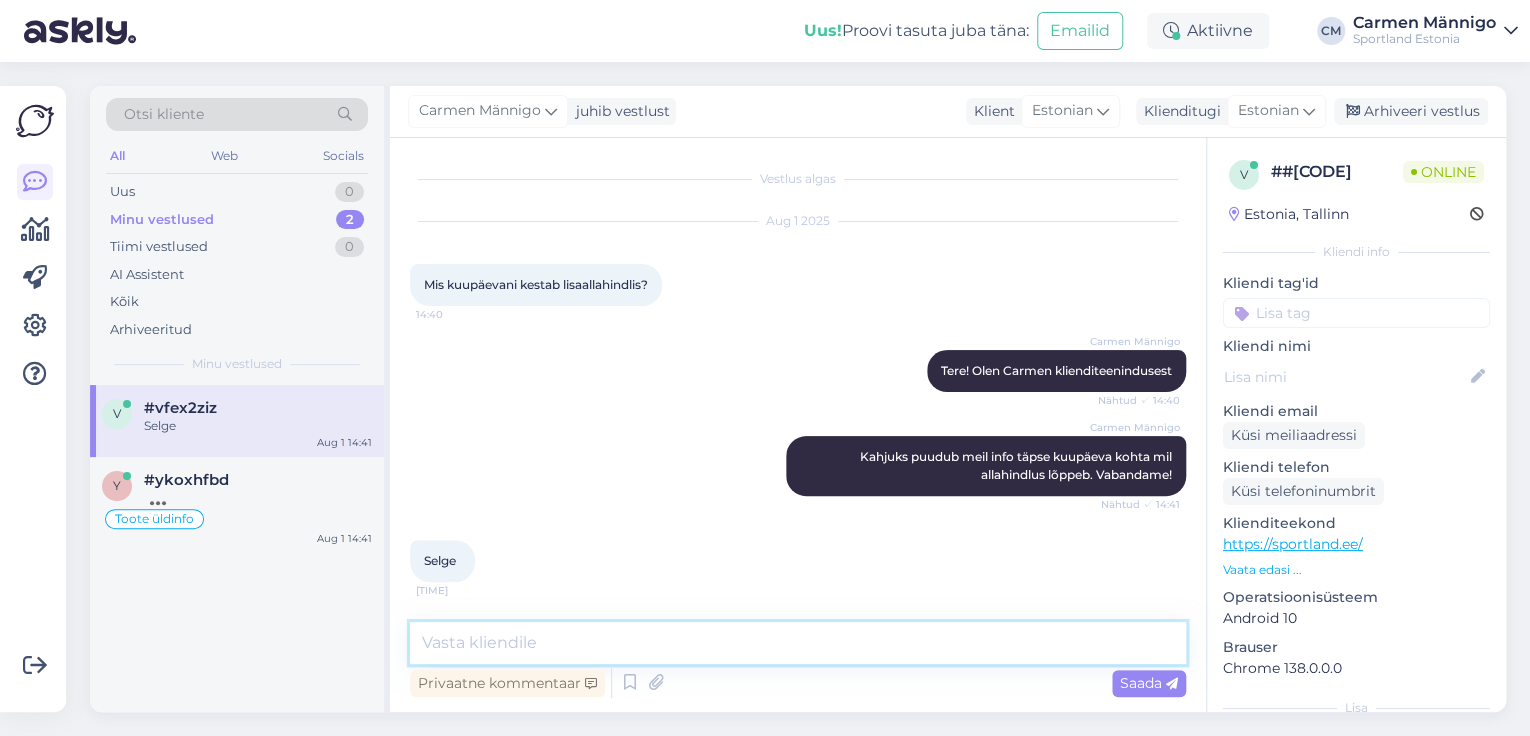 click at bounding box center [798, 643] 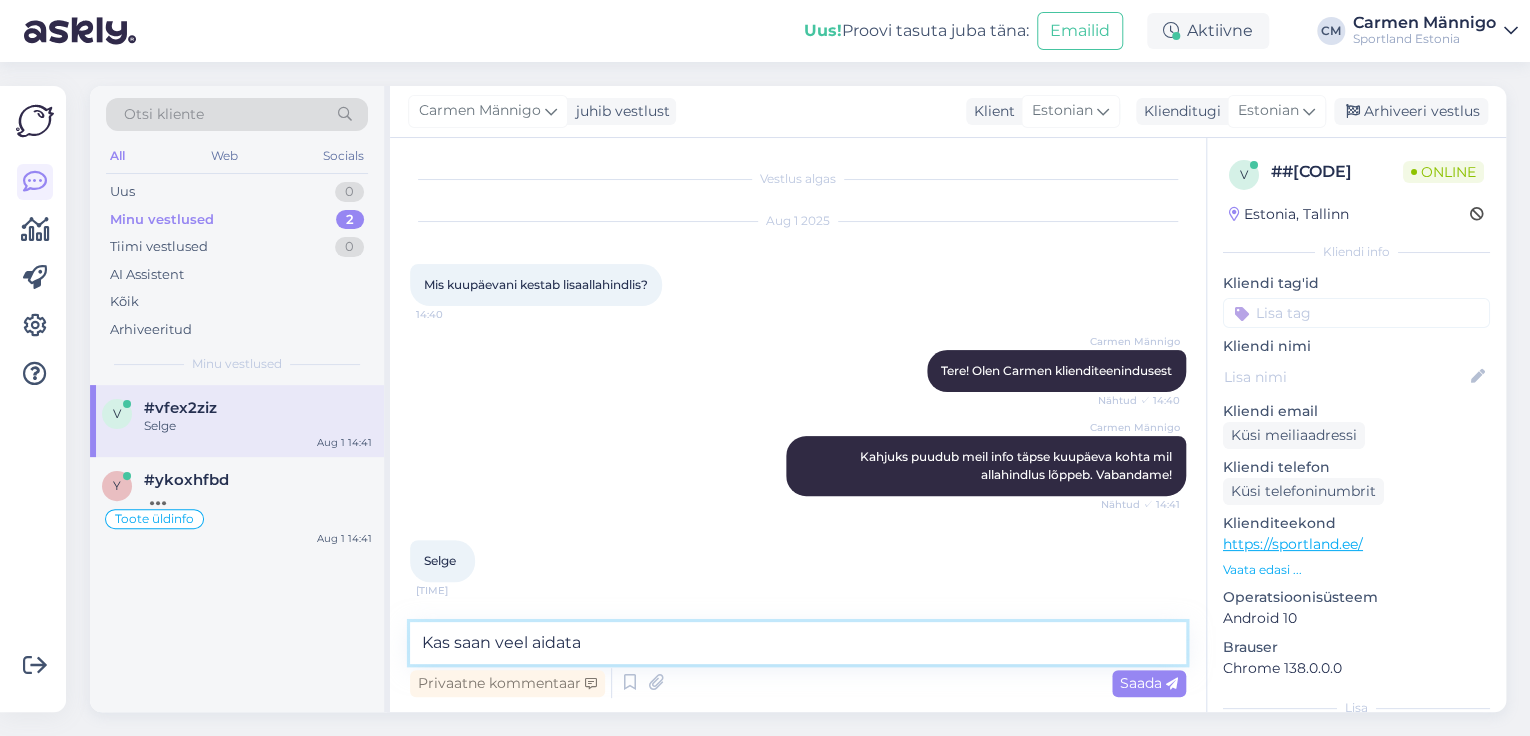 type on "Kas saan veel aidata?" 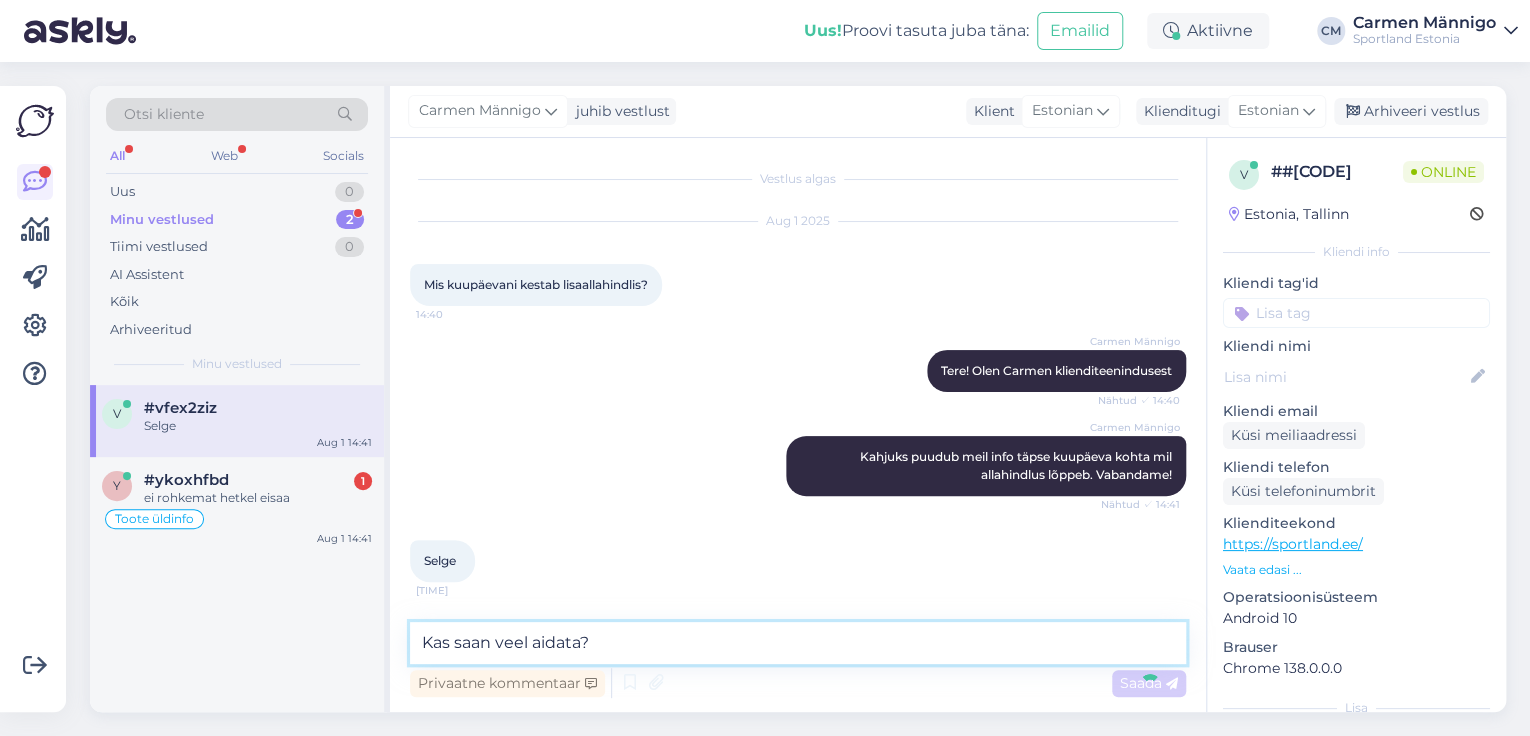 type 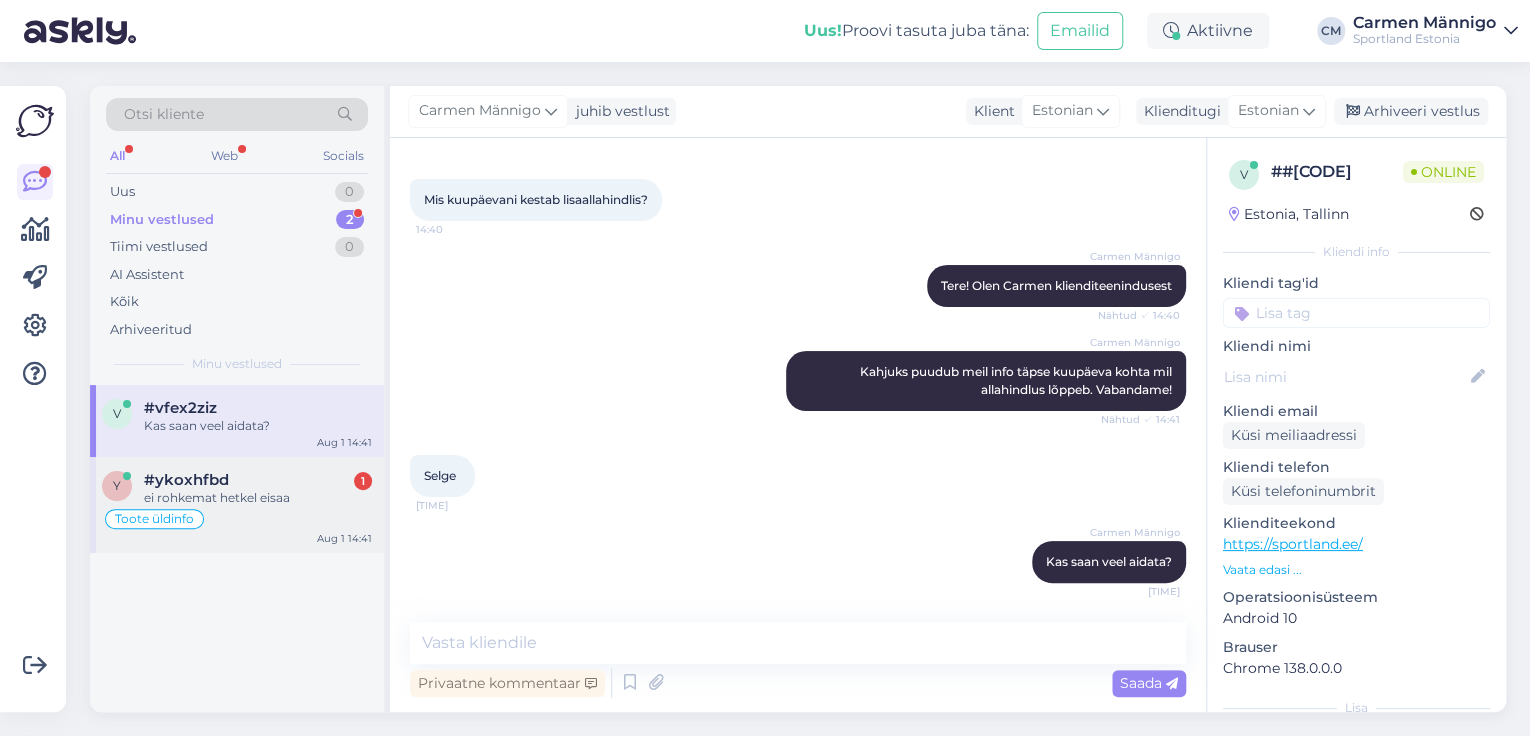 click on "Toote üldinfo" at bounding box center (237, 519) 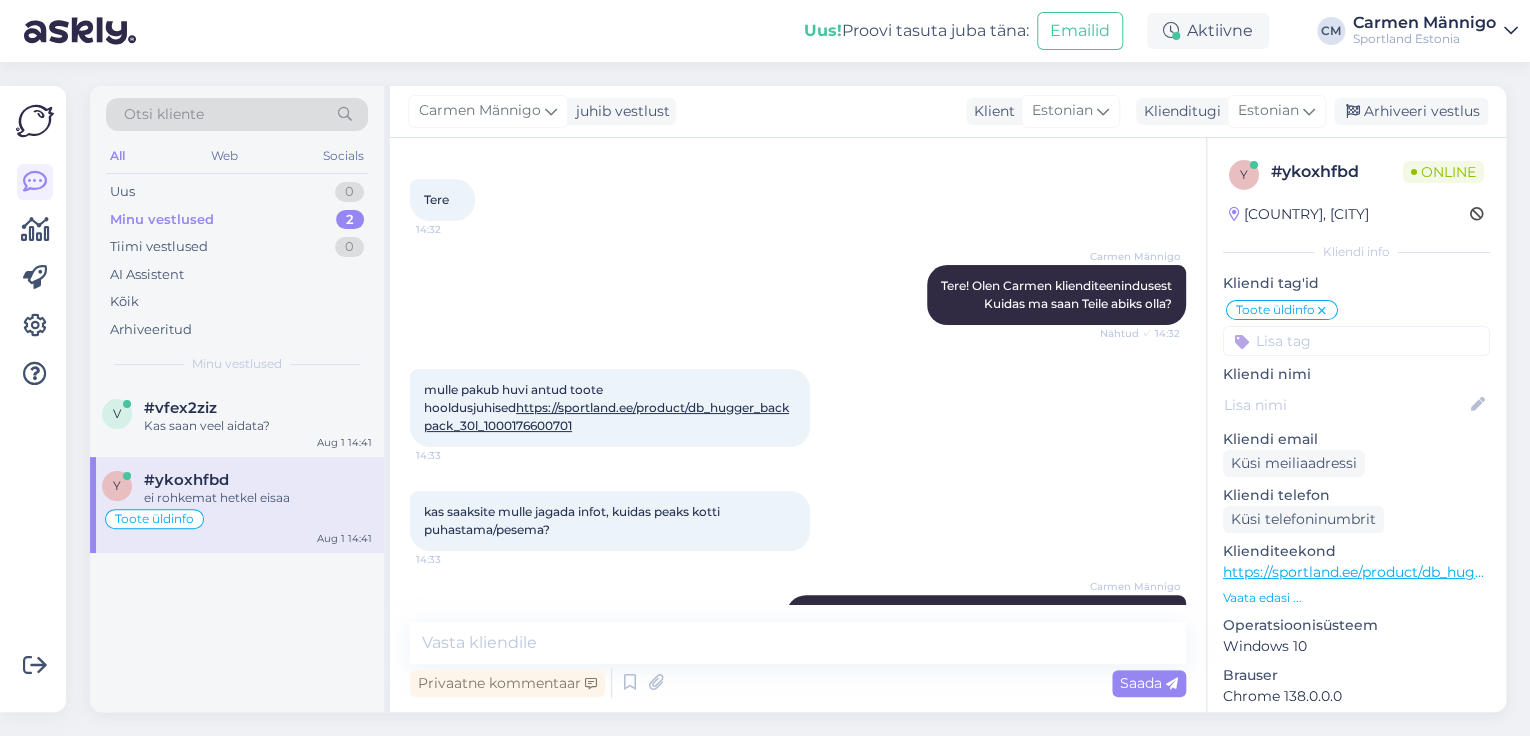 scroll, scrollTop: 1020, scrollLeft: 0, axis: vertical 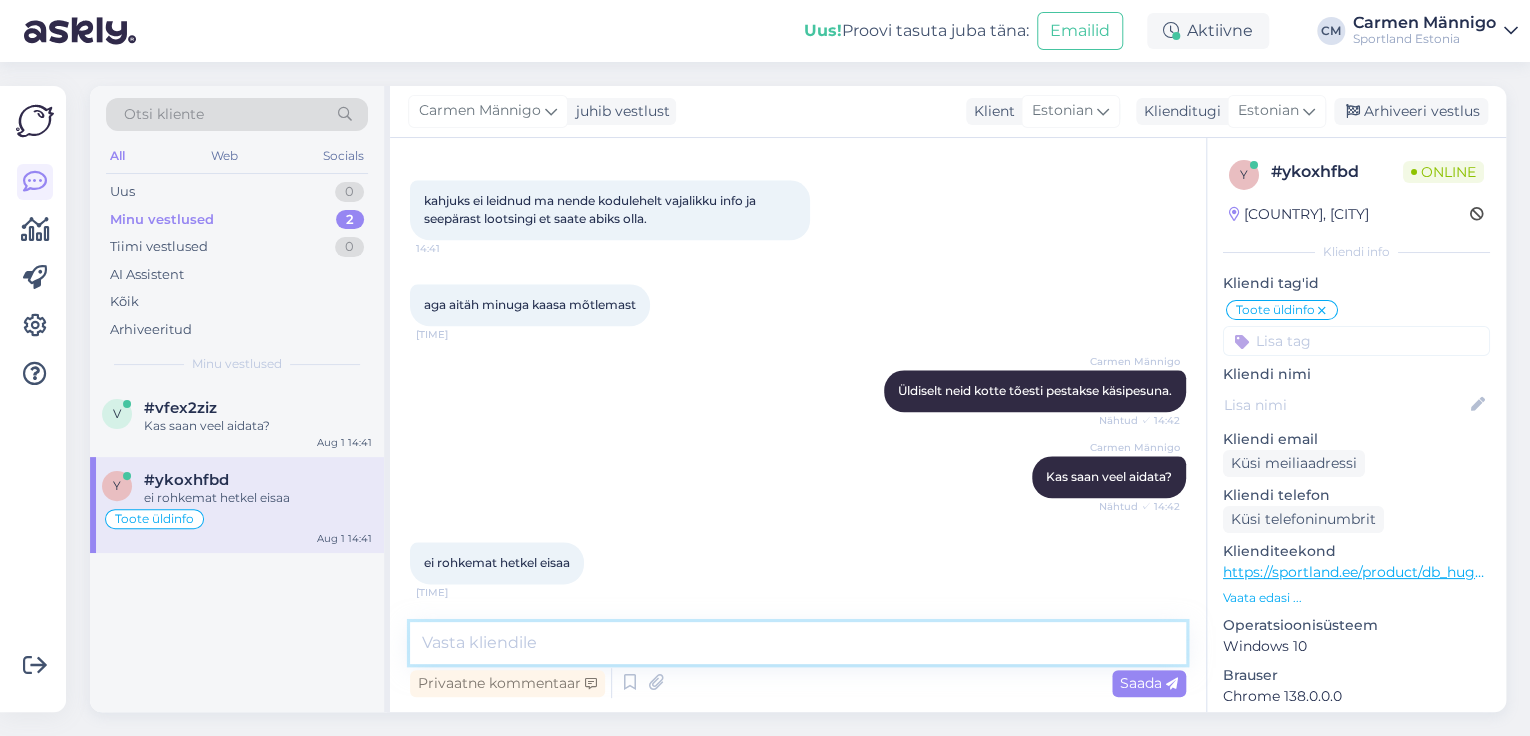 click at bounding box center (798, 643) 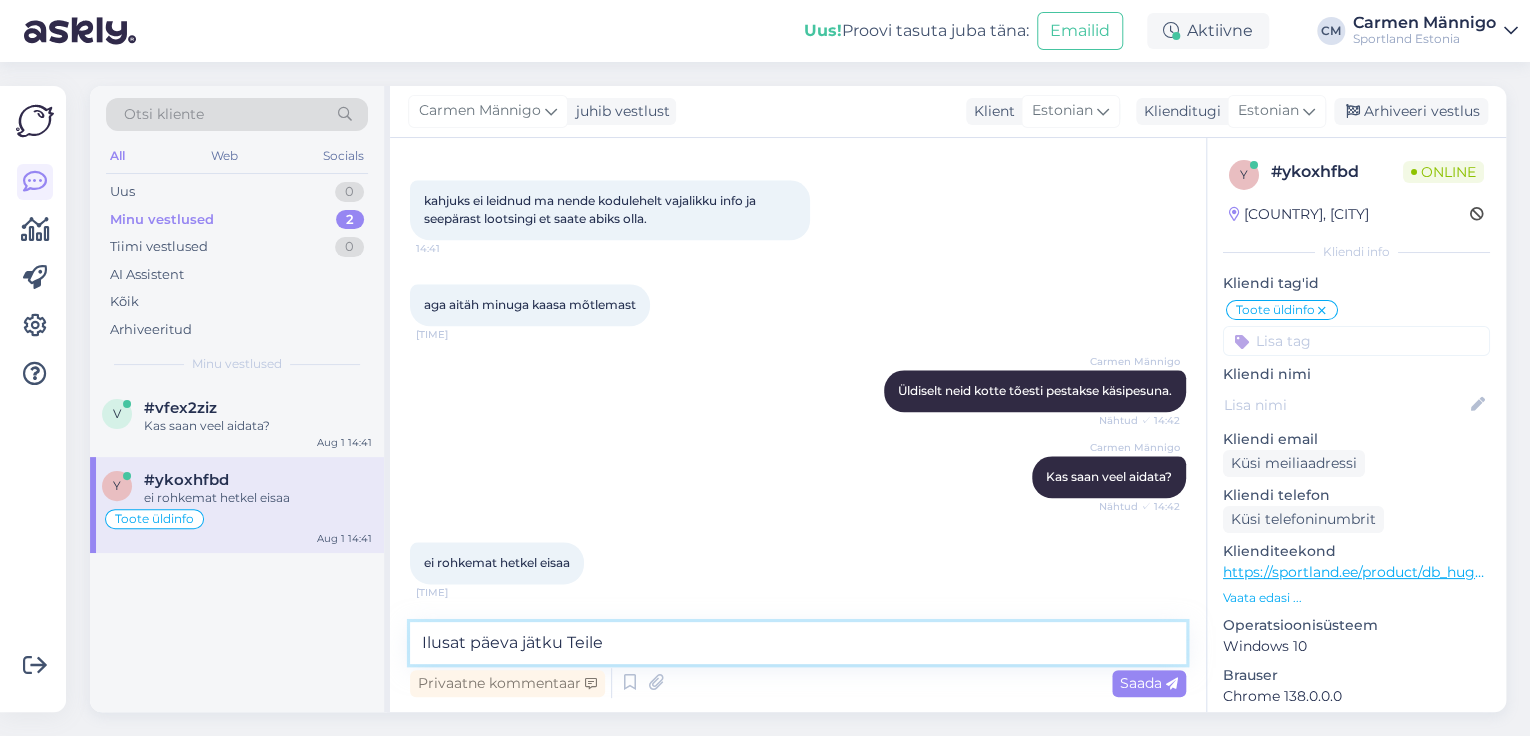 type on "Ilusat päeva jätku Teile!" 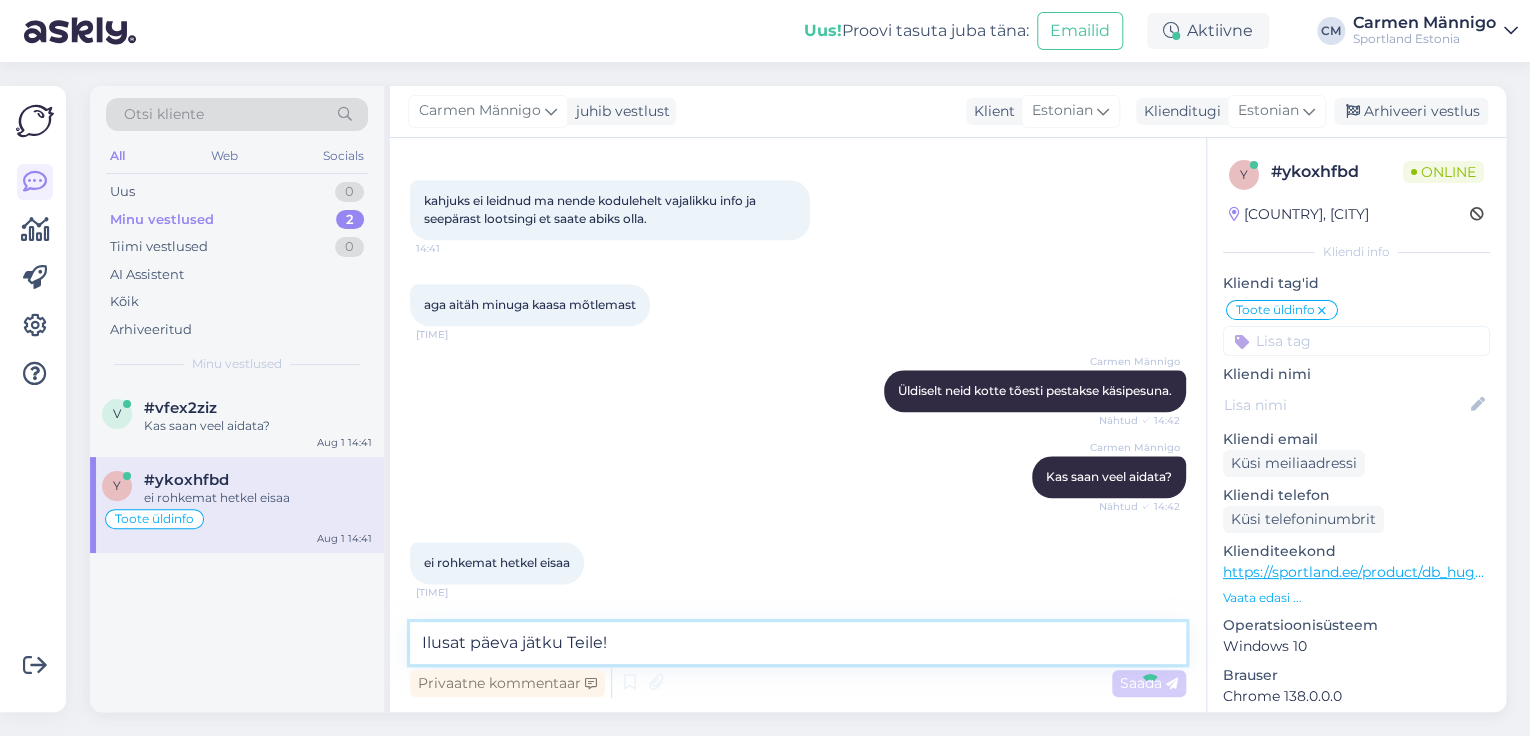 type 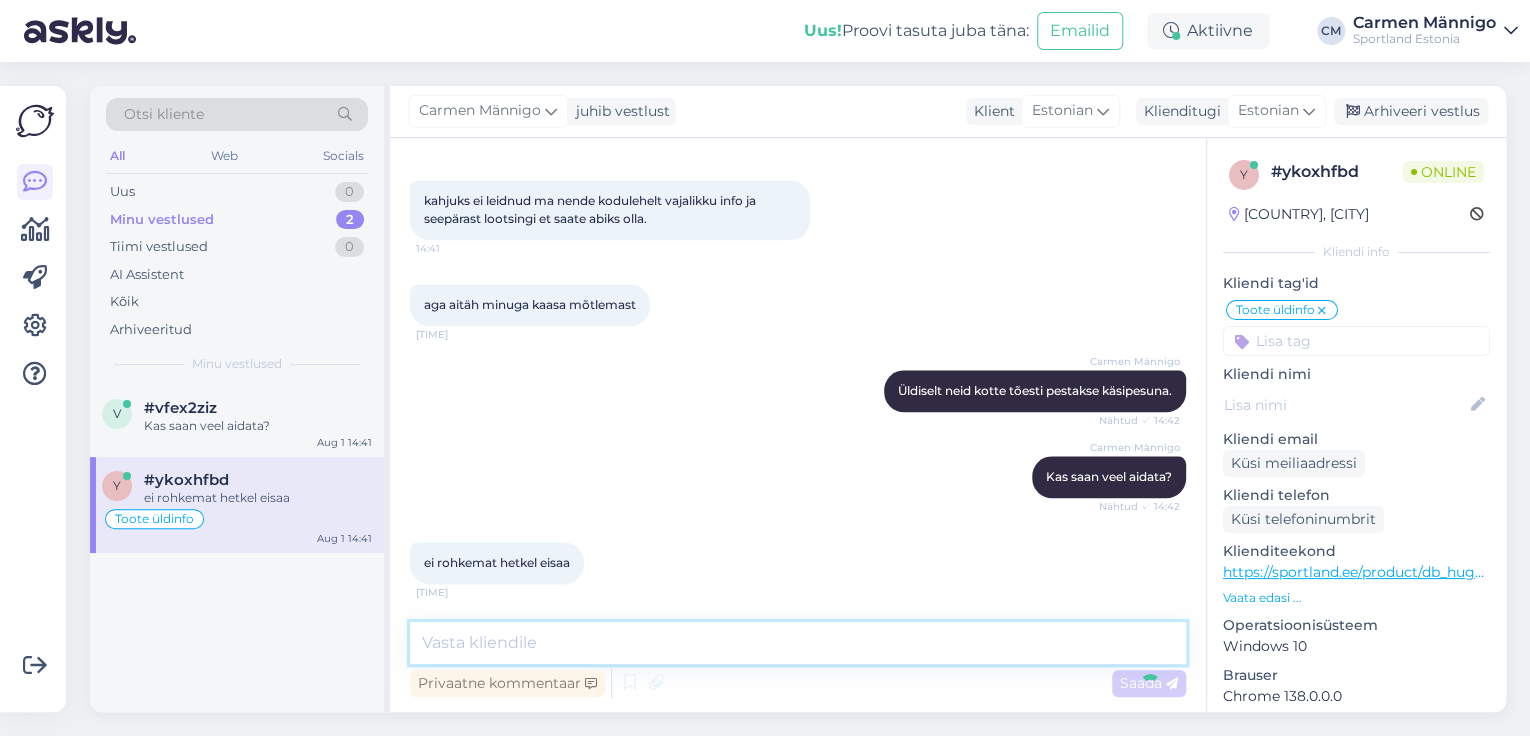 scroll, scrollTop: 1108, scrollLeft: 0, axis: vertical 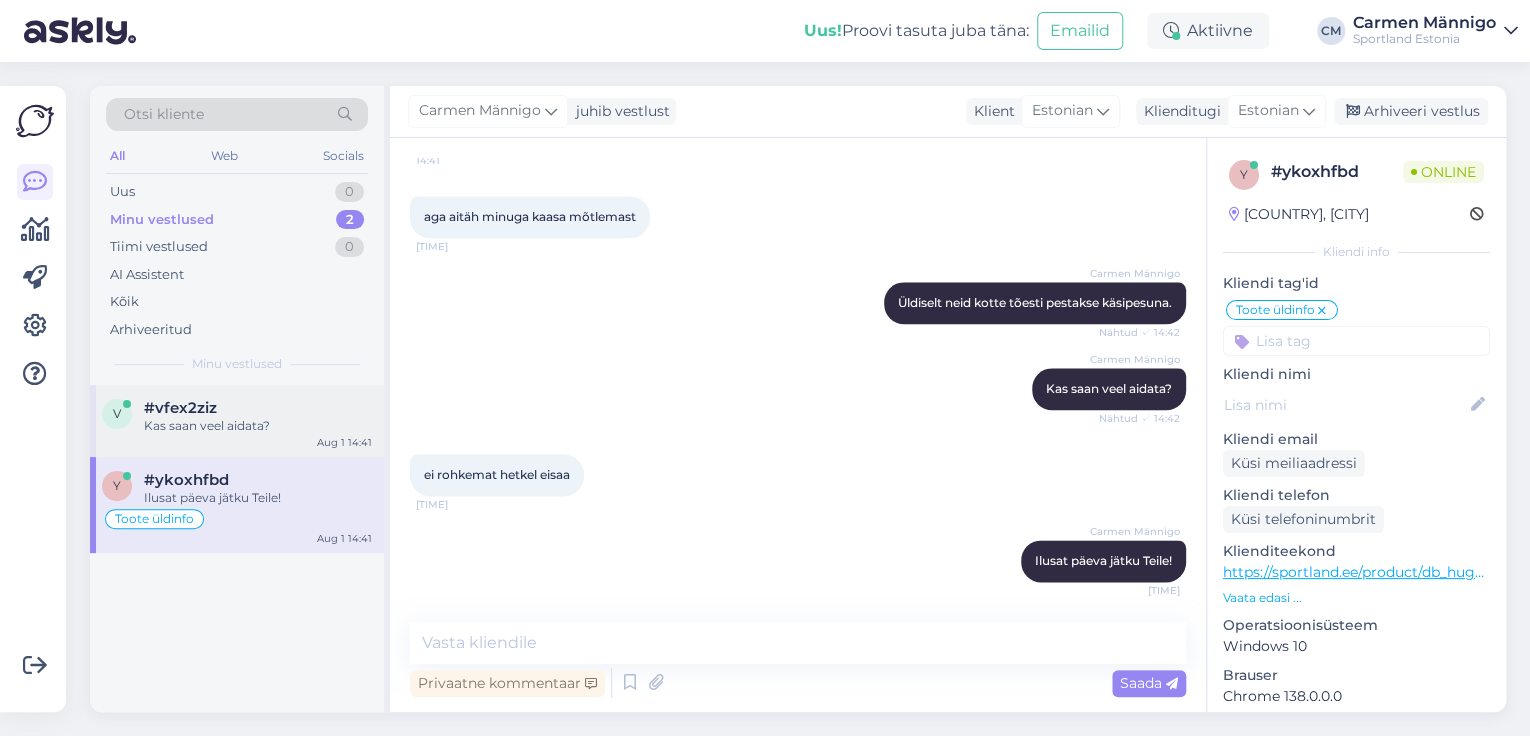 click on "v #[CODE] Kas saan veel aidata? [DATE] [TIME]" at bounding box center [237, 421] 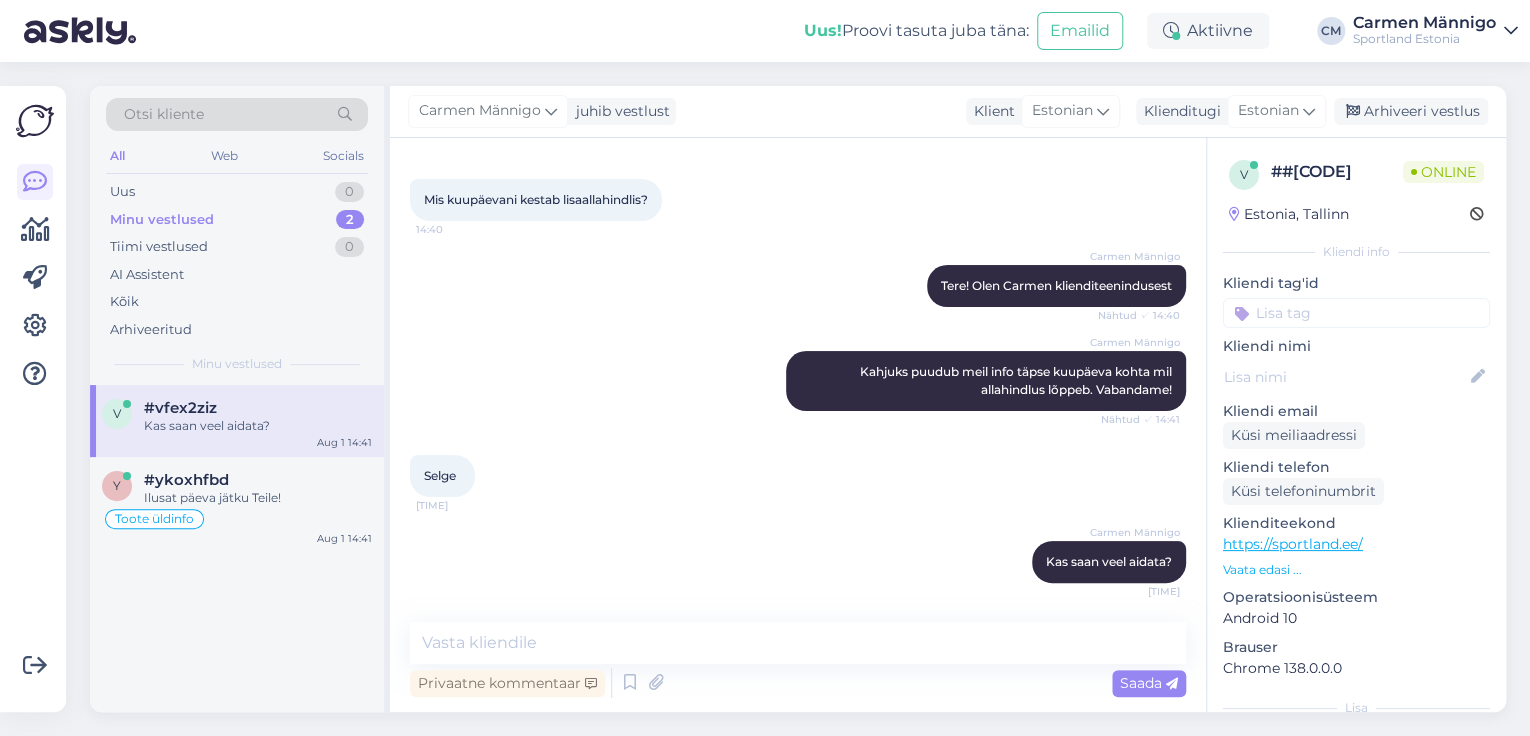 click at bounding box center (1356, 313) 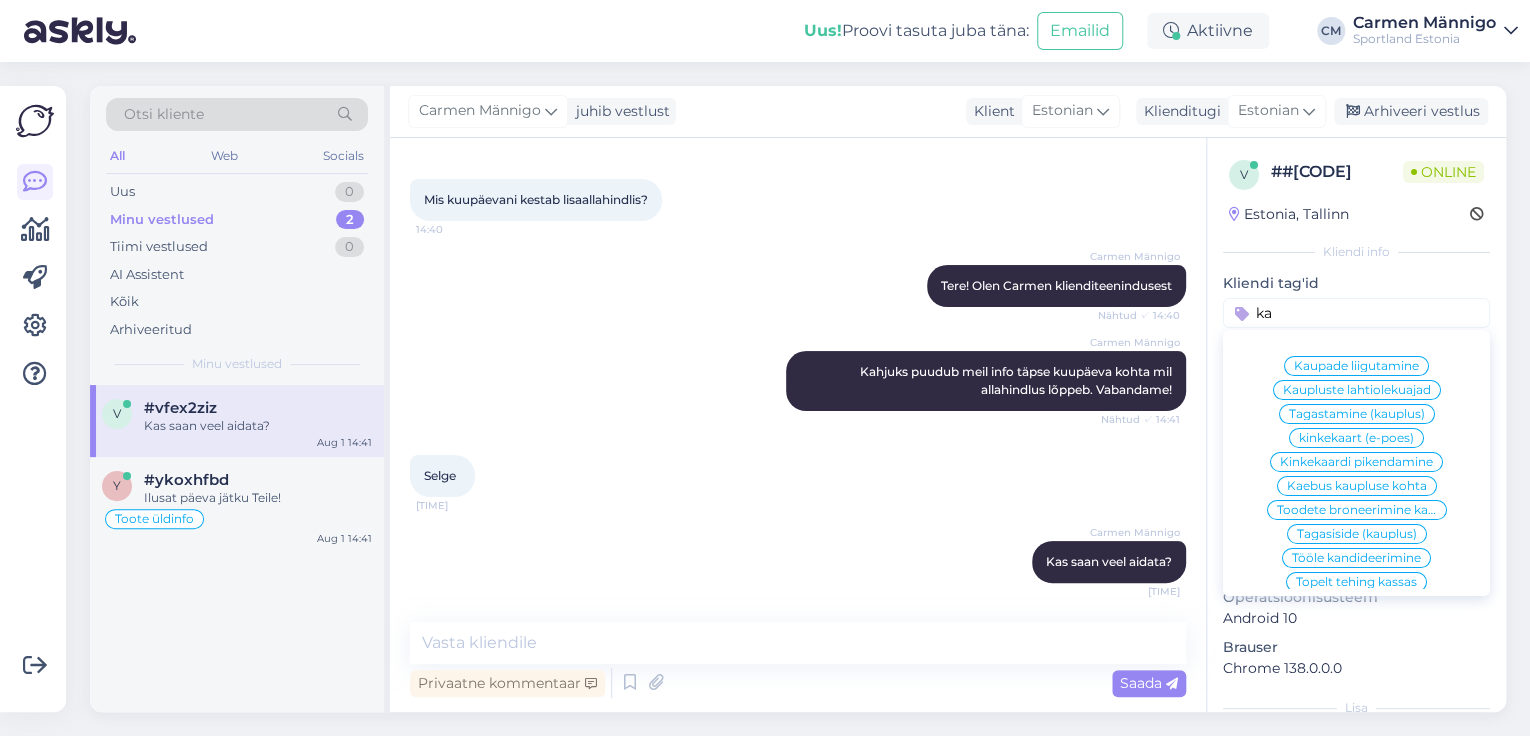 type on "k" 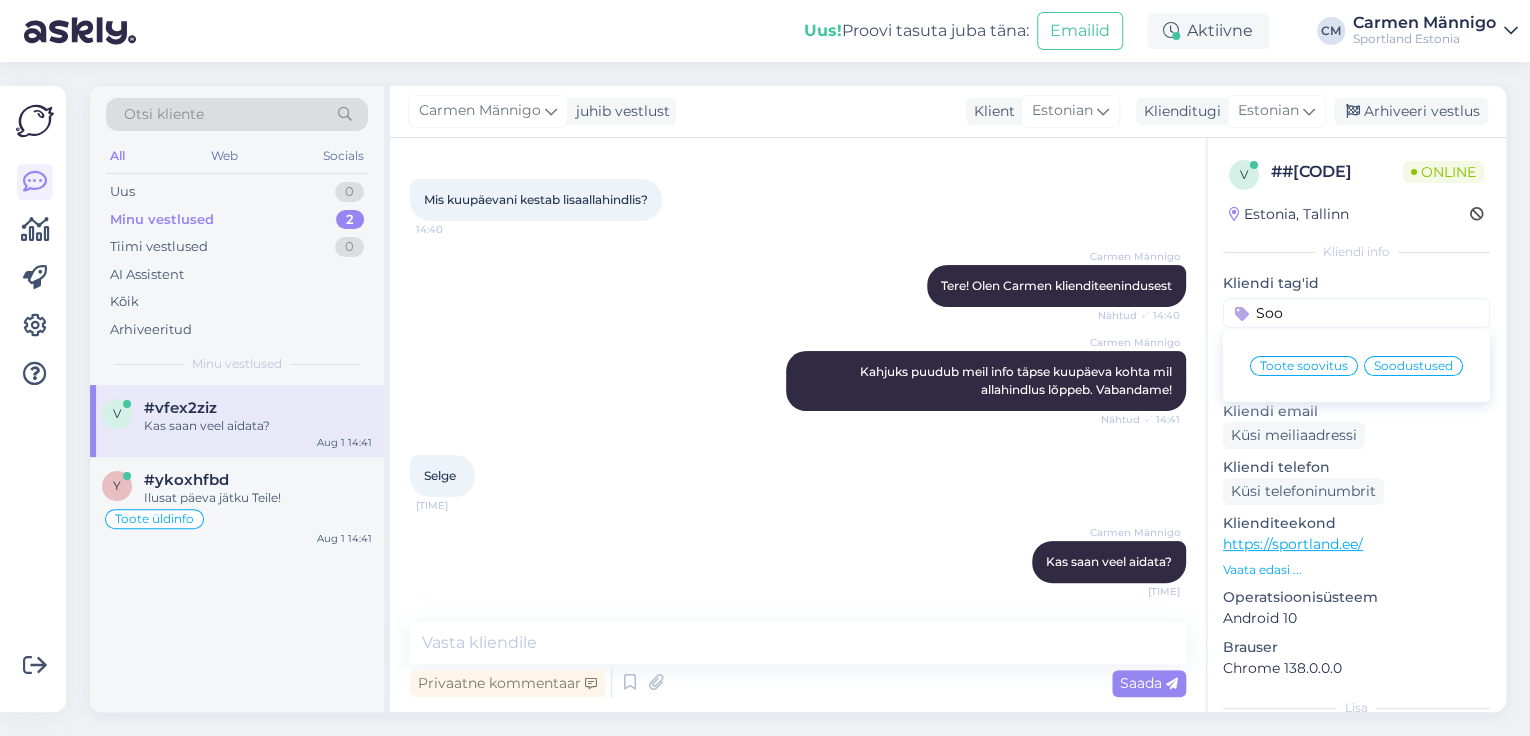 type on "Soo" 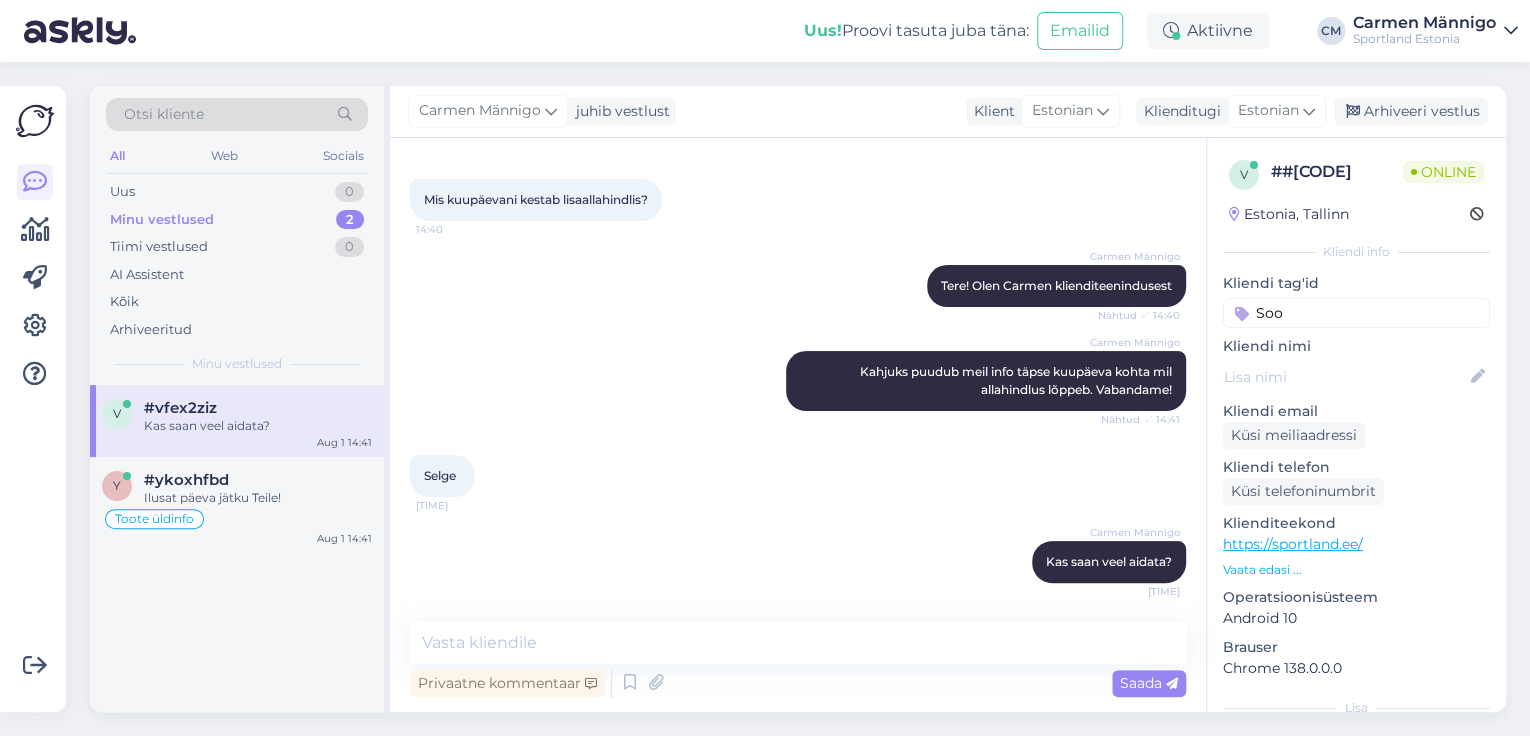 type 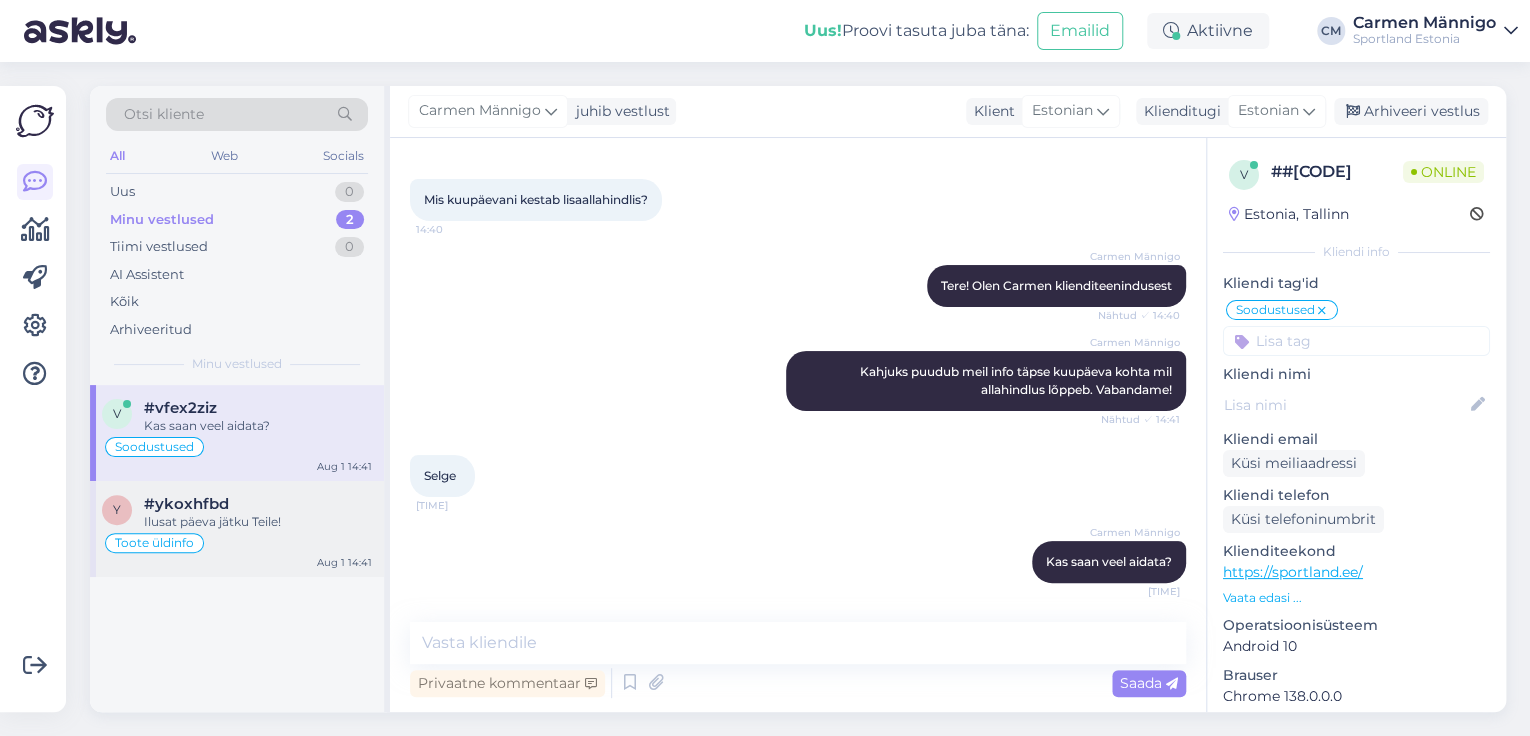 click on "#ykoxhfbd" at bounding box center [186, 504] 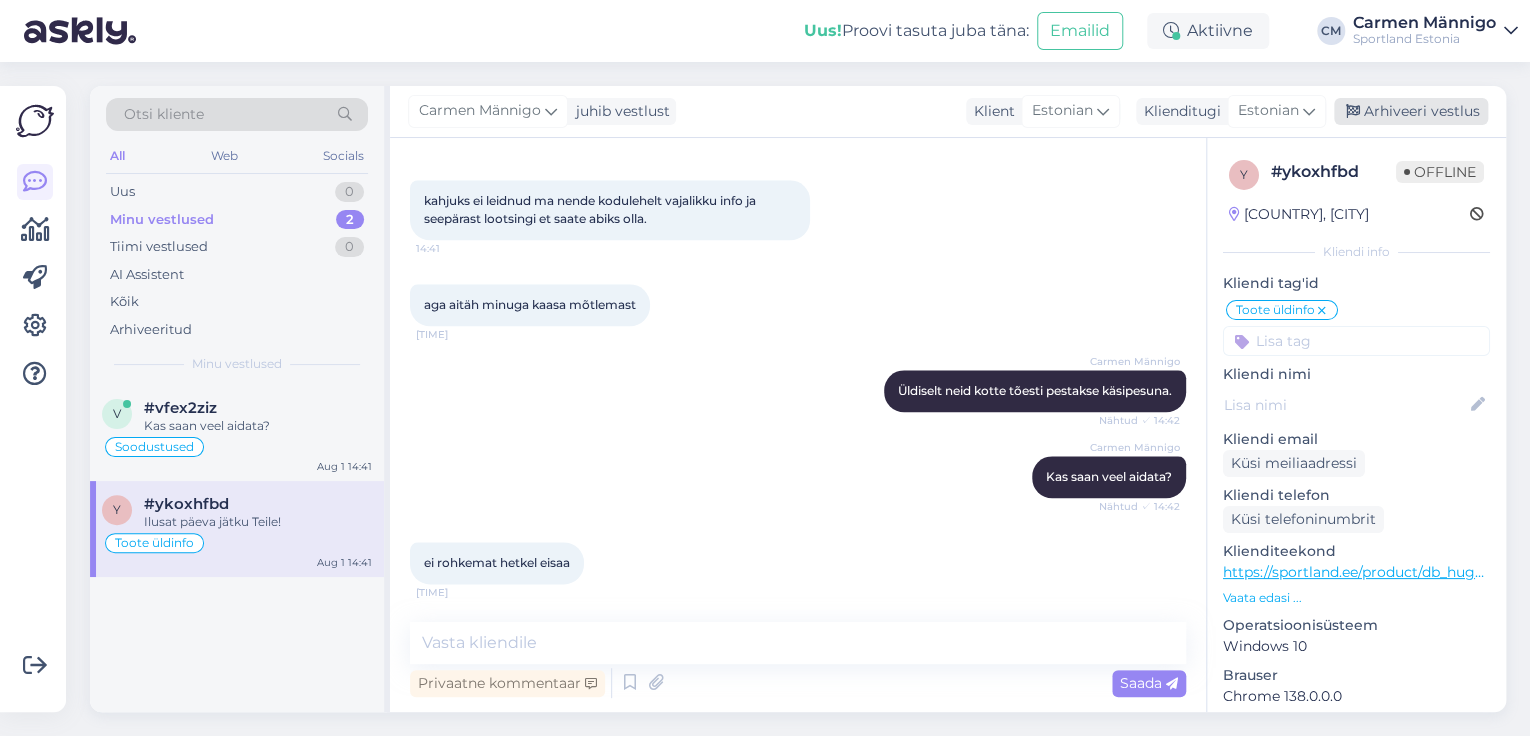 click on "Arhiveeri vestlus" at bounding box center [1411, 111] 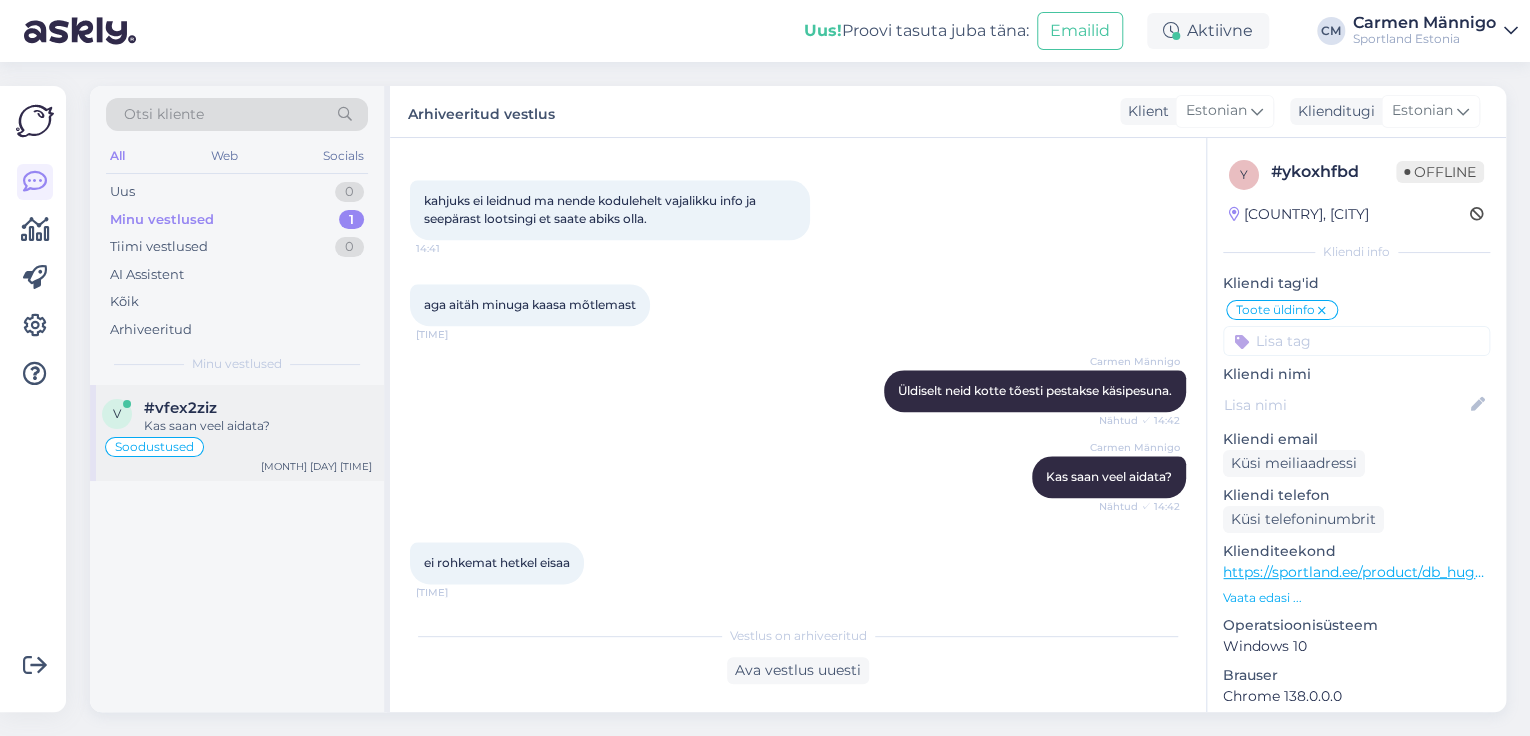 click on "v #vfex2ziz Kas saan veel aidata? Soodustused Aug 1 14:42" at bounding box center (237, 433) 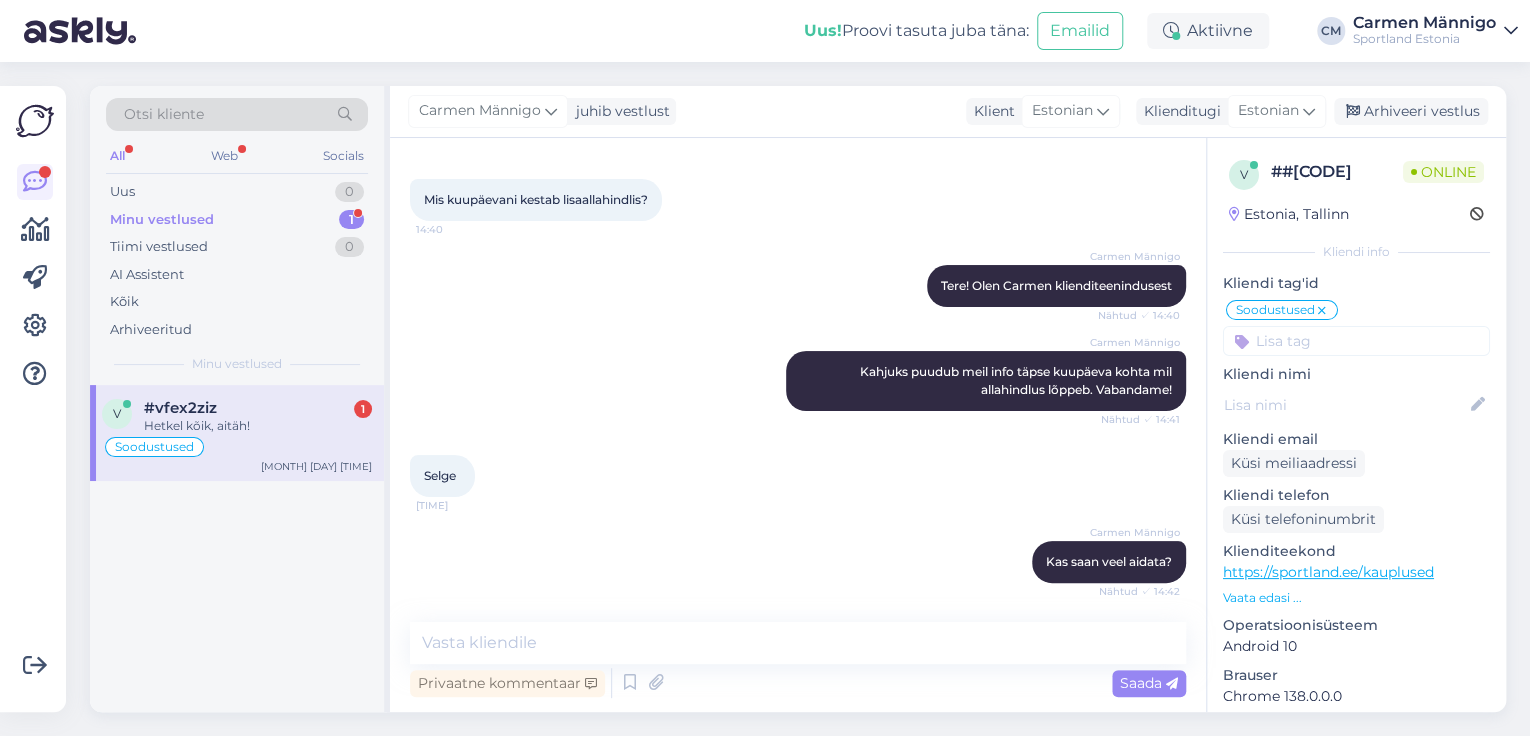 scroll, scrollTop: 172, scrollLeft: 0, axis: vertical 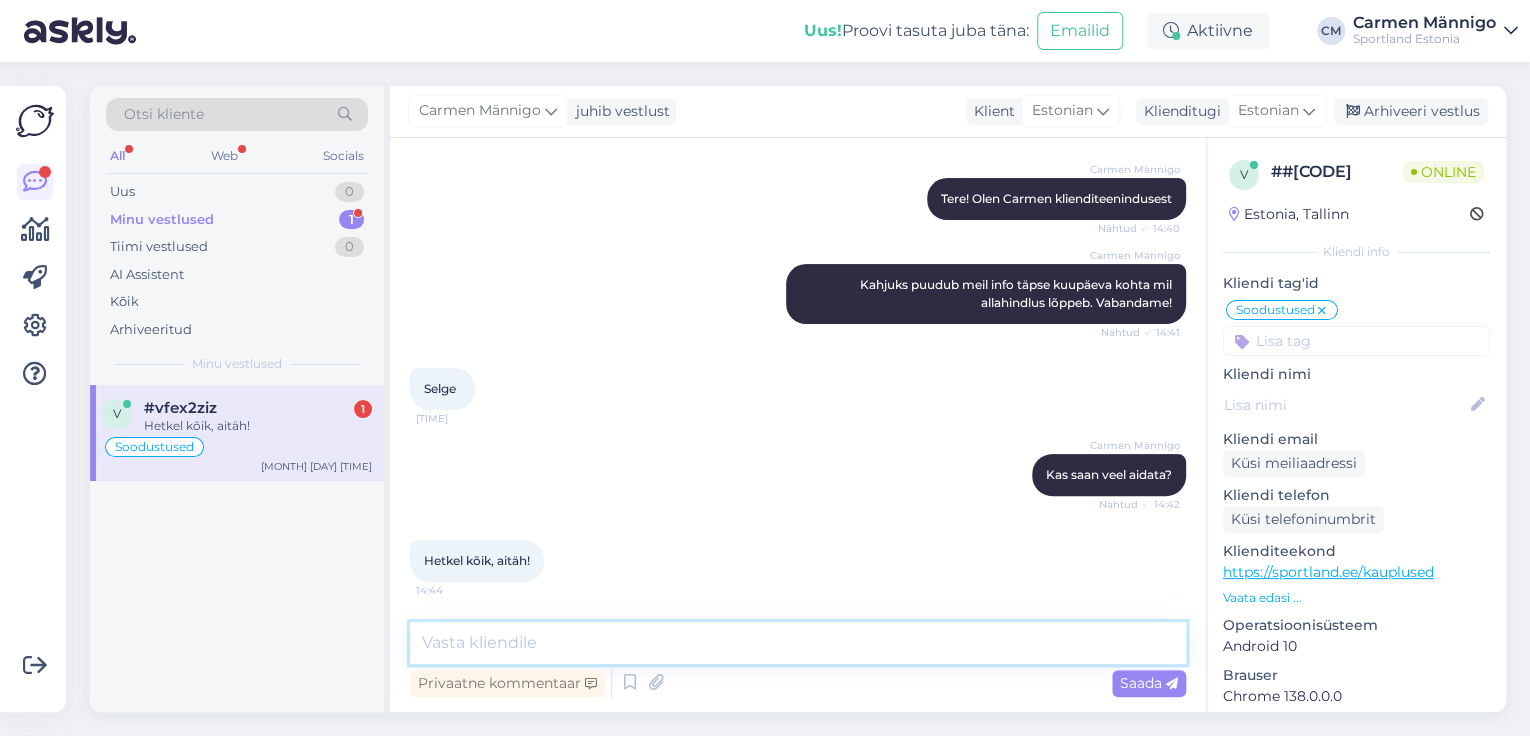 click at bounding box center (798, 643) 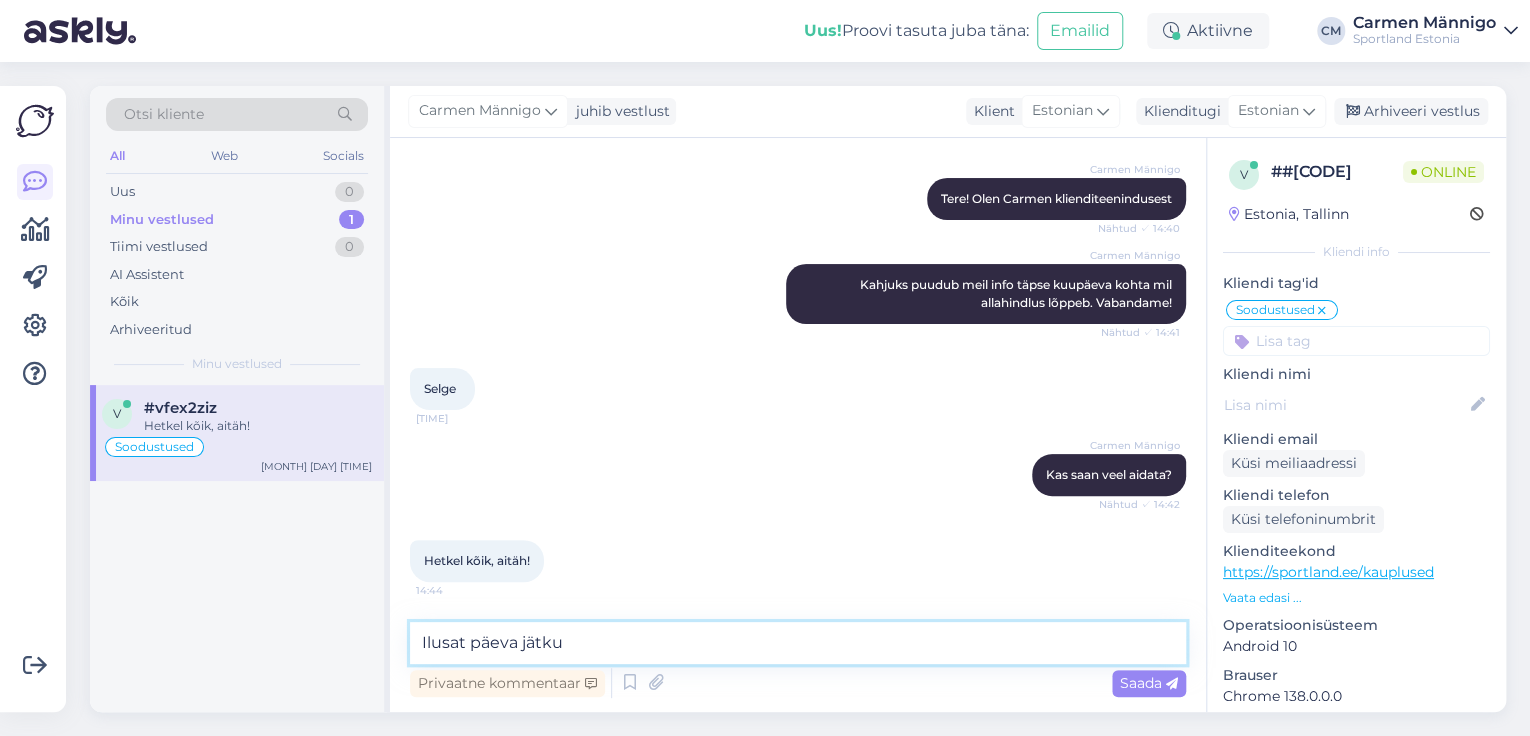type on "Ilusat päeva jätku!" 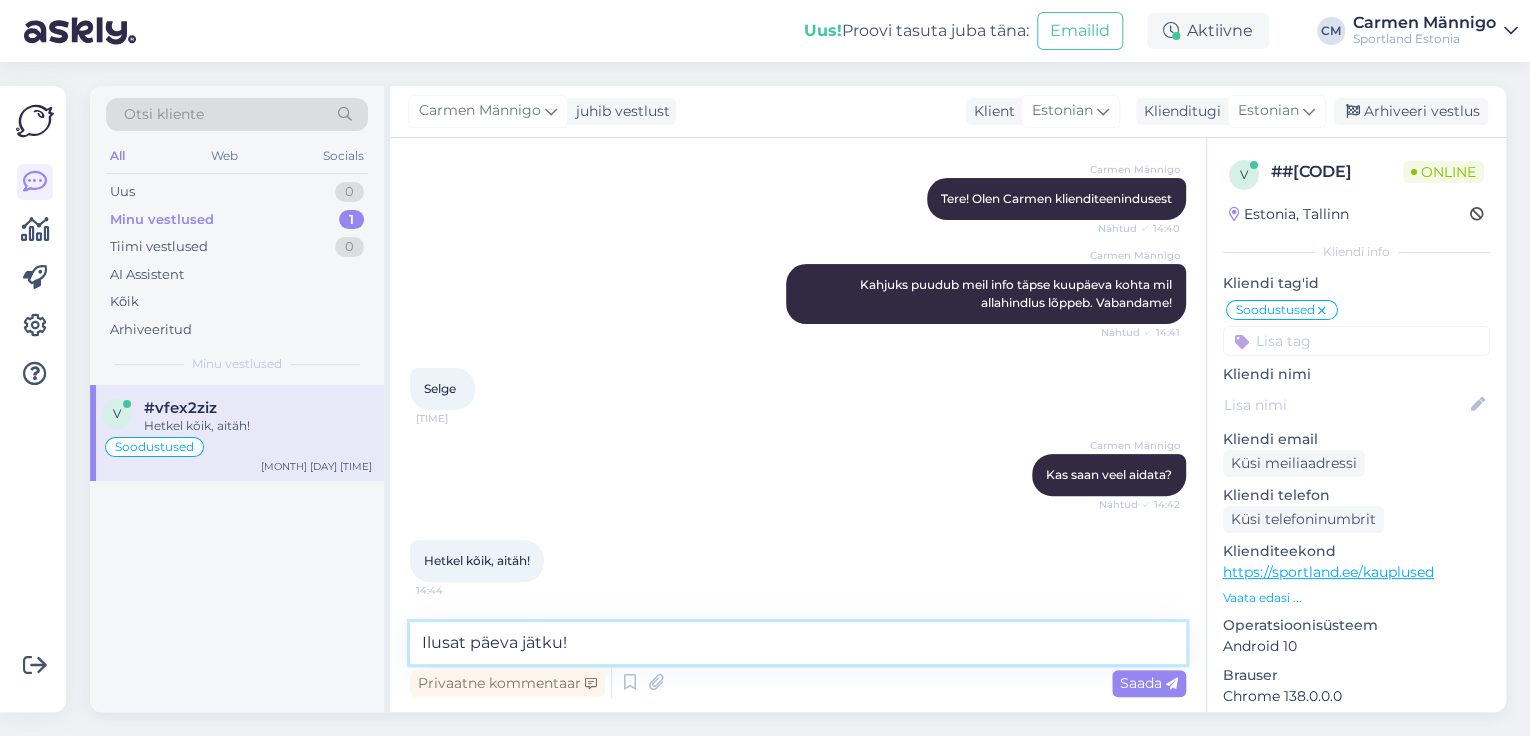 type 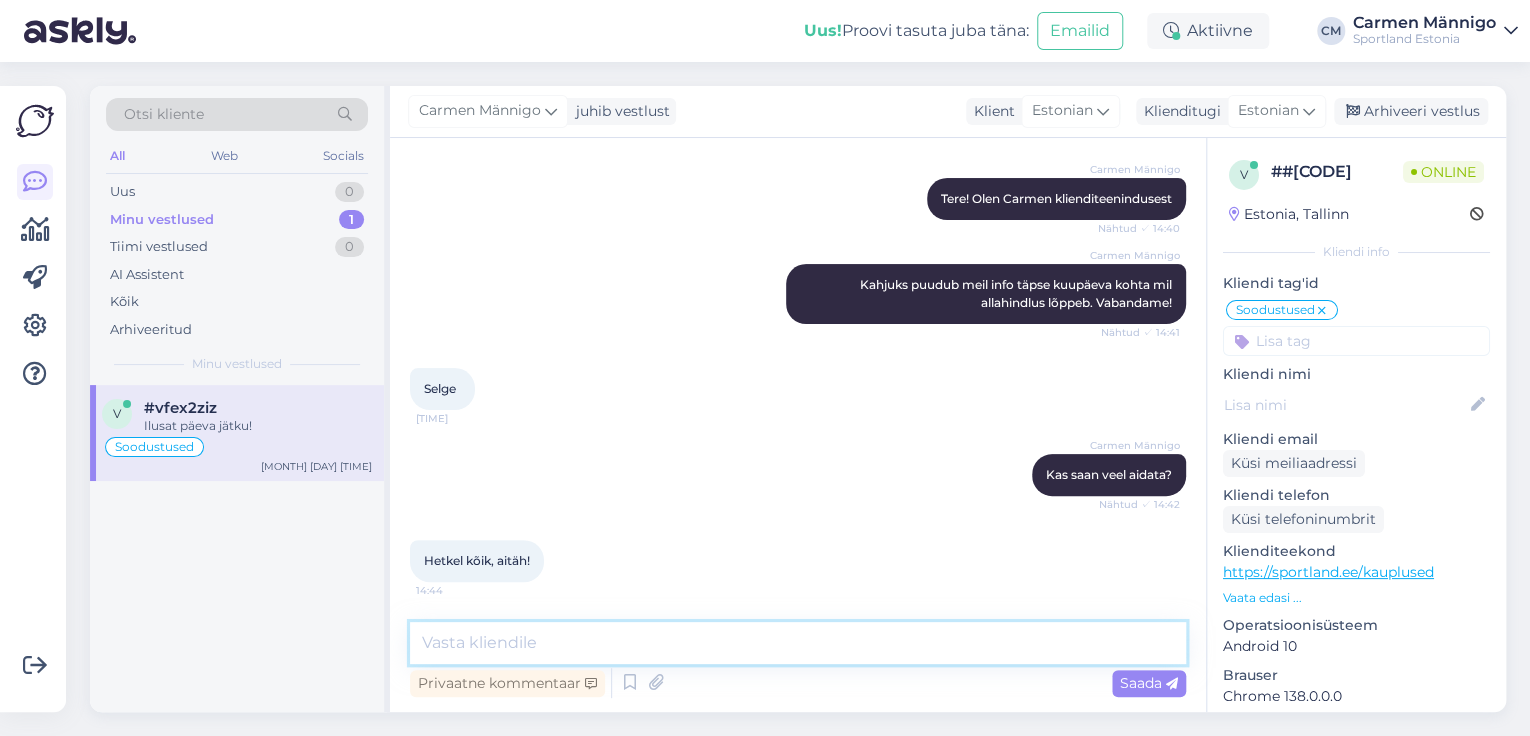 scroll, scrollTop: 257, scrollLeft: 0, axis: vertical 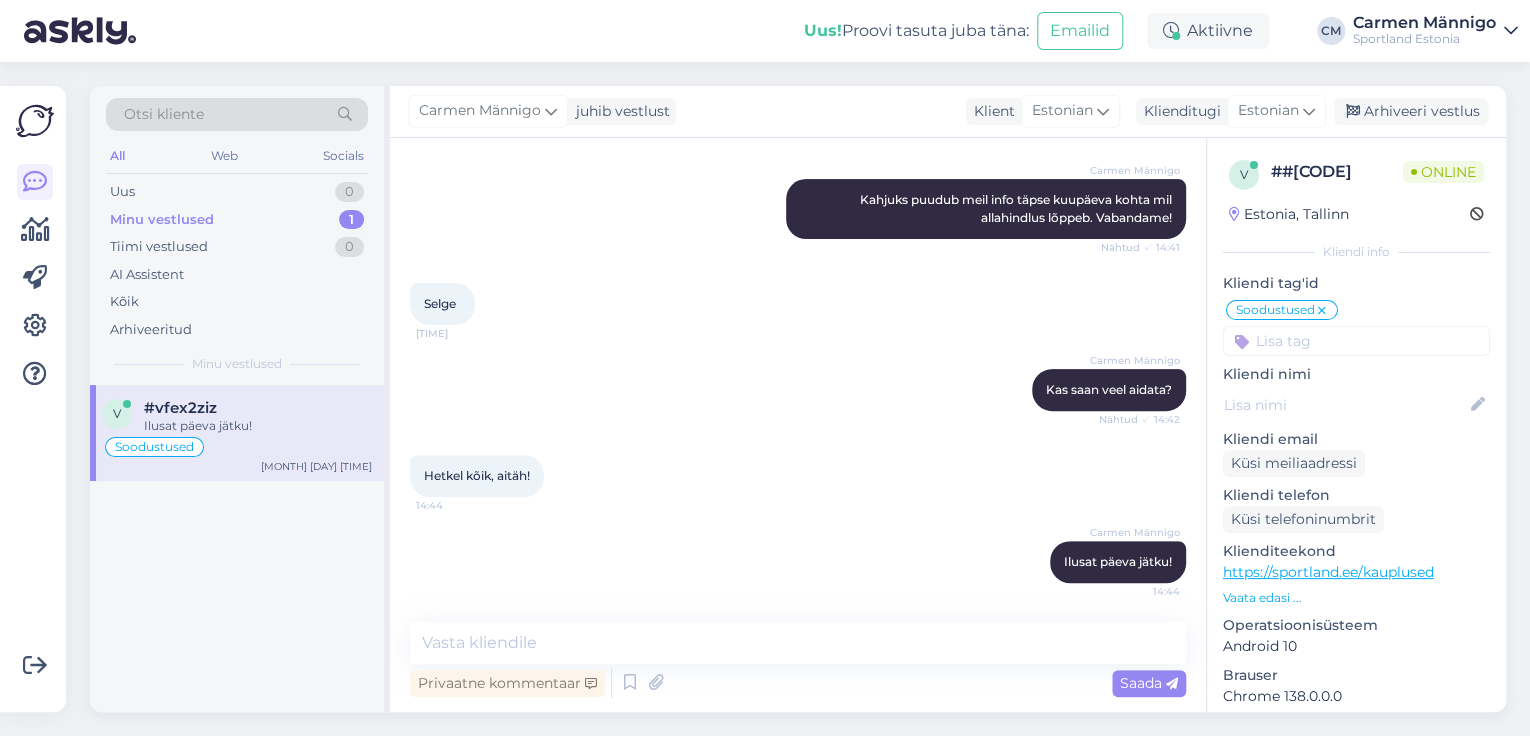 click on "Võimalused Veendu, et Askly loob sulle väärtust. Sulge Ühenda FB ja IG sõnumid Lisa keeled, mida valdad. Lisa tööajad. Vastamiseks oma nutiseadmest lae alla Askly iOS-i vi Android’i rakendus." at bounding box center (33, 399) 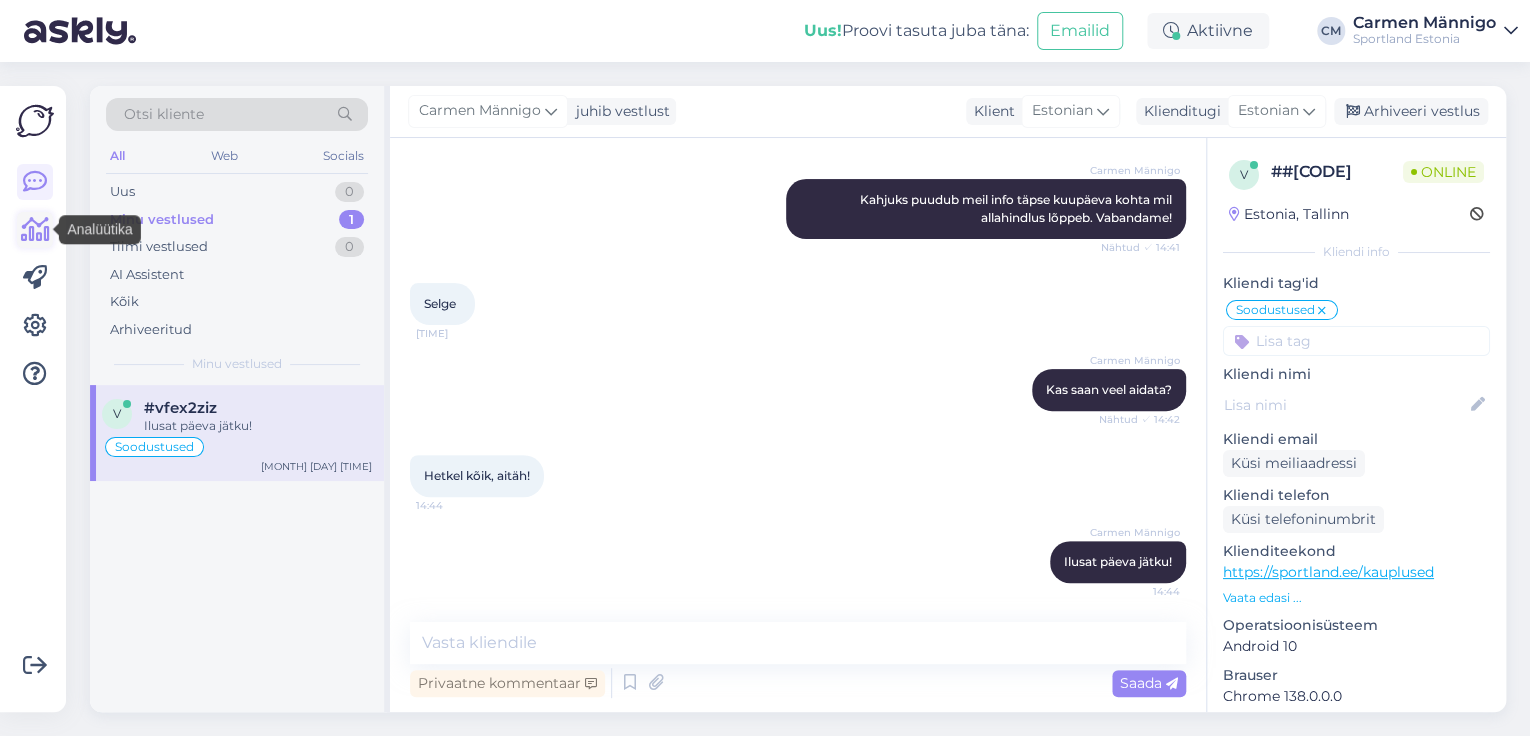 click at bounding box center (35, 230) 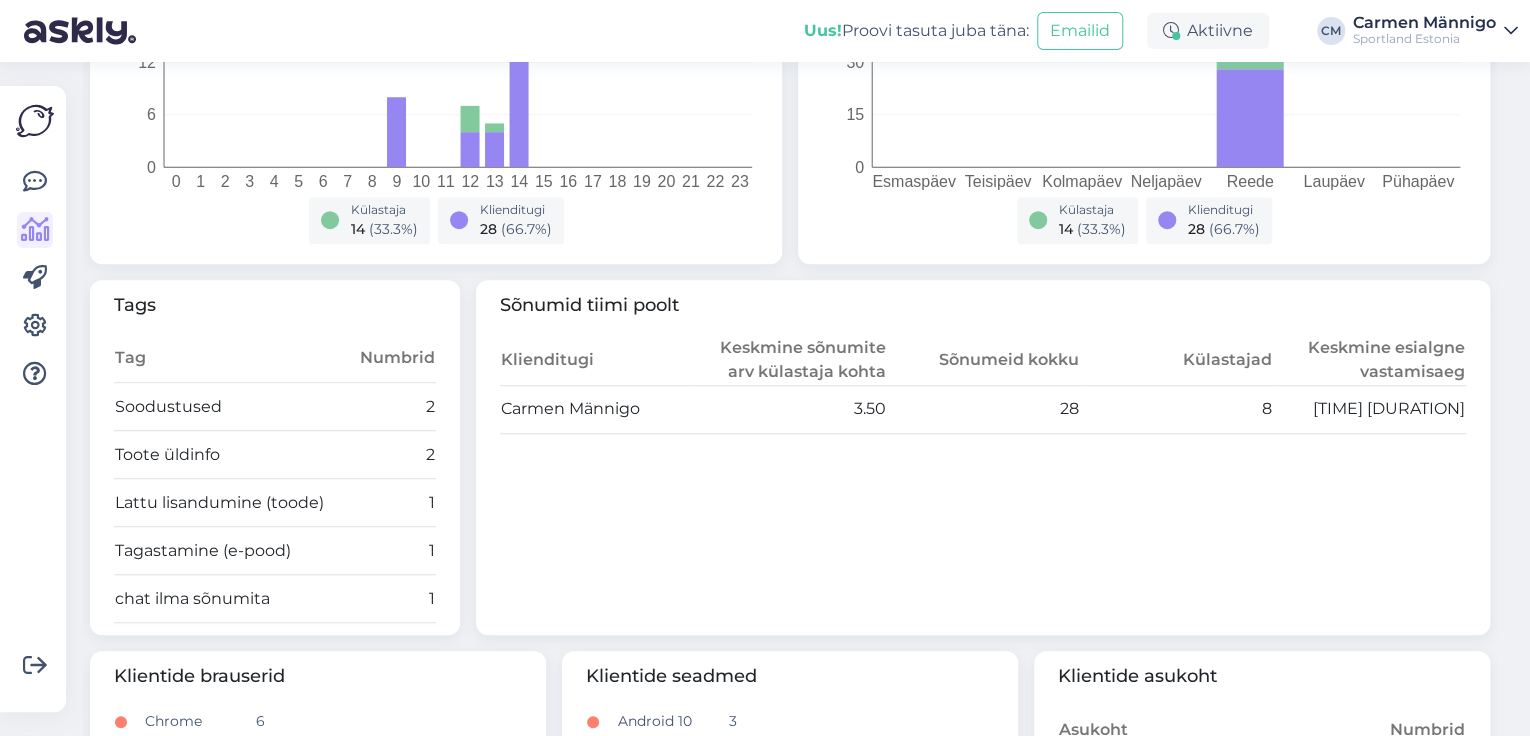 scroll, scrollTop: 480, scrollLeft: 0, axis: vertical 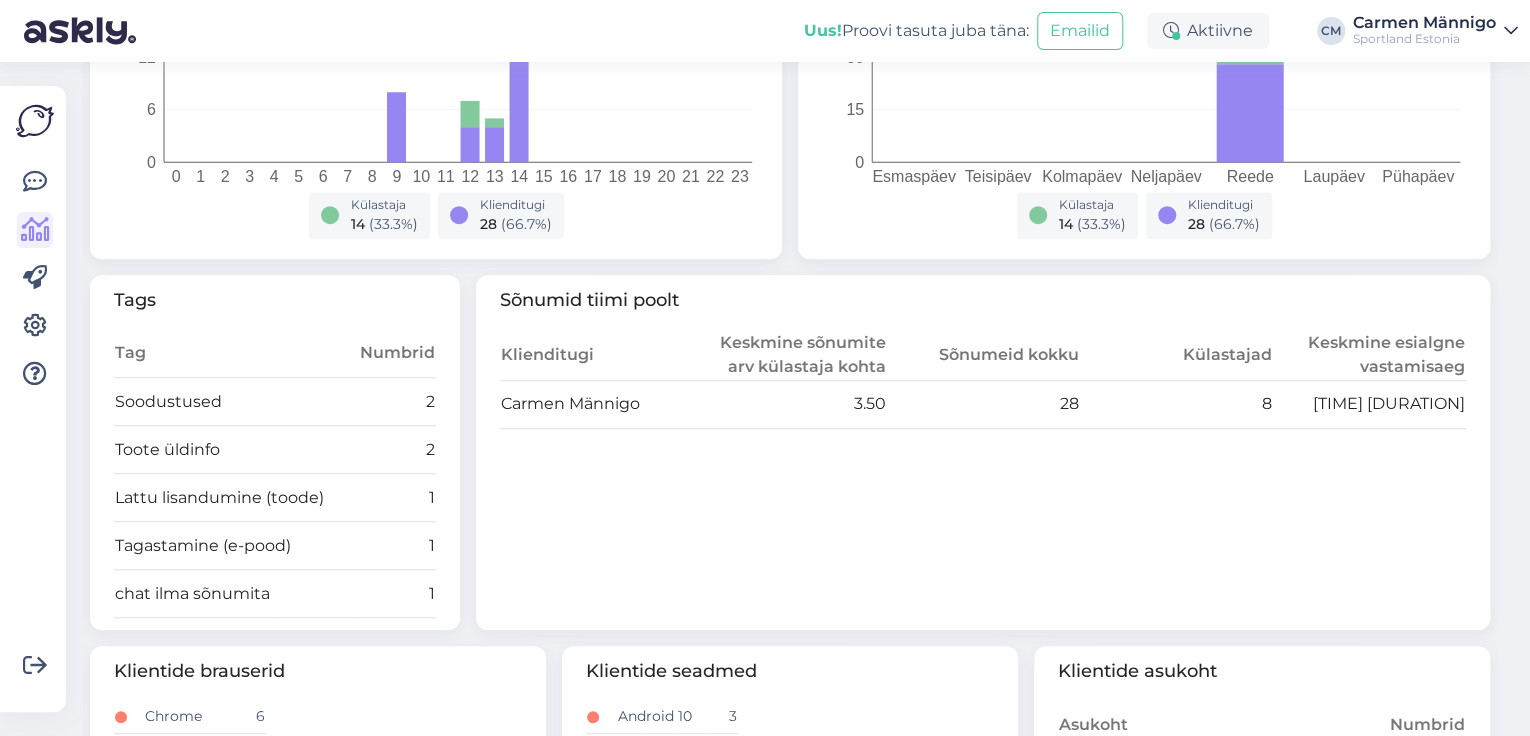 click on "Sõnumeid kokku" at bounding box center (982, 355) 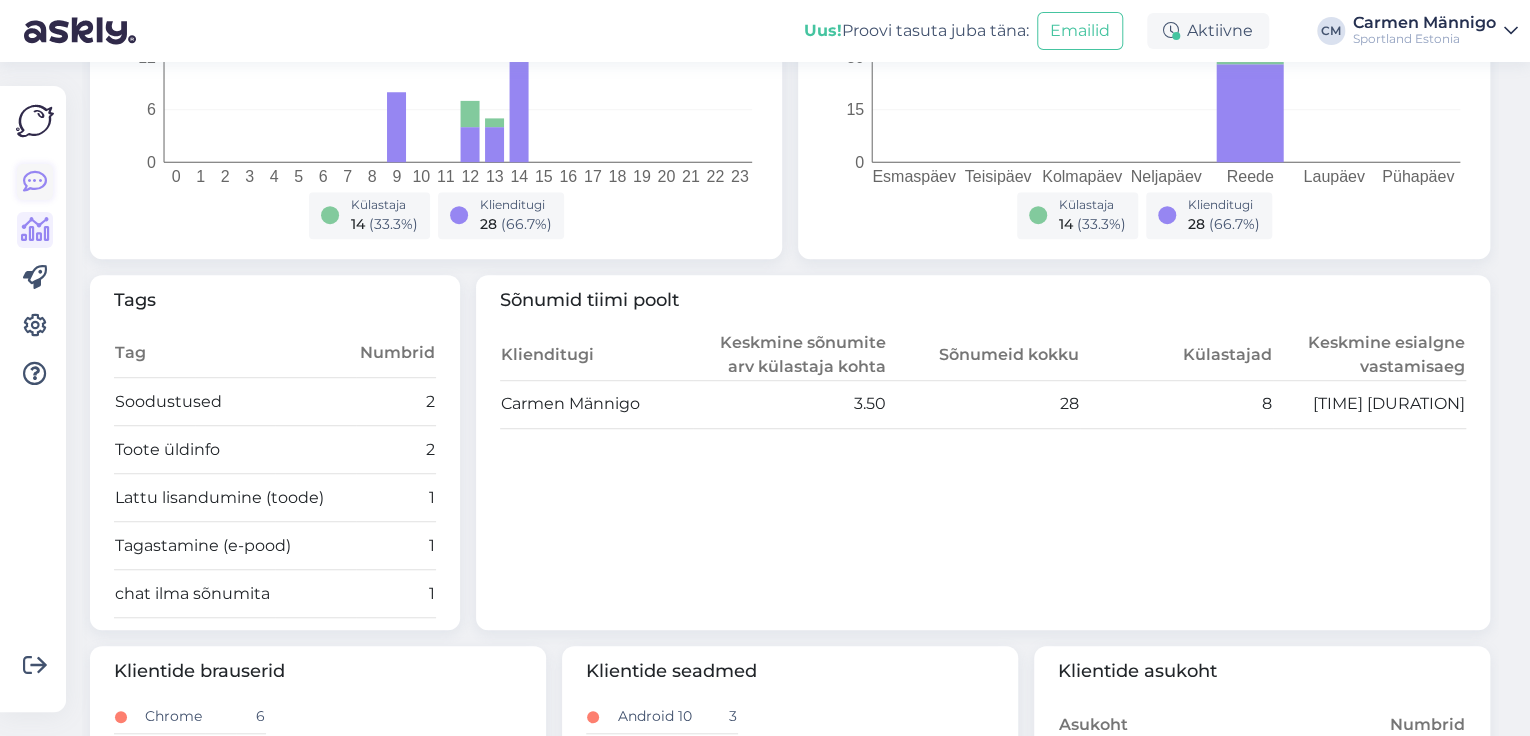 click at bounding box center (35, 182) 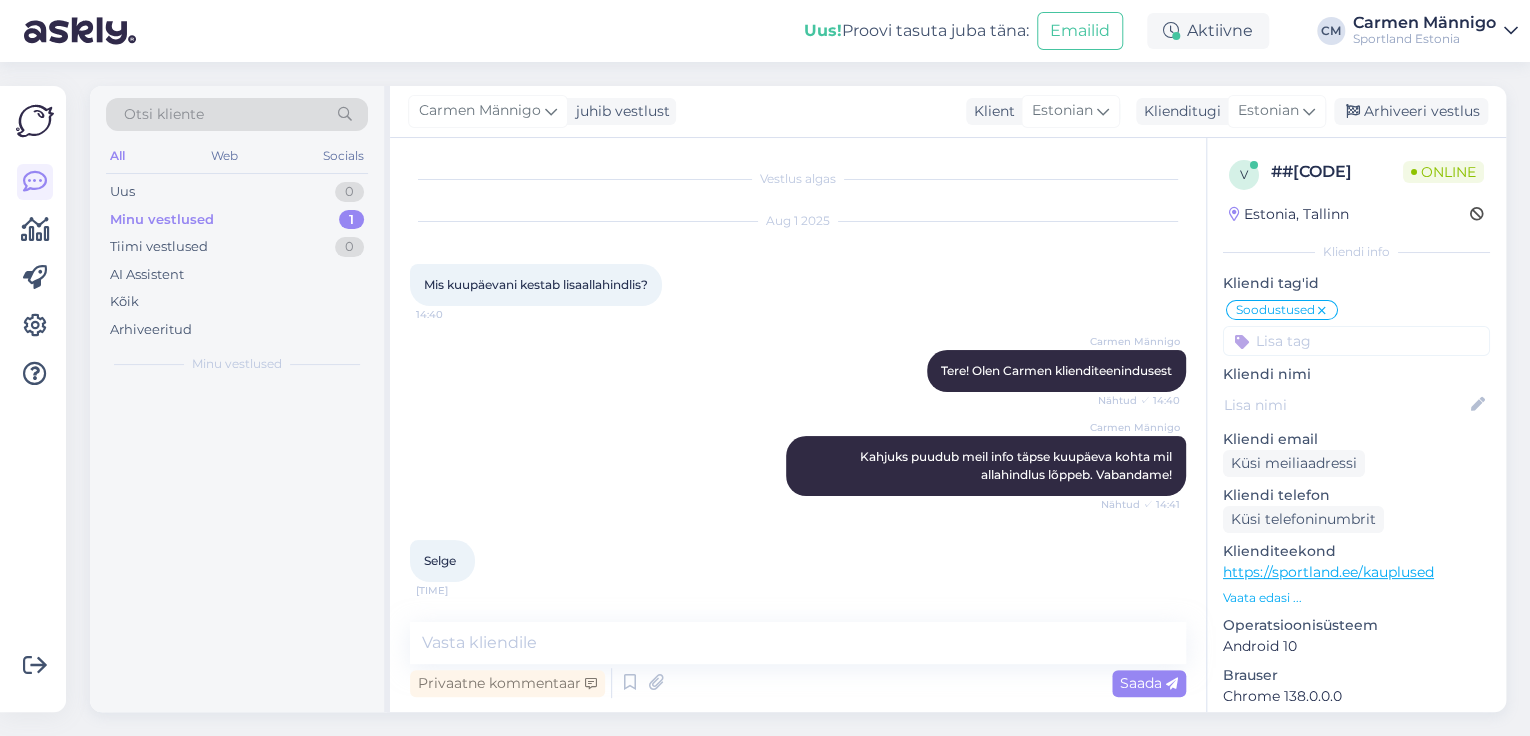 scroll, scrollTop: 257, scrollLeft: 0, axis: vertical 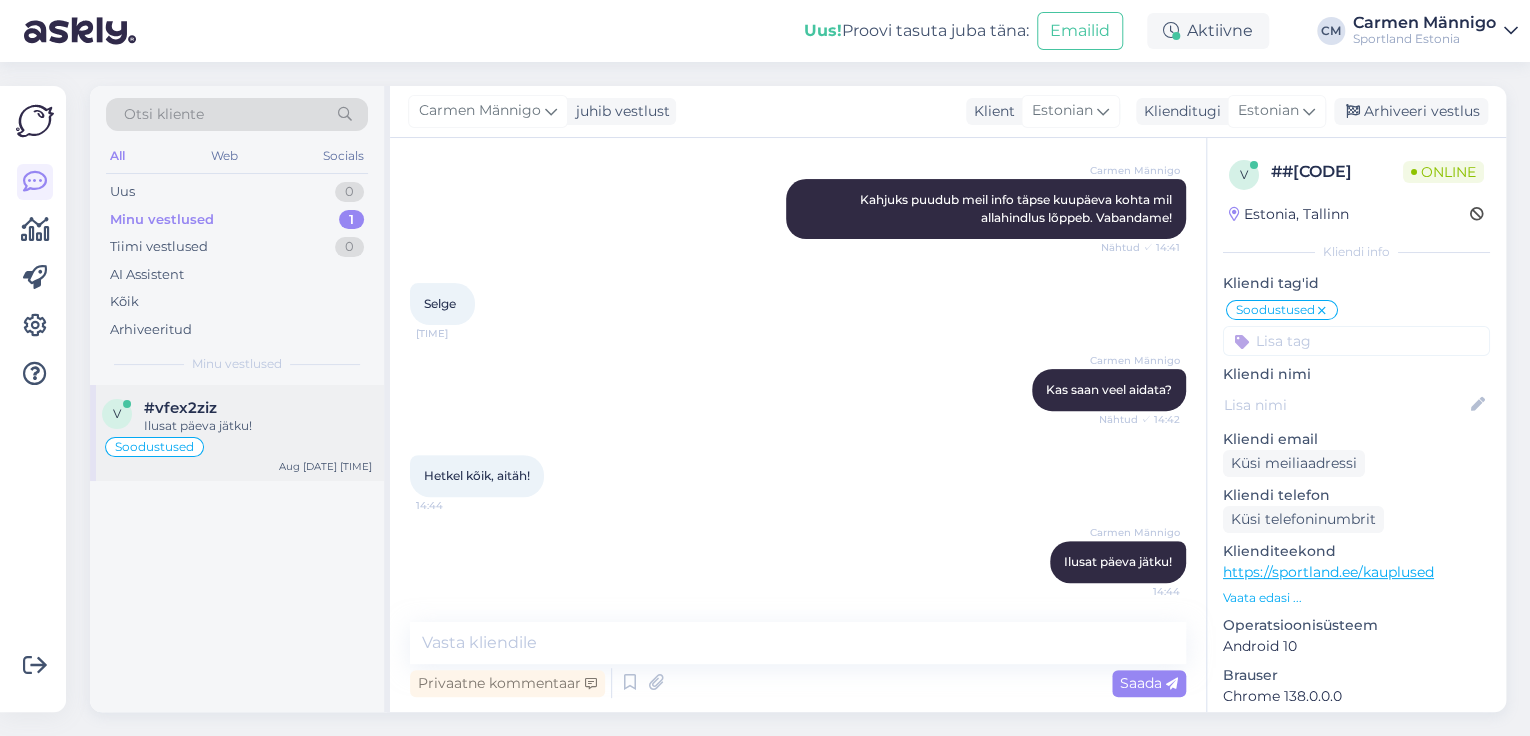 click on "v #[HASH] Ilusat päeva jätku! Soodustused [MONTH] [DAY] [TIME]" at bounding box center [237, 433] 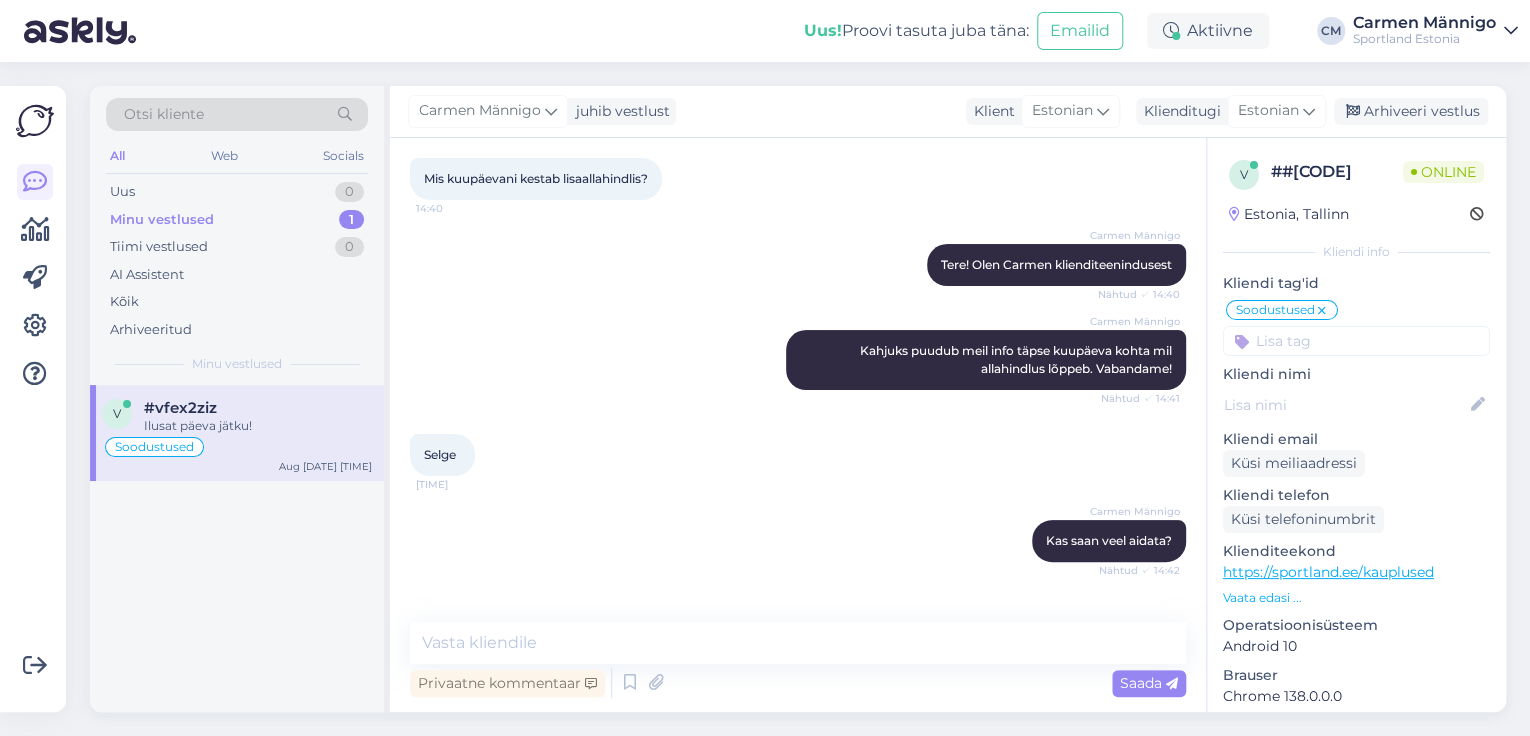scroll, scrollTop: 0, scrollLeft: 0, axis: both 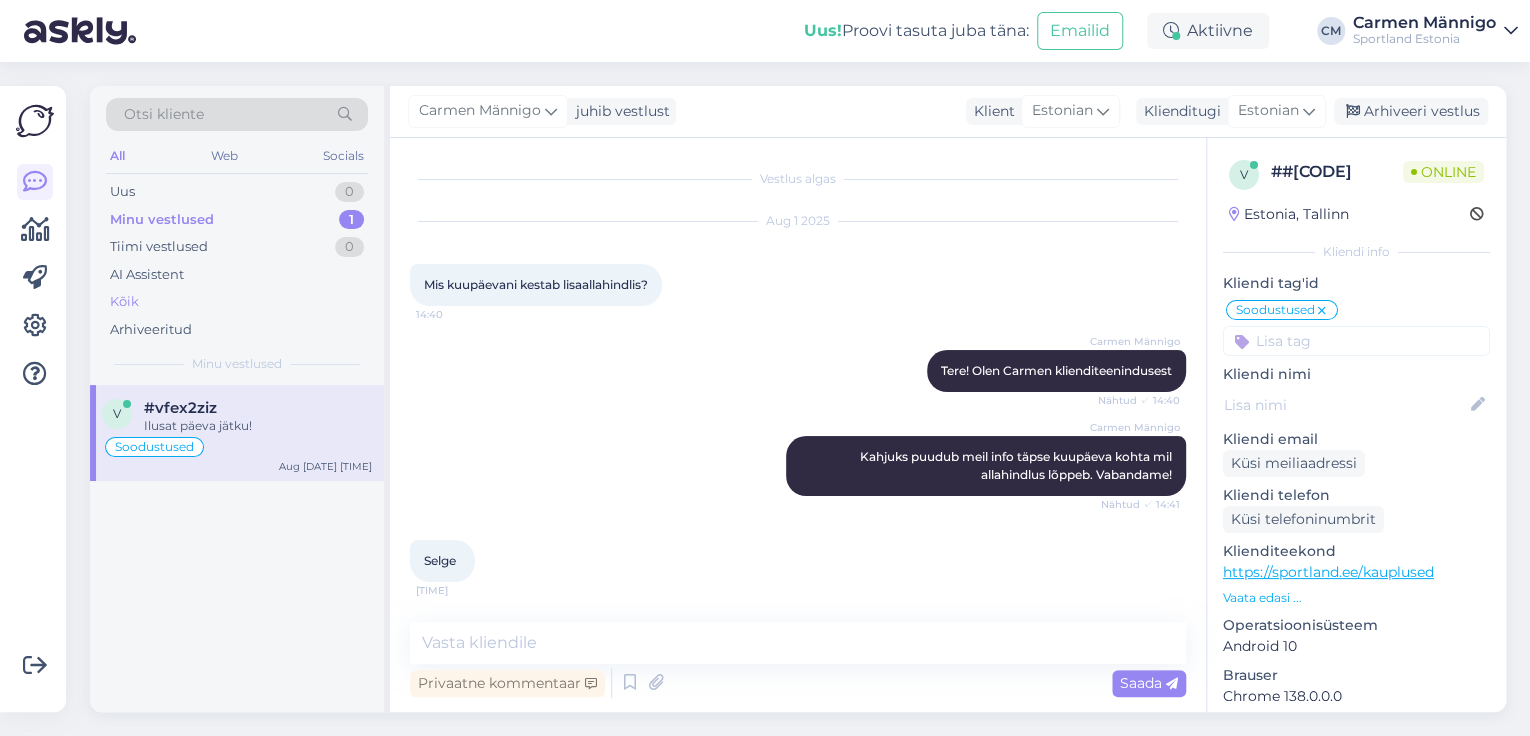 click on "Kõik" at bounding box center [237, 302] 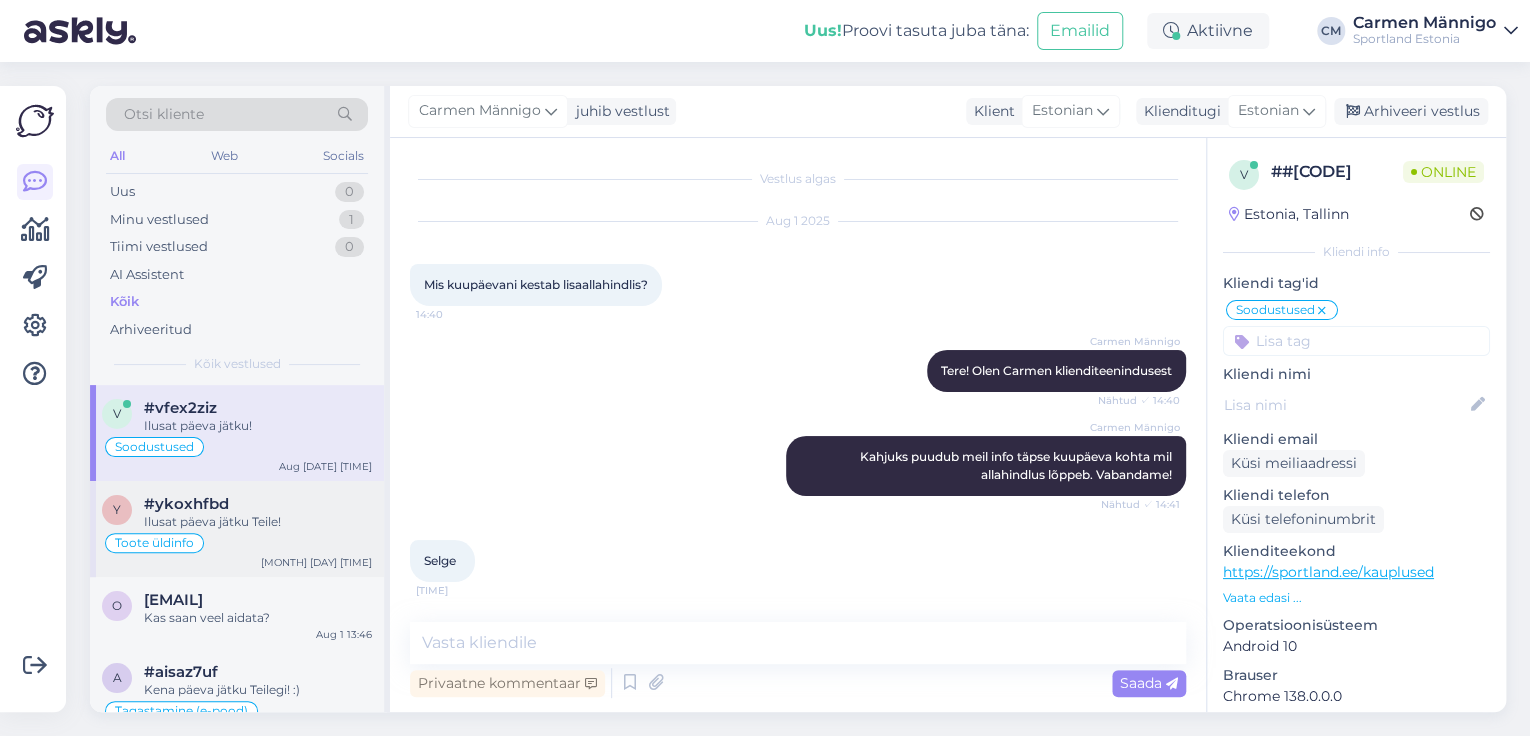 click on "Ilusat päeva jätku Teile!" at bounding box center [258, 522] 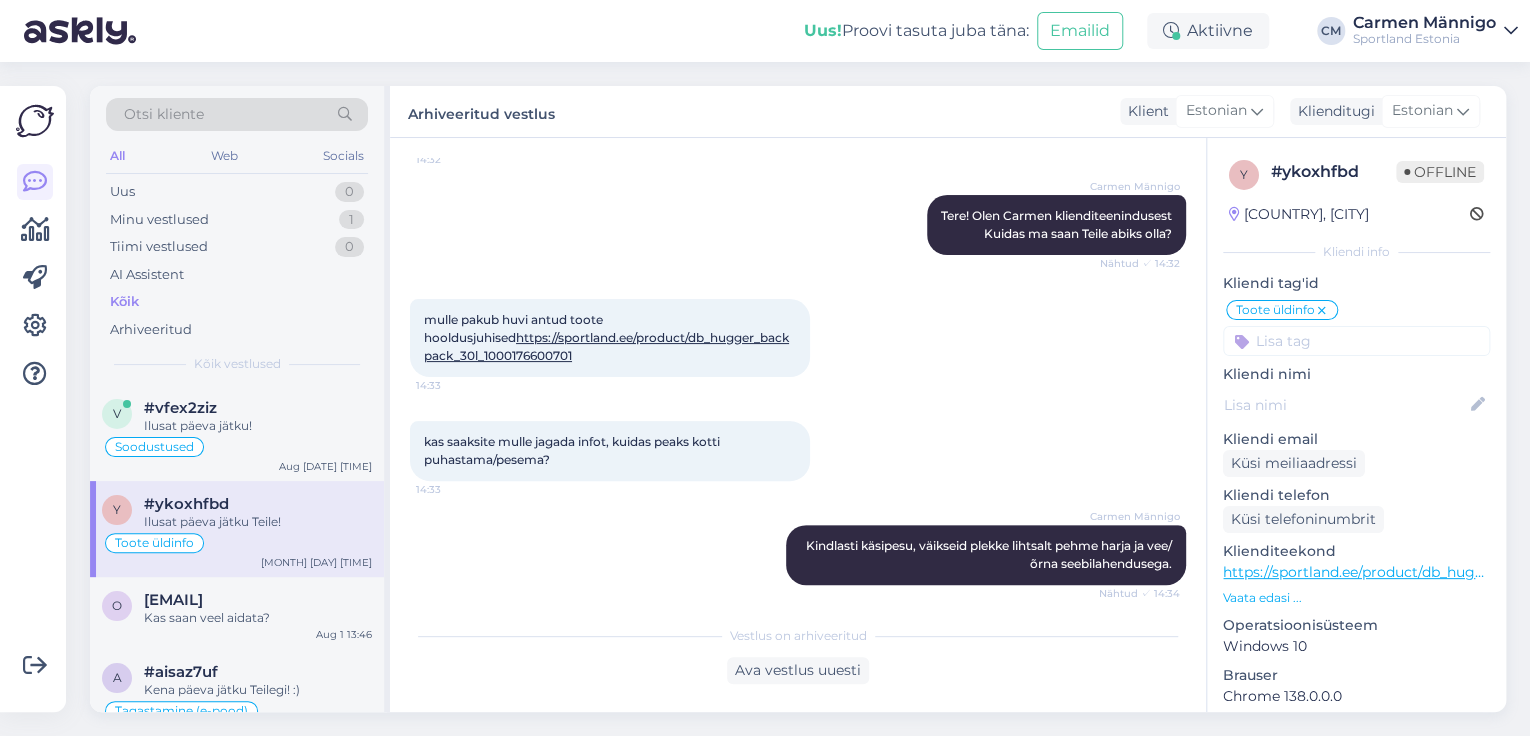 scroll, scrollTop: 0, scrollLeft: 0, axis: both 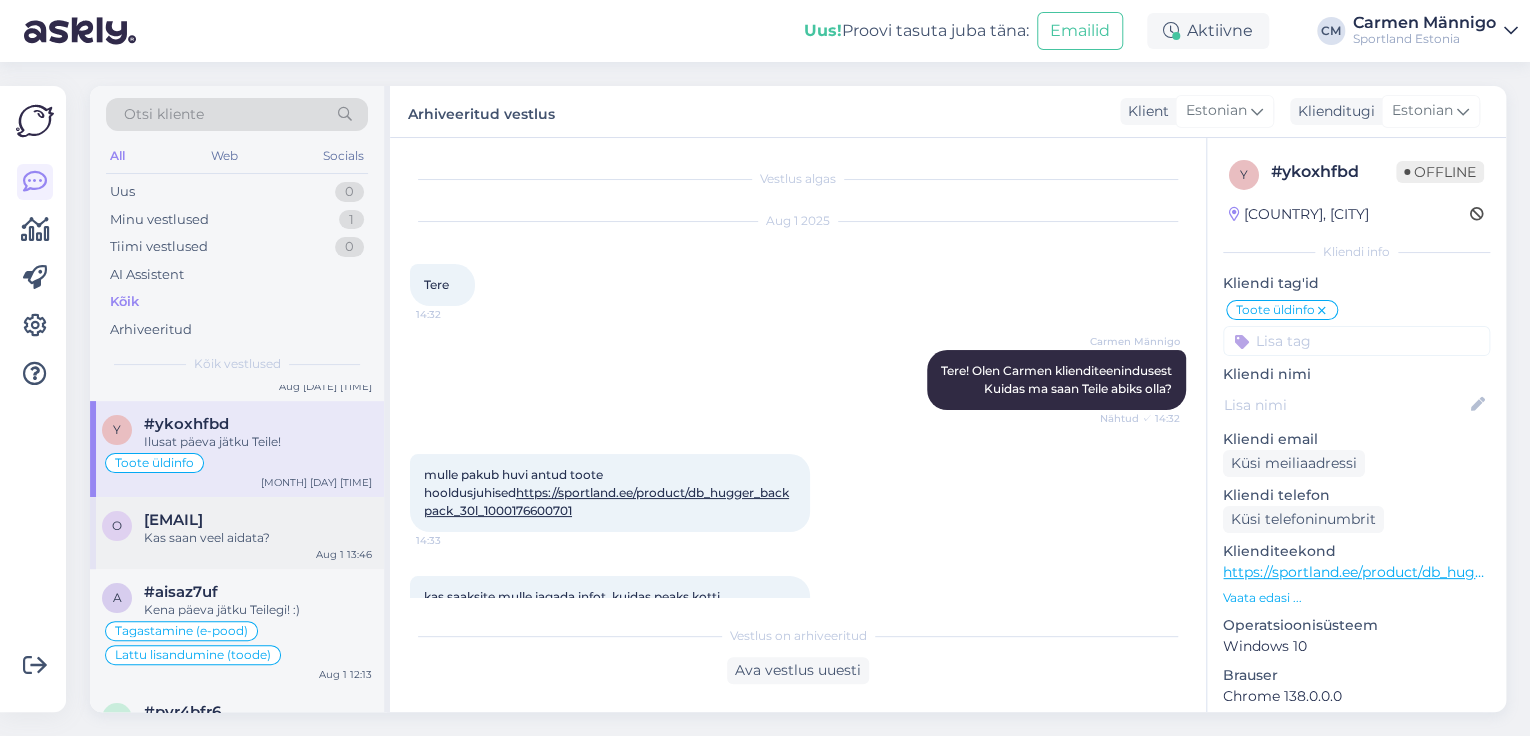 click on "oliver.taim@gmail.com Kas saan veel aidata? Aug 1 13:46" at bounding box center (237, 533) 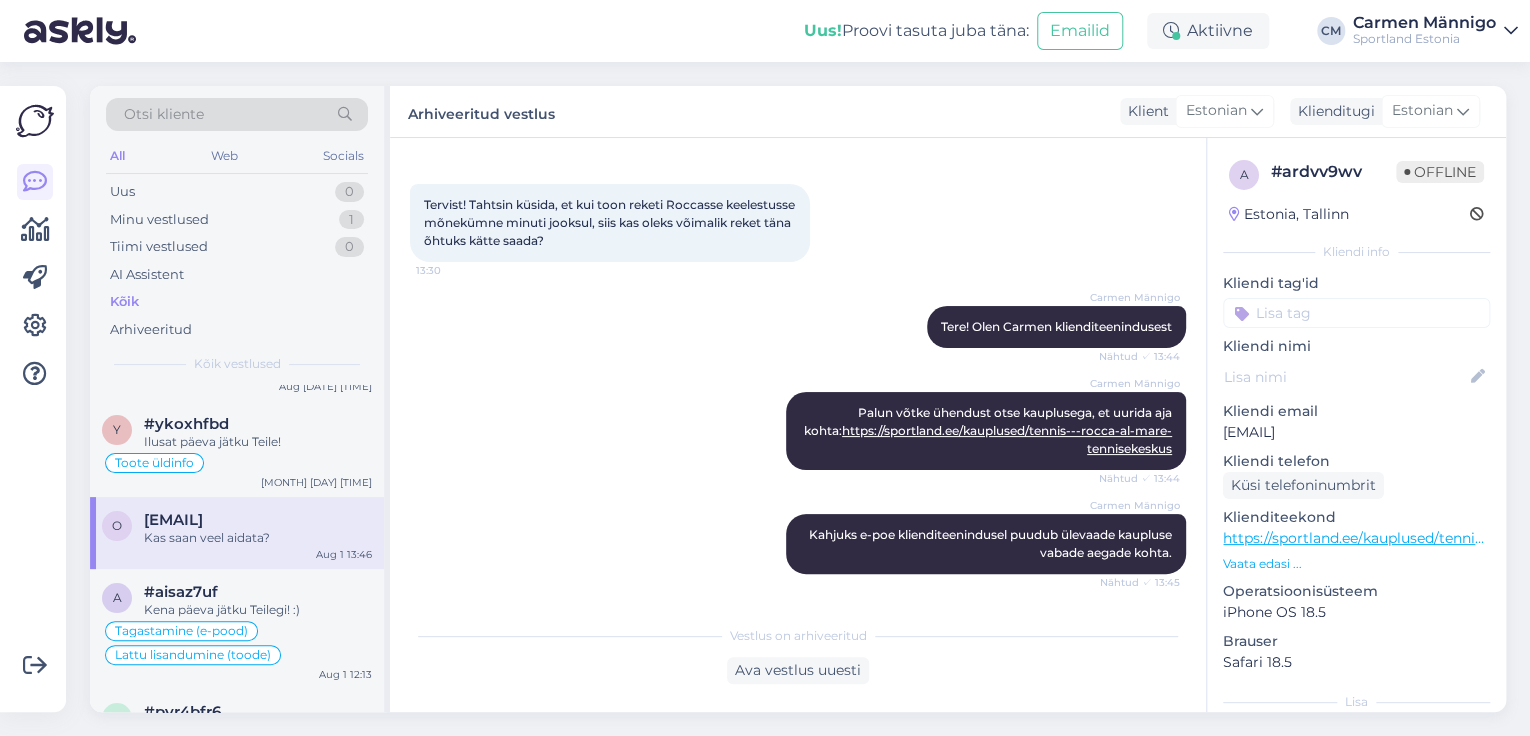 scroll, scrollTop: 0, scrollLeft: 0, axis: both 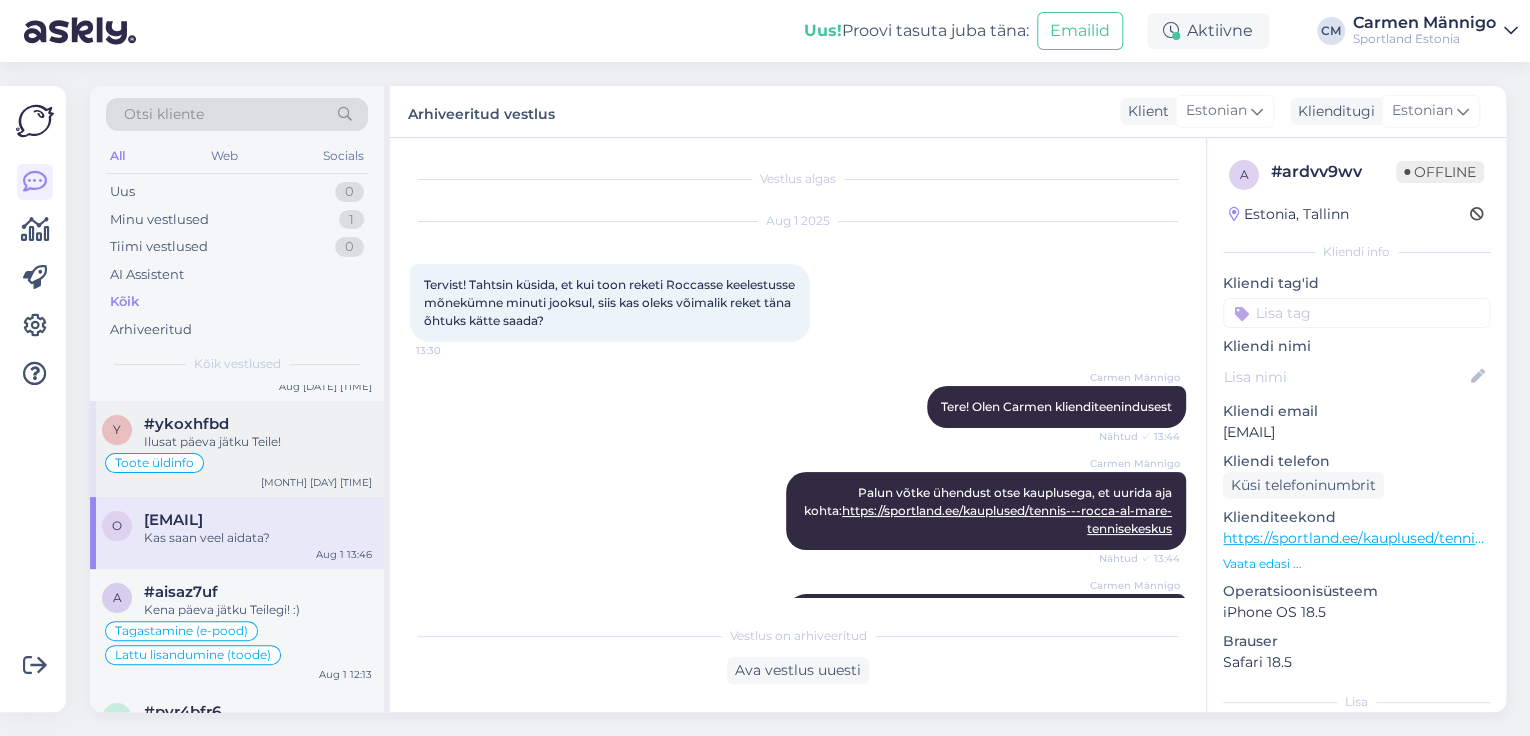 click on "Ilusat päeva jätku Teile!" at bounding box center (258, 442) 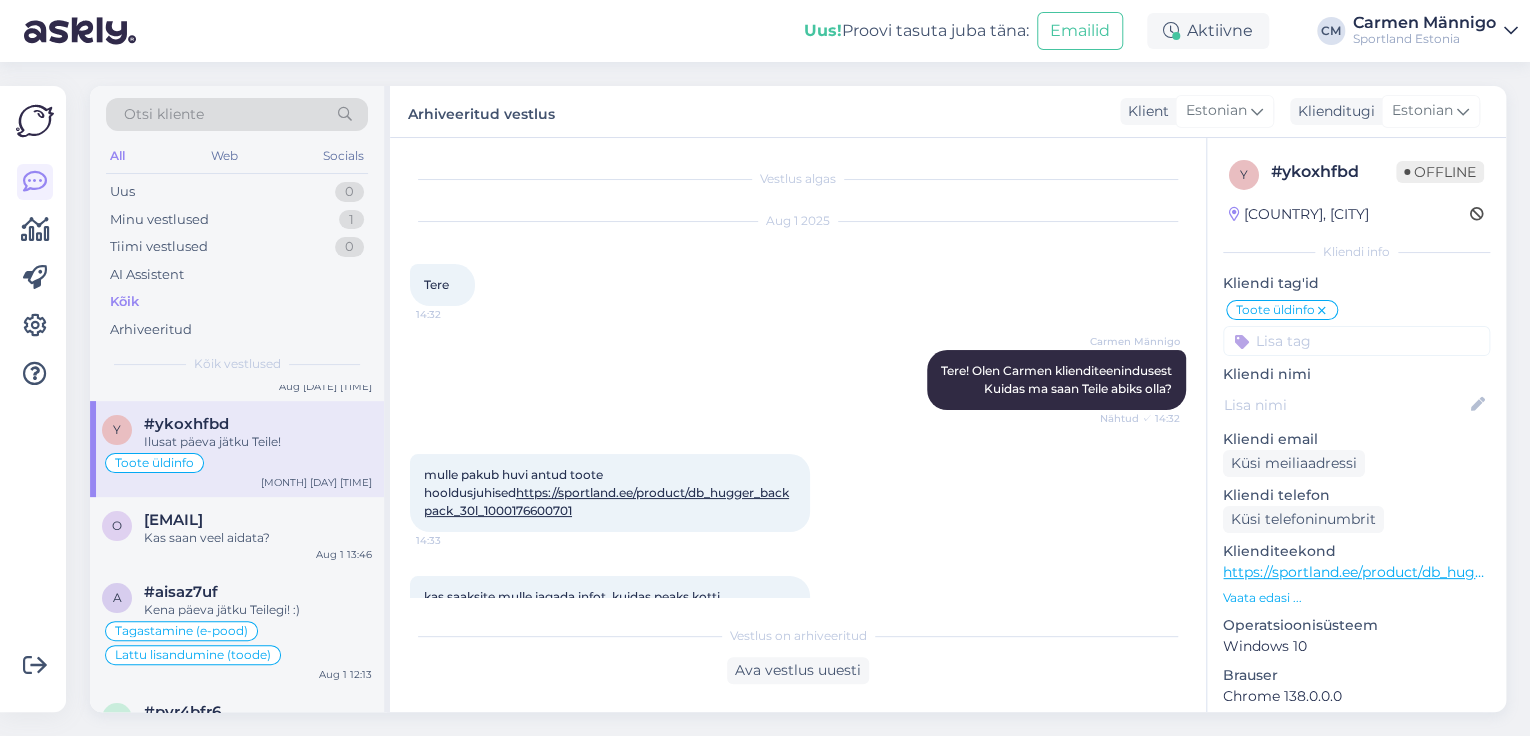 scroll, scrollTop: 1115, scrollLeft: 0, axis: vertical 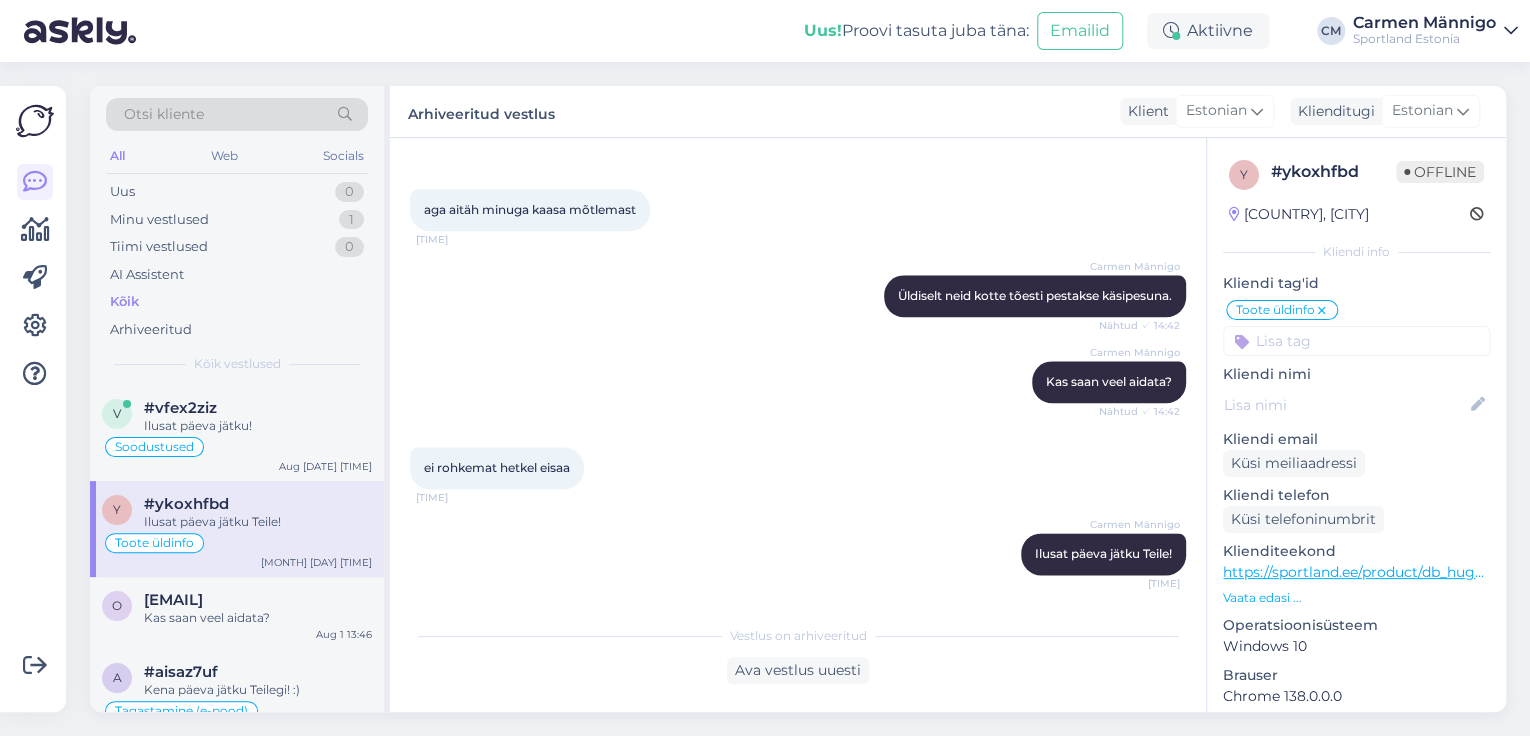 click on "Soodustused" at bounding box center [237, 447] 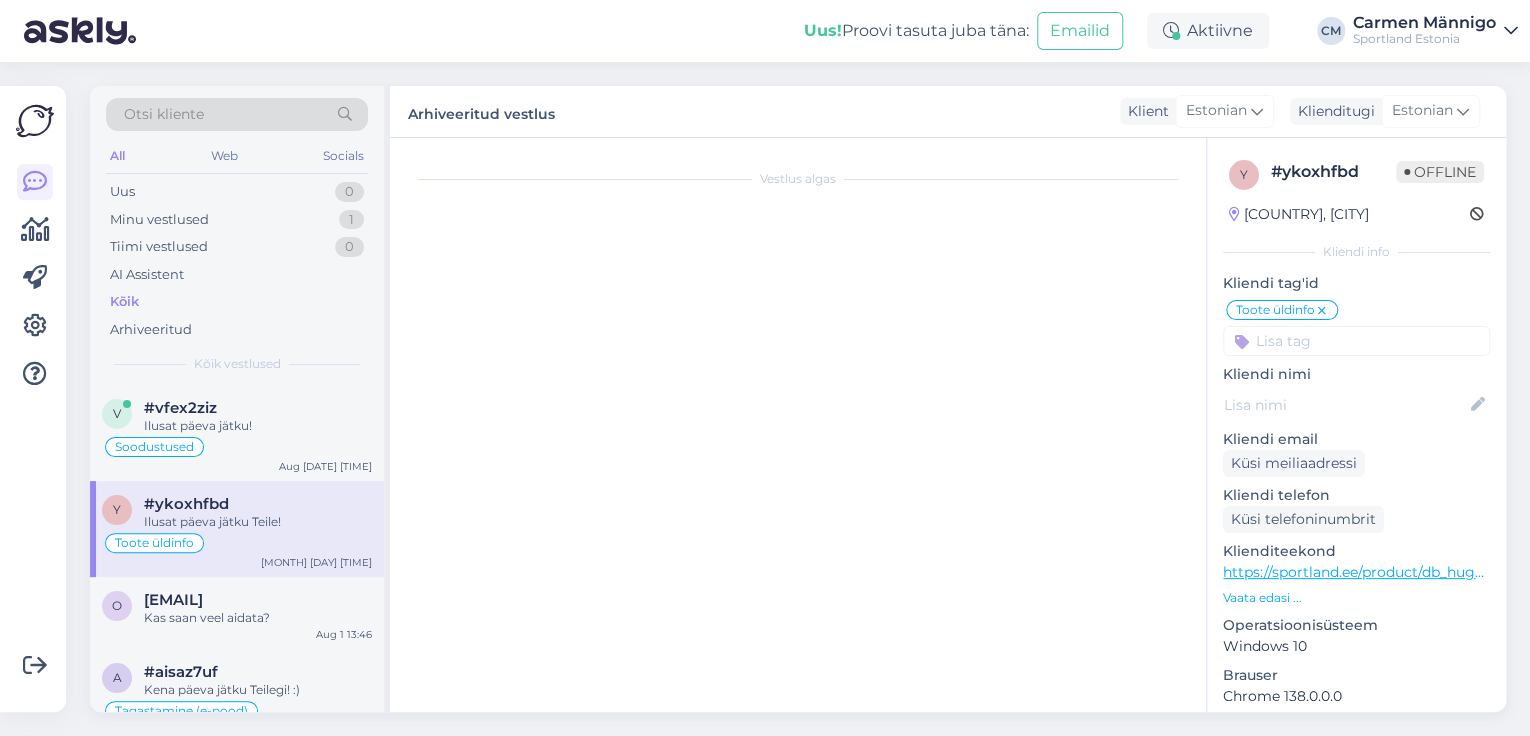 scroll, scrollTop: 257, scrollLeft: 0, axis: vertical 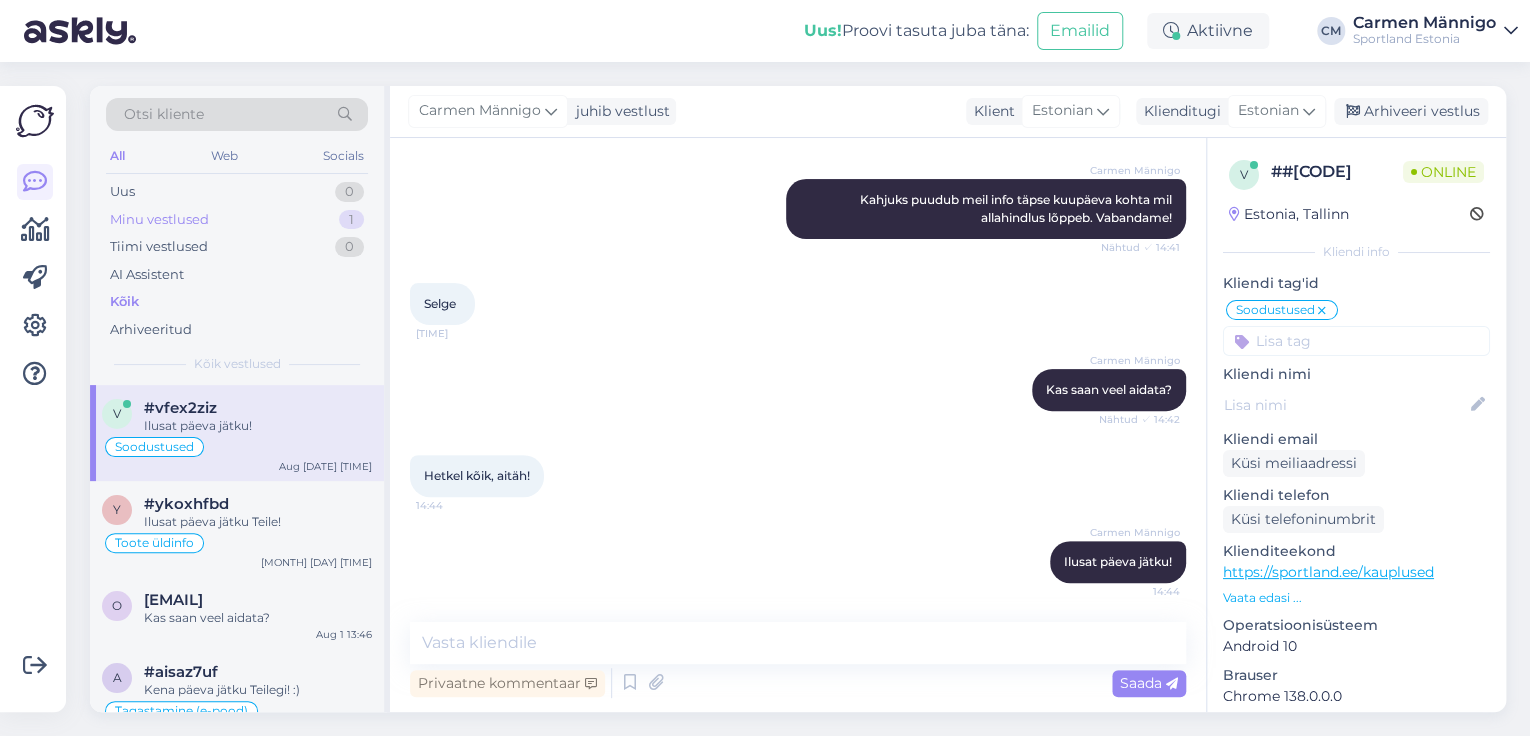 click on "Minu vestlused 1" at bounding box center (237, 220) 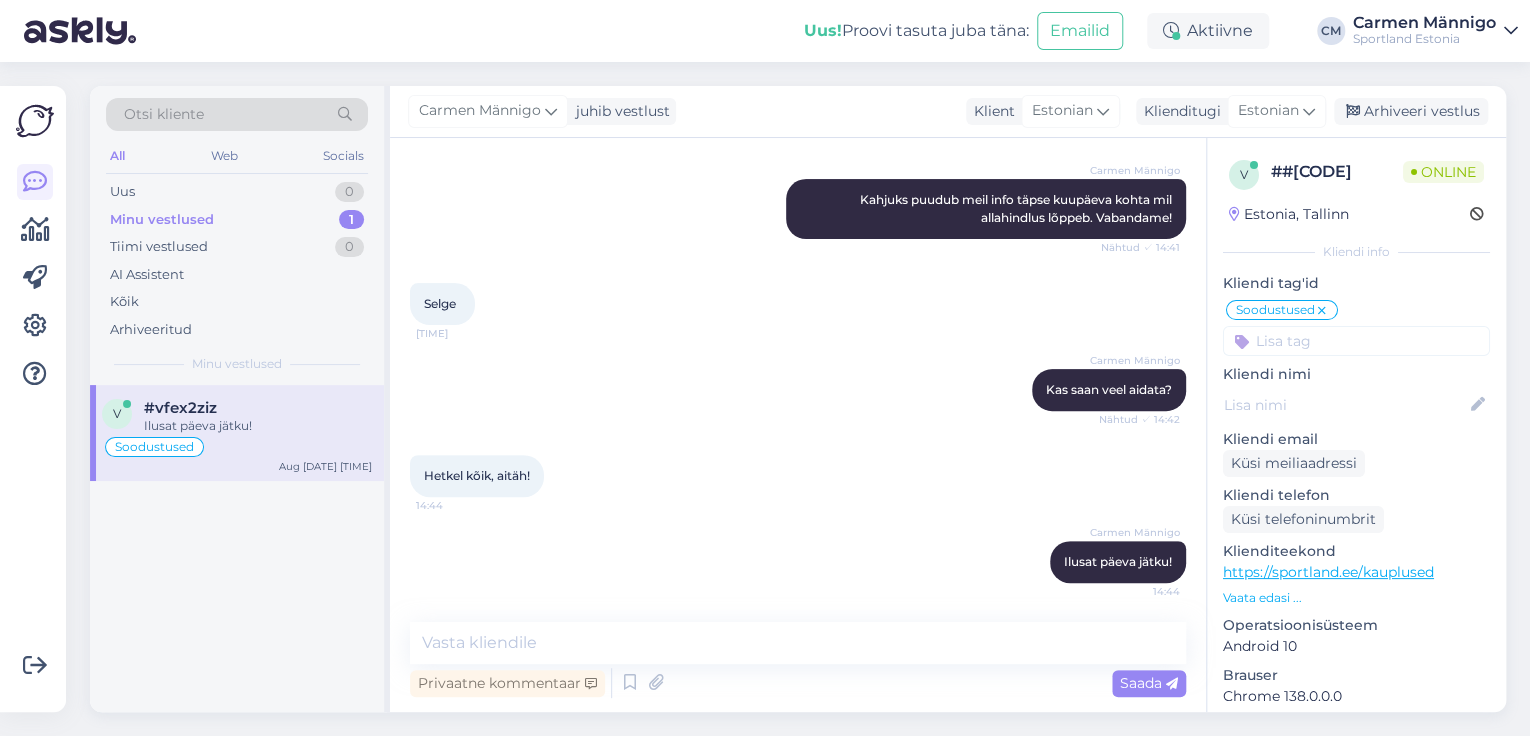 click on "v #[HASH] Ilusat päeva jätku! Soodustused [MONTH] [DAY] [TIME]" at bounding box center [237, 433] 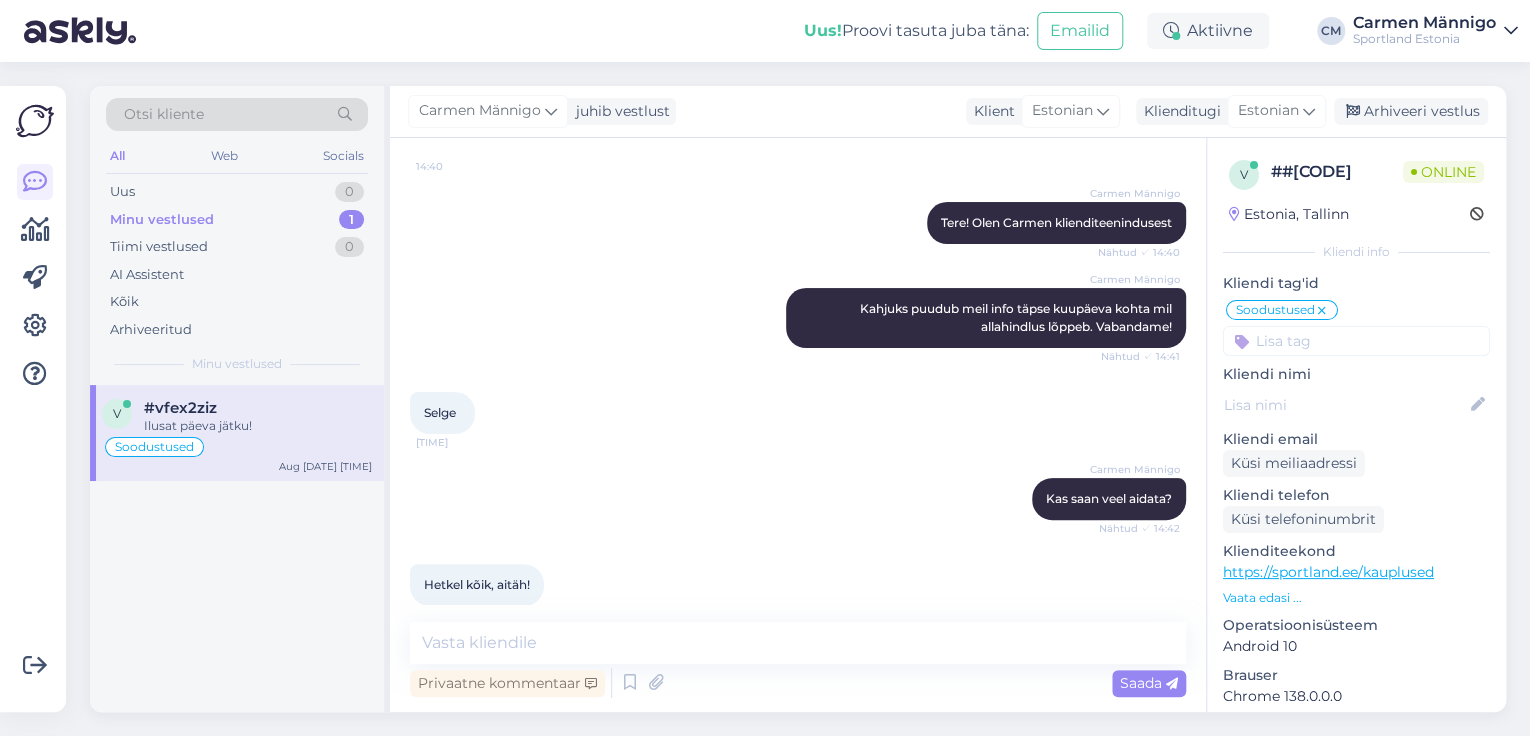 scroll, scrollTop: 257, scrollLeft: 0, axis: vertical 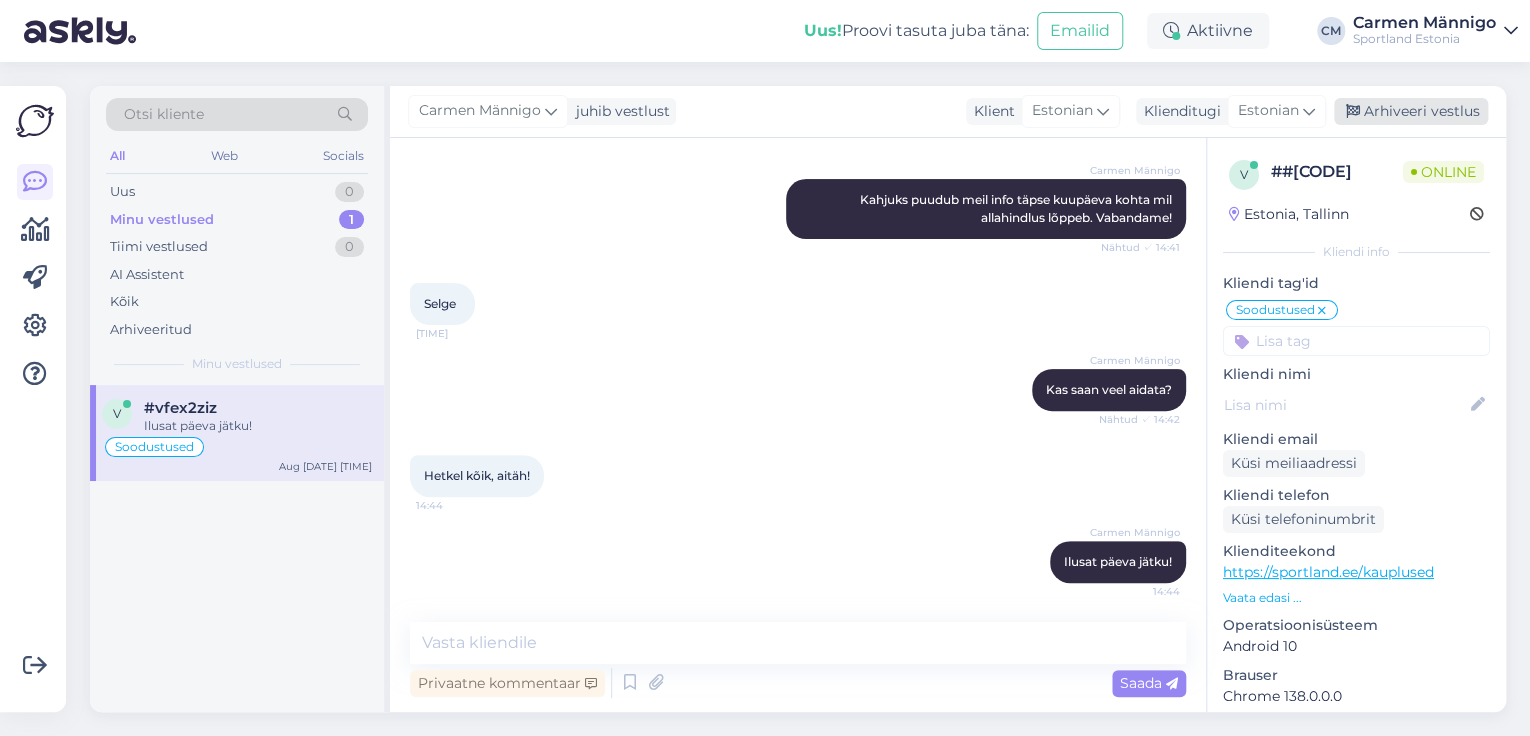 click on "Arhiveeri vestlus" at bounding box center [1411, 111] 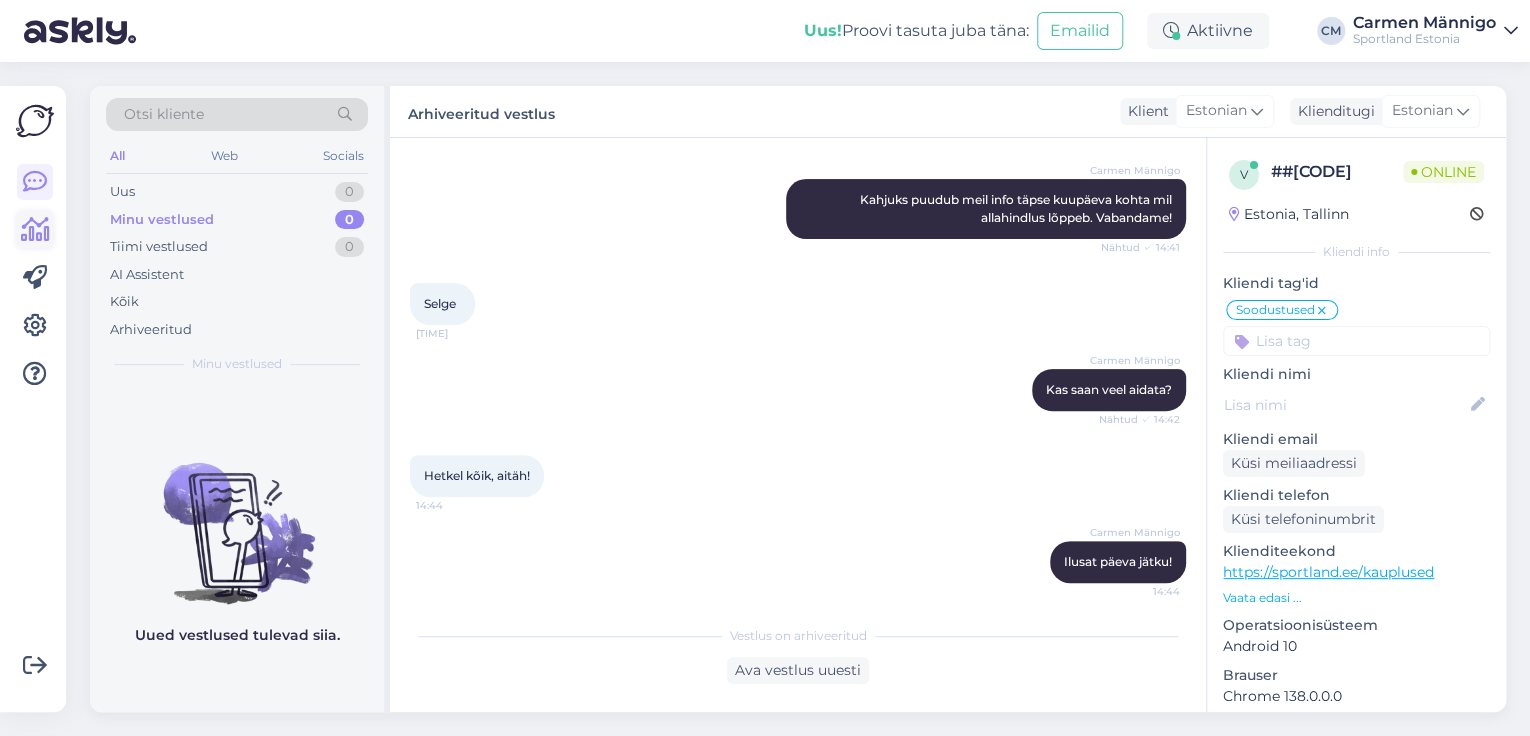 click at bounding box center [35, 230] 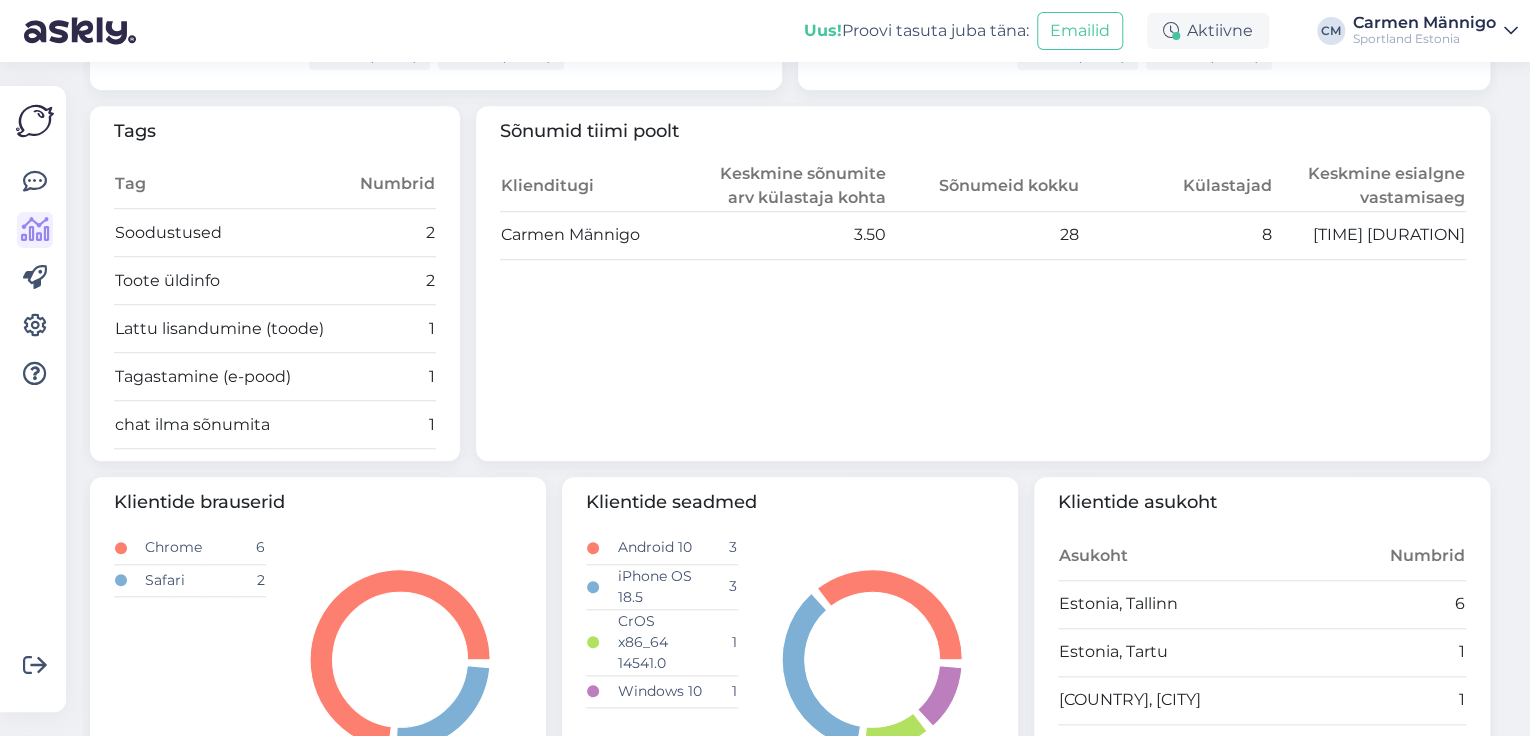 scroll, scrollTop: 728, scrollLeft: 0, axis: vertical 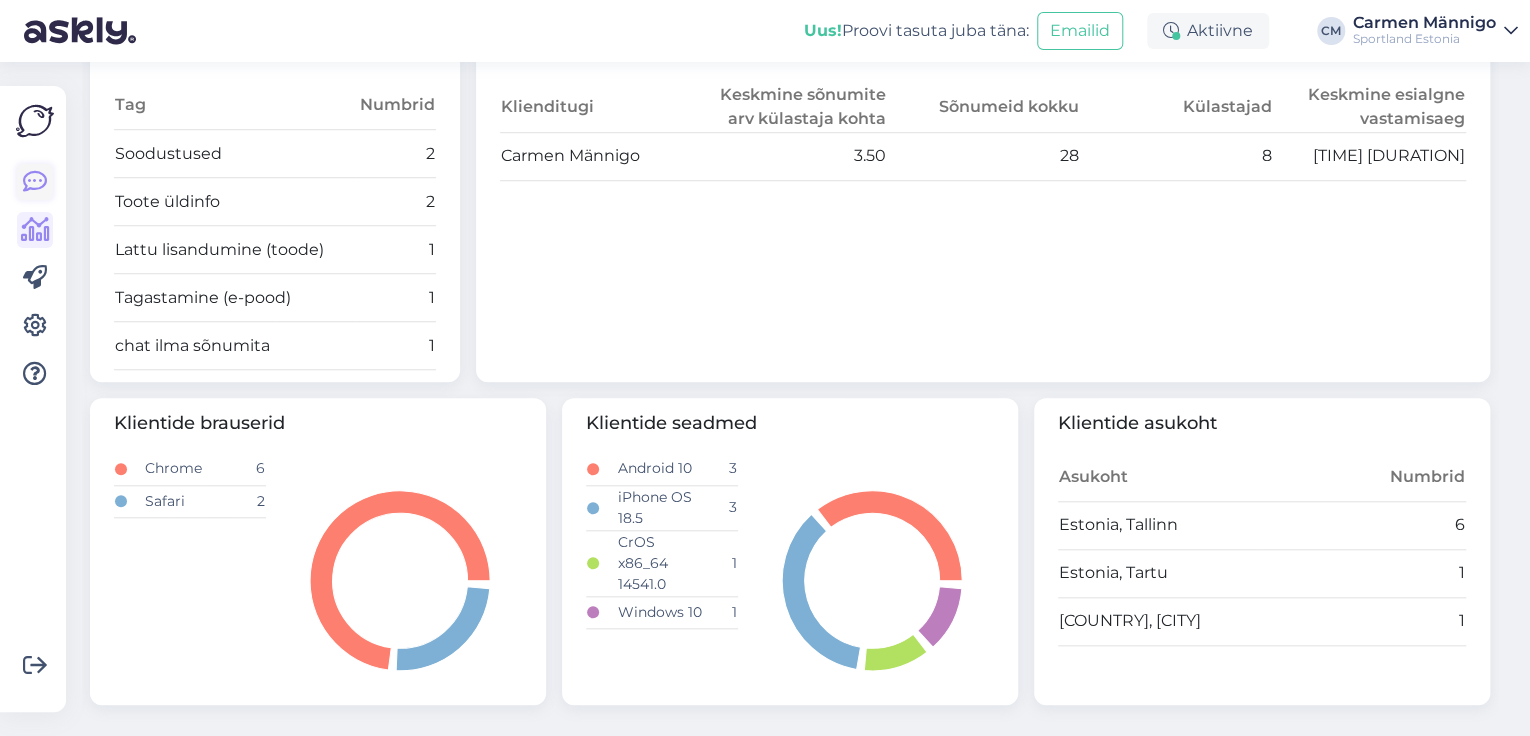 click at bounding box center (35, 182) 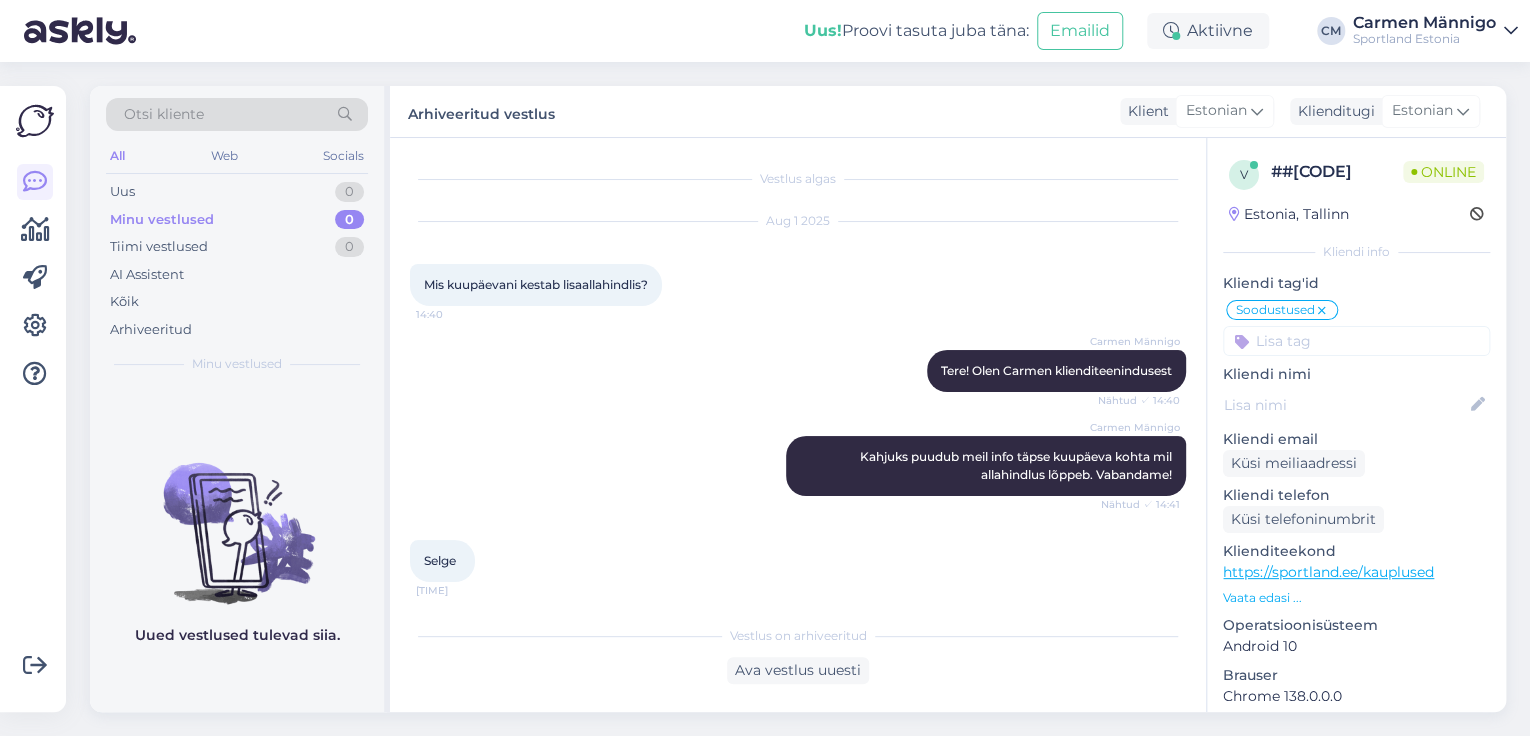 scroll, scrollTop: 264, scrollLeft: 0, axis: vertical 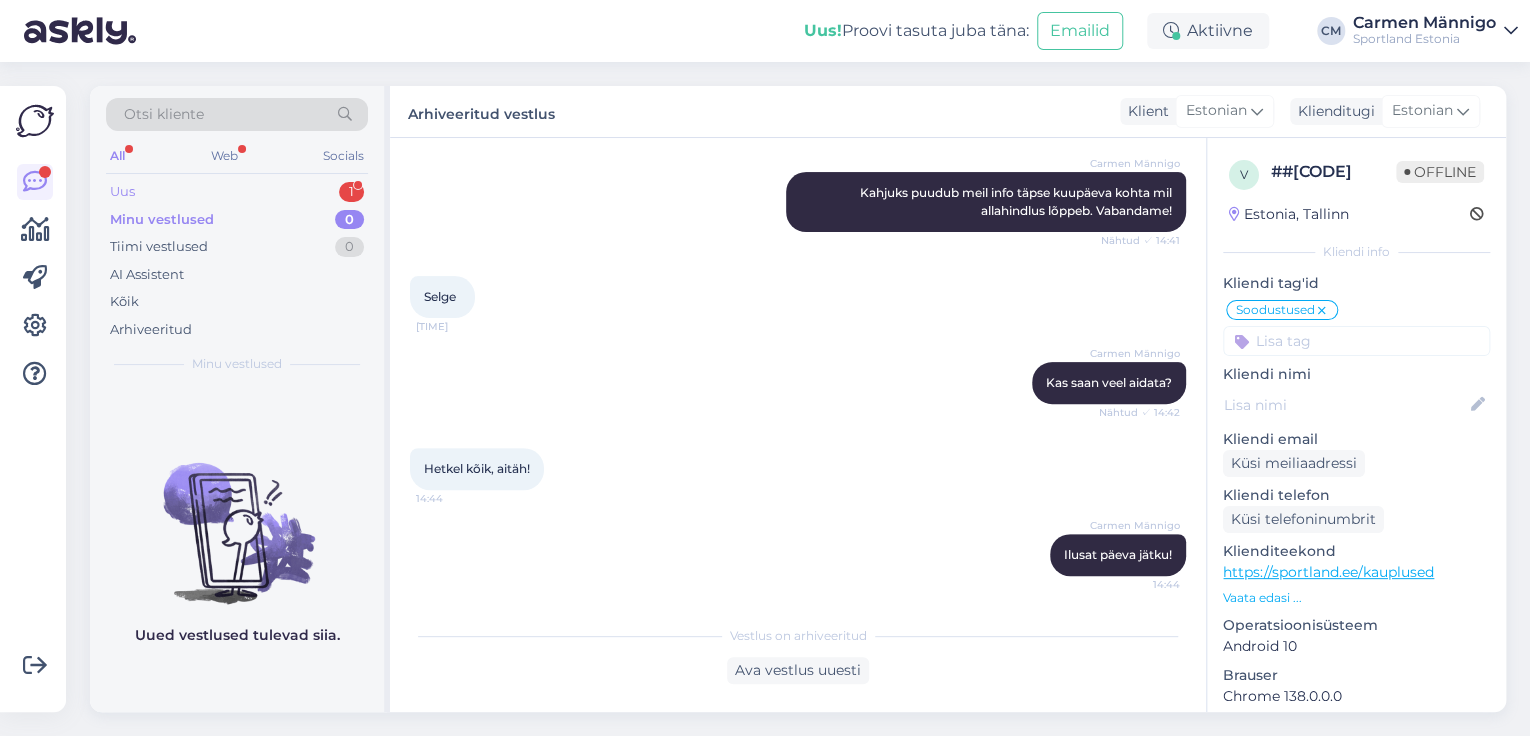click on "Uus 1" at bounding box center [237, 192] 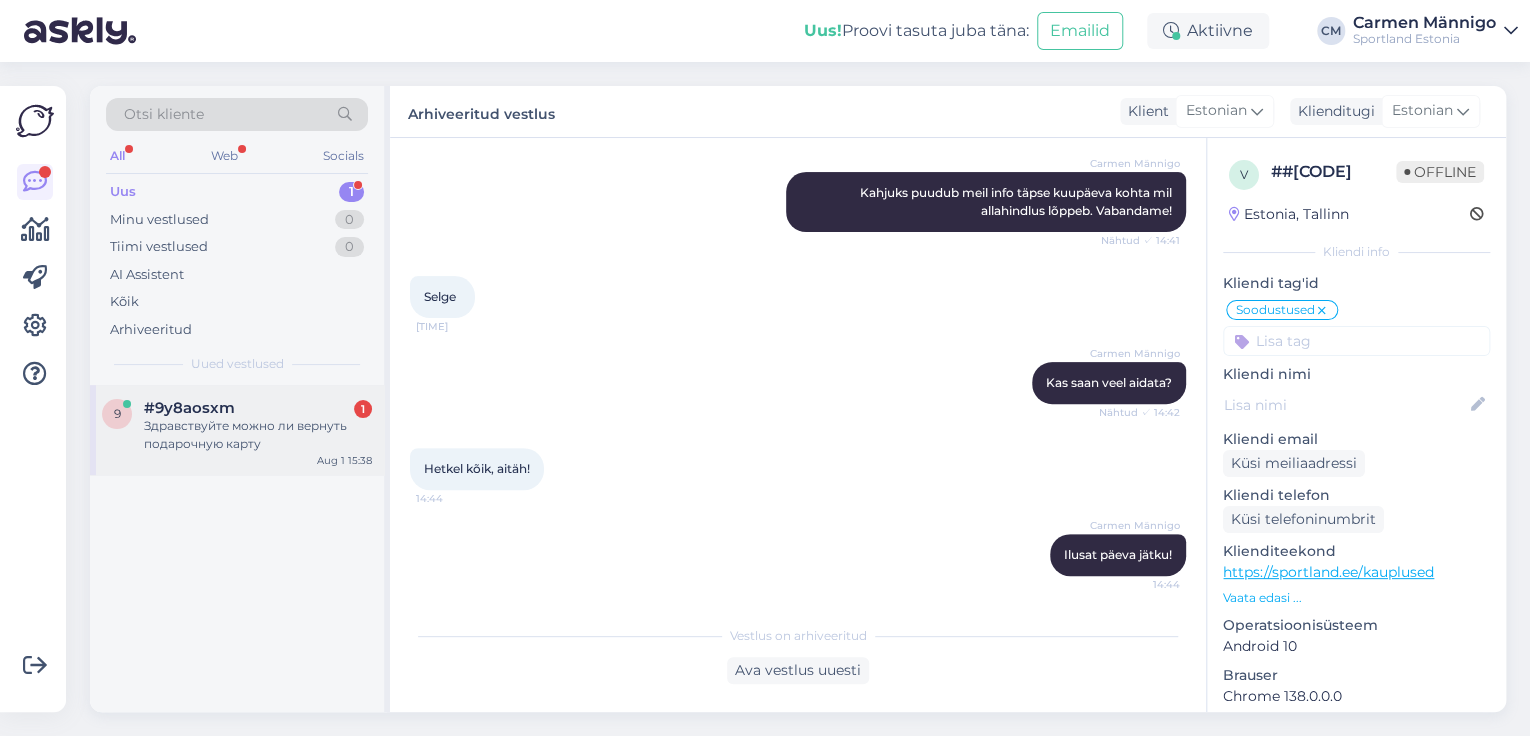 click on "Здравствуйте можно ли вернуть подарочную карту" at bounding box center (258, 435) 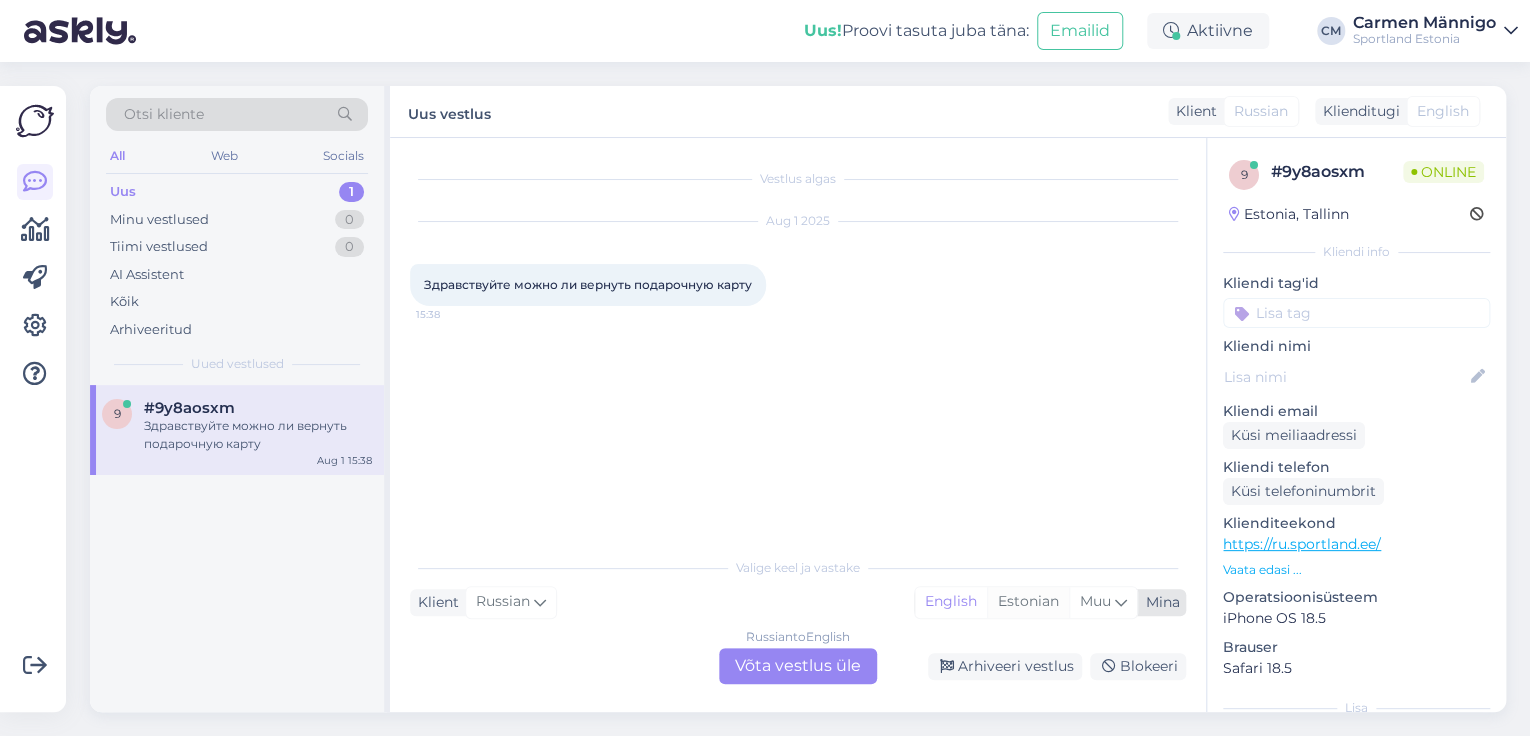 click on "Estonian" at bounding box center [1028, 602] 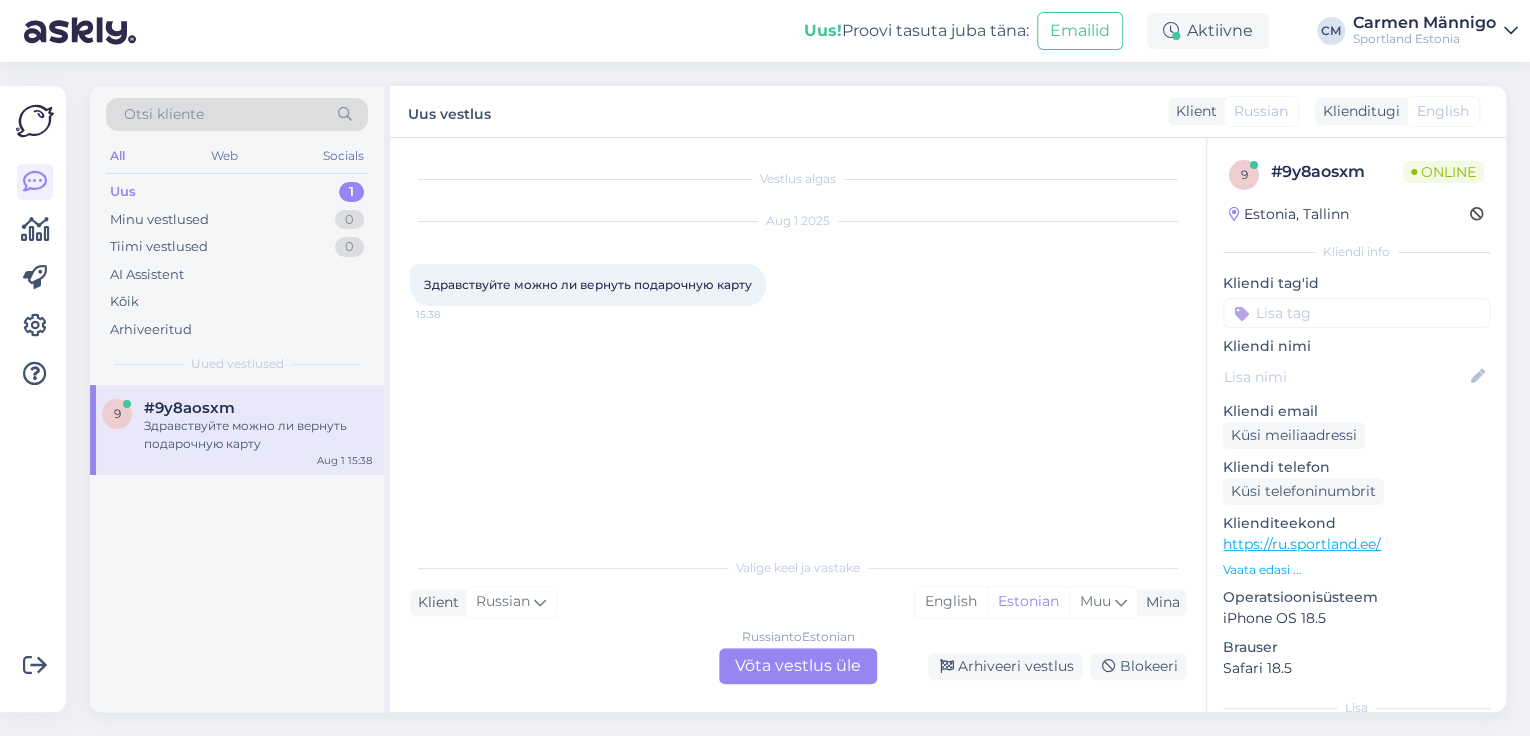 click on "Russian  to  Estonian Võta vestlus üle" at bounding box center [798, 666] 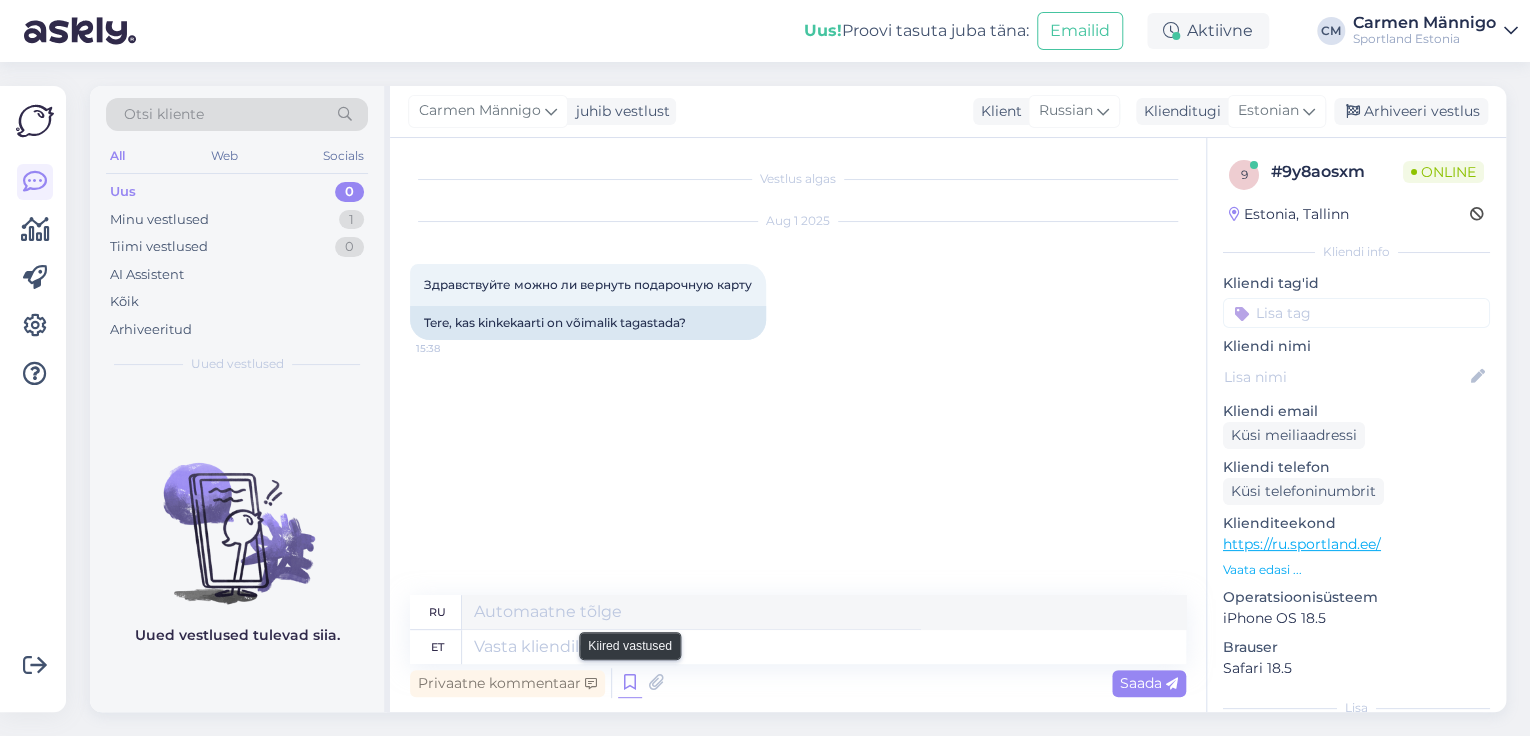 click at bounding box center (630, 683) 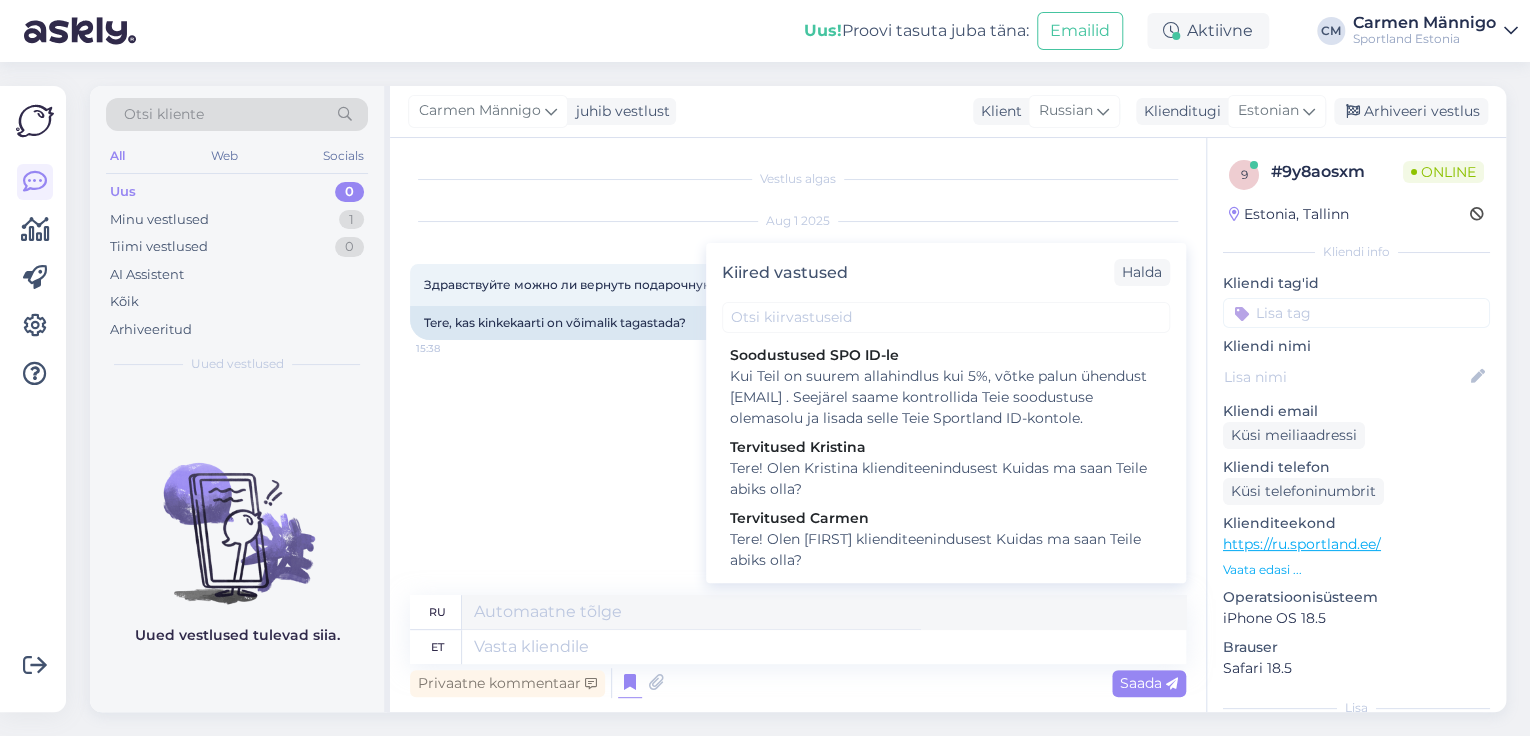 click on "Tervitused Carmen" at bounding box center [946, 518] 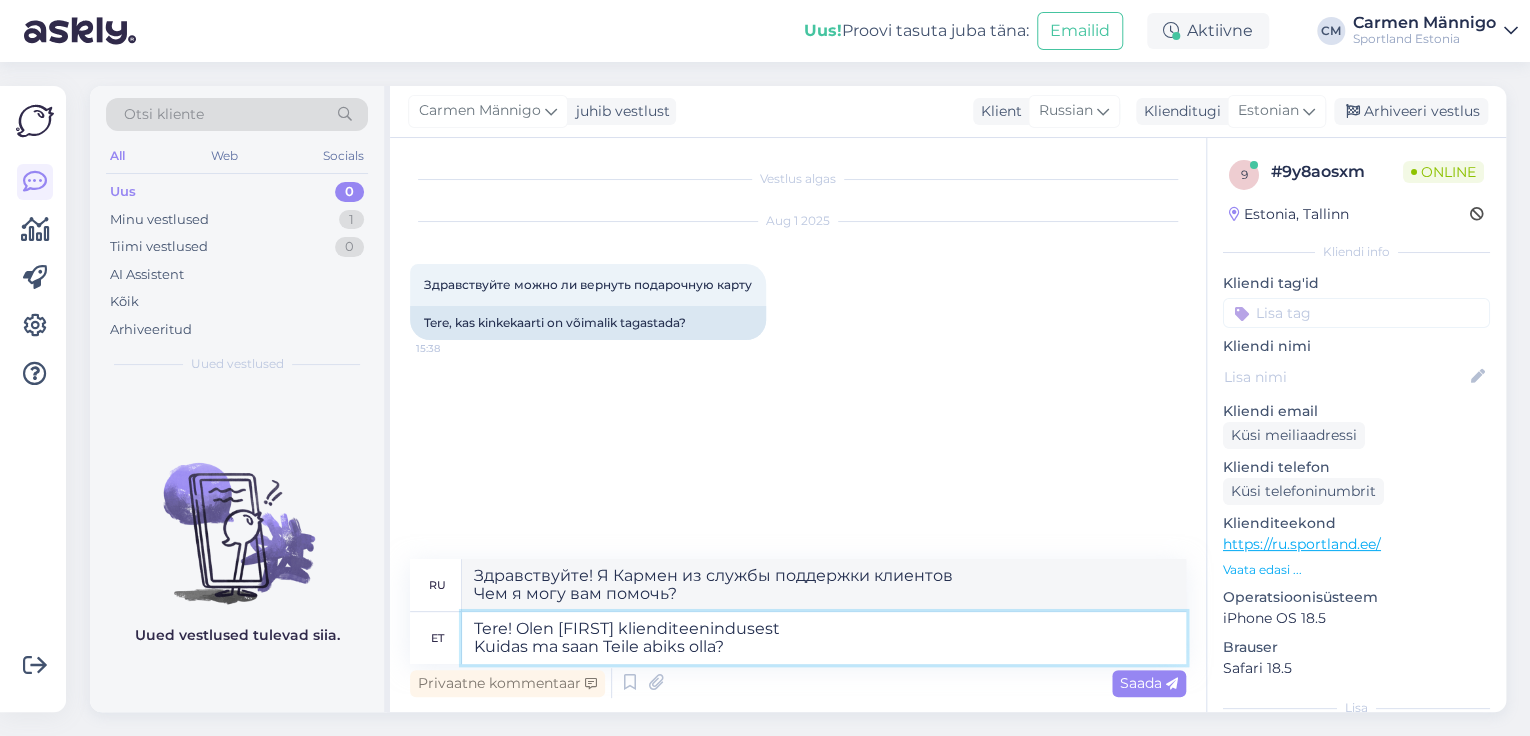 drag, startPoint x: 733, startPoint y: 639, endPoint x: 401, endPoint y: 645, distance: 332.0542 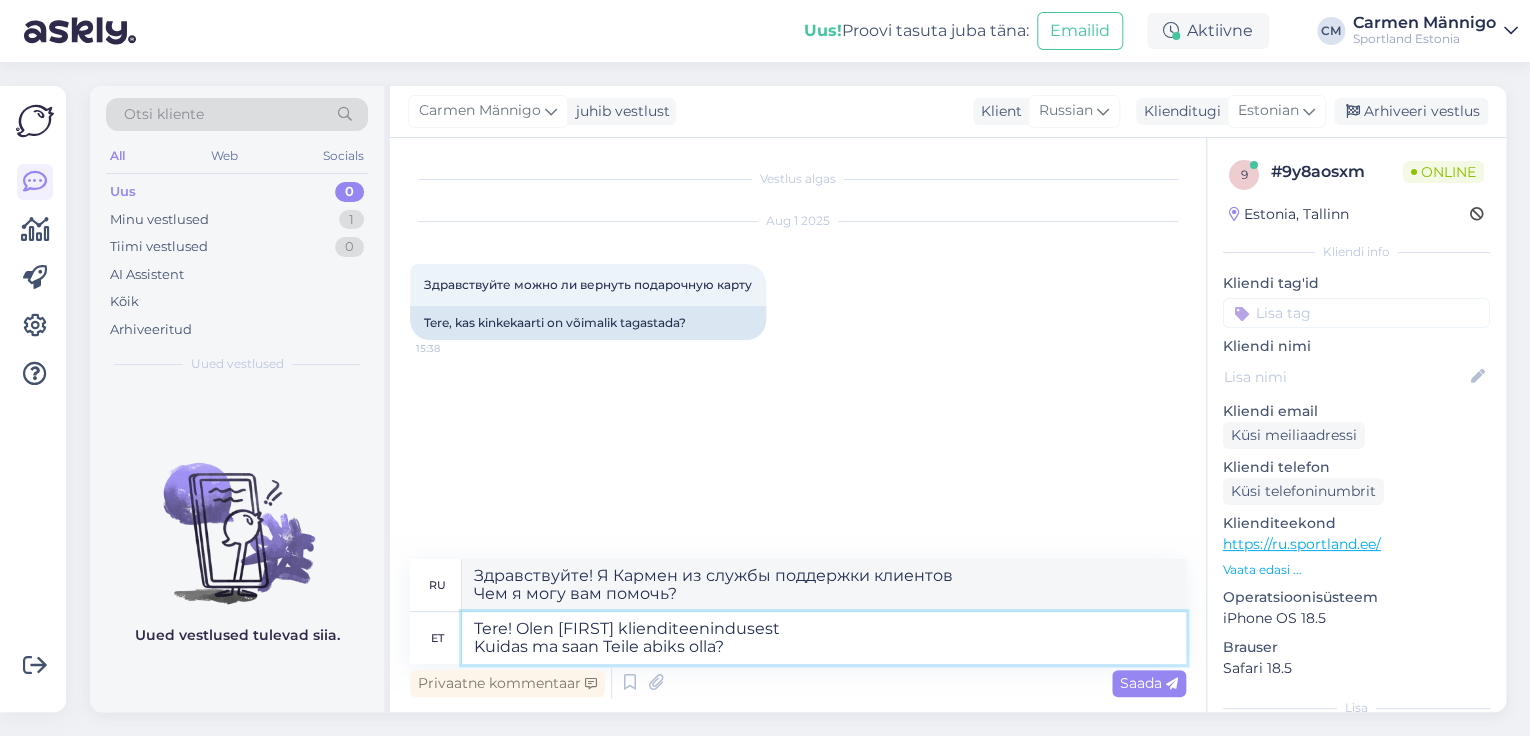 click on "Vestlus algas [DATE] [TIME] Здравствуйте можно ли вернуть подарочную карту [TIME] Tere, kas kinkekaarti on võimalik tagastada? ru Здравствуйте! Я Кармен из службы поддержки клиентов
Чем я могу вам помочь? et Tere! Olen Carmen klienditeenindusest
Kuidas ma saan Teile abiks olla? Privaatne kommentaar Saada" at bounding box center [798, 425] 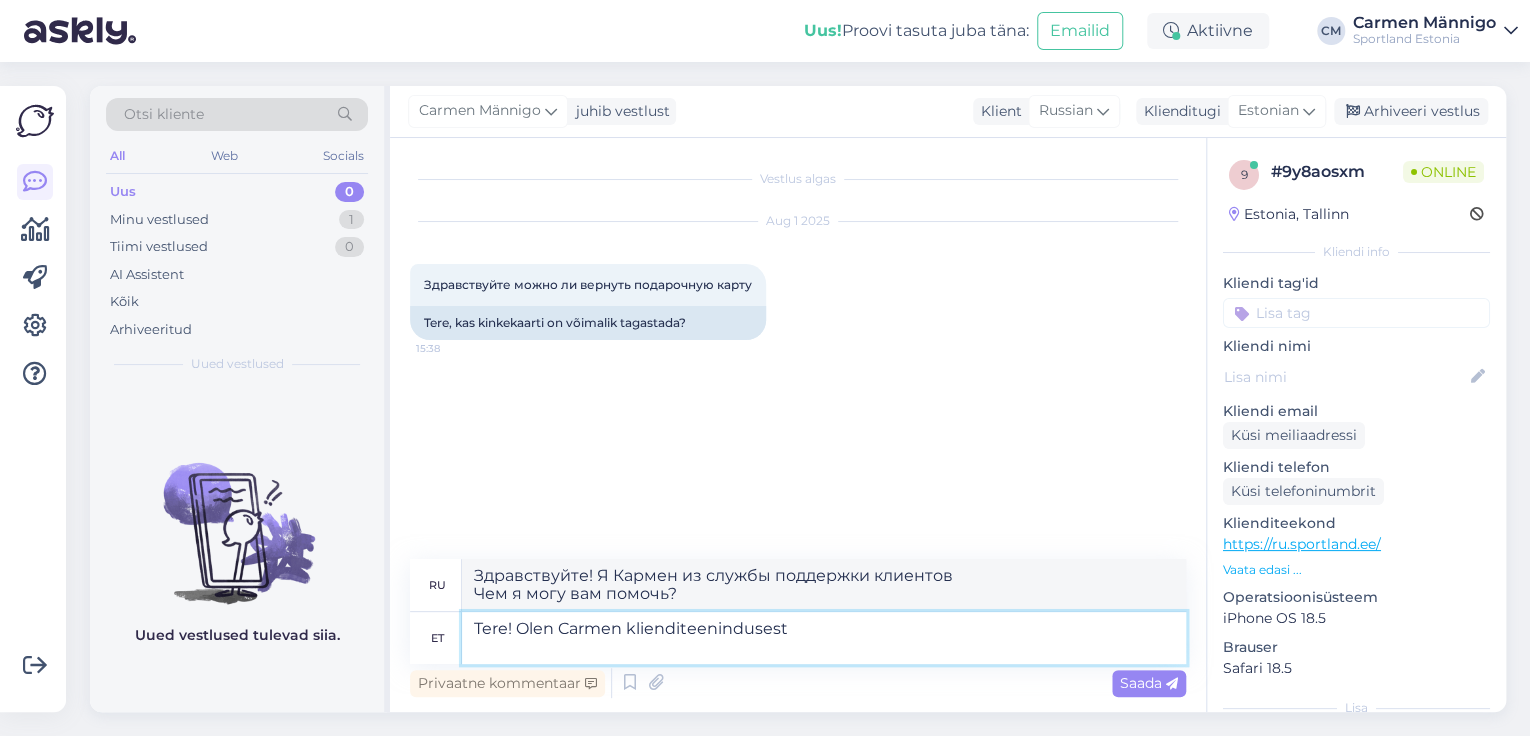 type on "Tere! Olen Carmen klienditeenindusest" 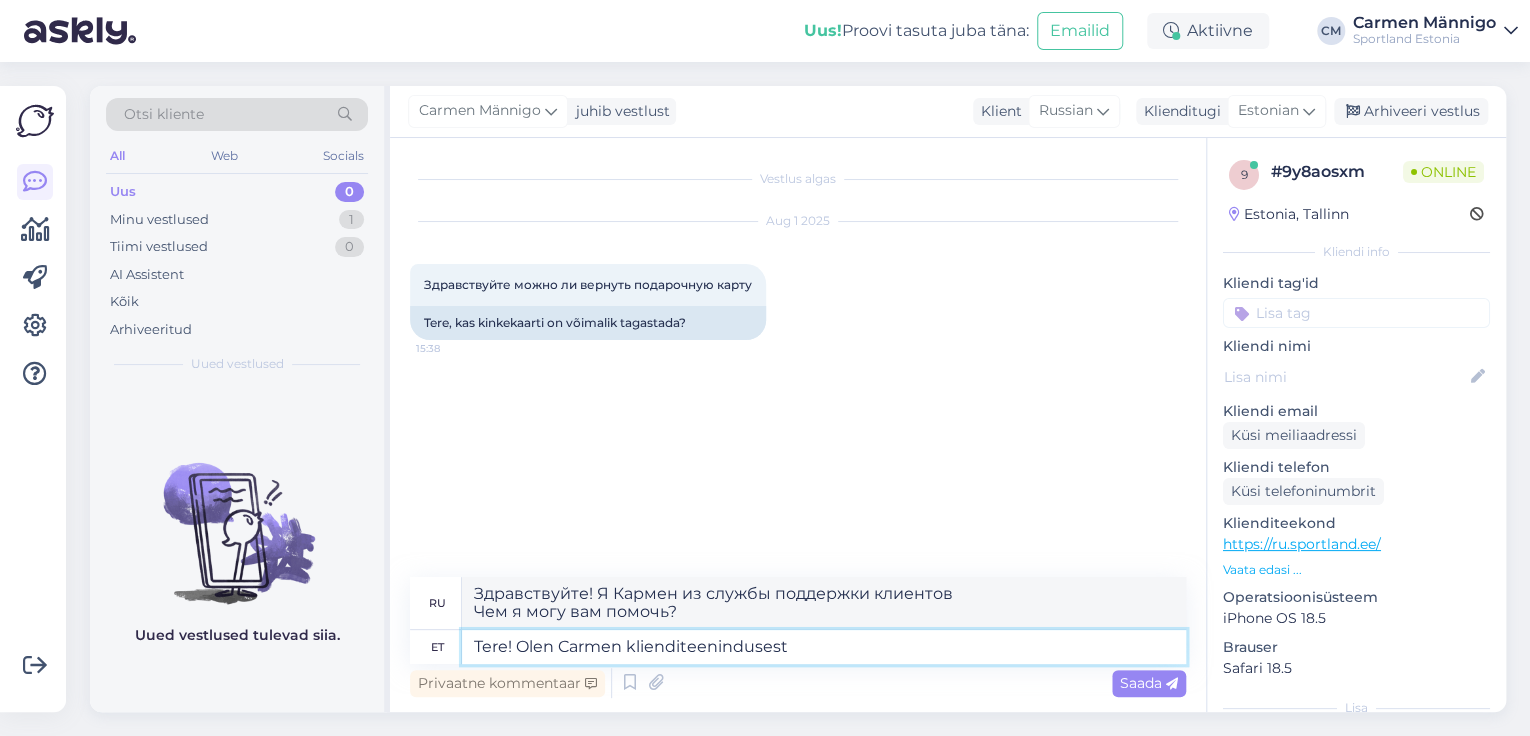 type on "Здравствуйте! Меня зовут Кармен, я из службы поддержки клиентов." 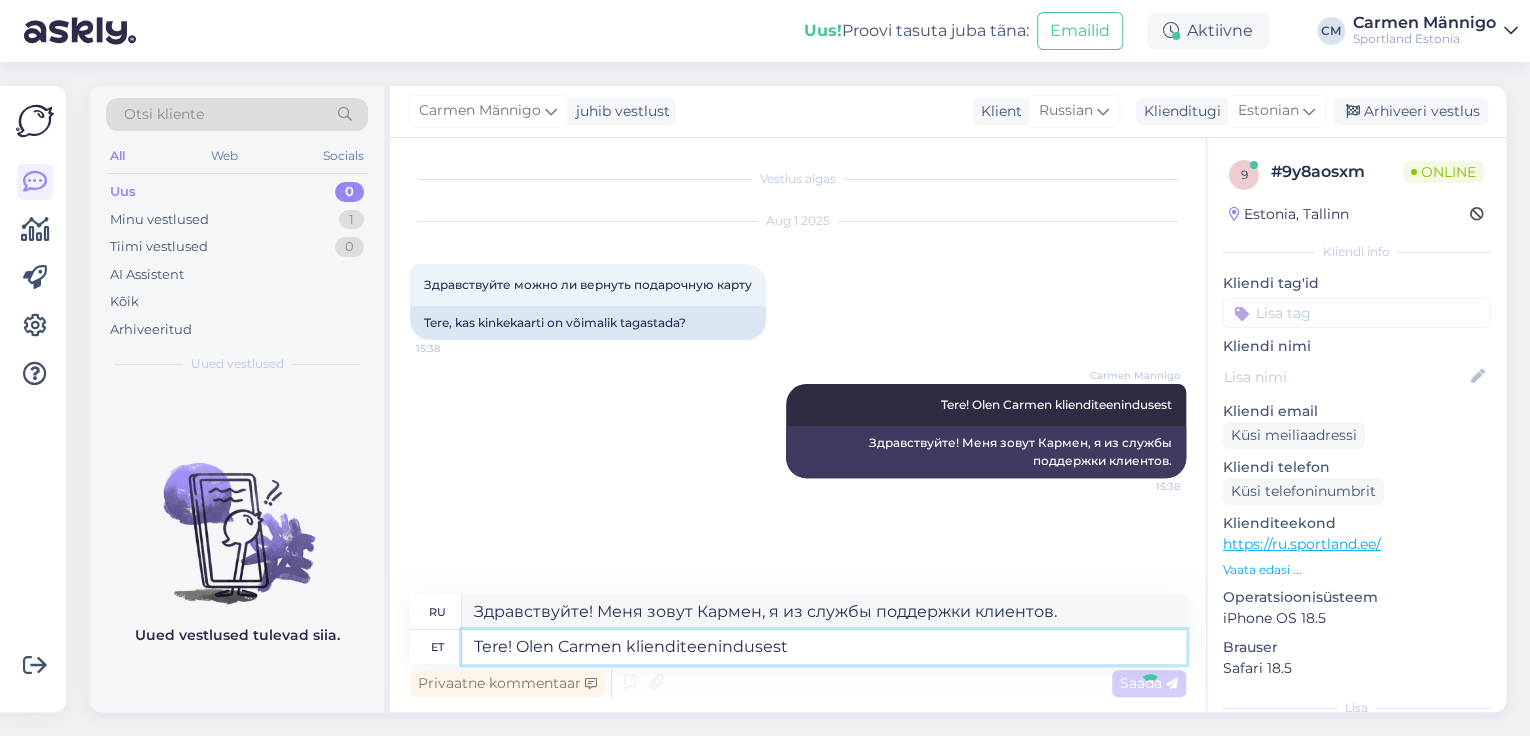 type 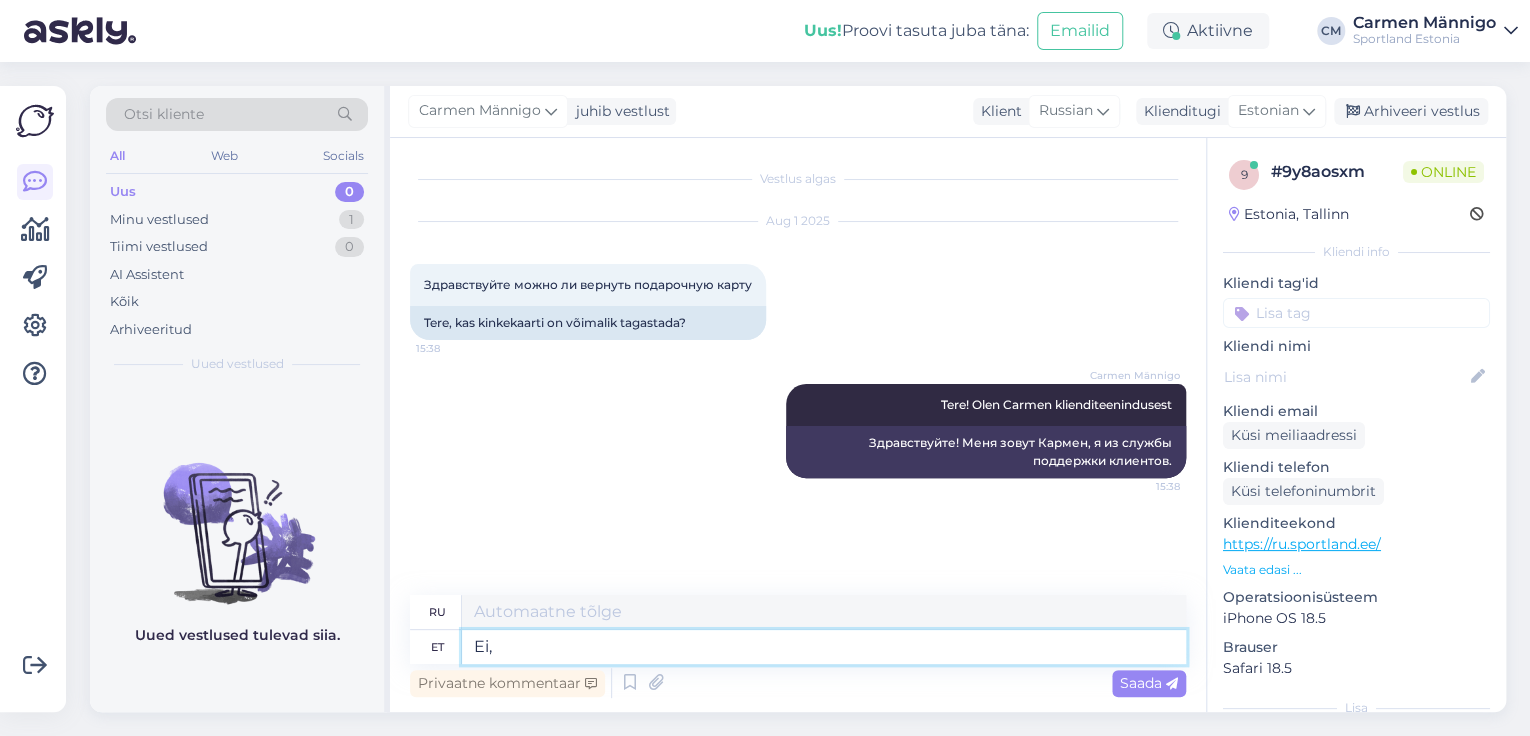 type on "Ei, k" 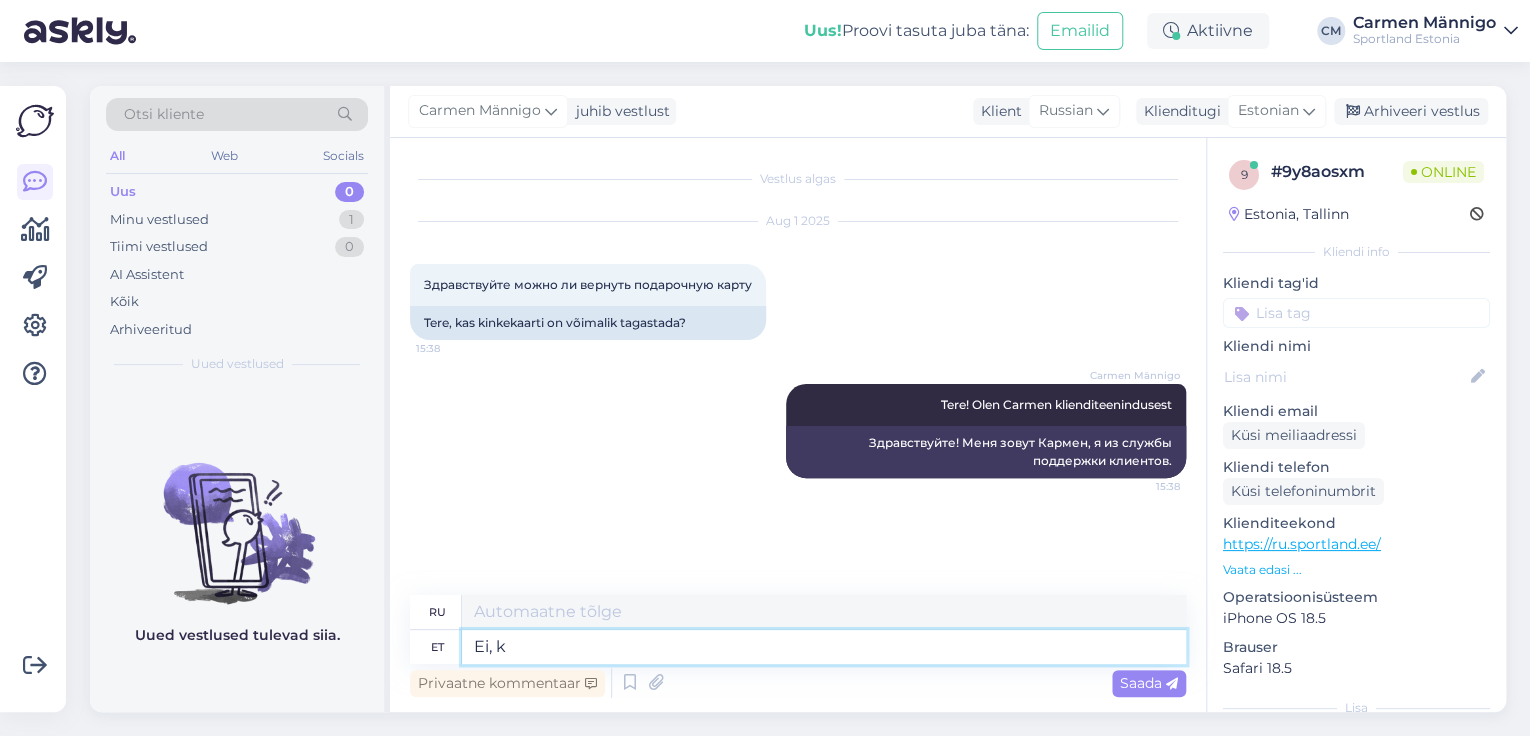 type on "Нет," 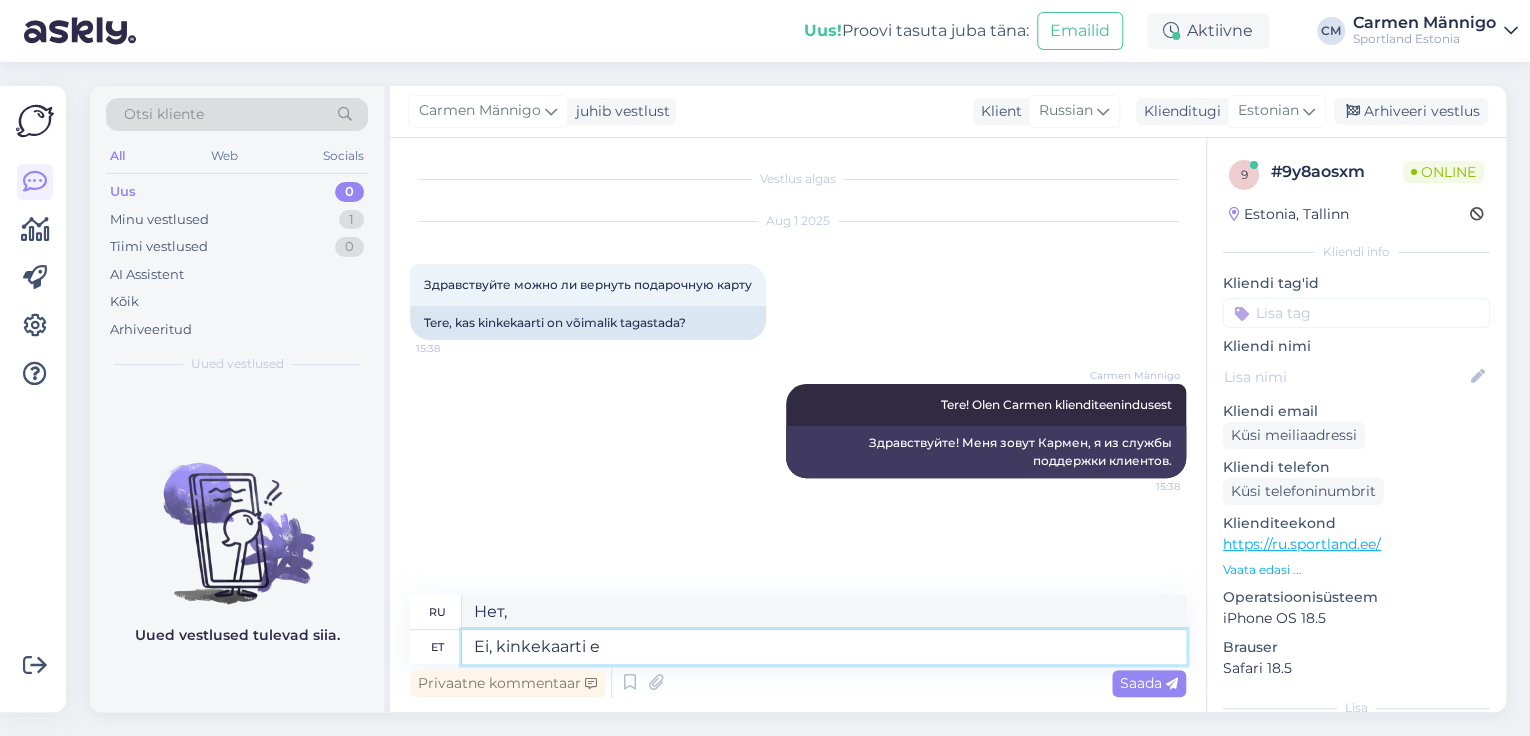 type on "Ei, kinkekaarti ei" 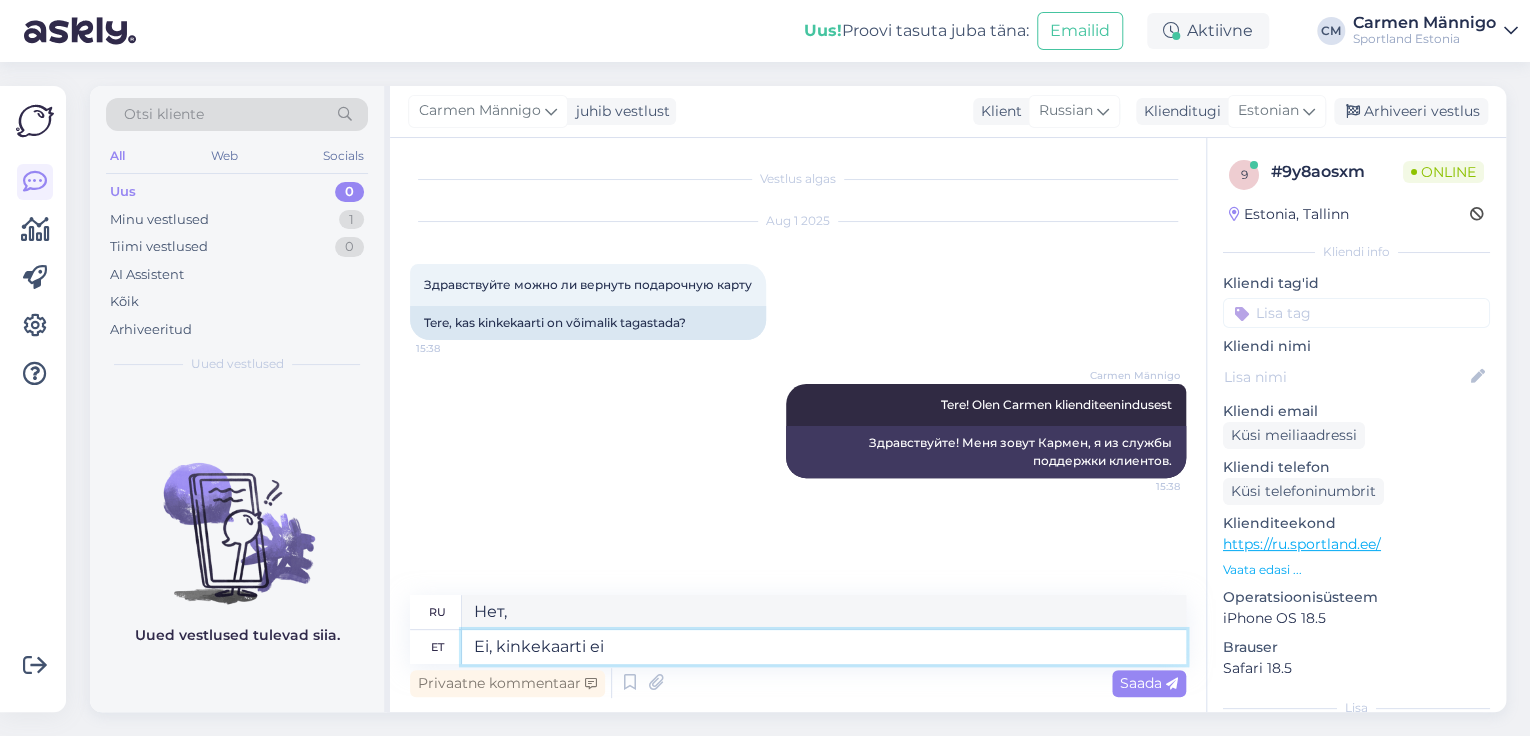 type on "Нет, подарочная карта" 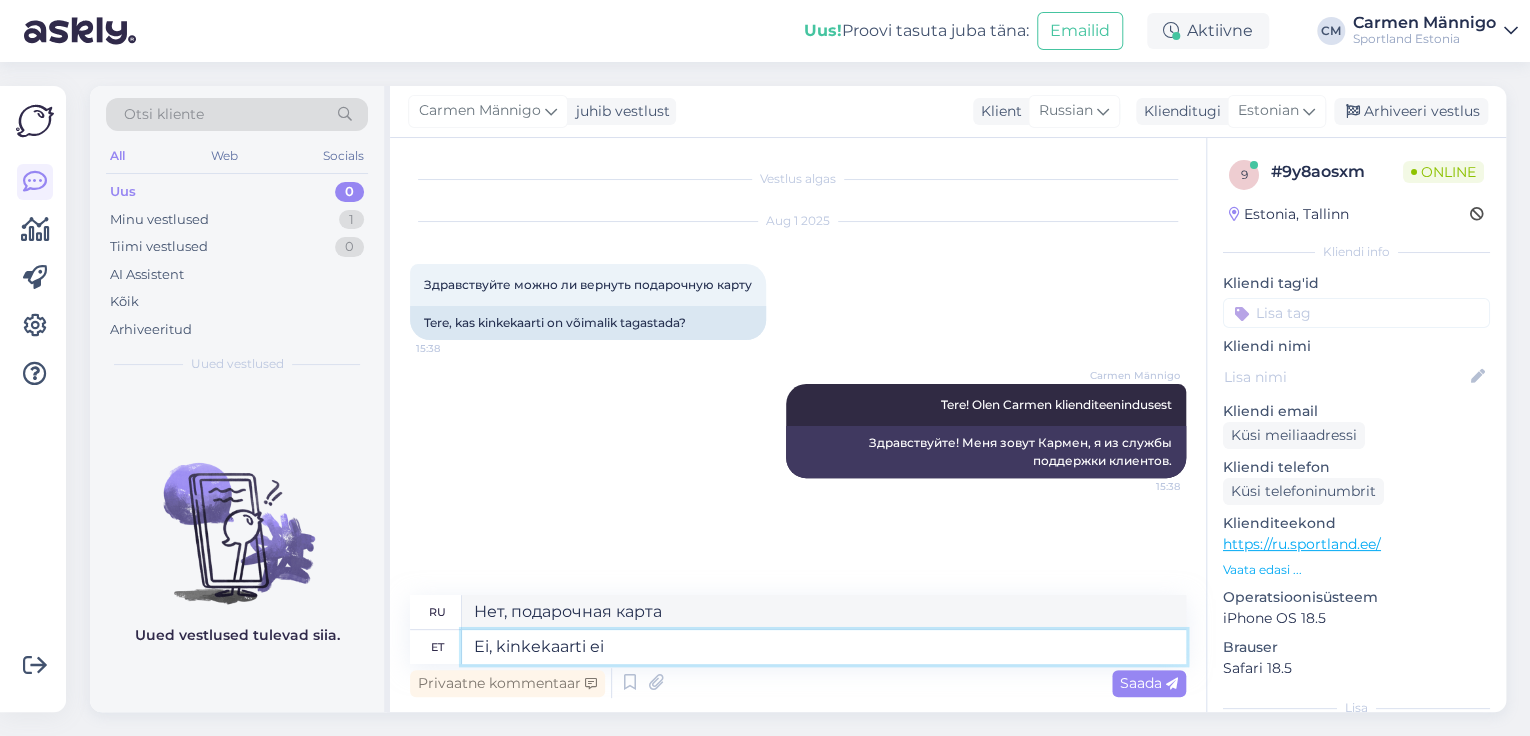 type on "Ei, kinkekaarti ei s" 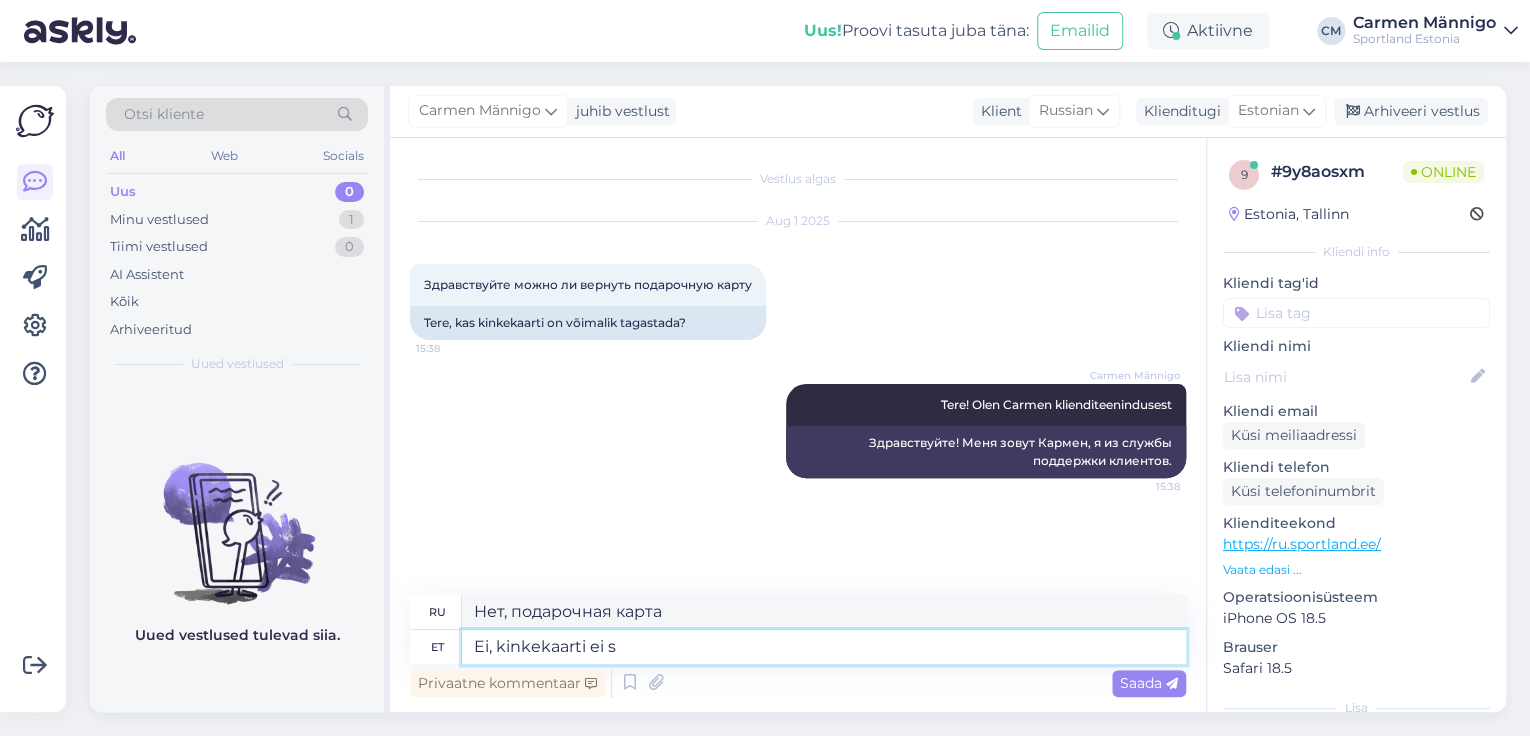 type on "Нет, подарочной карты нет." 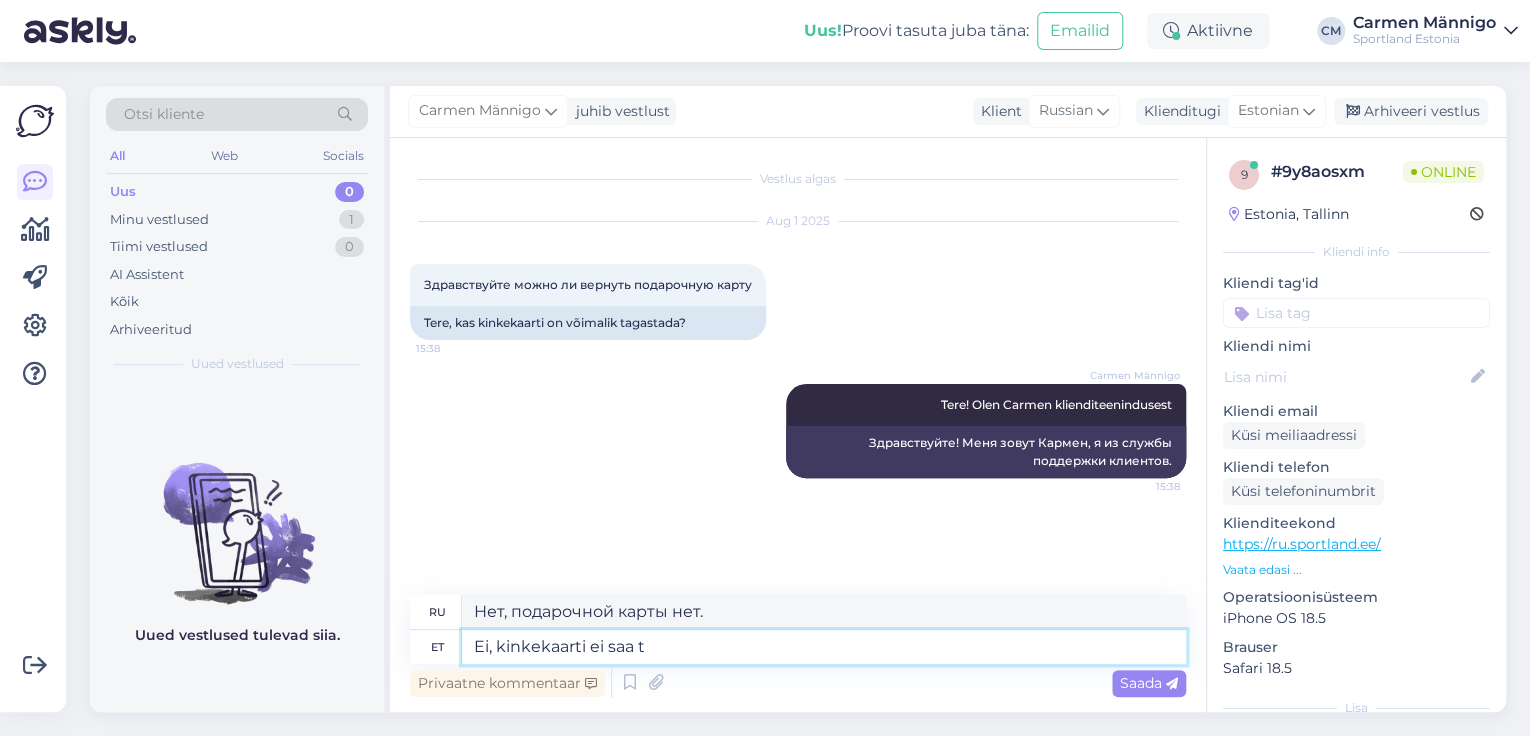 type on "Ei, kinkekaarti ei saa ta" 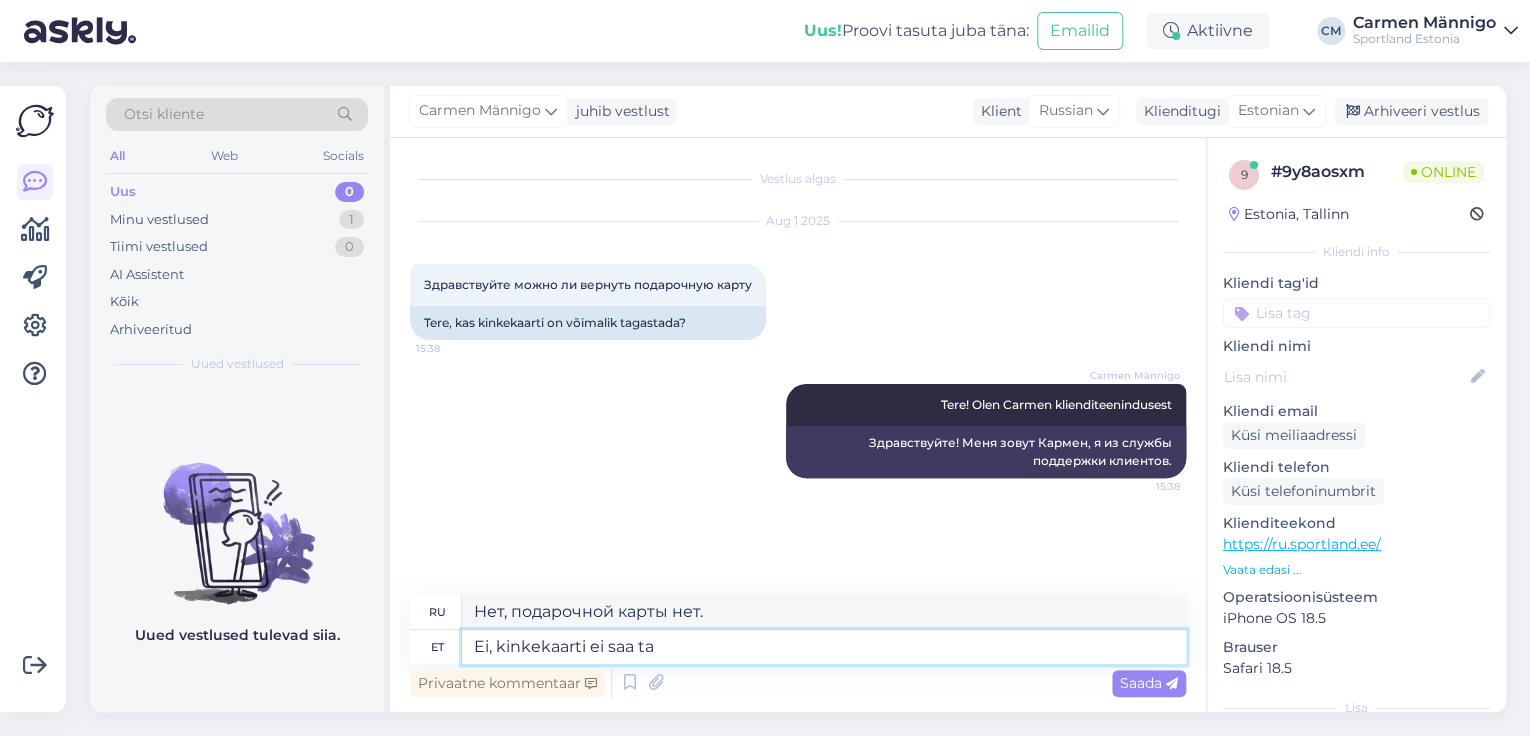 type on "Нет, я не могу получить подарочную карту." 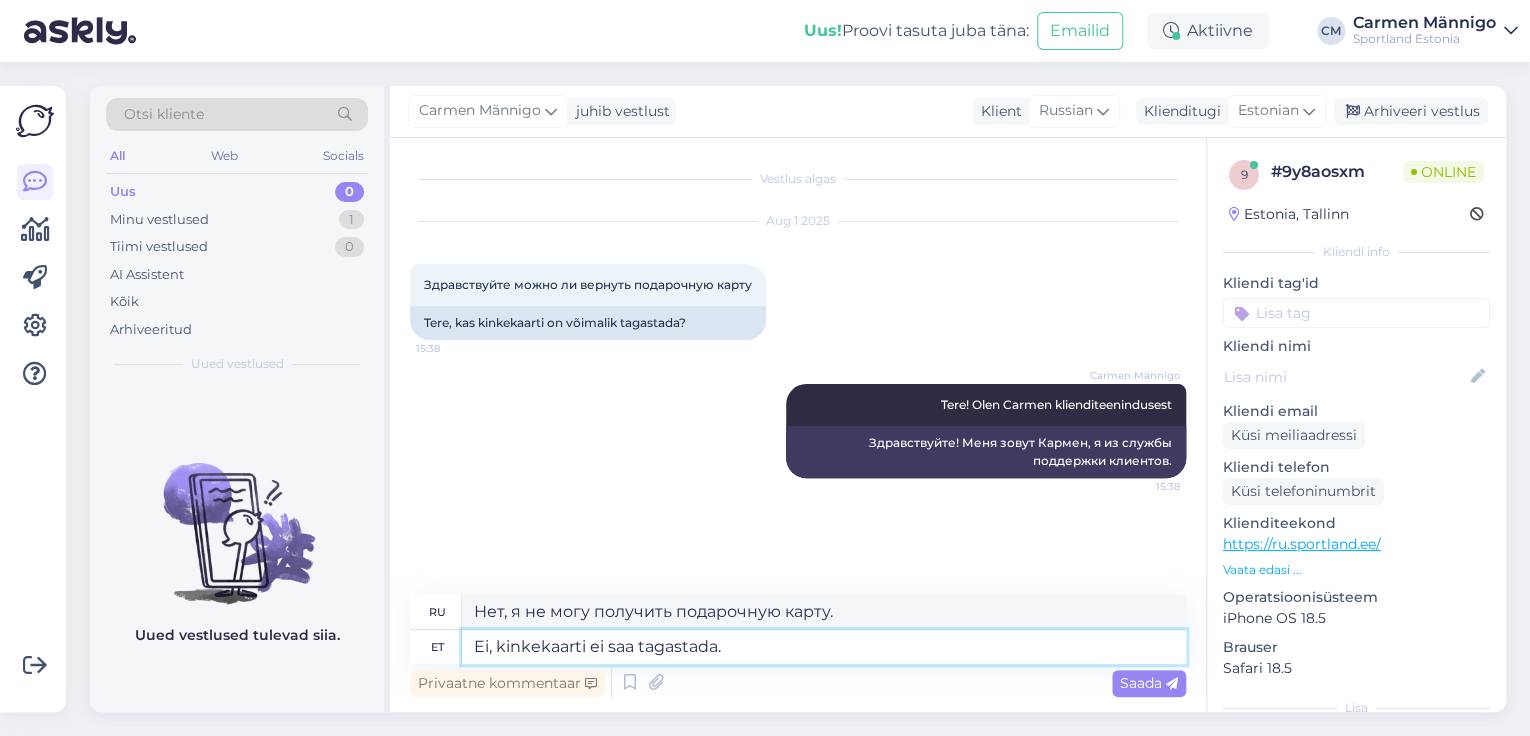 type on "Ei, kinkekaarti ei saa tagastada." 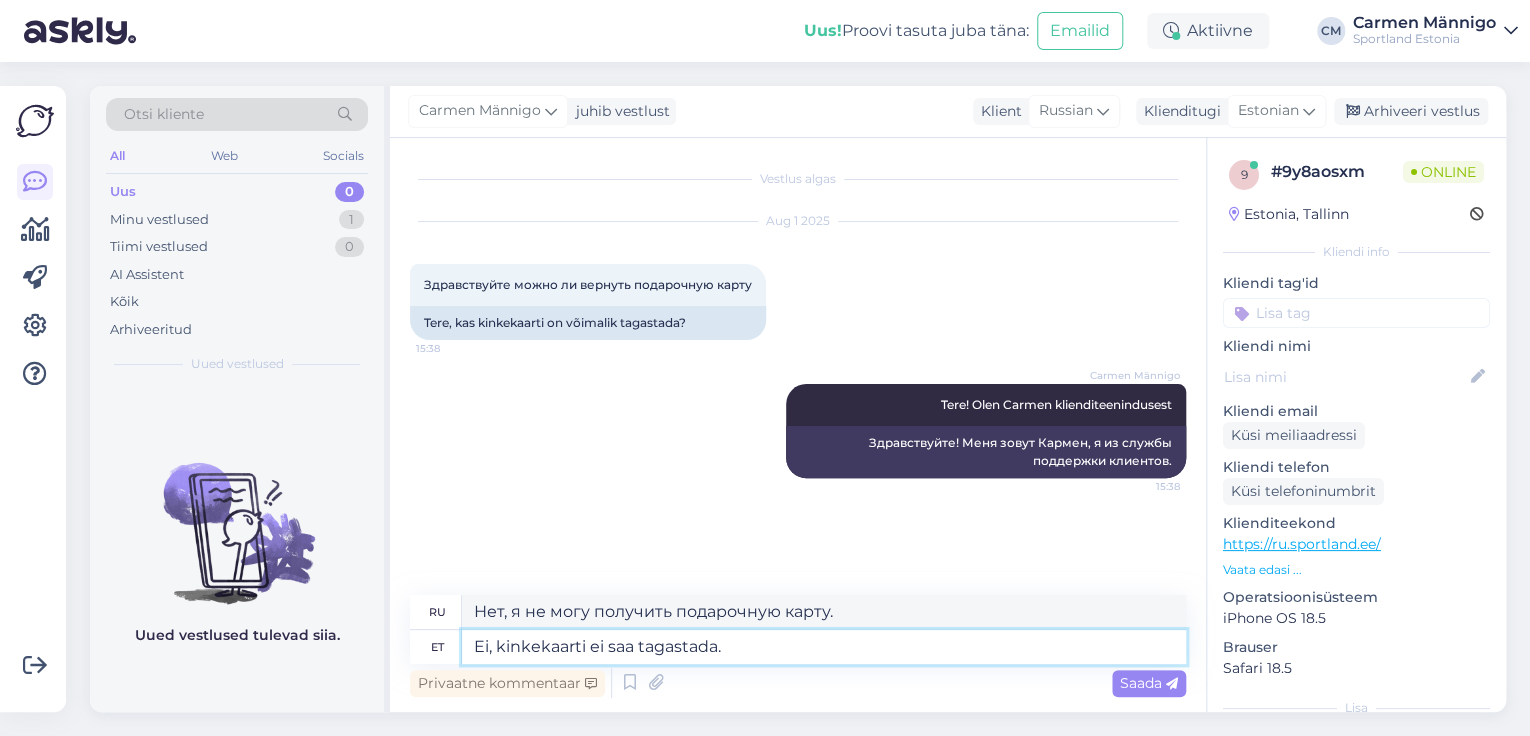 type on "Нет, подарочная карта возврату не подлежит." 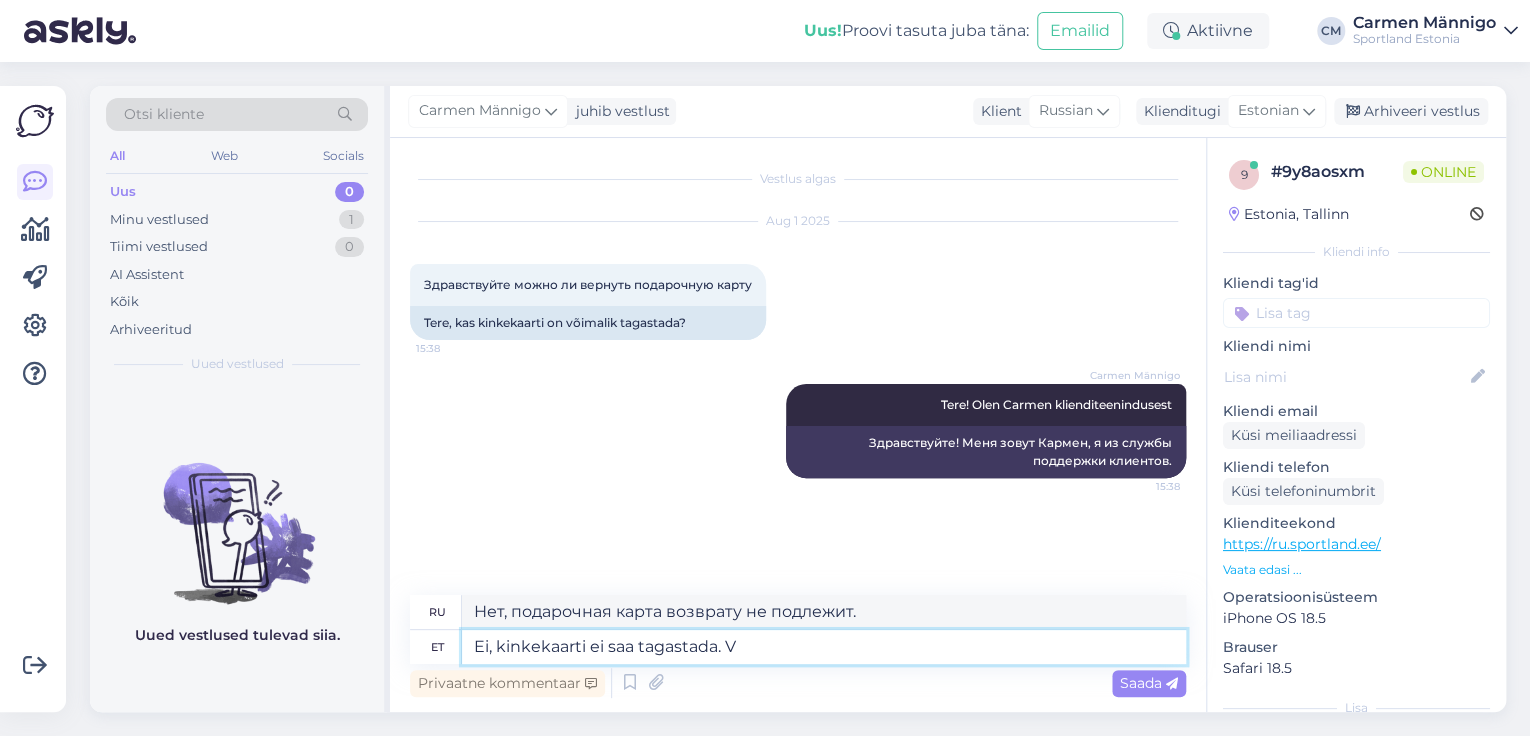 type on "Ei, kinkekaarti ei saa tagastada. Va" 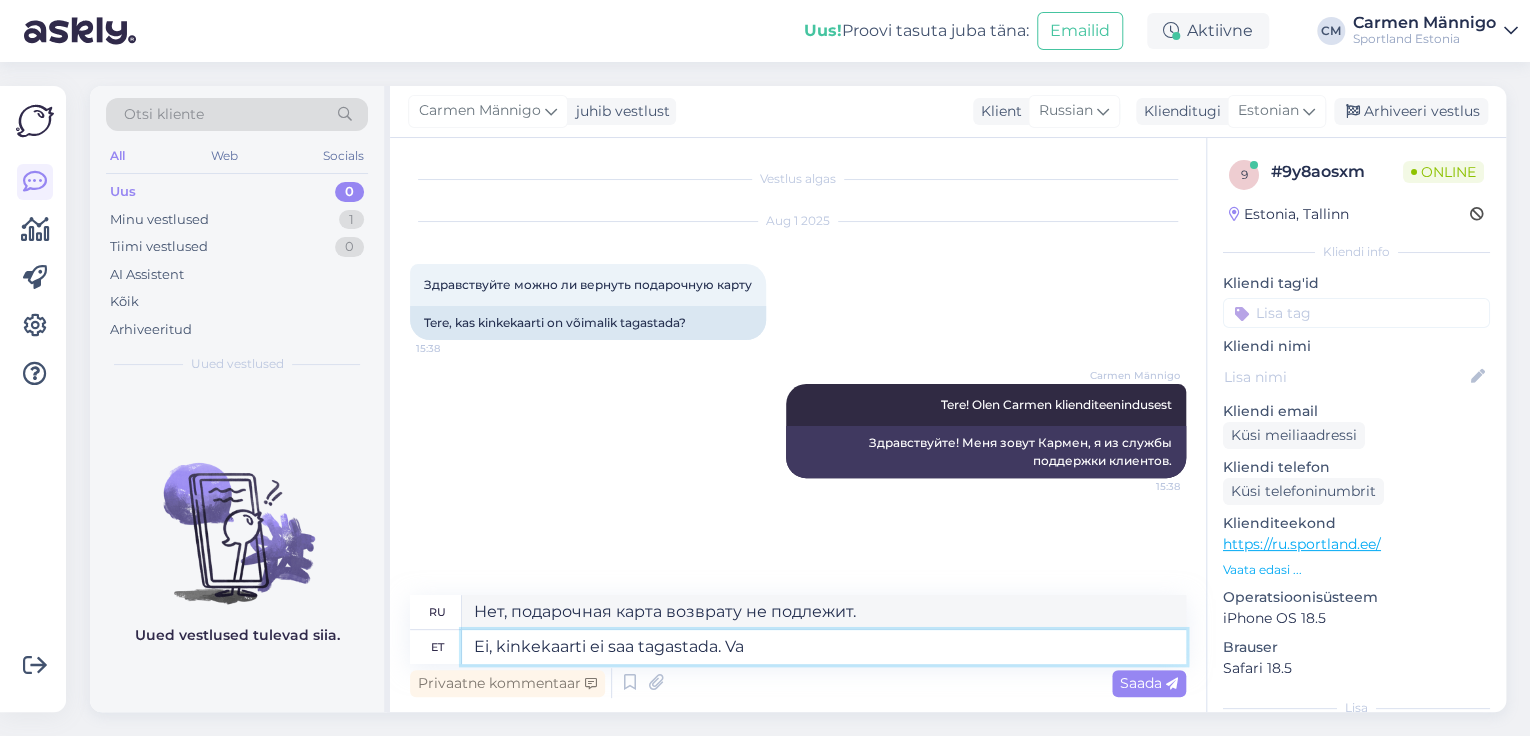 type on "Нет, подарочная карта возврату не подлежит. V" 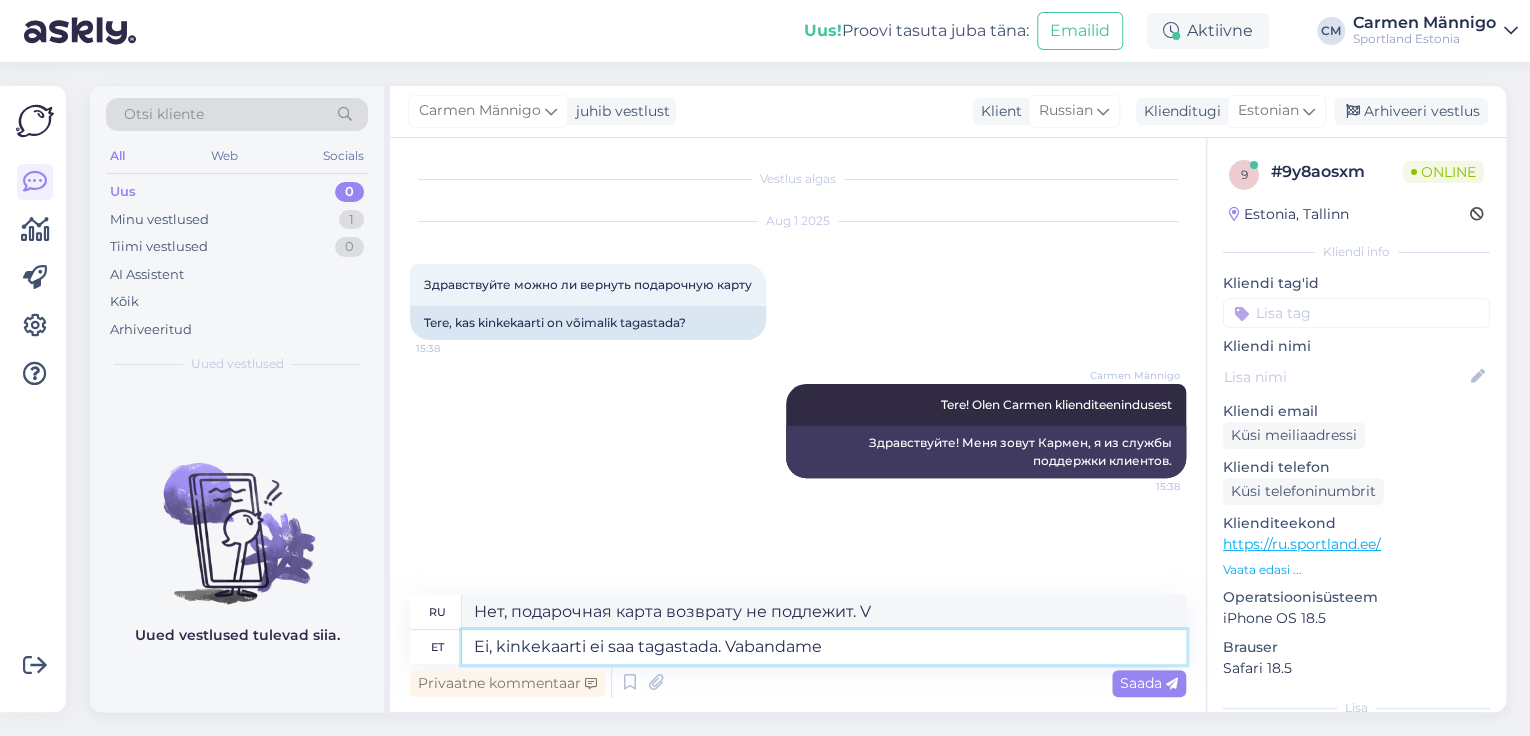 type on "Ei, kinkekaarti ei saa tagastada. Vabandame!" 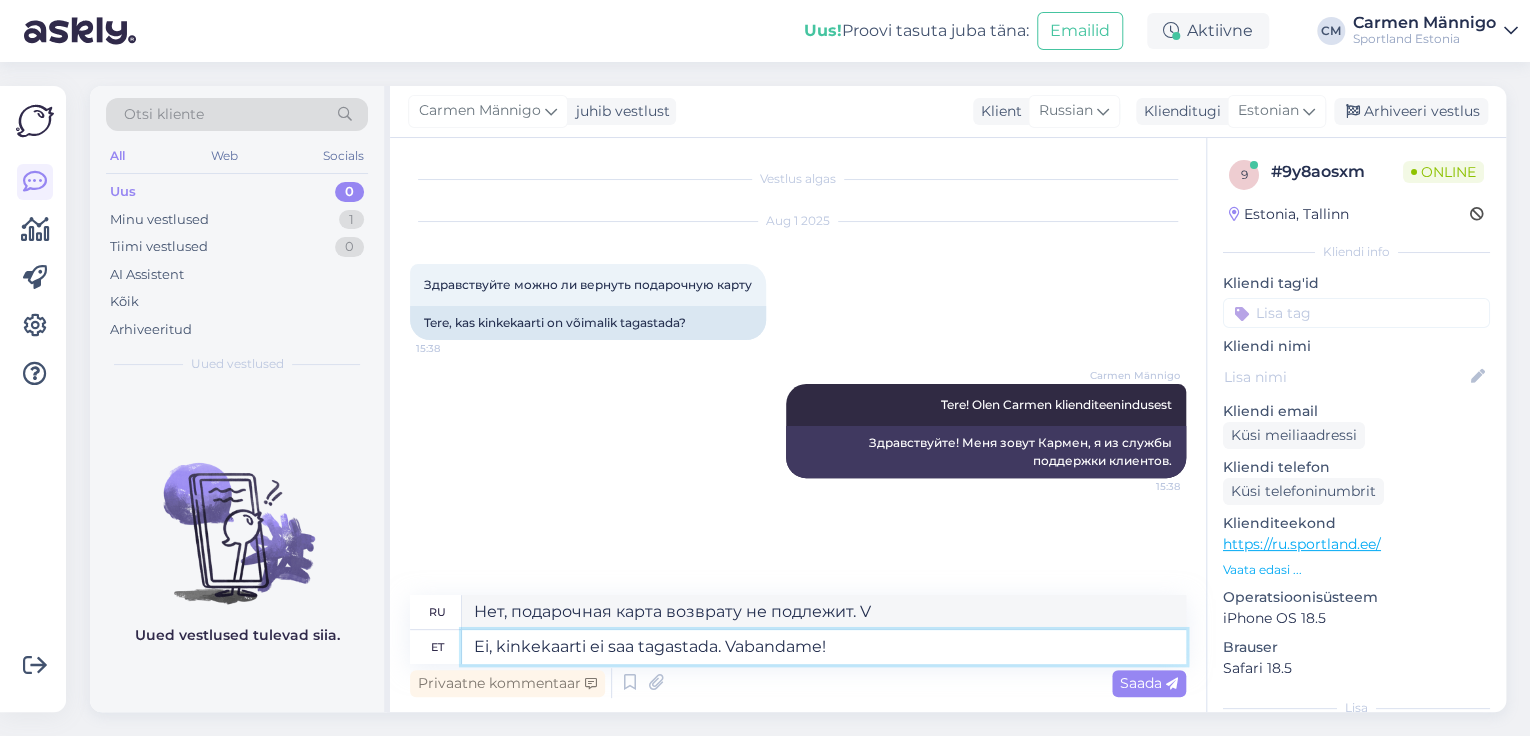 type on "Нет, подарочные карты возврату не подлежат. Извините!" 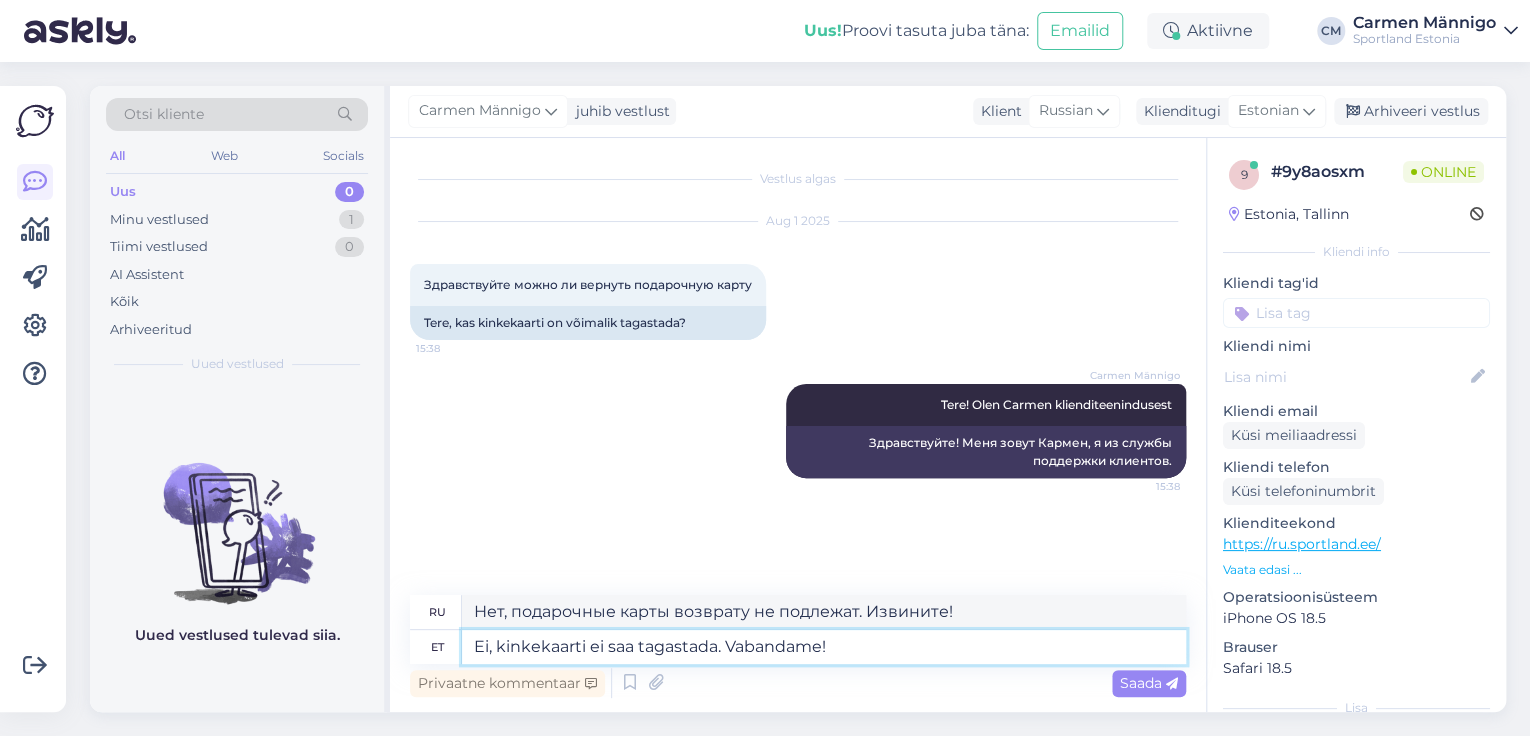 type 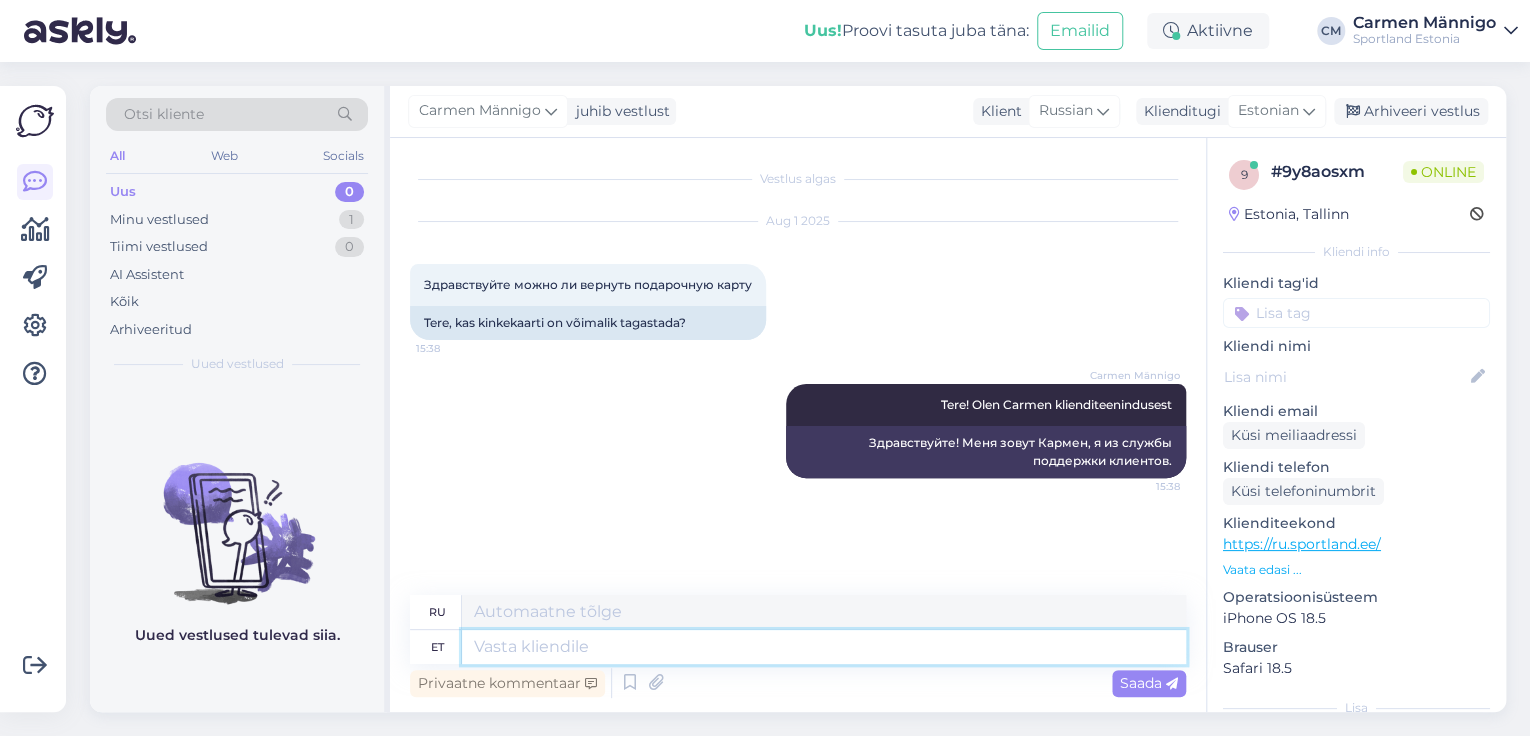 scroll, scrollTop: 43, scrollLeft: 0, axis: vertical 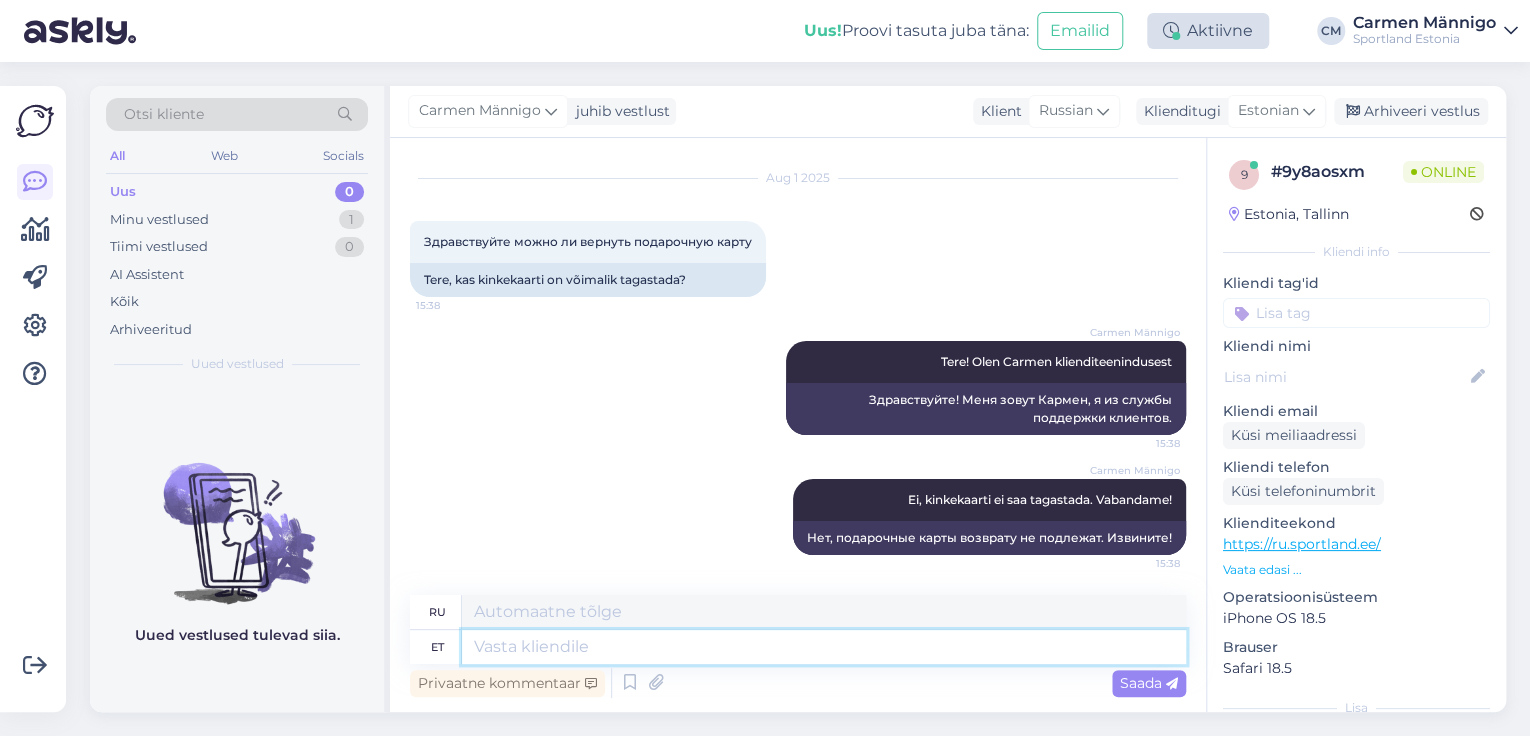 type 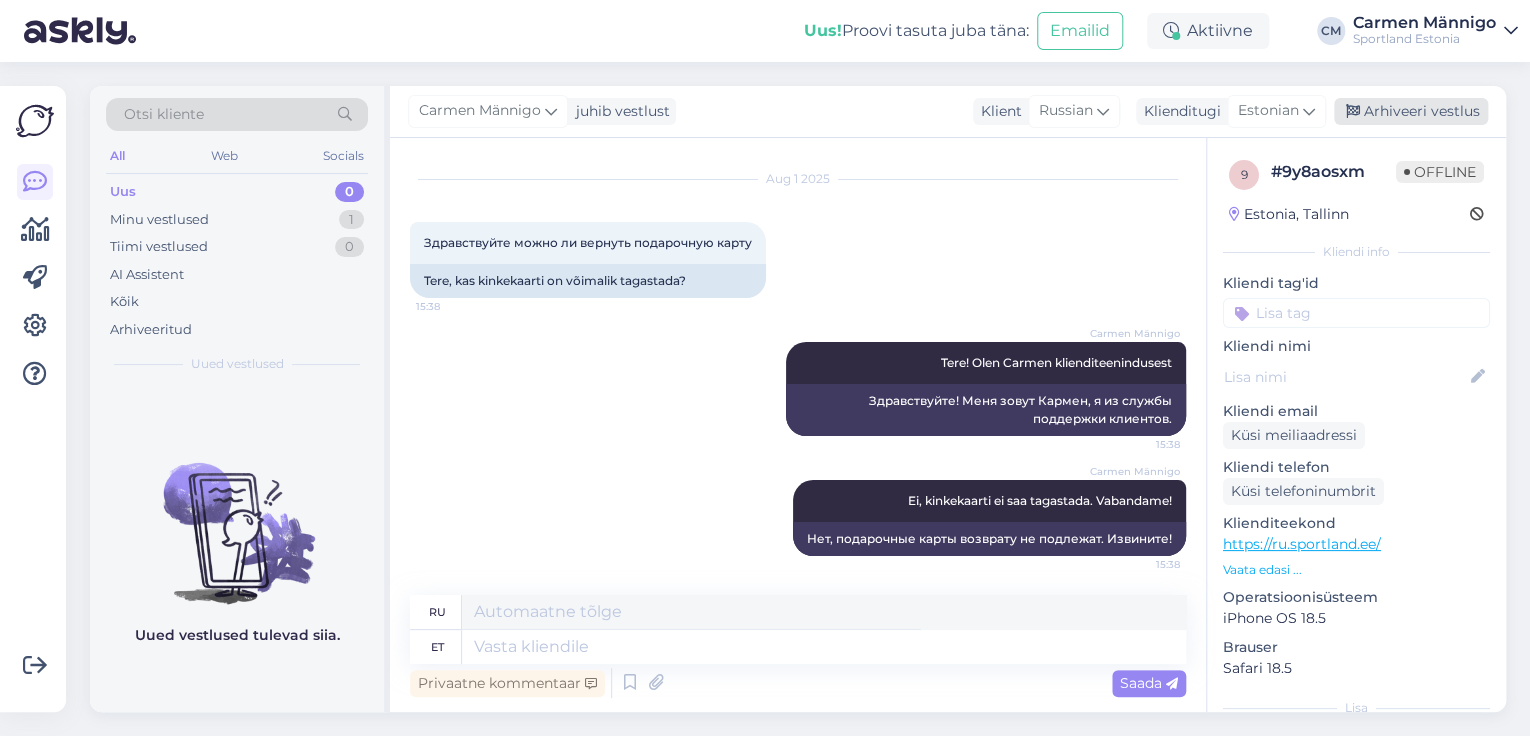 click on "Arhiveeri vestlus" at bounding box center (1411, 111) 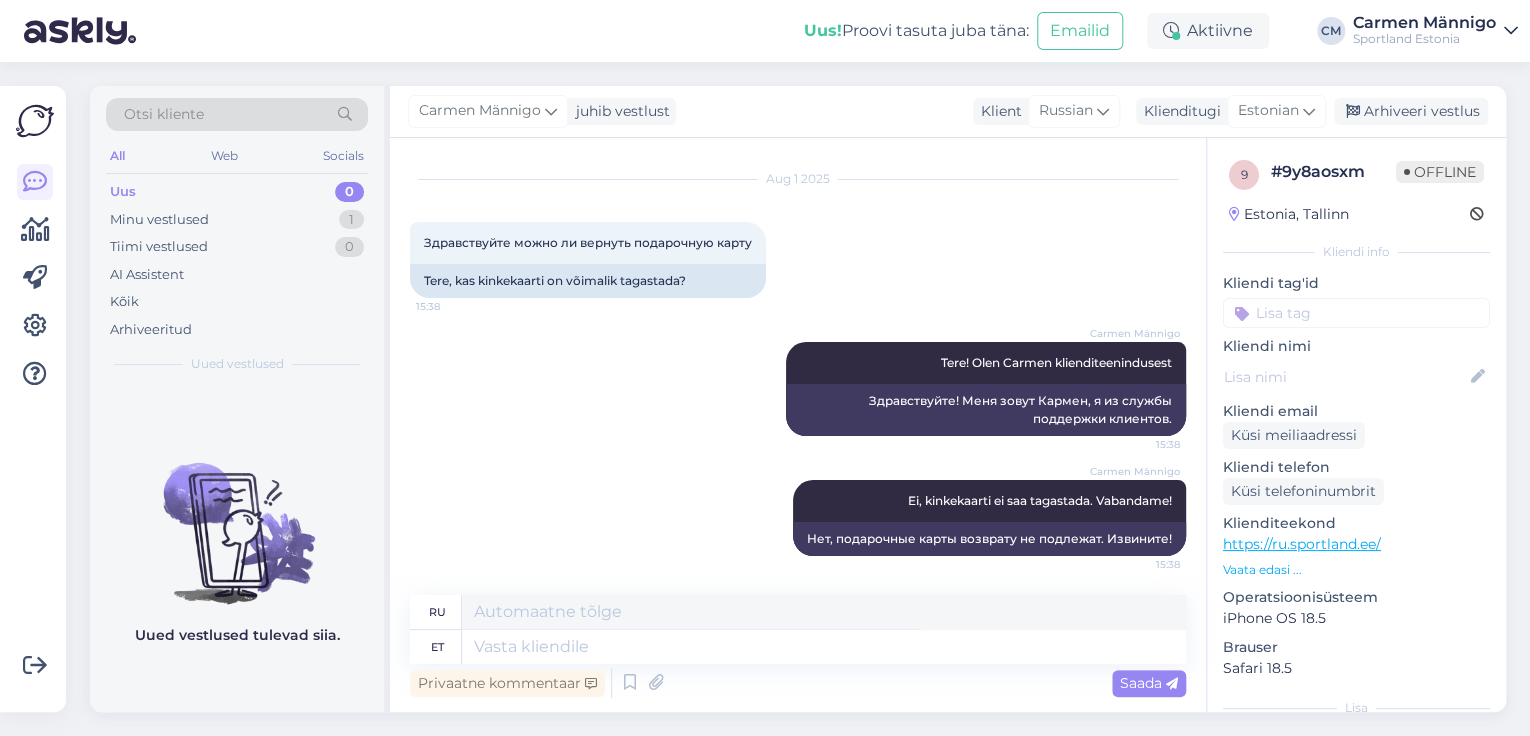 scroll, scrollTop: 23, scrollLeft: 0, axis: vertical 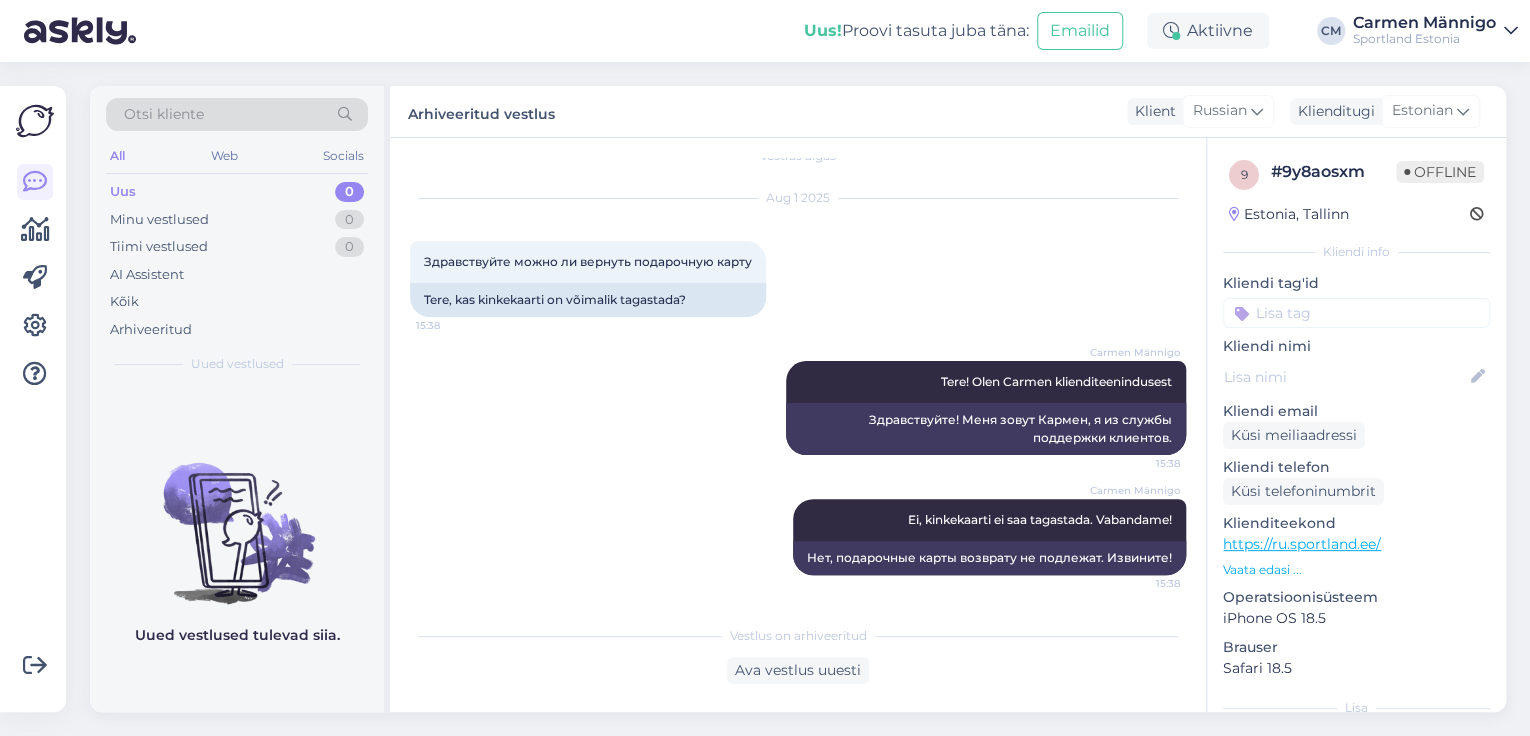 click on "Kliendi tag'id" at bounding box center [1356, 283] 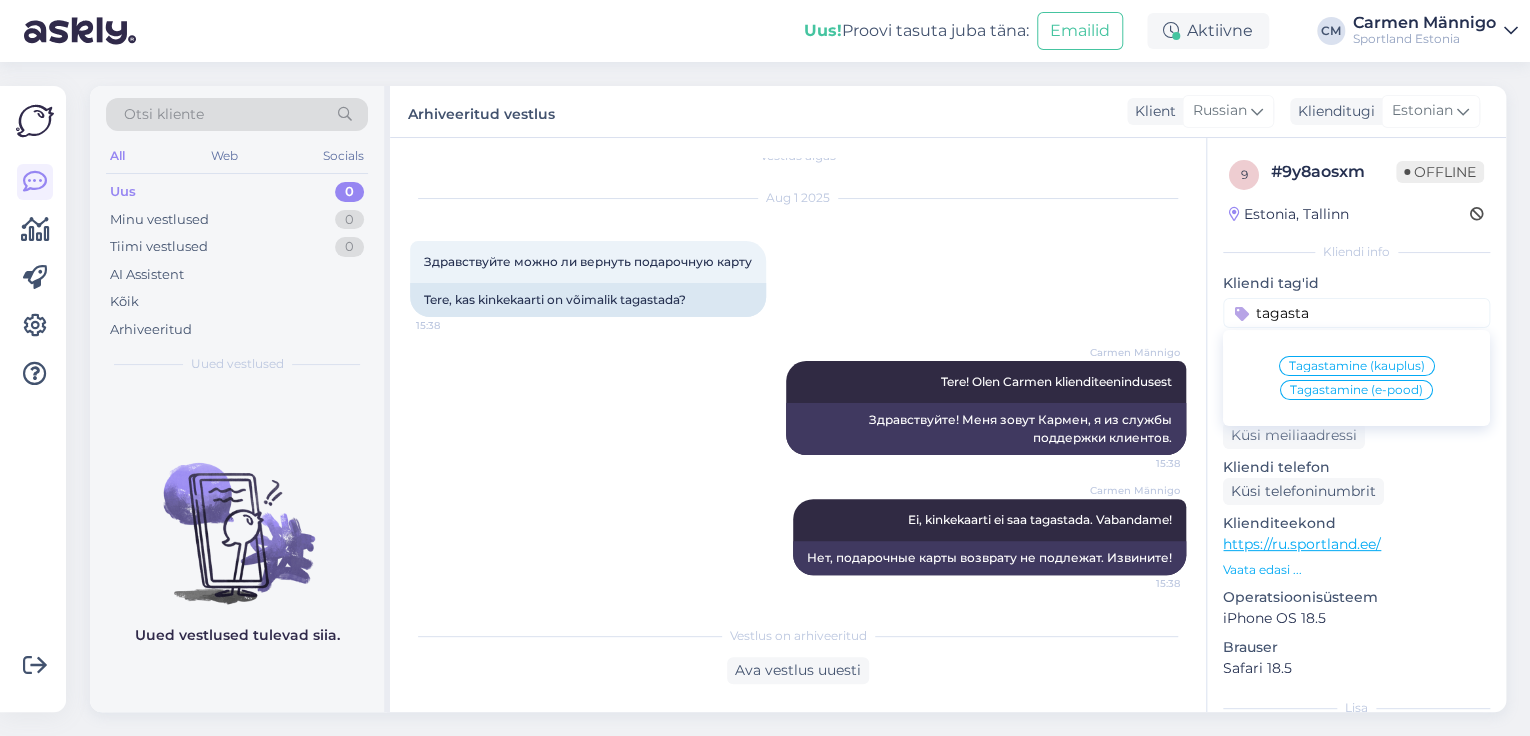 type on "tagasta" 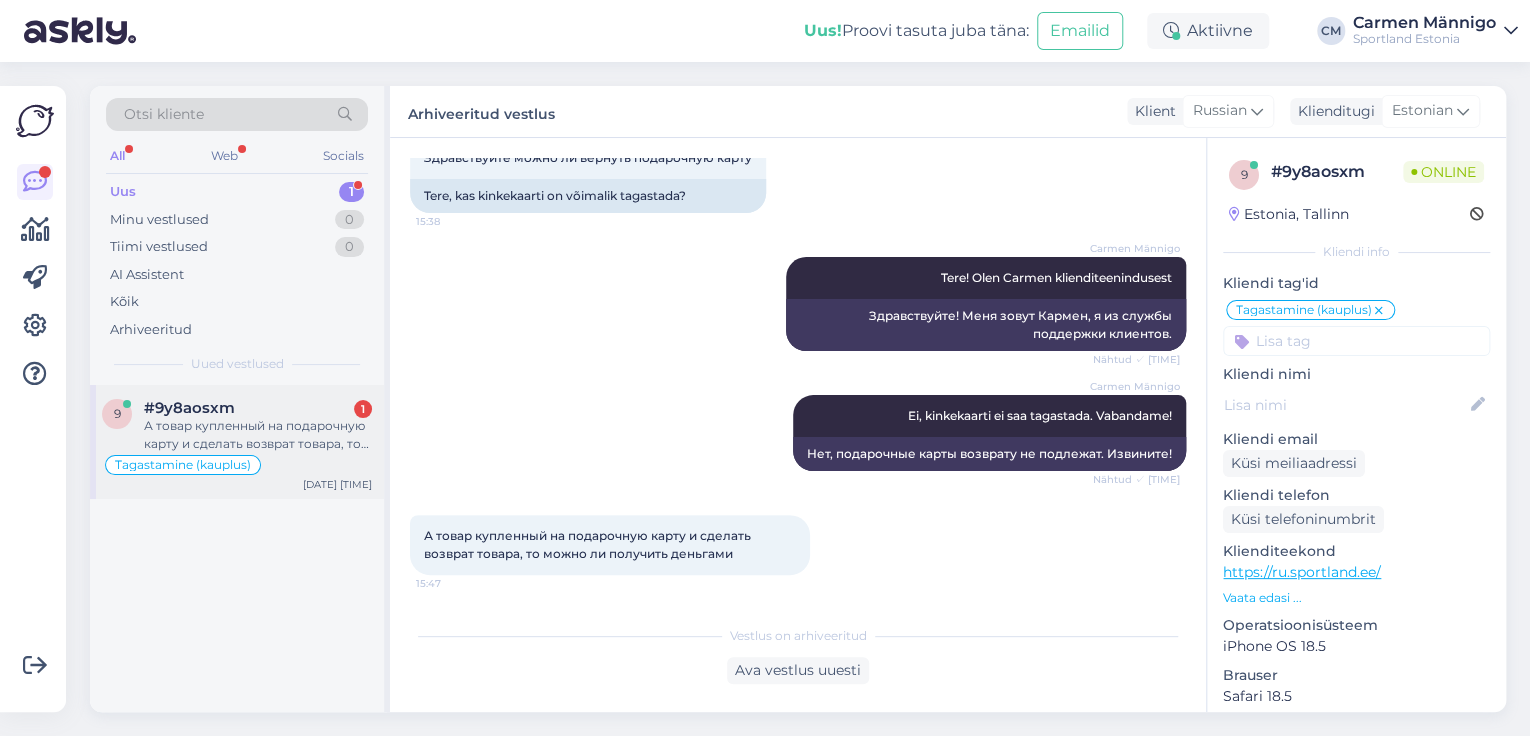 click on "9 #9y8aosxm Offline     Estonia, Tallinn Kliendi info Kliendi tag'id  Tagastamine (kauplus) Tellimuse probleemid chat ilma sõnumita Toote soovitus Kaupade liigutamine Arvemüük Kaupluste lahtiolekuajad Petuskeemid Tel. nr muutmine Lattu lisandumine (toode) Toote üldinfo Tagastamine (kauplus) Tagastamine (e-pood) Sportland ID konto Hooldus kinkekaart (e-poes) Kinkekaardi pikendamine Defektiga toode E-maili muutmine Kaebus kaupluse kohta Probleem tellimuse esitamisega Tagasiside ( tehniline) Järelmaksu küsimused E-poe tehniline info Üritused Toodete broneerimine kaupluses Tagasiside (kauplus) Tagasiside (teenindus) Tööle kandideerimine Sponsorlus Spam Toodete suurustele vastavus (suurustetabelid)Võidu lunastamine  Lubatud tarne 1-4 tööpäeva ületatud Topelt tehing kassas Hilinenud ekspertiisi vastus Kaupluse praak E-poe praak Kohaletoimetamise aadressi muumine Arve taotlemine GoSport kahjustunud pakendiga toode Toodete vahetamine (kauplus) Toodete vahetamine (e-pood) Soodustused Korduskviitungid" at bounding box center [237, 442] 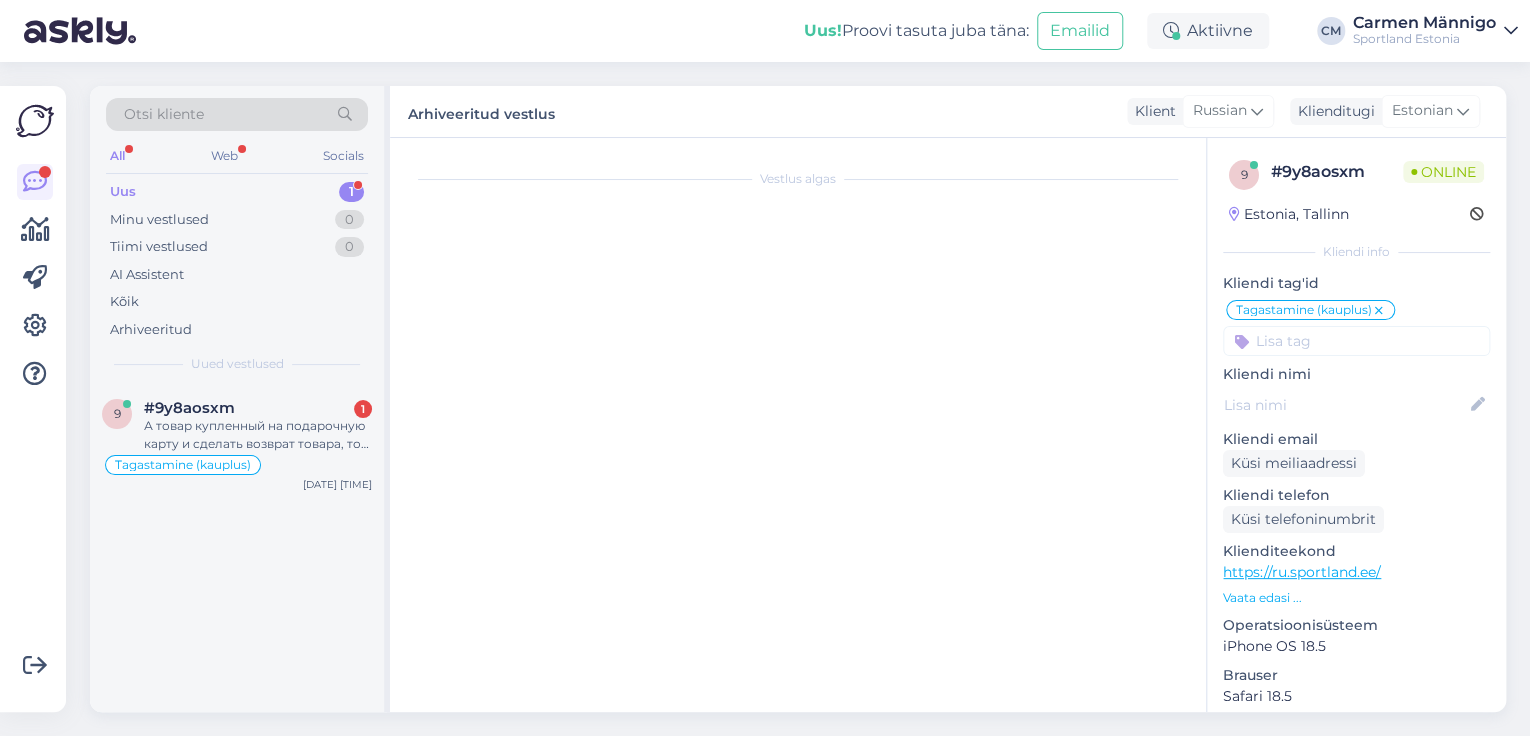 scroll, scrollTop: 195, scrollLeft: 0, axis: vertical 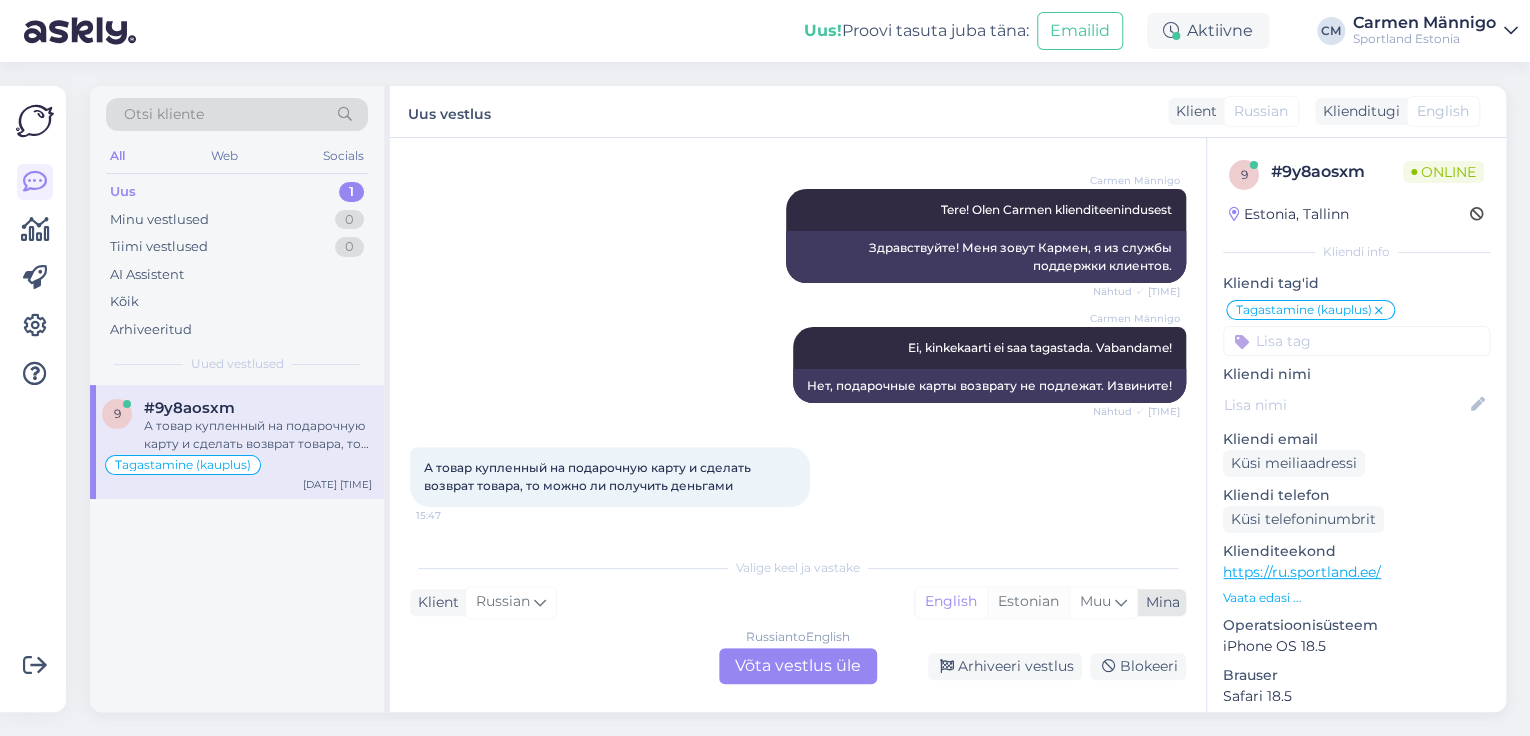 click on "Estonian" at bounding box center (1028, 602) 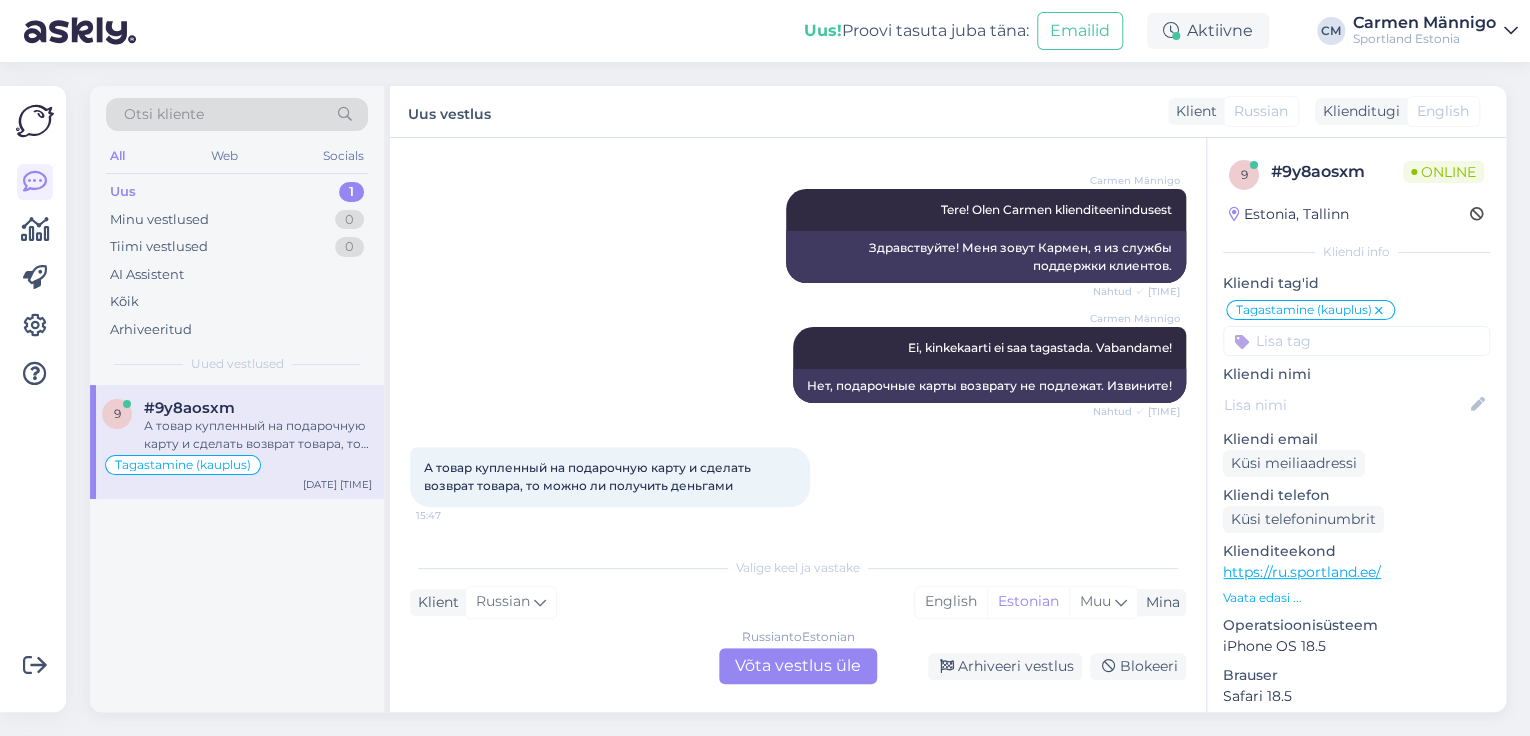 click on "Russian  to  Estonian Võta vestlus üle" at bounding box center (798, 666) 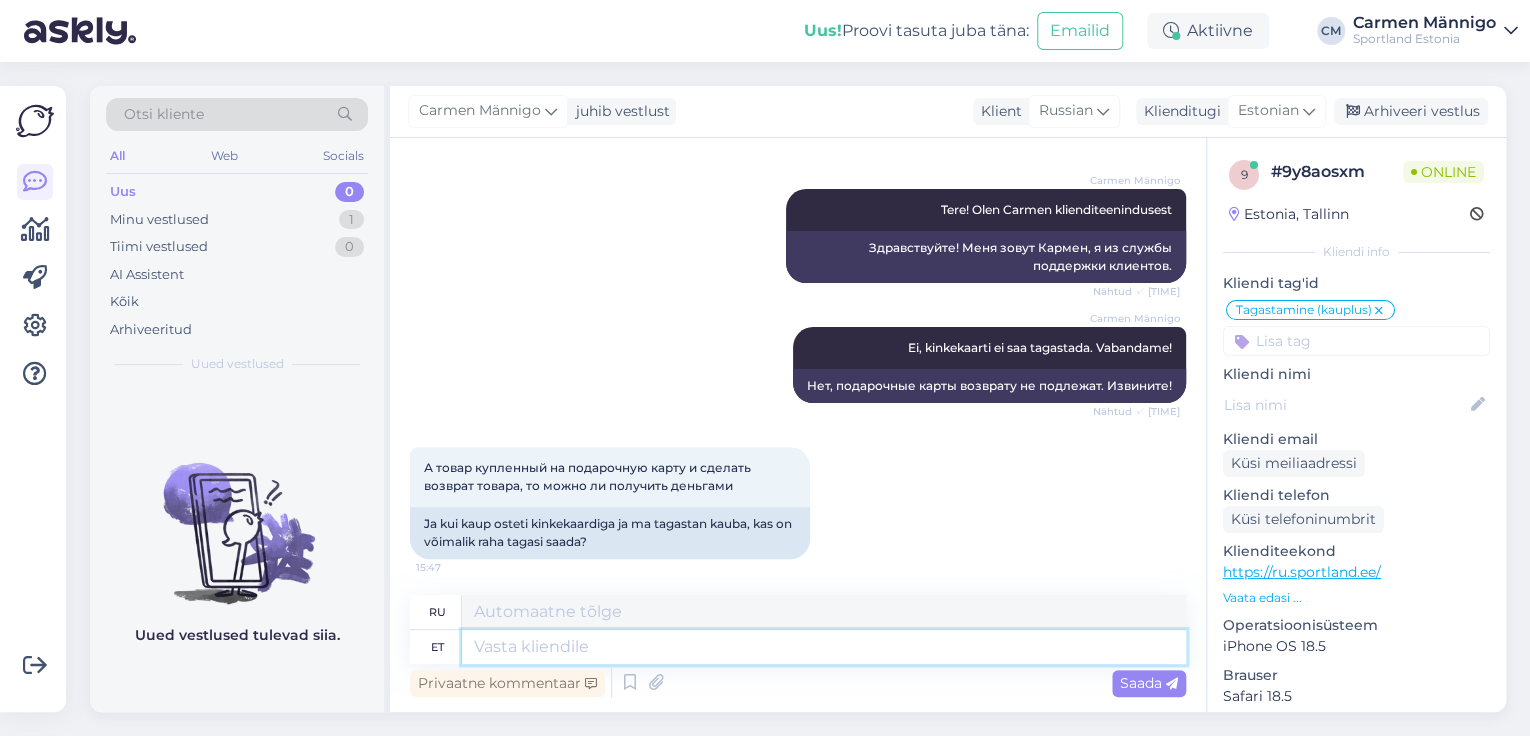 click at bounding box center [824, 647] 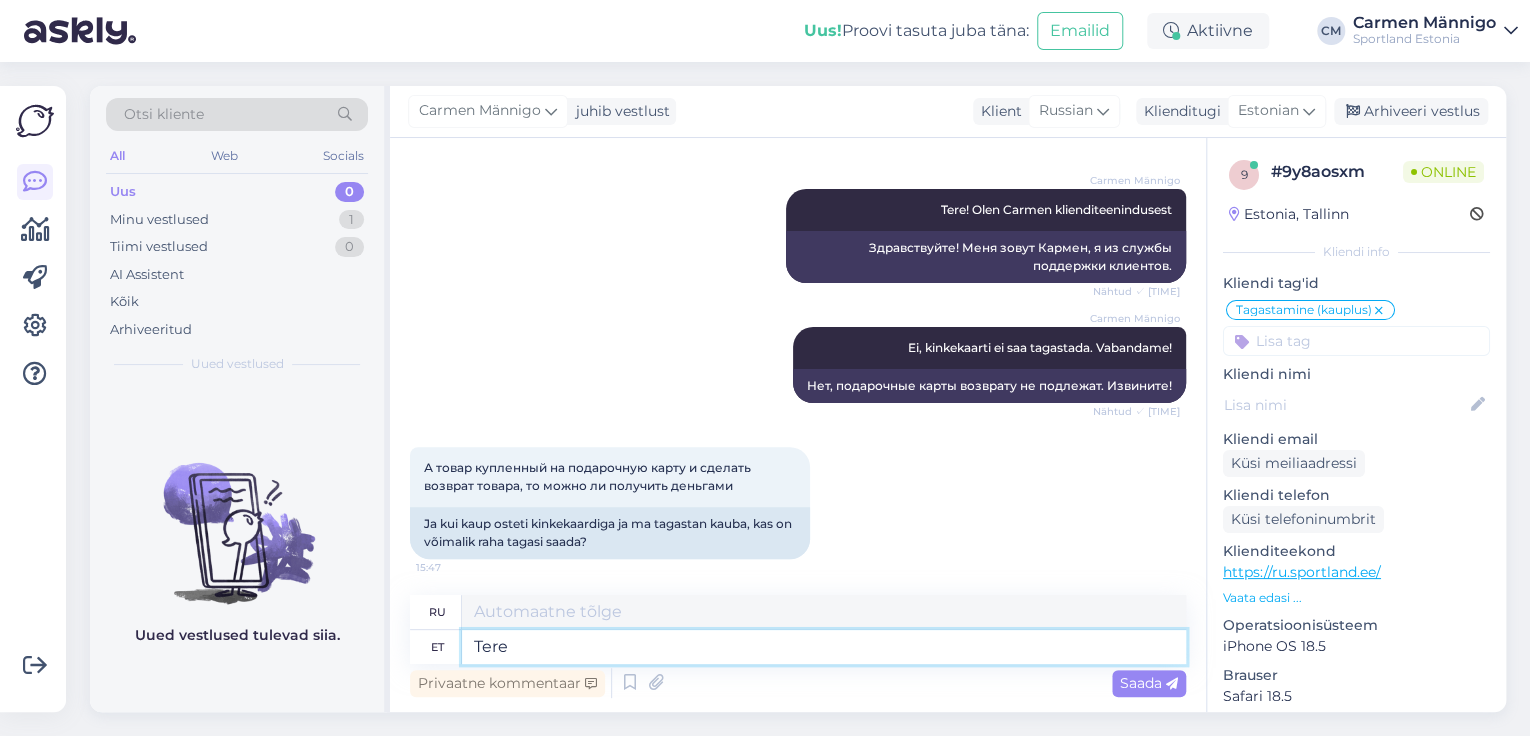 type on "Tere!" 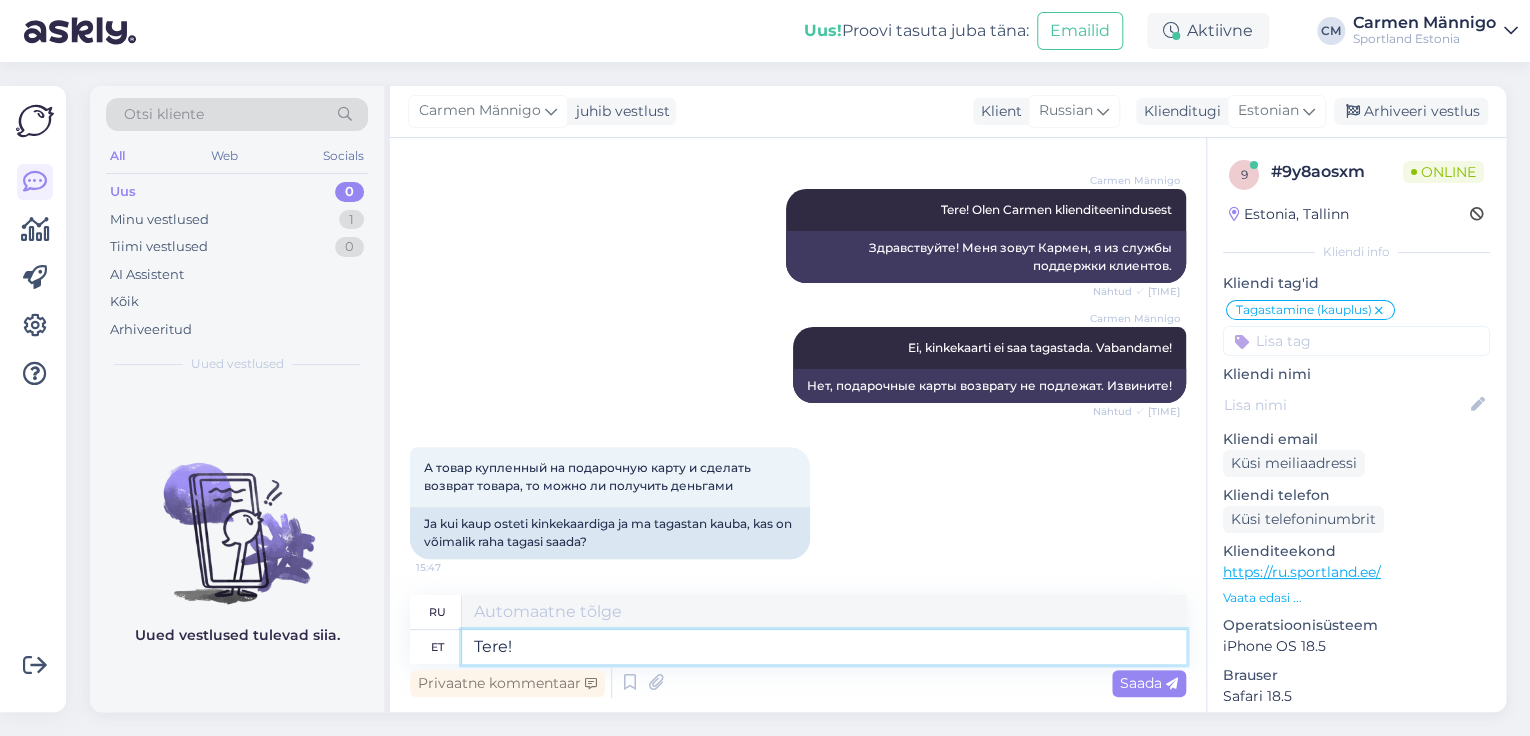 type on "Привет!" 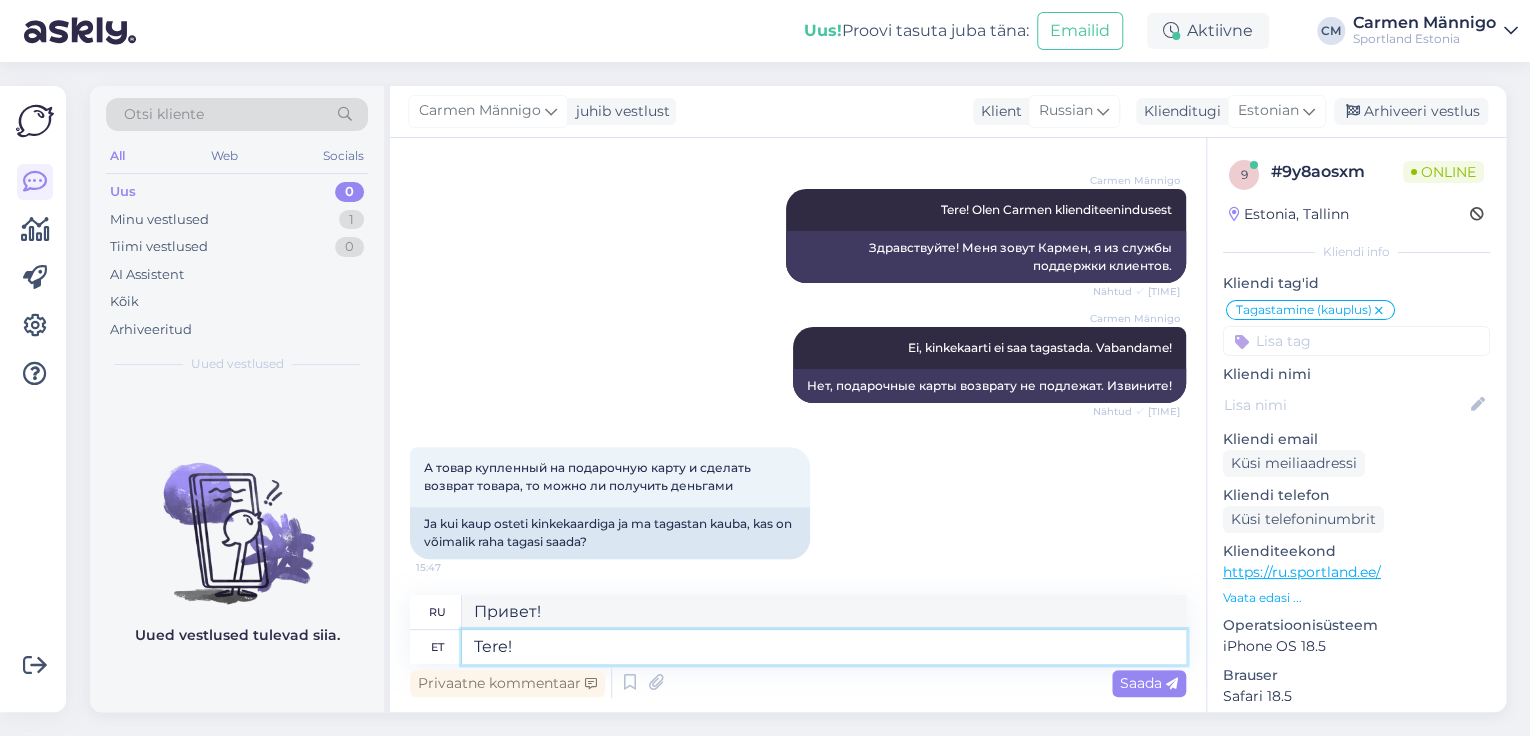 type 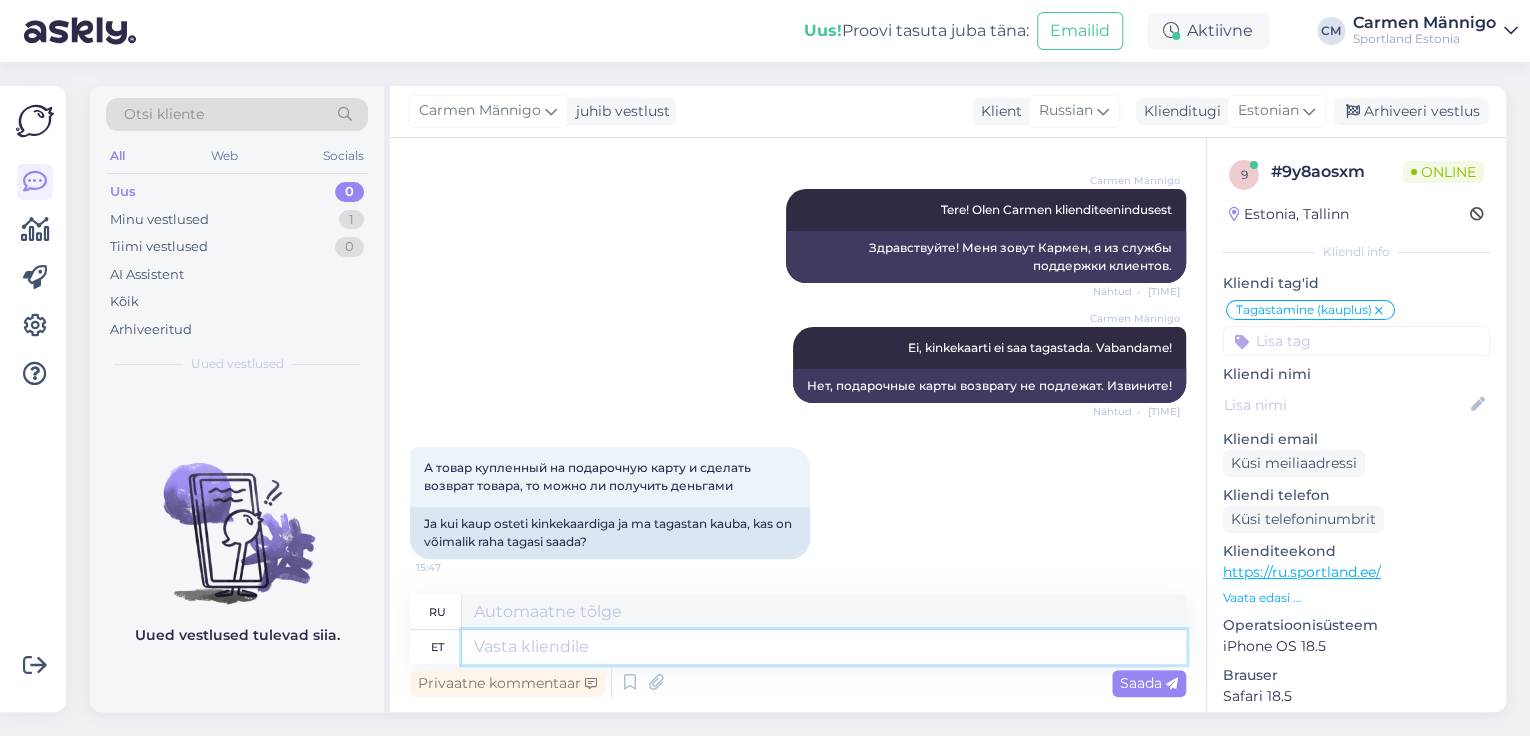 scroll, scrollTop: 319, scrollLeft: 0, axis: vertical 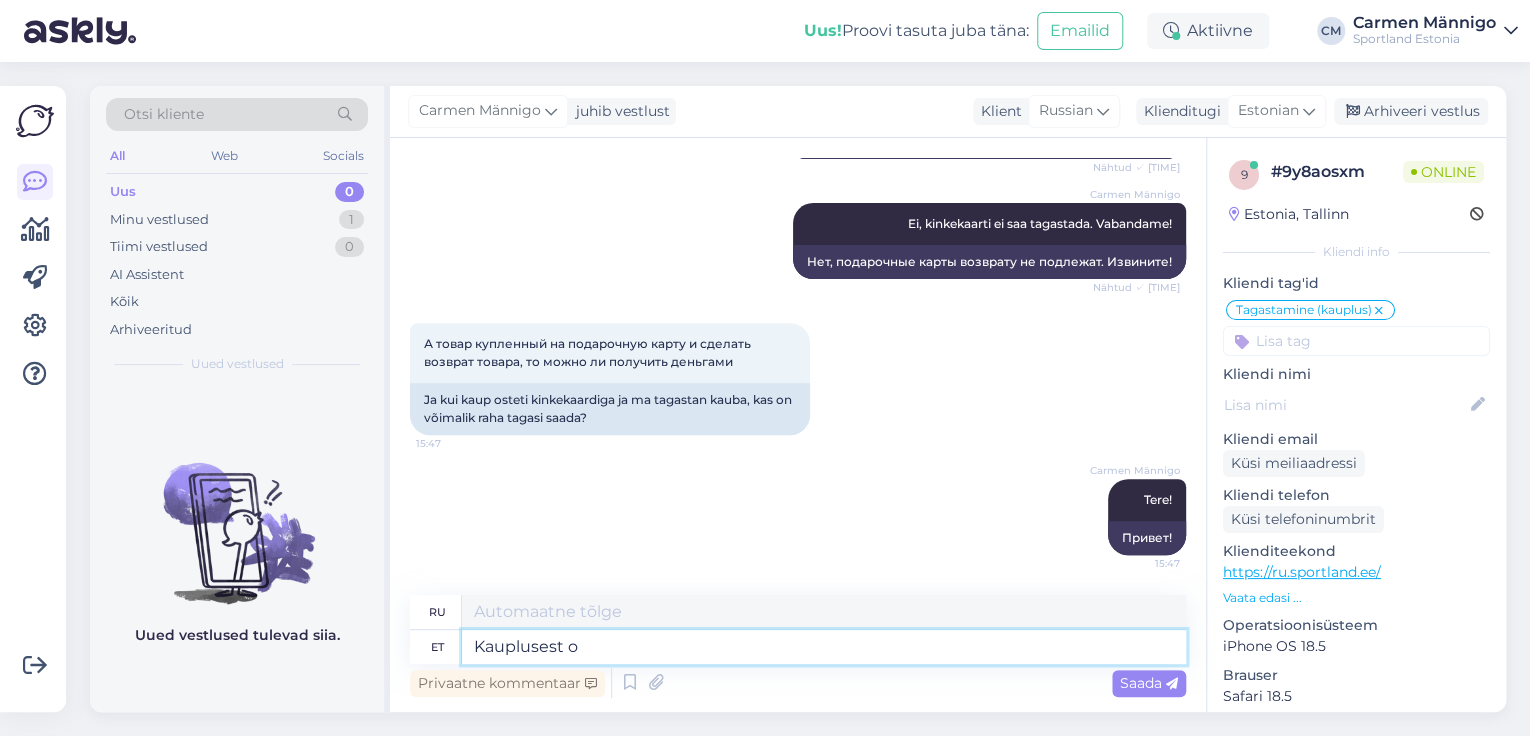 type on "Kauplusest os" 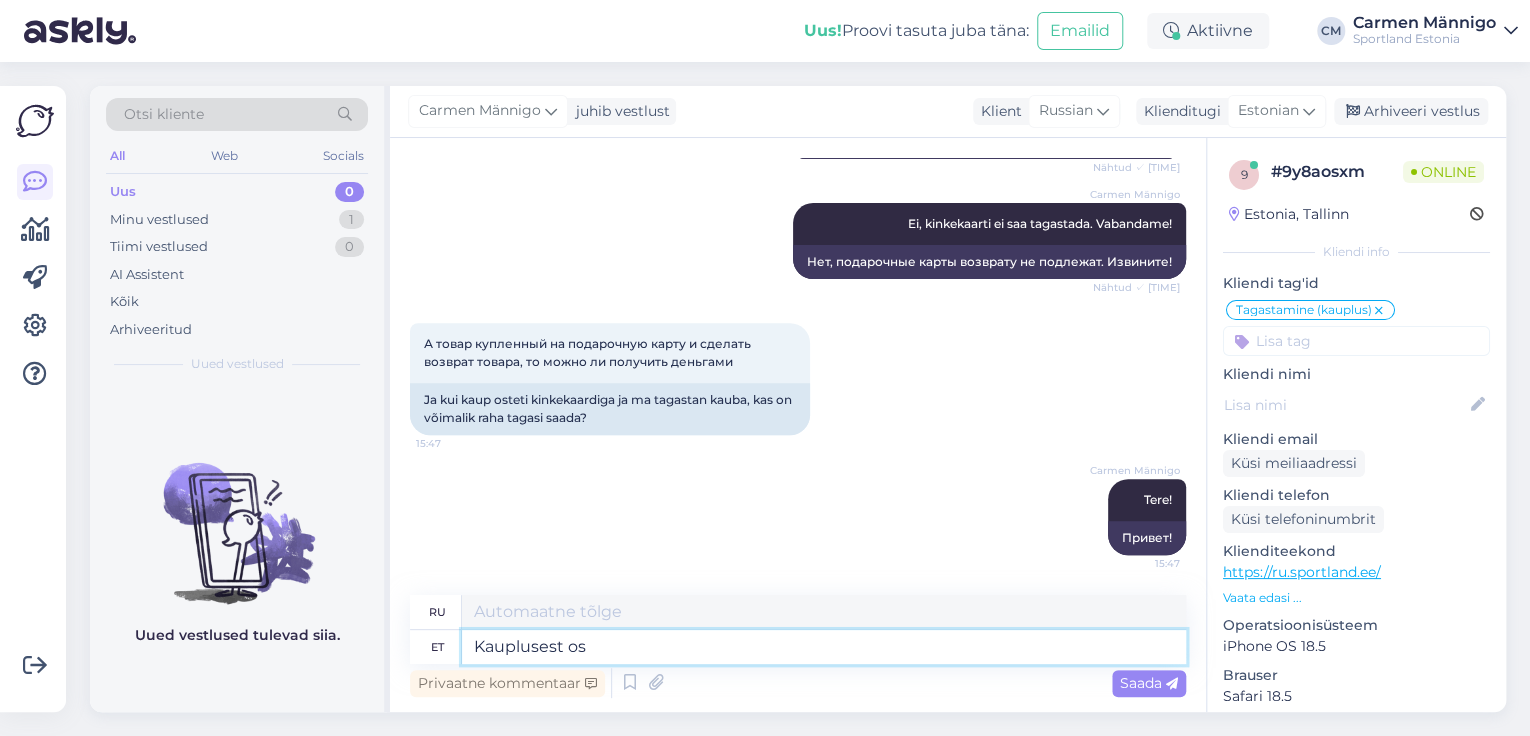 type on "Из магазина" 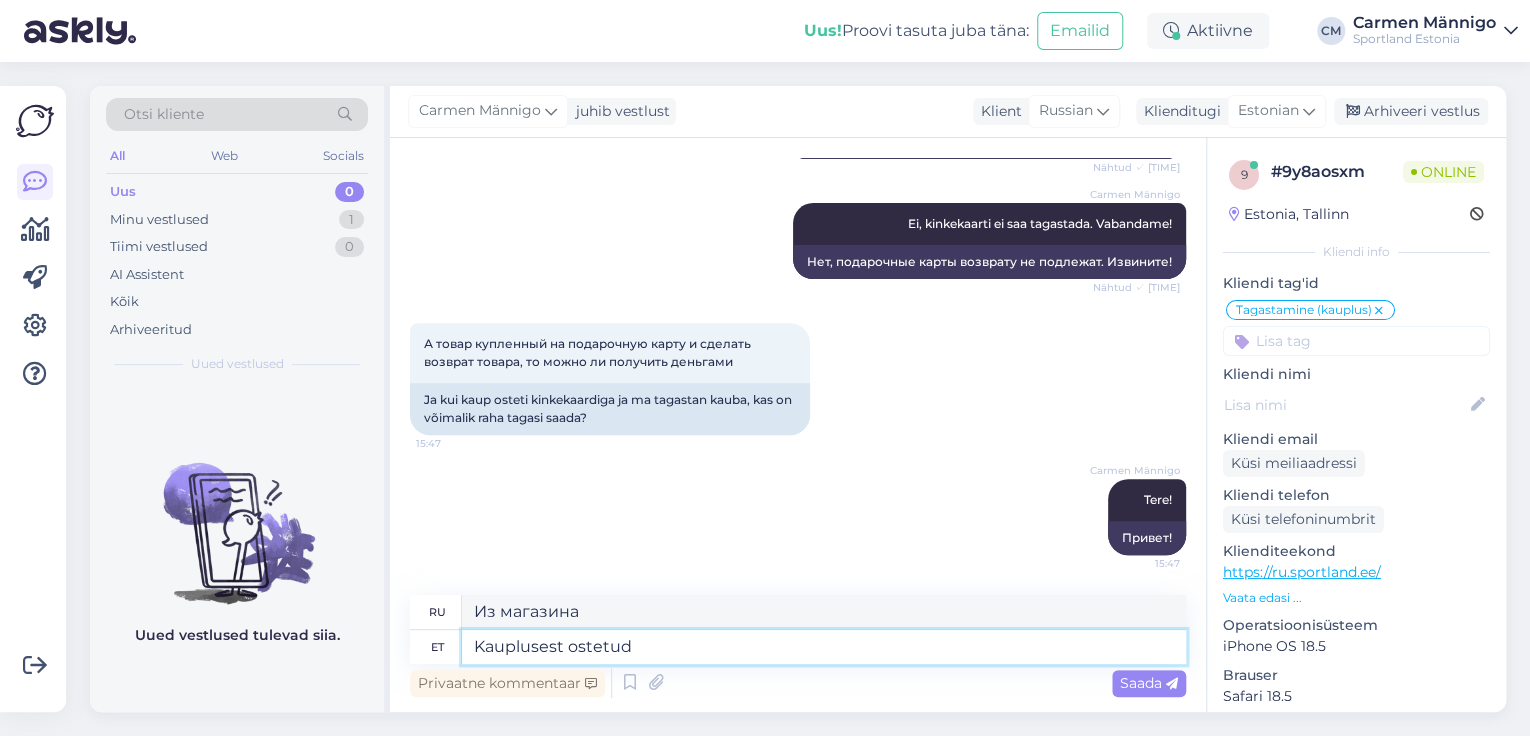 type on "Kauplusest ostetud t" 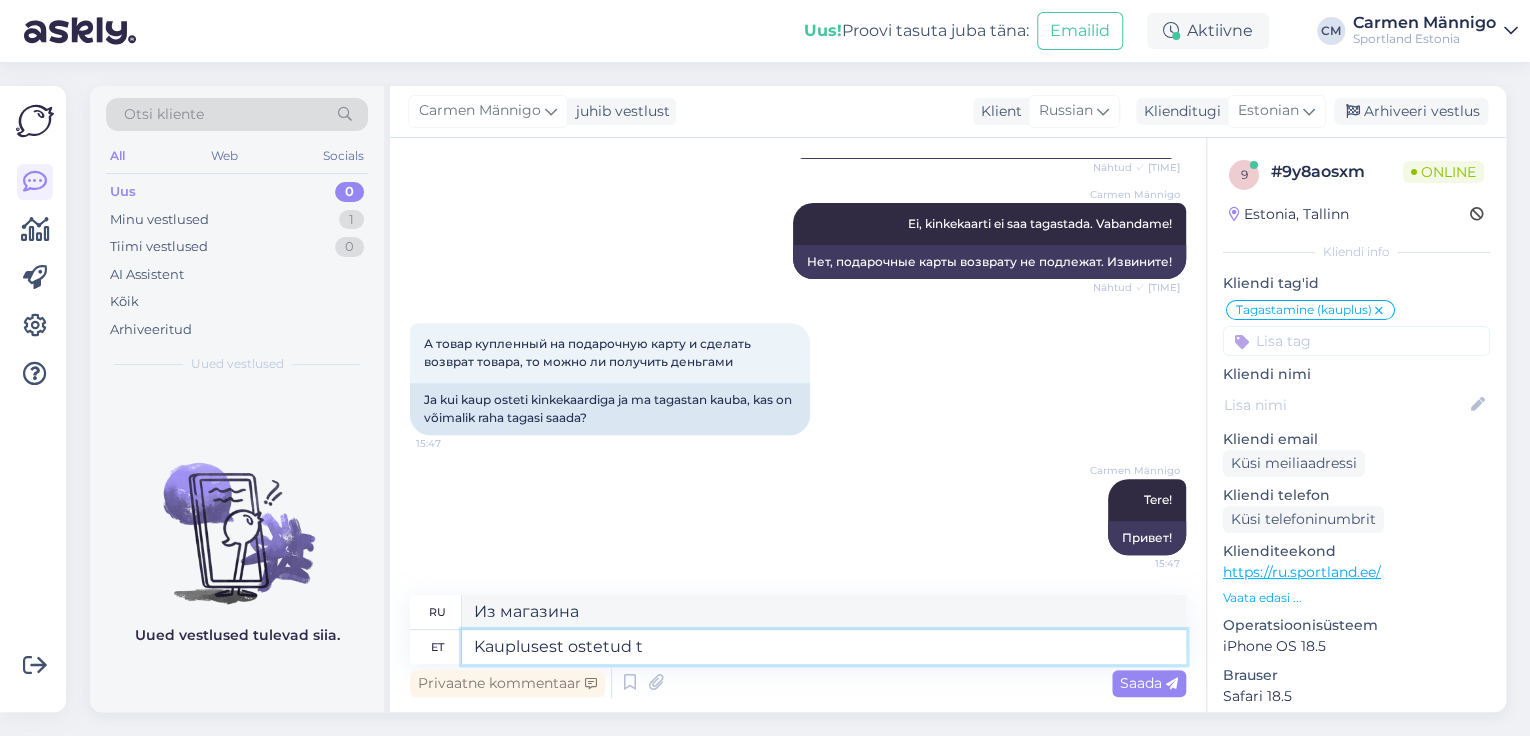 type on "Купленный в магазине" 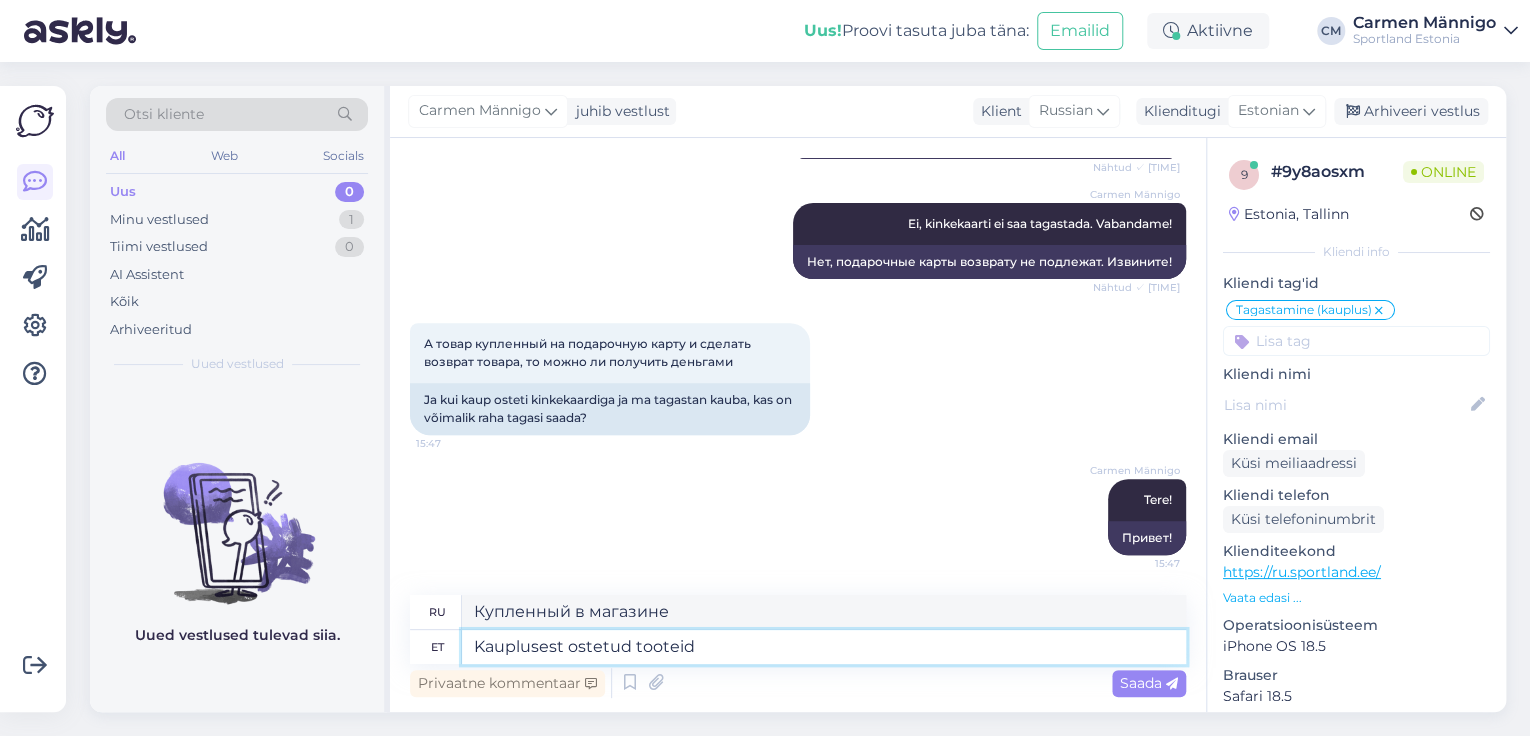 type on "Kauplusest ostetud tooteid" 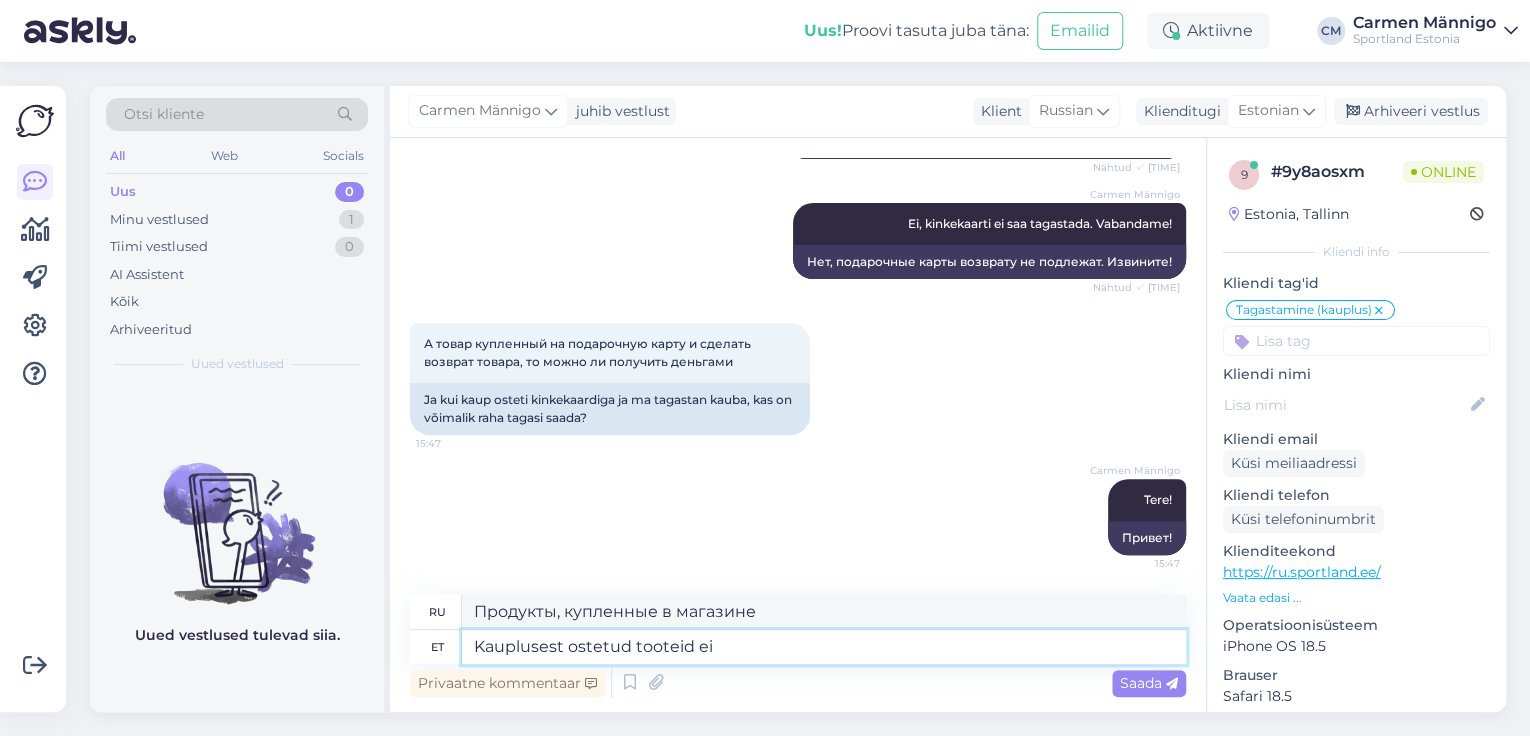 type on "Kauplusest ostetud tooteid ei o" 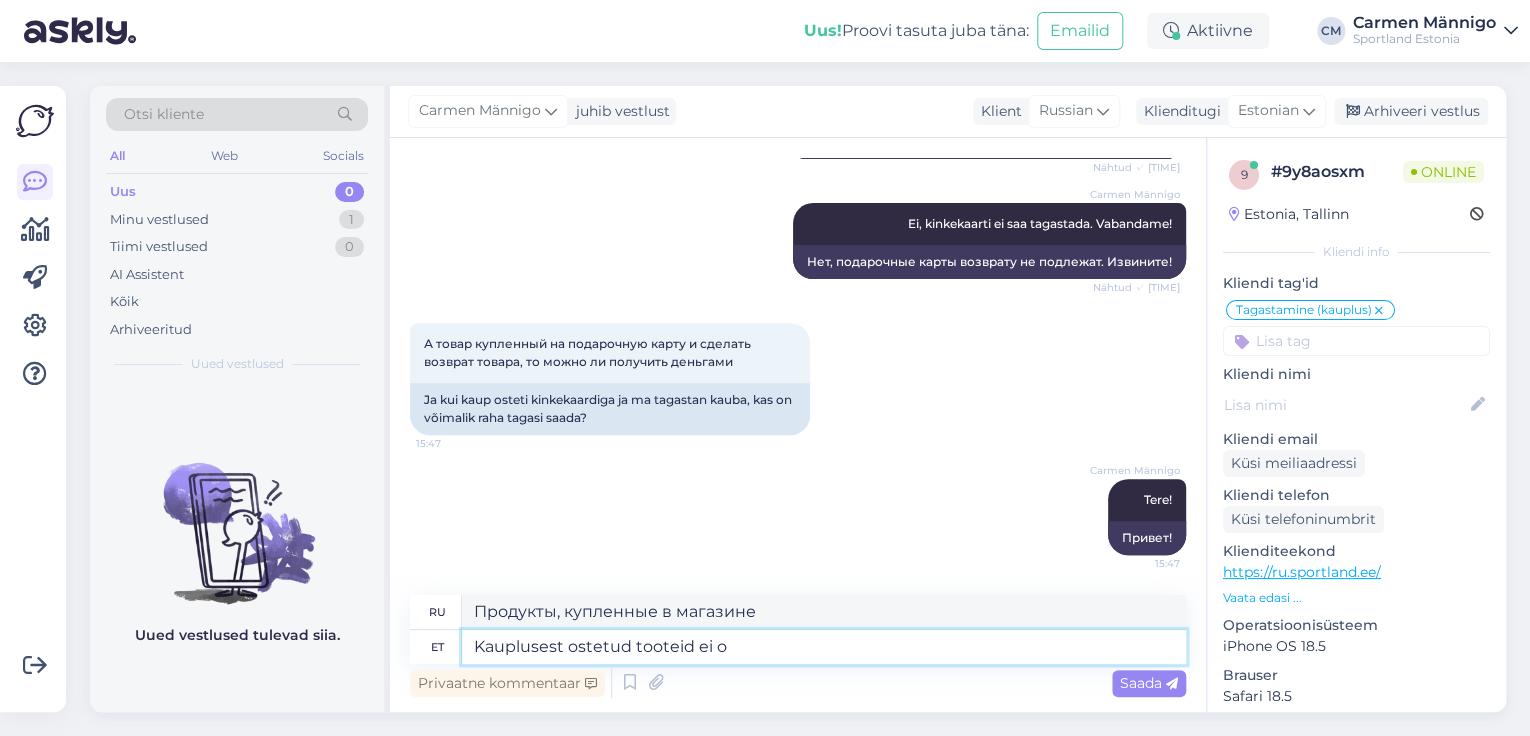 type on "Товары, купленные в магазине, не" 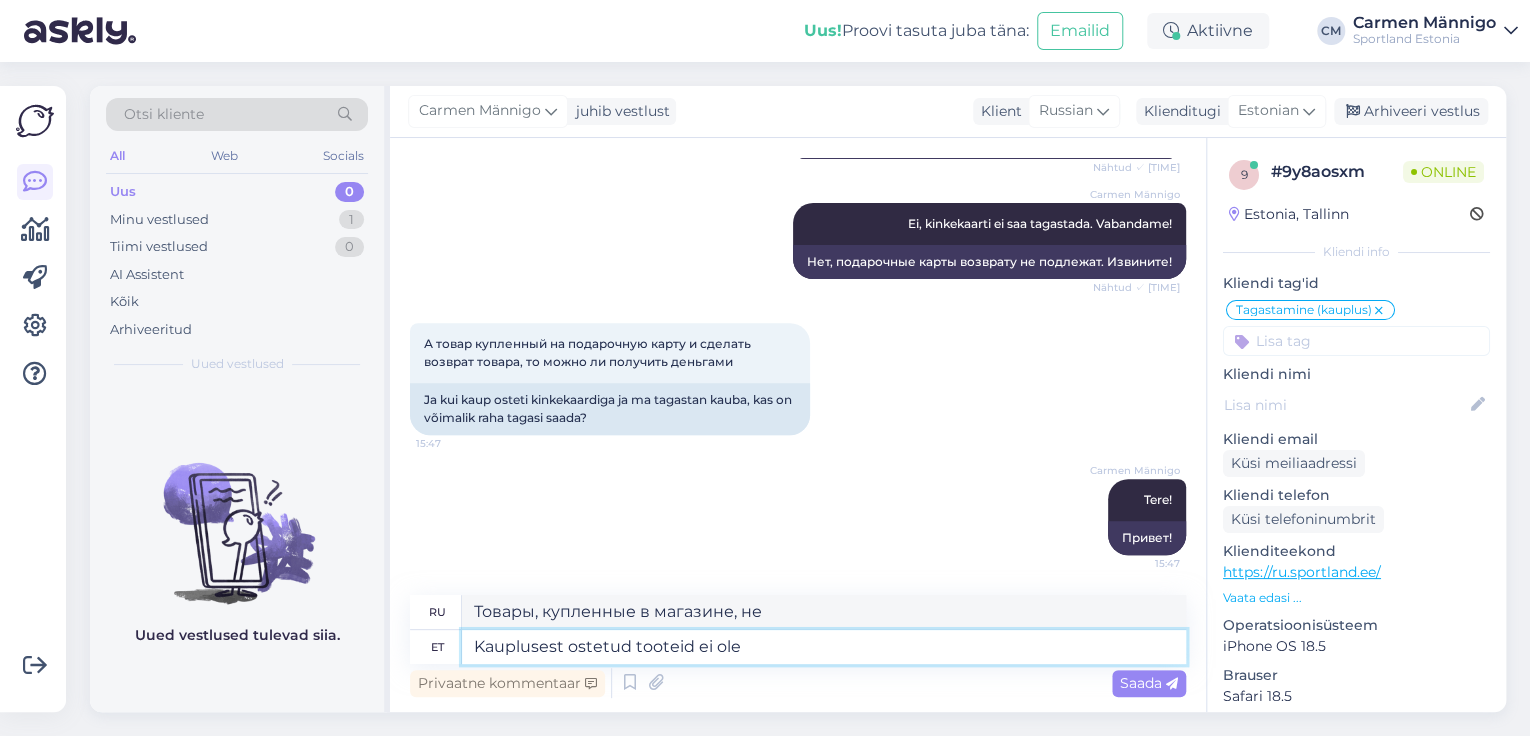 type on "Kauplusest ostetud tooteid ei ole v" 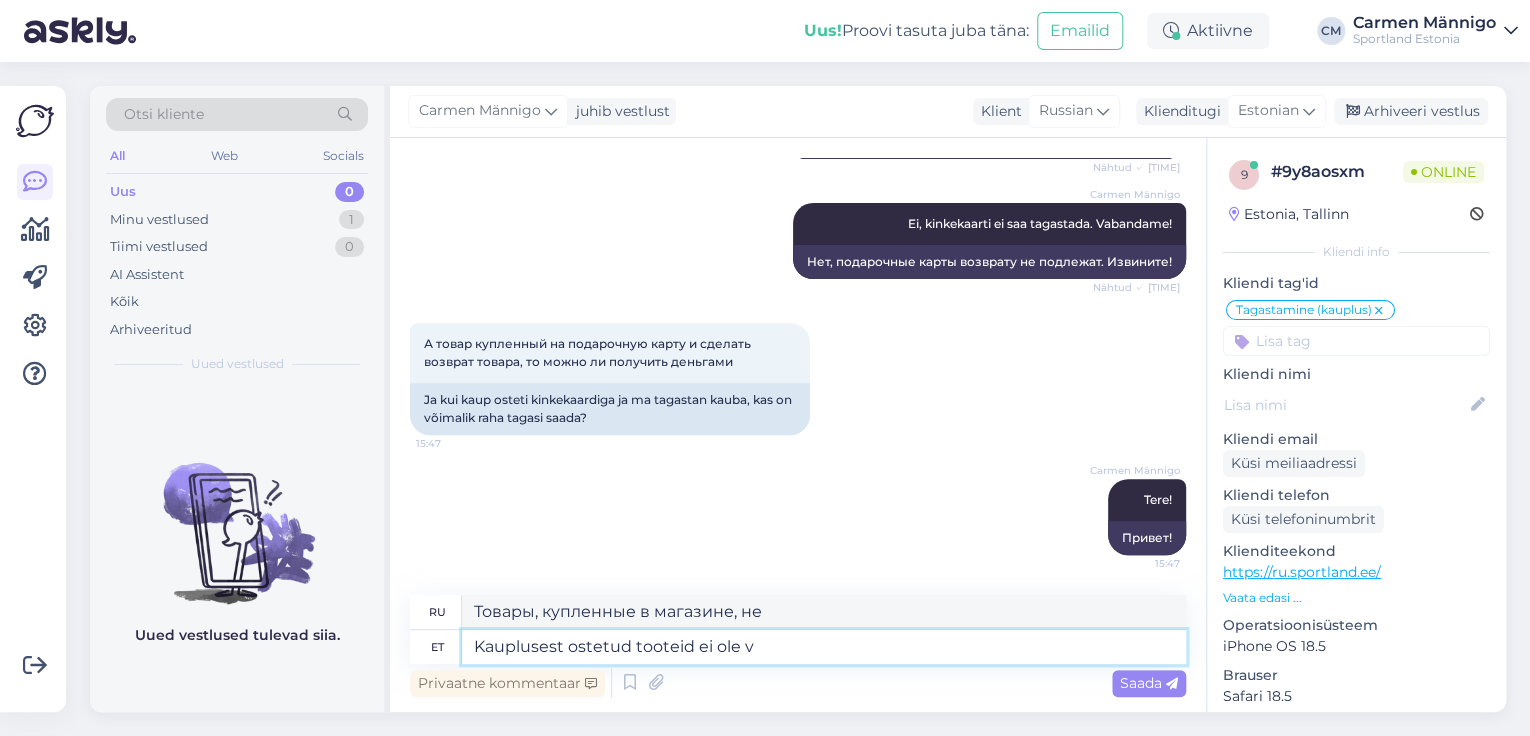 type on "Никаких покупных товаров." 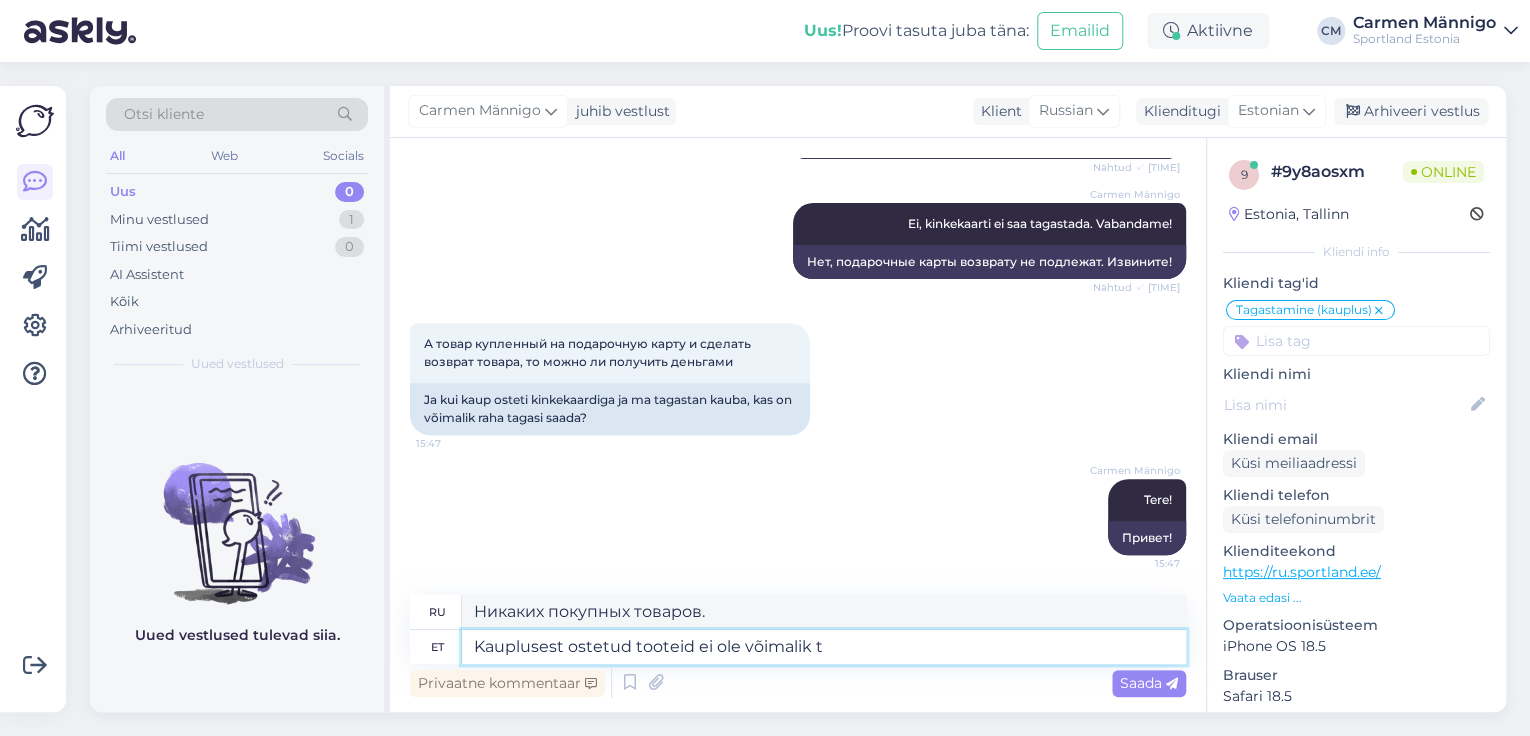 type on "Kauplusest ostetud tooteid ei ole võimalik ta" 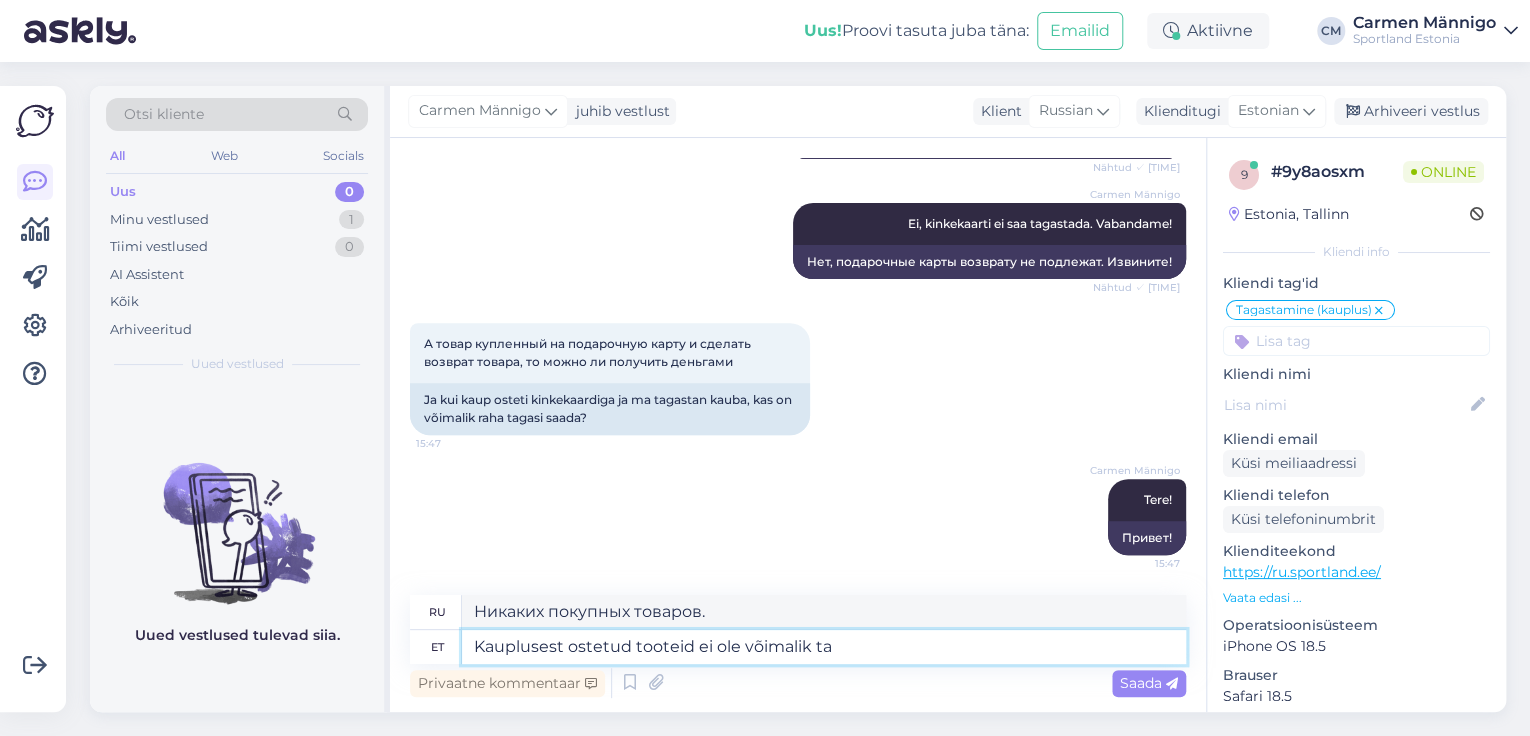 type on "Товары, купленные в магазине, недоступны." 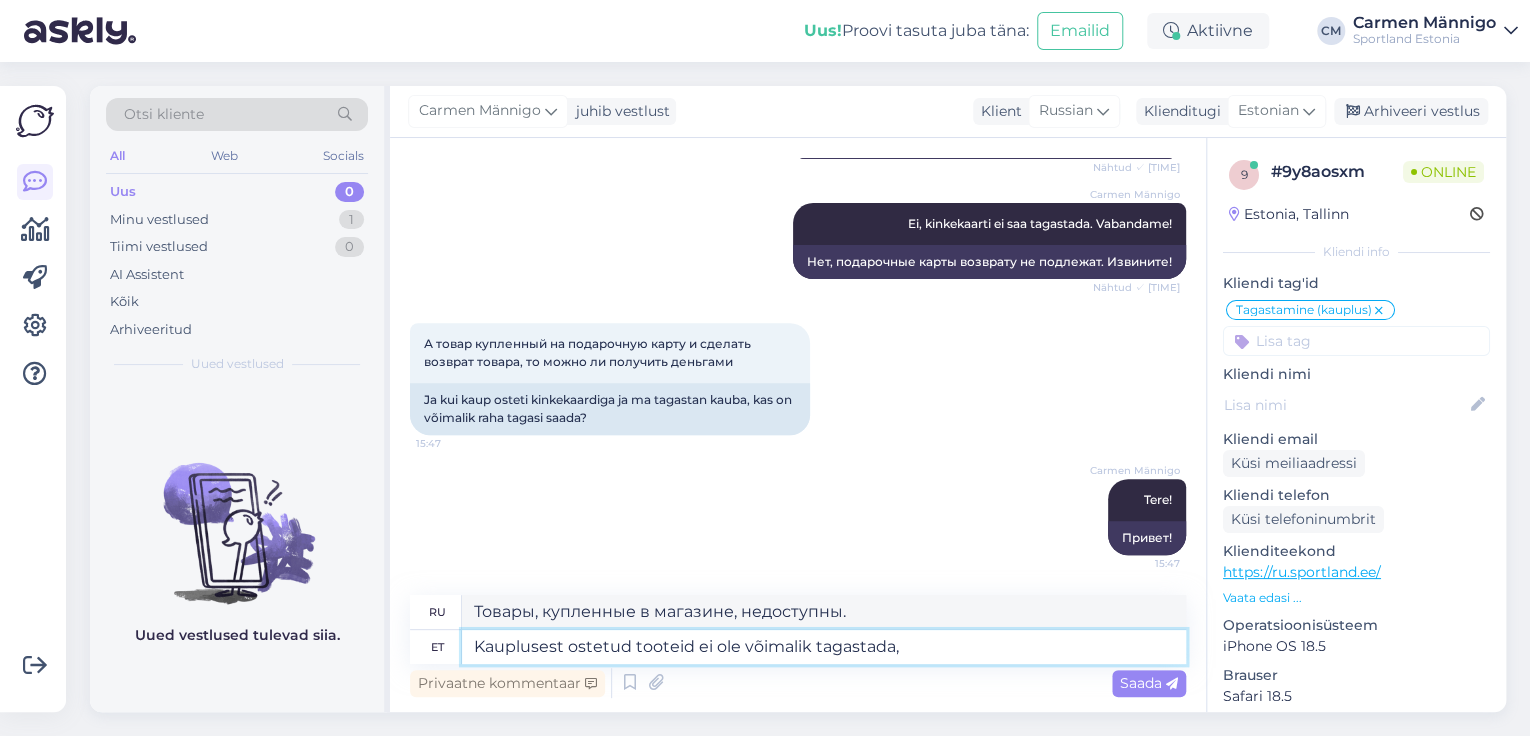 type on "Kauplusest ostetud tooteid ei ole võimalik tagastada, T" 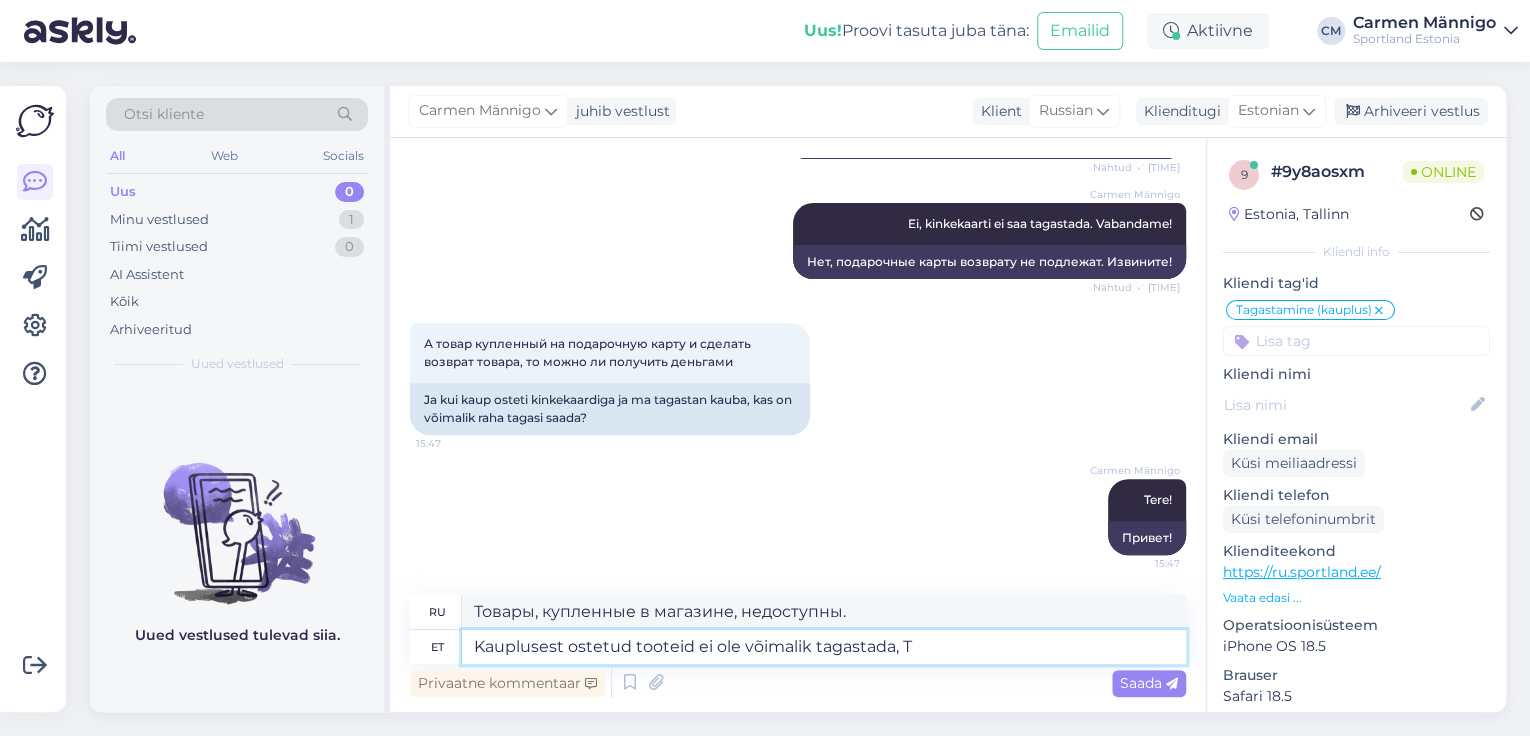type on "Товары, купленные в магазине, возврату не подлежат." 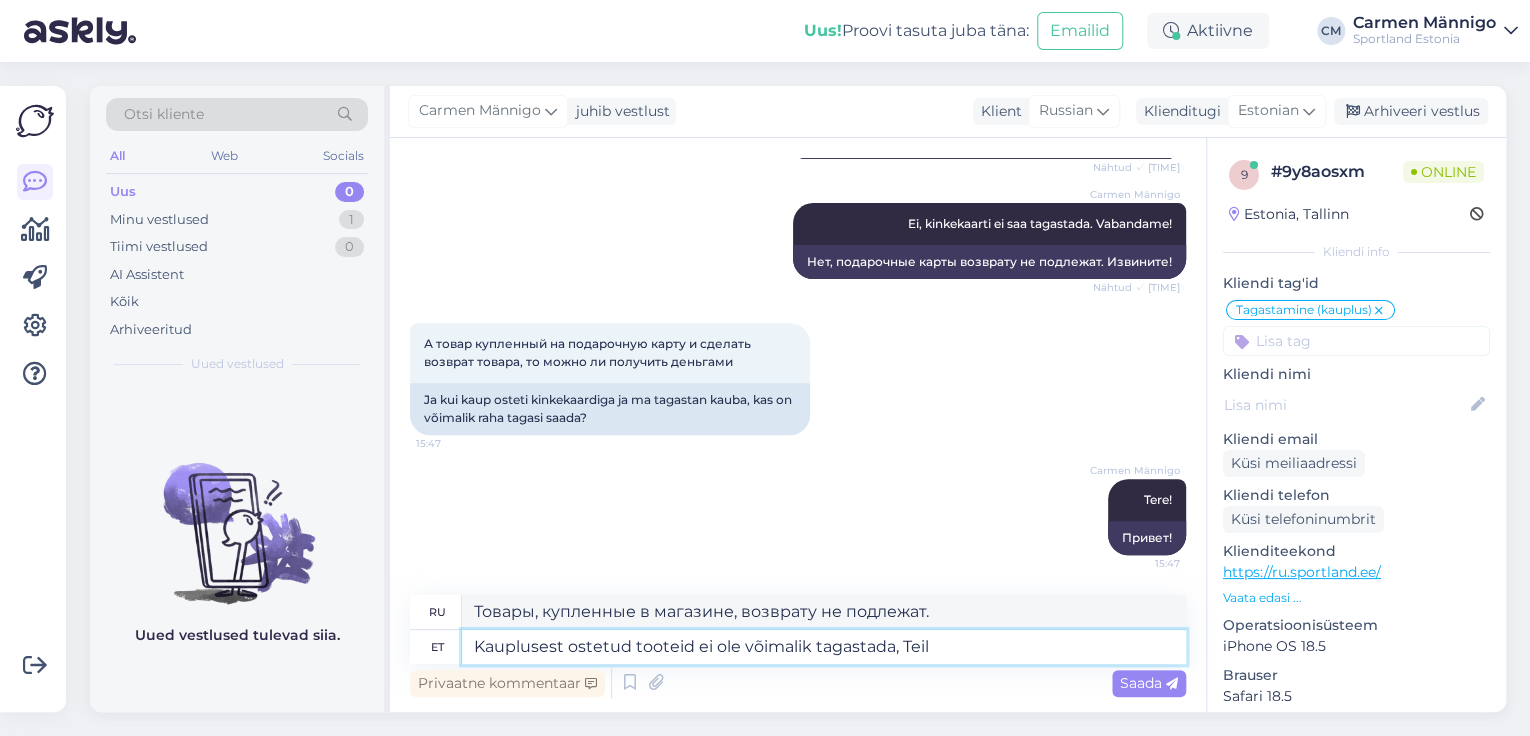 type on "Kauplusest ostetud tooteid ei ole võimalik tagastada, Teil" 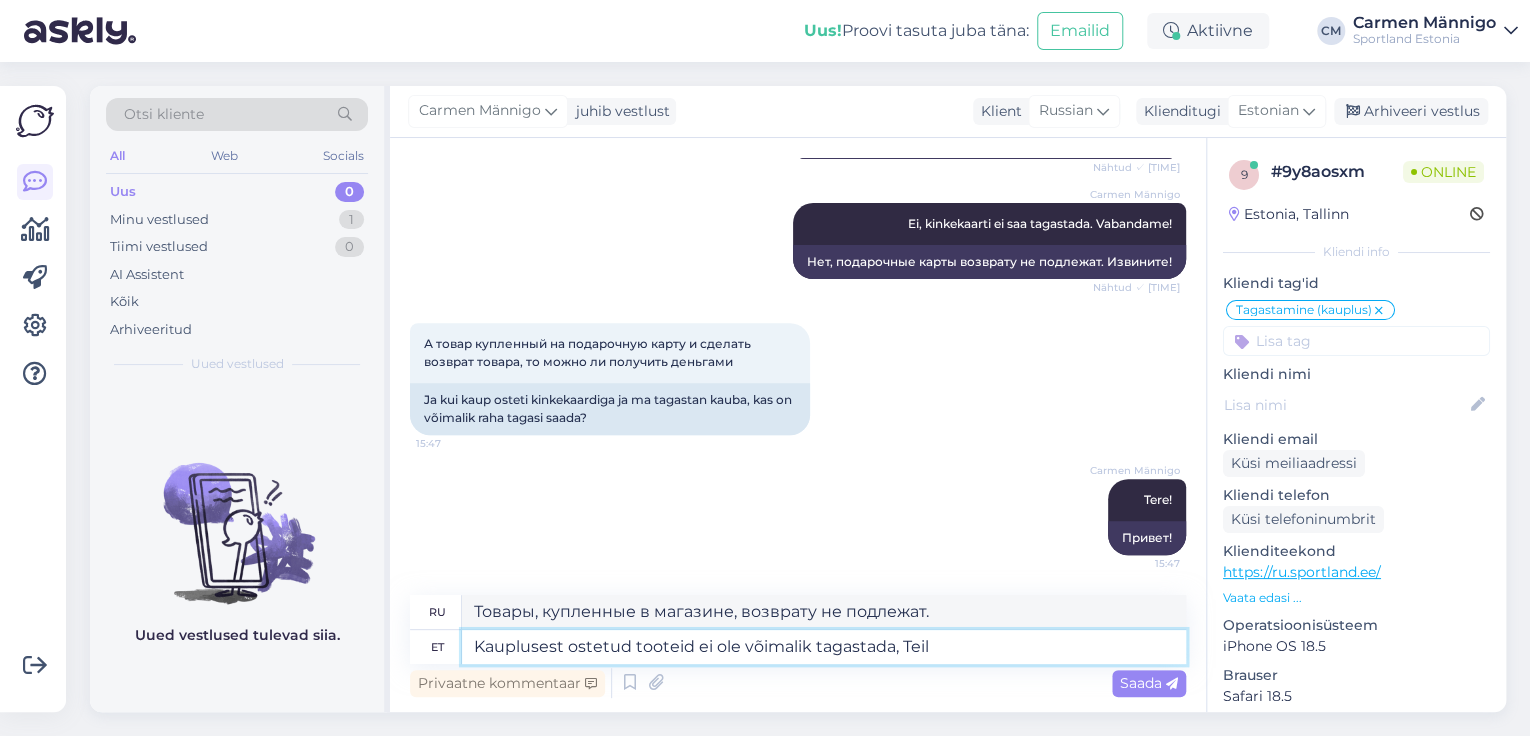 type on "Товары, купленные в магазине, возврату не подлежат, вы" 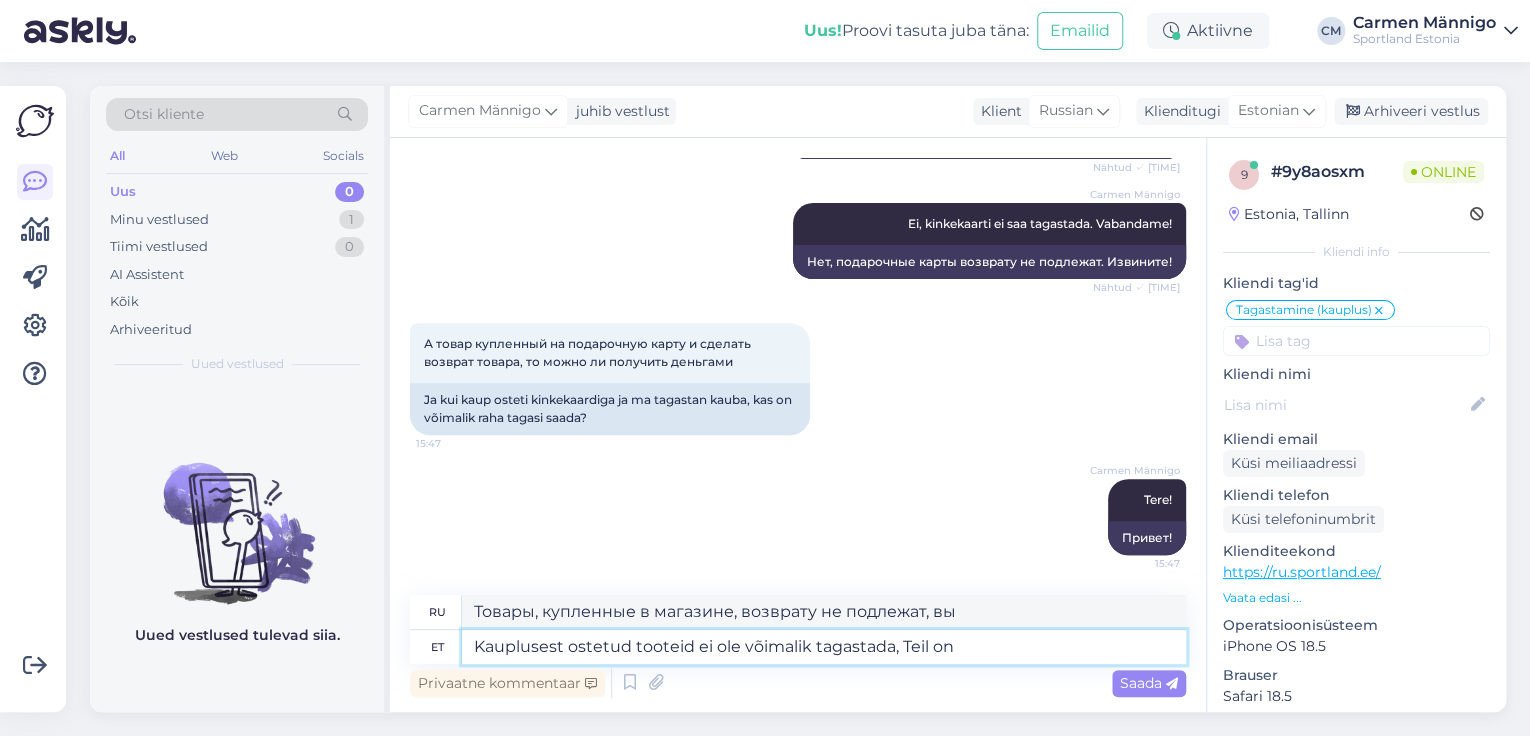 type on "Kauplusest ostetud tooteid ei ole võimalik tagastada, Teil on v" 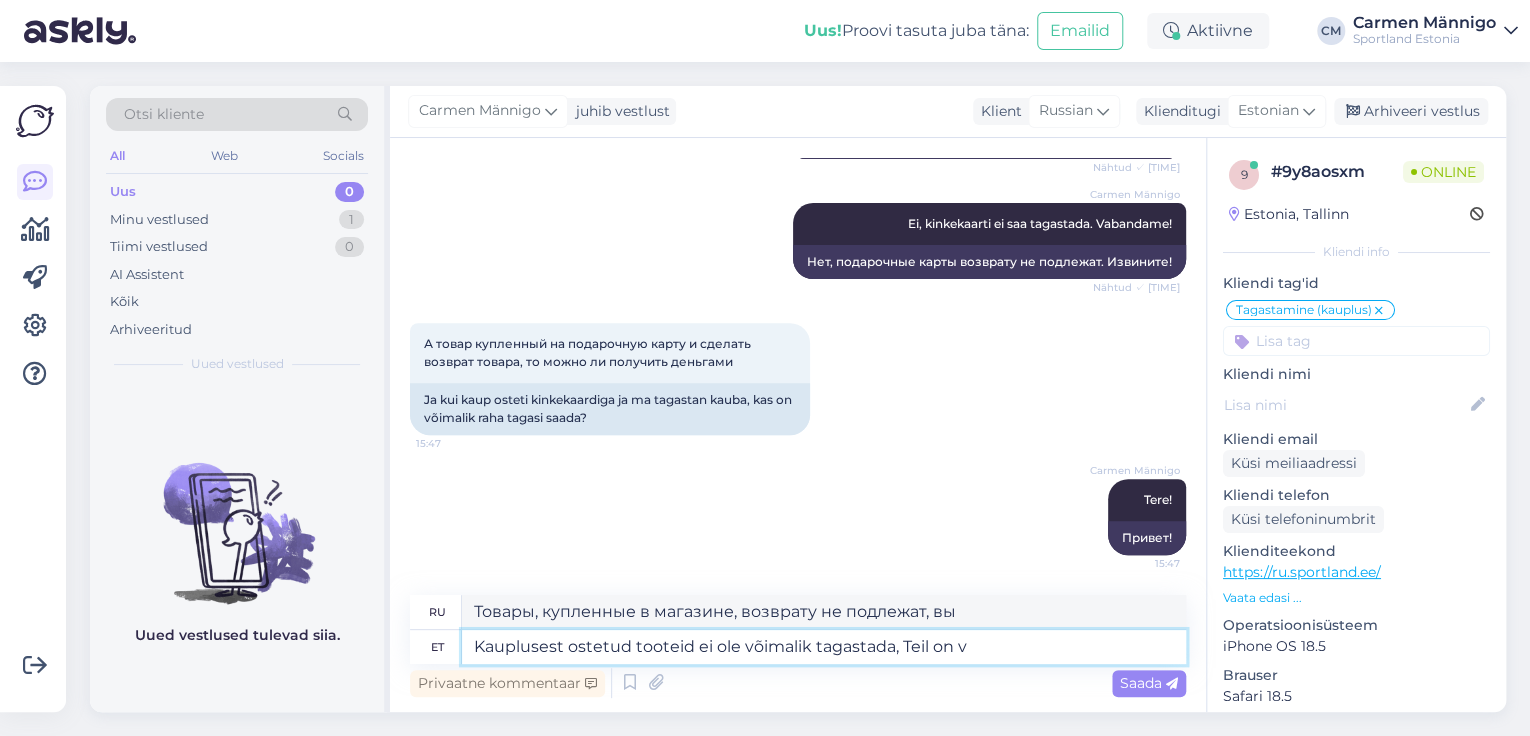 type on "Товары, купленные в магазине, возврату не подлежат, у вас есть" 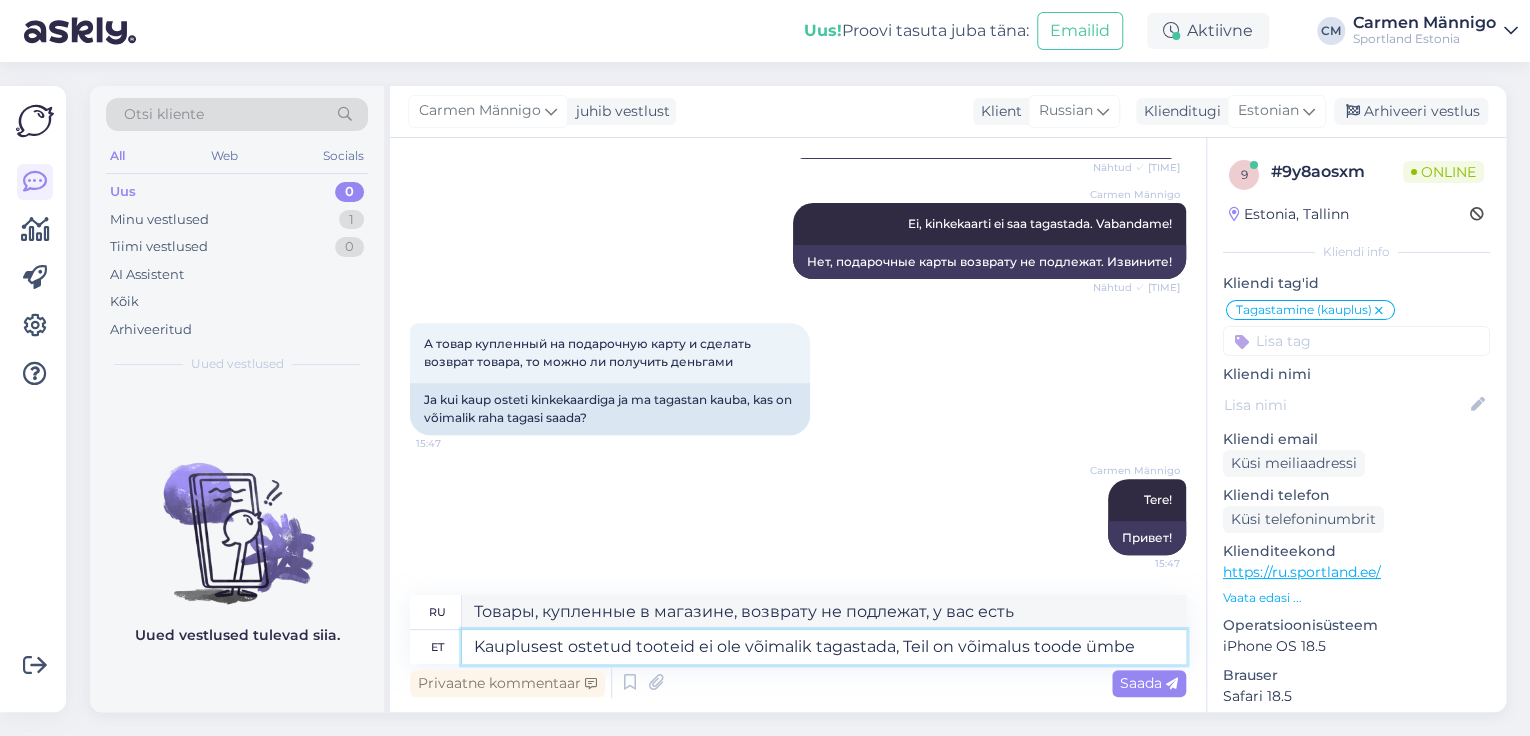 type on "Kauplusest ostetud tooteid ei ole võimalik tagastada, Teil on võimalus toode ümber" 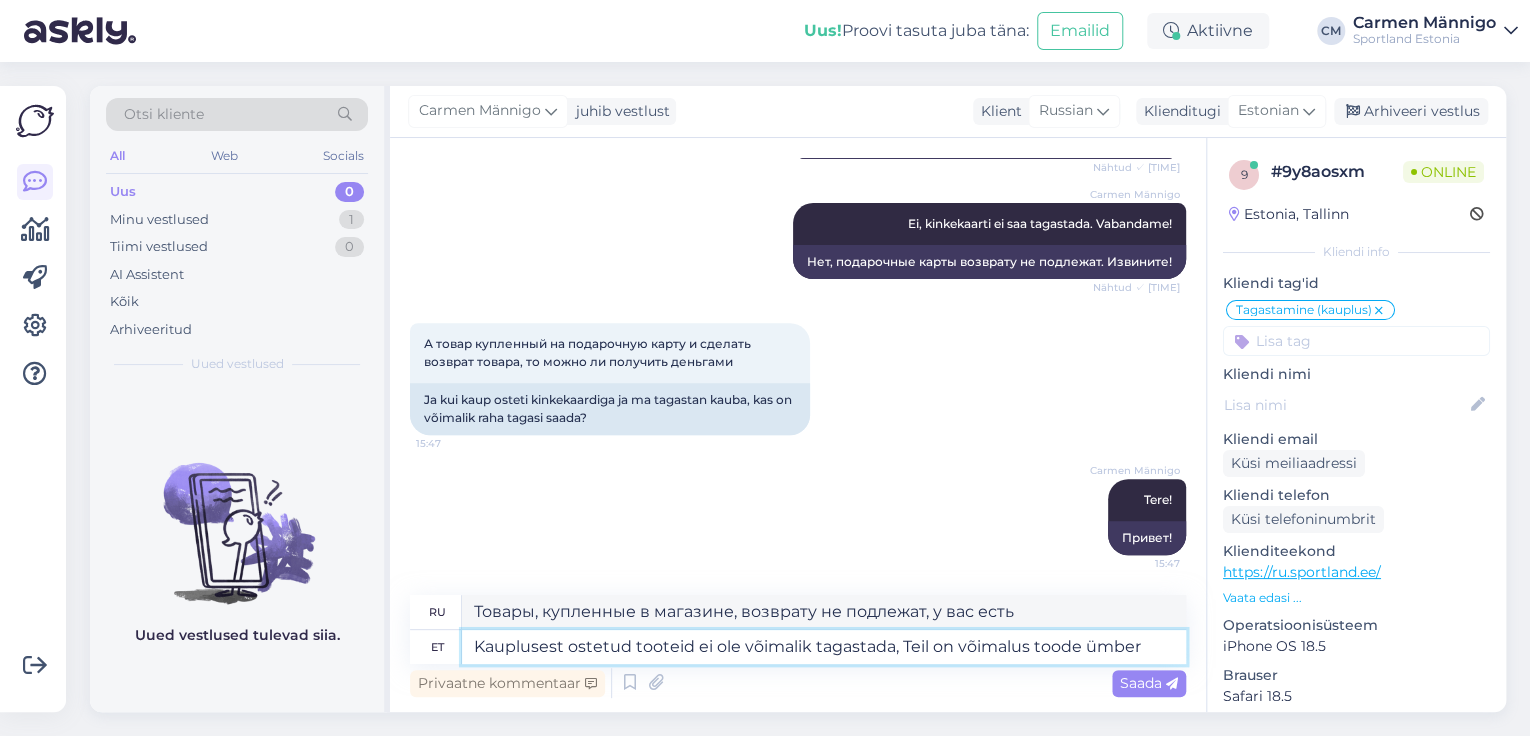 type on "Товары, купленные в магазине, возврату не подлежат, у вас есть возможность" 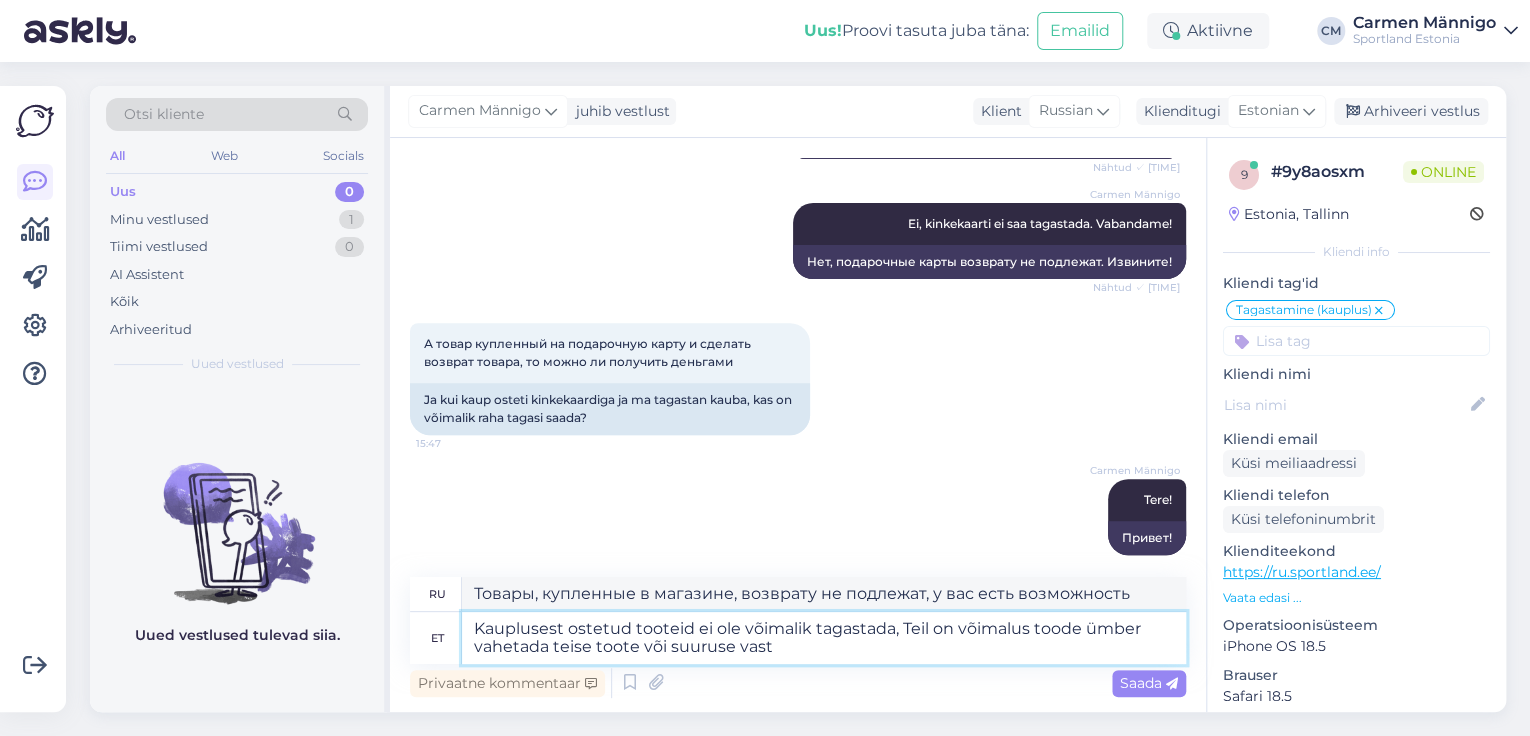 type on "Kauplusest ostetud tooteid ei ole võimalik tagastada, Teil on võimalus toode ümber vahetada teise toote või suuruse vastu" 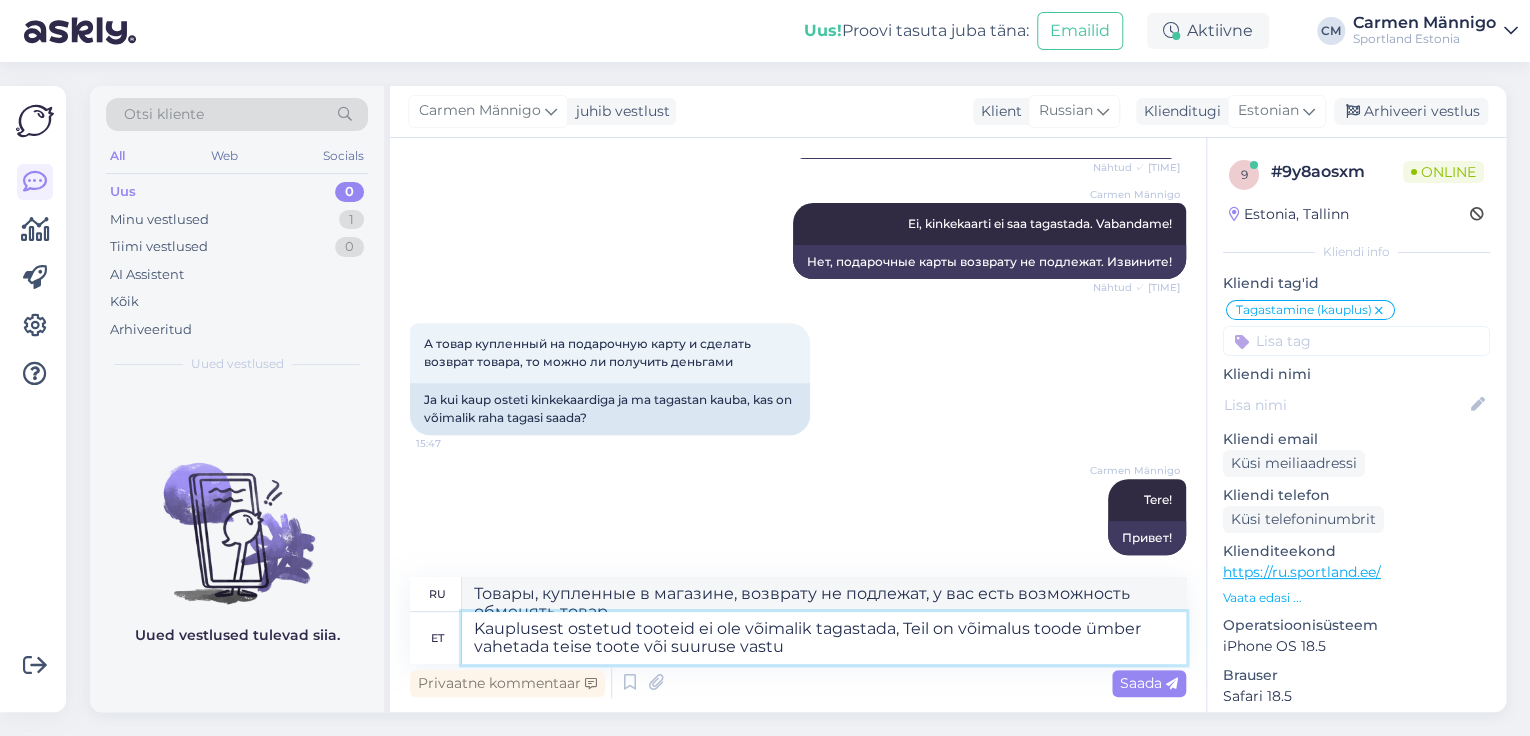 type on "Товары, купленные в магазине, возврату не подлежат, у вас есть возможность обменять товар" 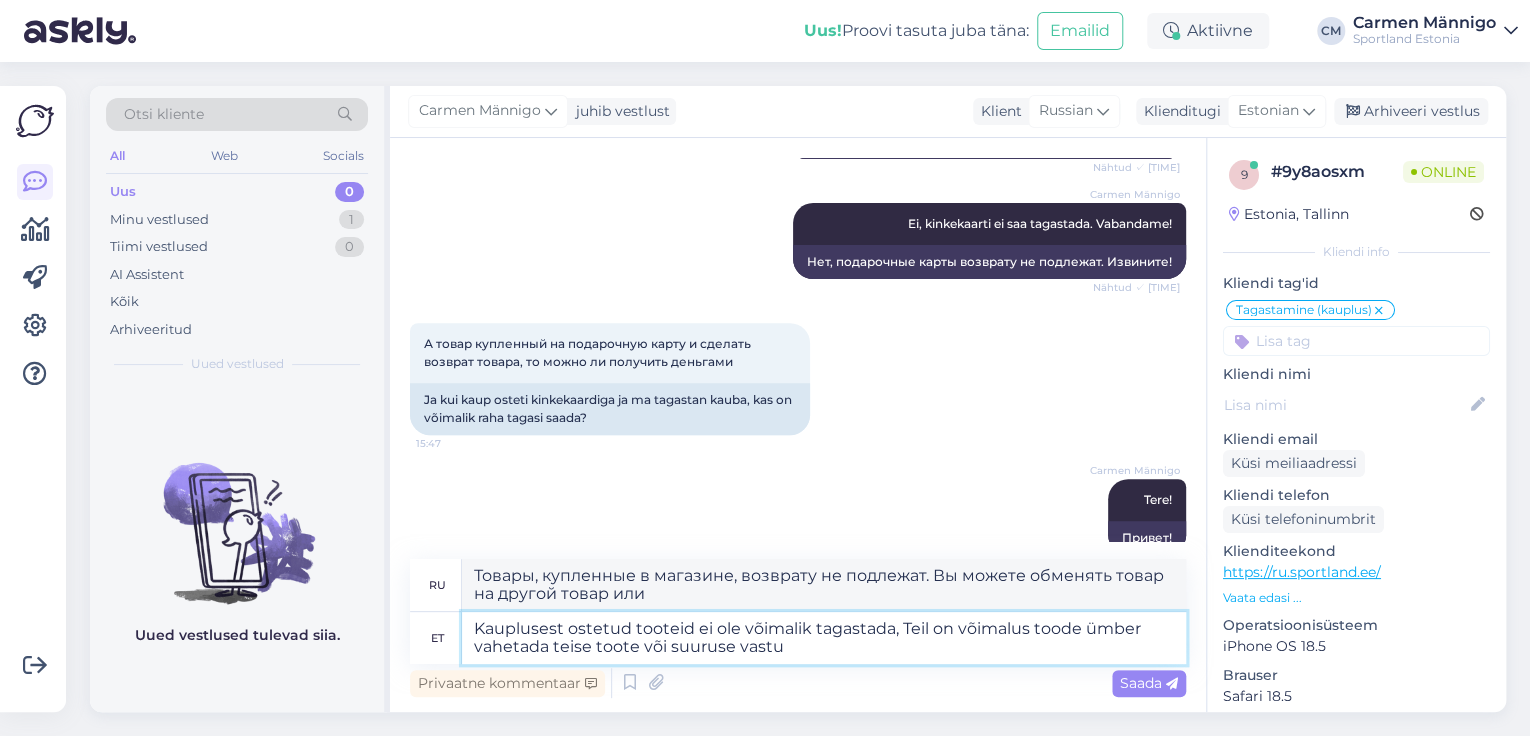 type on "Товары, купленные в магазине, возврату не подлежат, у вас есть возможность обменять товар на другой товар." 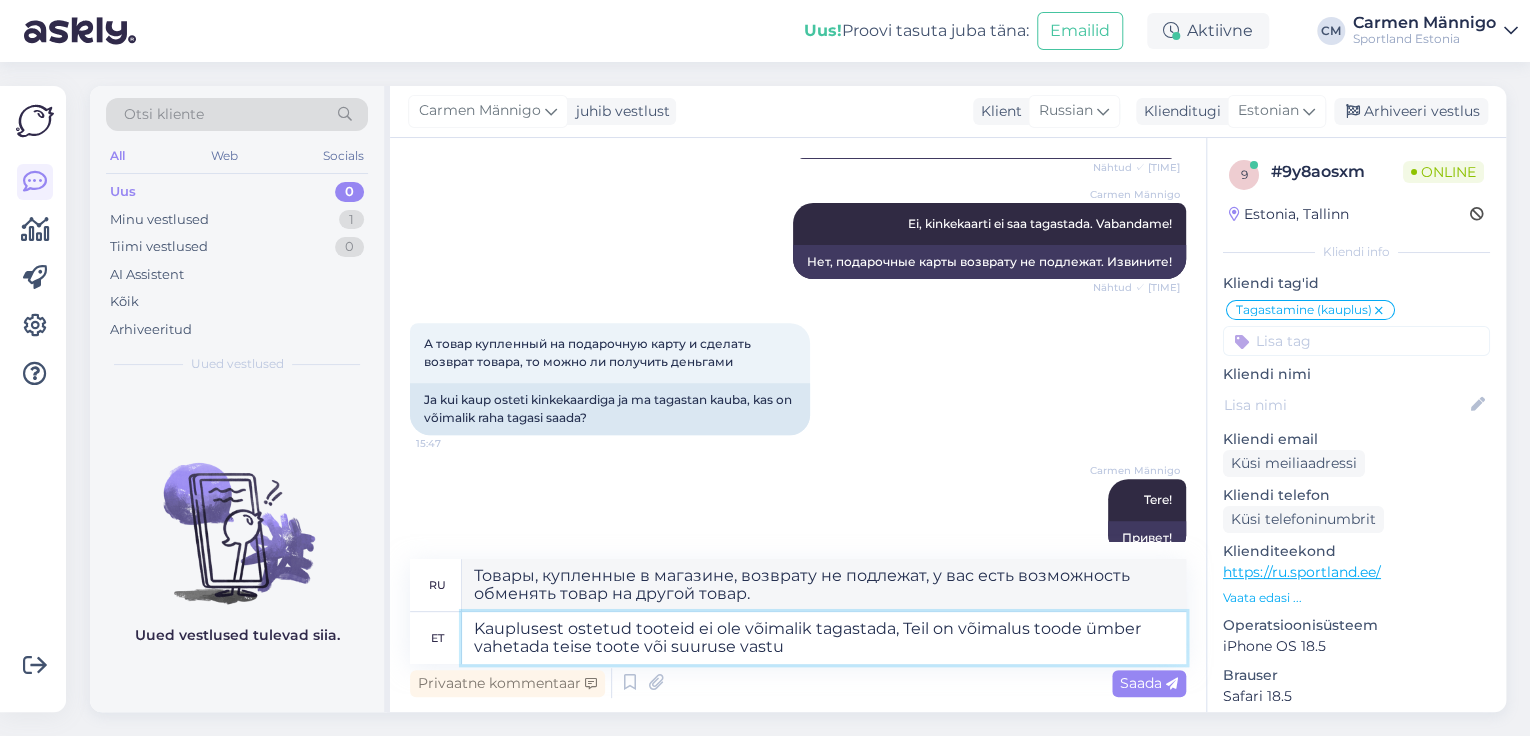 type on "Kauplusest ostetud tooteid ei ole võimalik tagastada, Teil on võimalus toode ümber vahetada teise toote või suuruse vastu o" 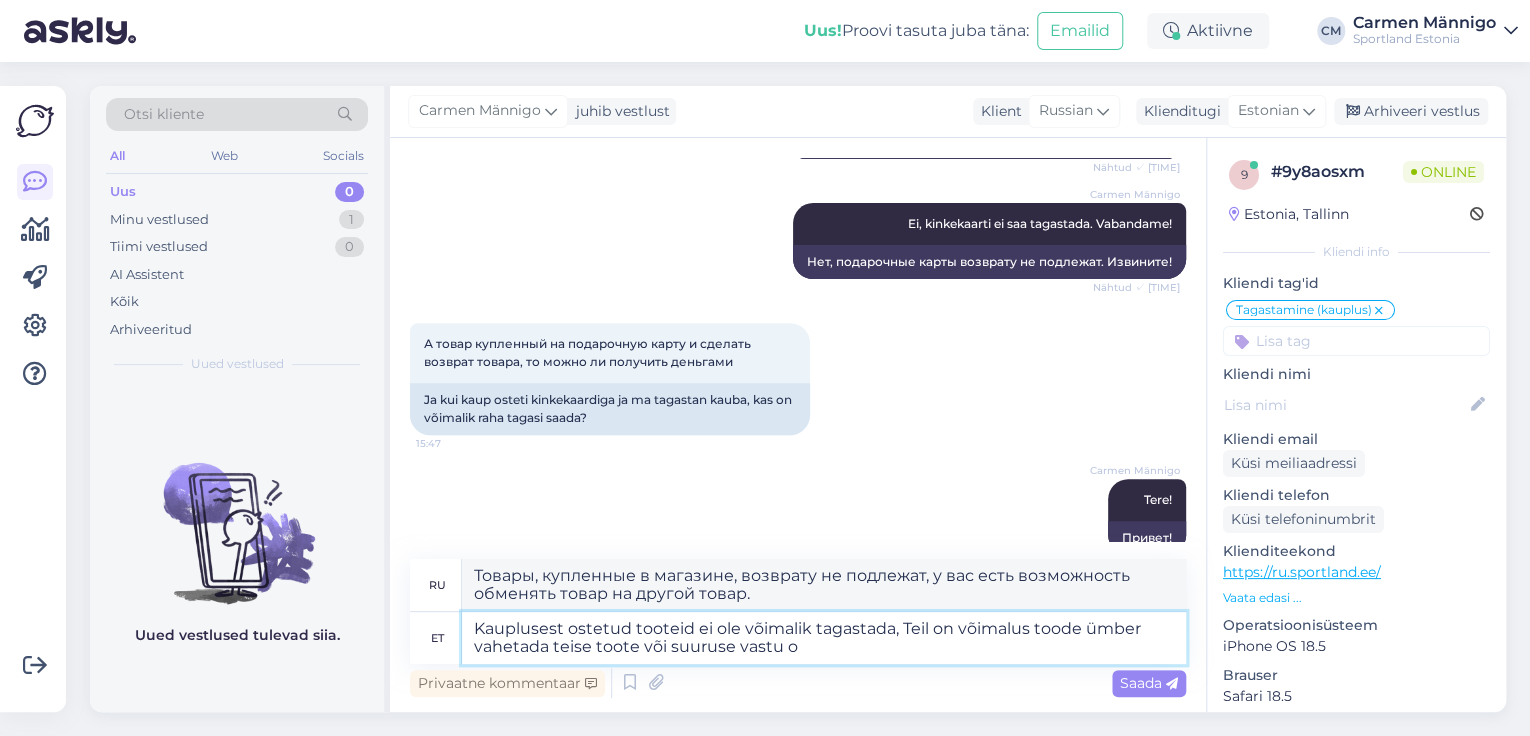 type on "Товары, купленные в магазине, возврату не подлежат, у вас есть возможность обменять товар на другой товар или размер." 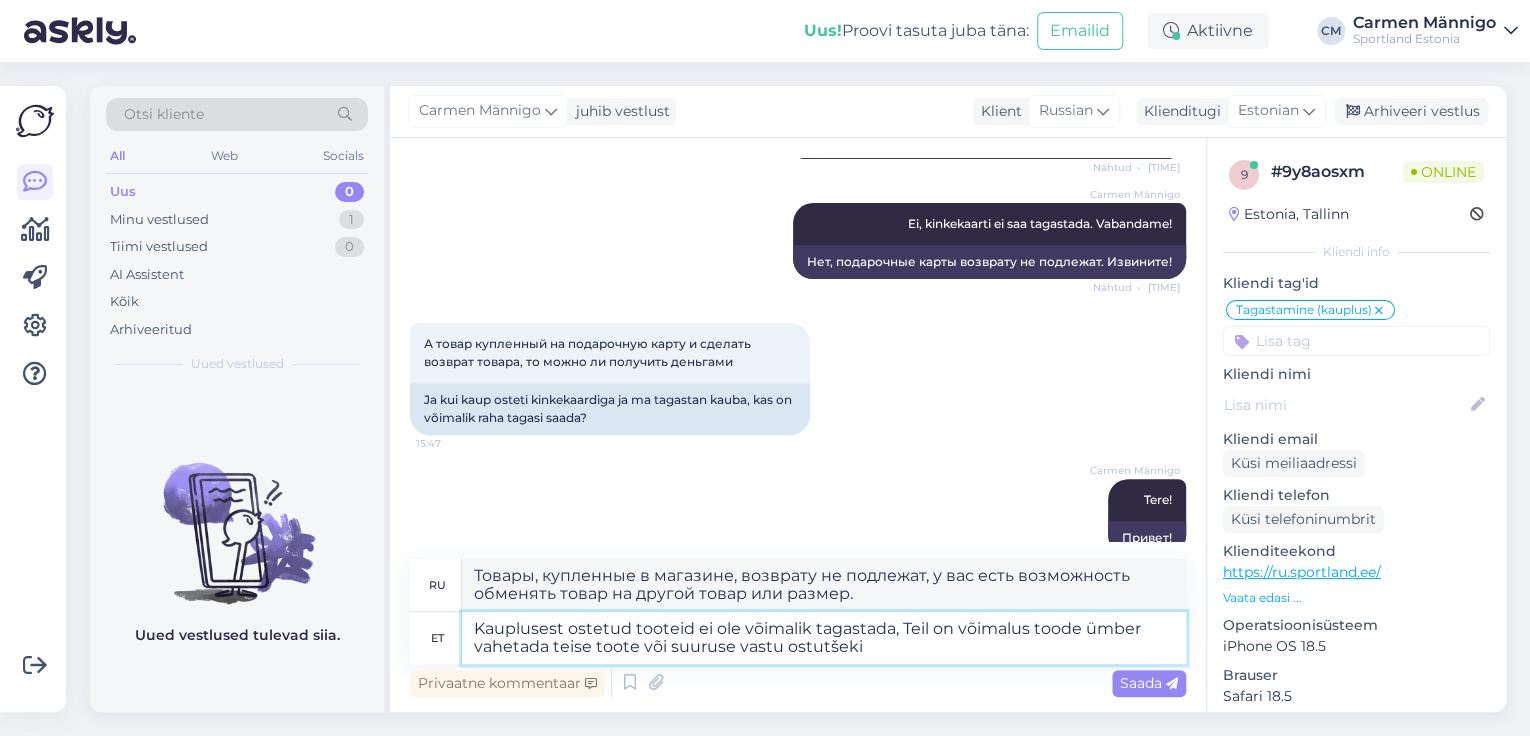 type on "Kauplusest ostetud tooteid ei ole võimalik tagastada, Teil on võimalus toode ümber vahetada teise toote või suuruse vastu ostutšeki a" 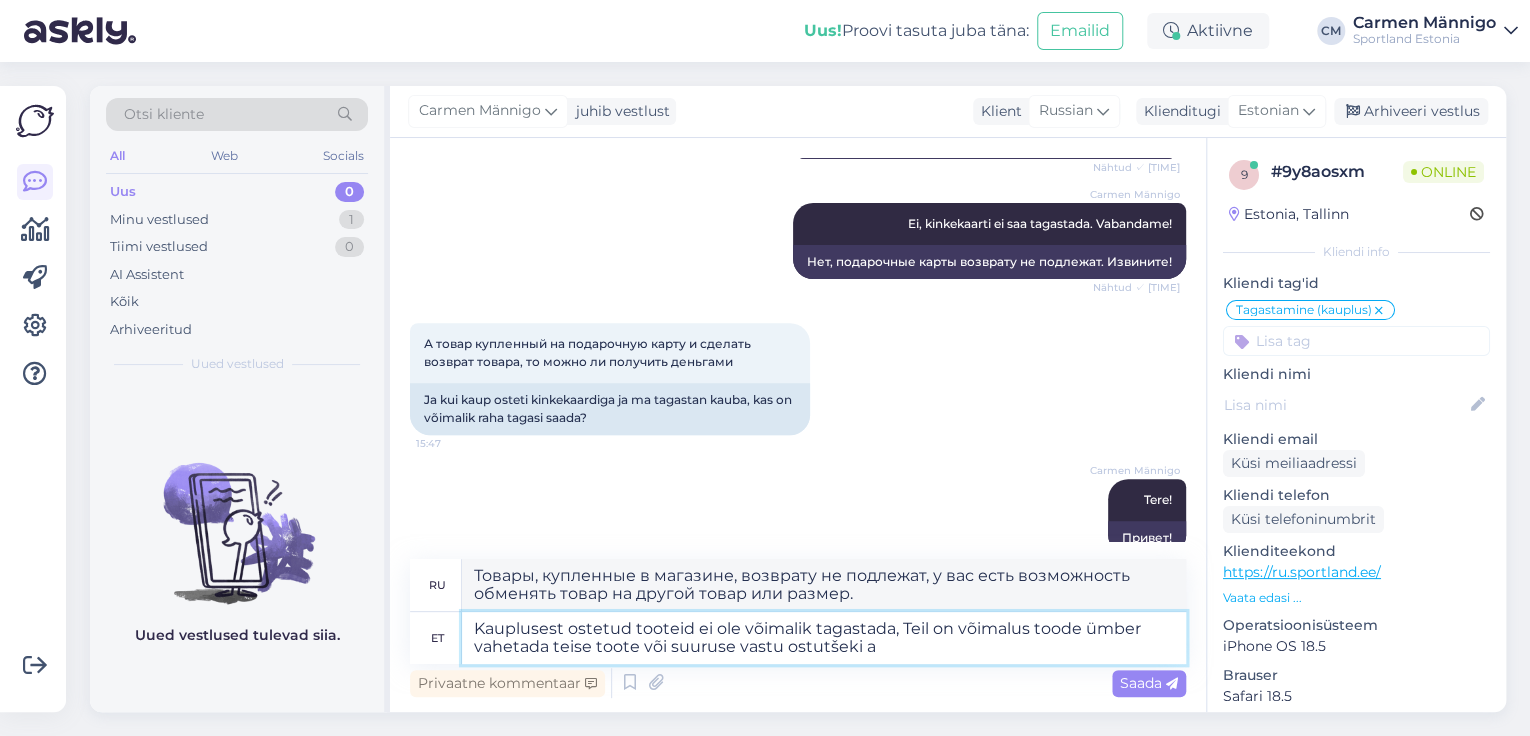 type on "Товары, приобретённые в магазине, возврату не подлежат. Вы можете обменять товар на другой товар или размер при наличии чека." 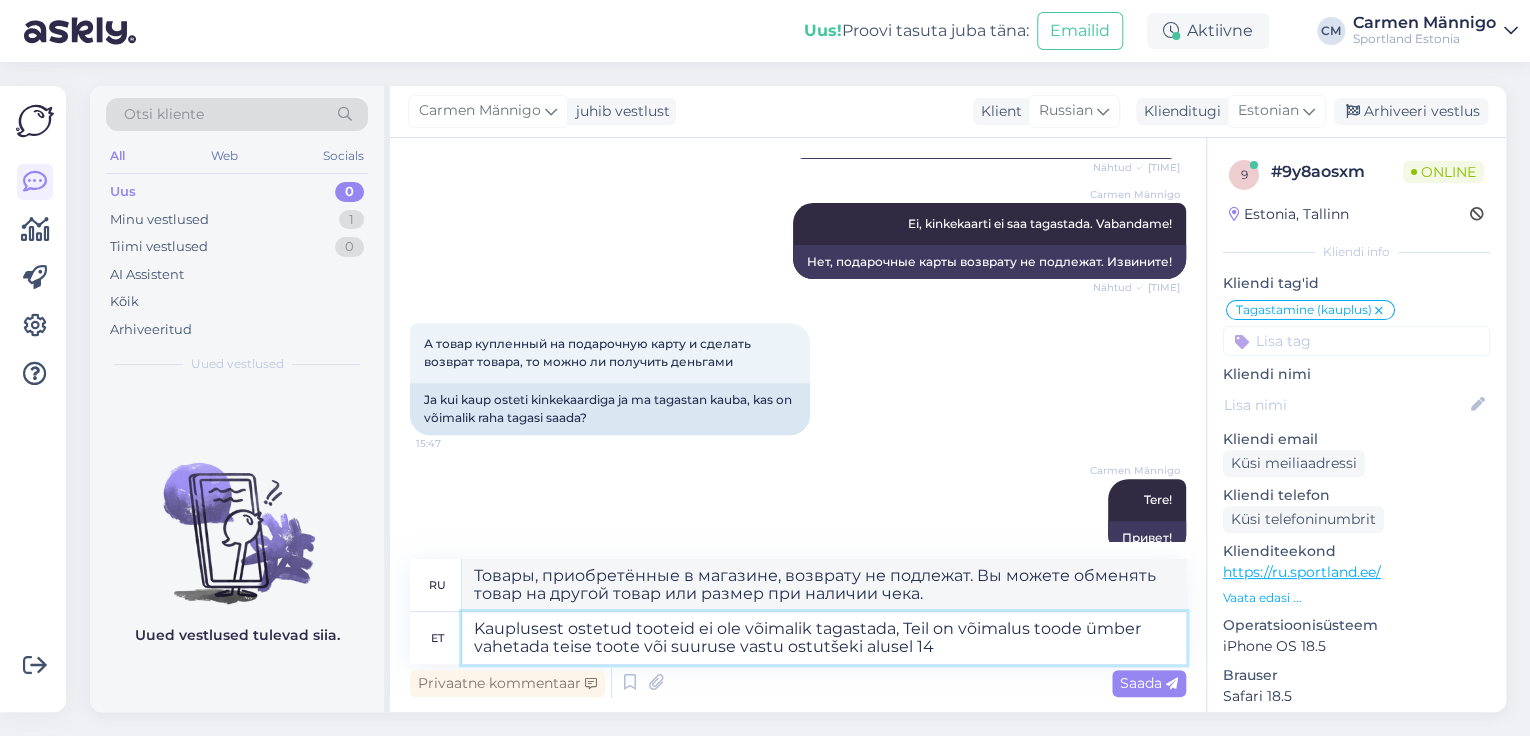 type on "Kauplusest ostetud tooteid ei ole võimalik tagastada, Teil on võimalus toode ümber vahetada teise toote või suuruse vastu ostutšeki alusel 14" 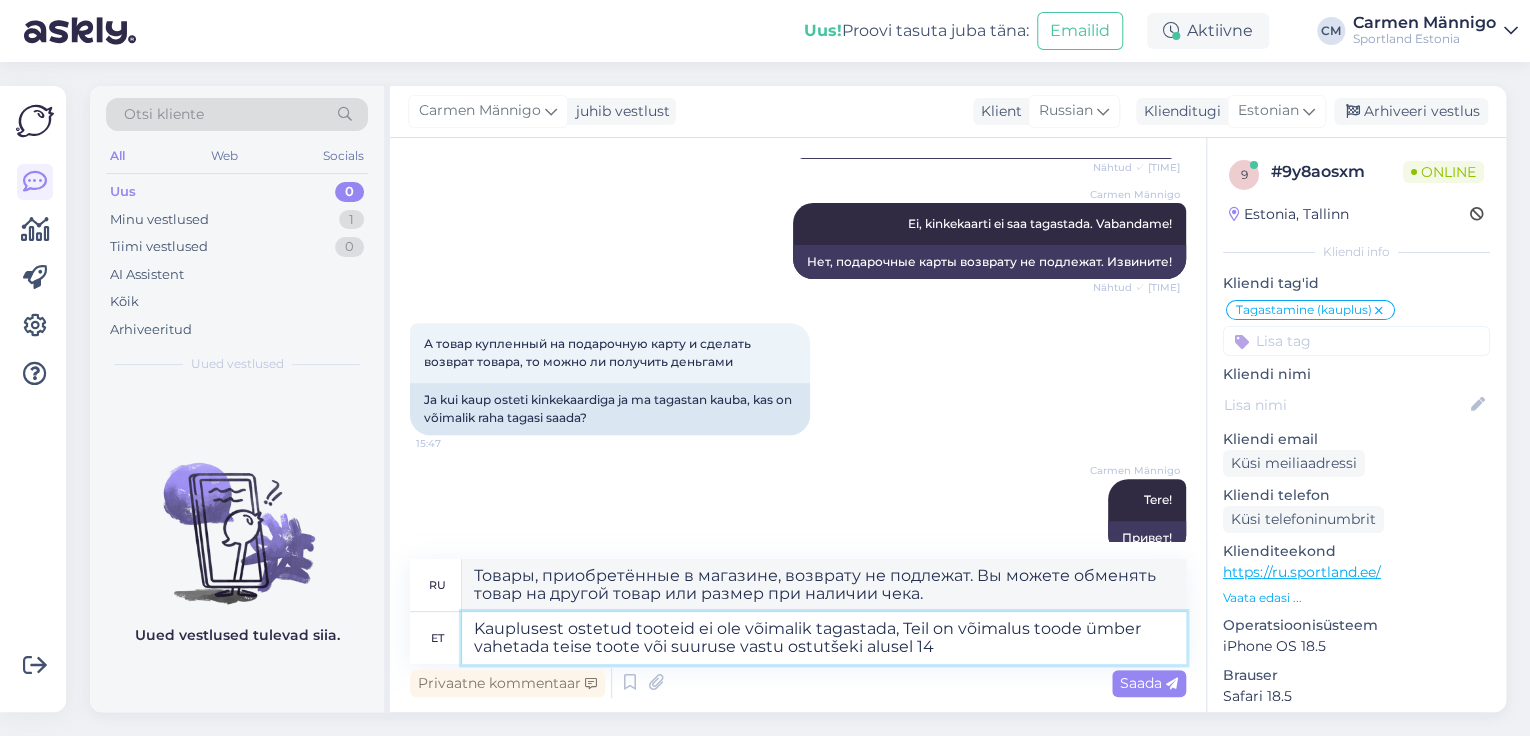 type on "Товары, купленные в магазине, возврату не подлежат. Вы можете обменять товар на другой товар или размер на основании чека. 14" 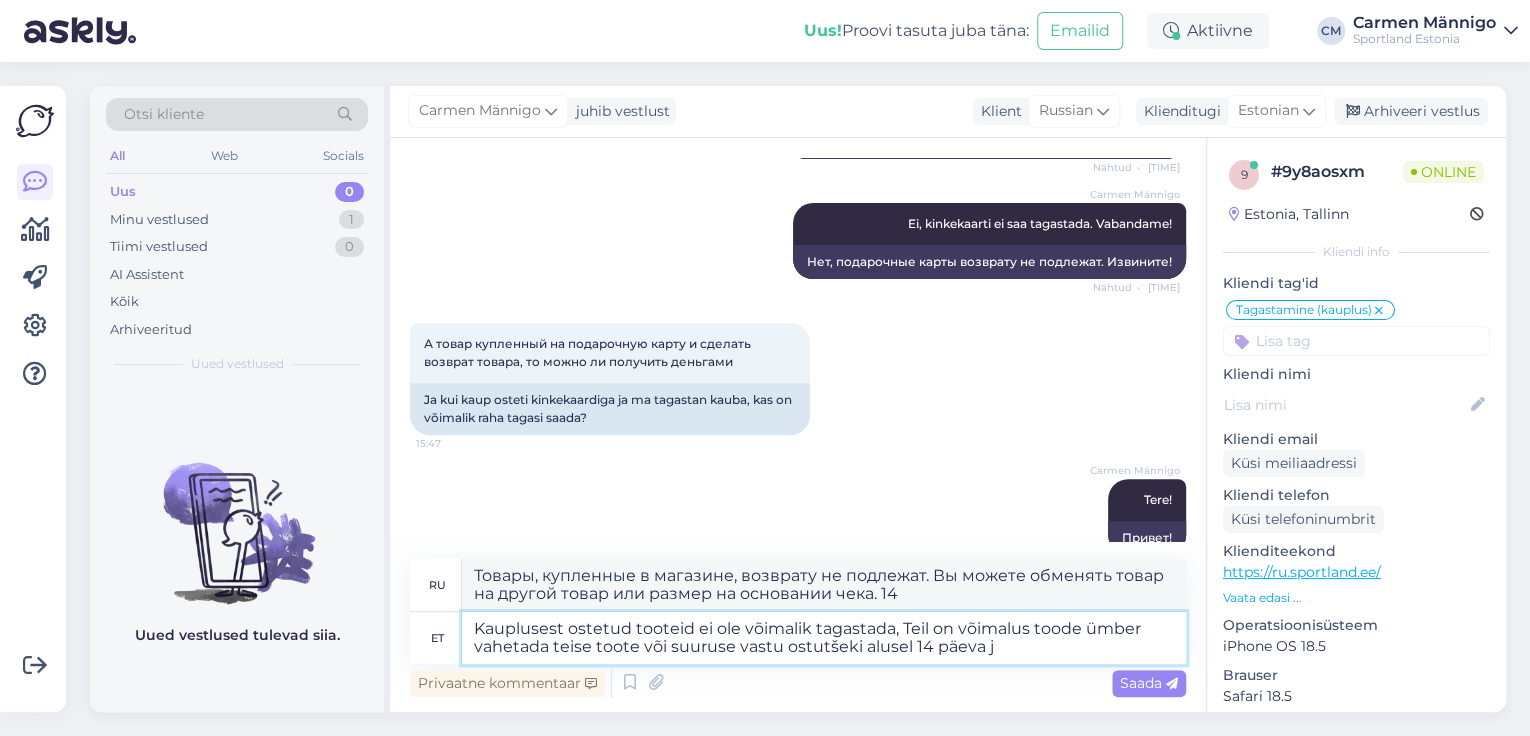 type on "Kauplusest ostetud tooteid ei ole võimalik tagastada, Teil on võimalus toode ümber vahetada teise toote või suuruse vastu ostutšeki alusel 14 päeva jo" 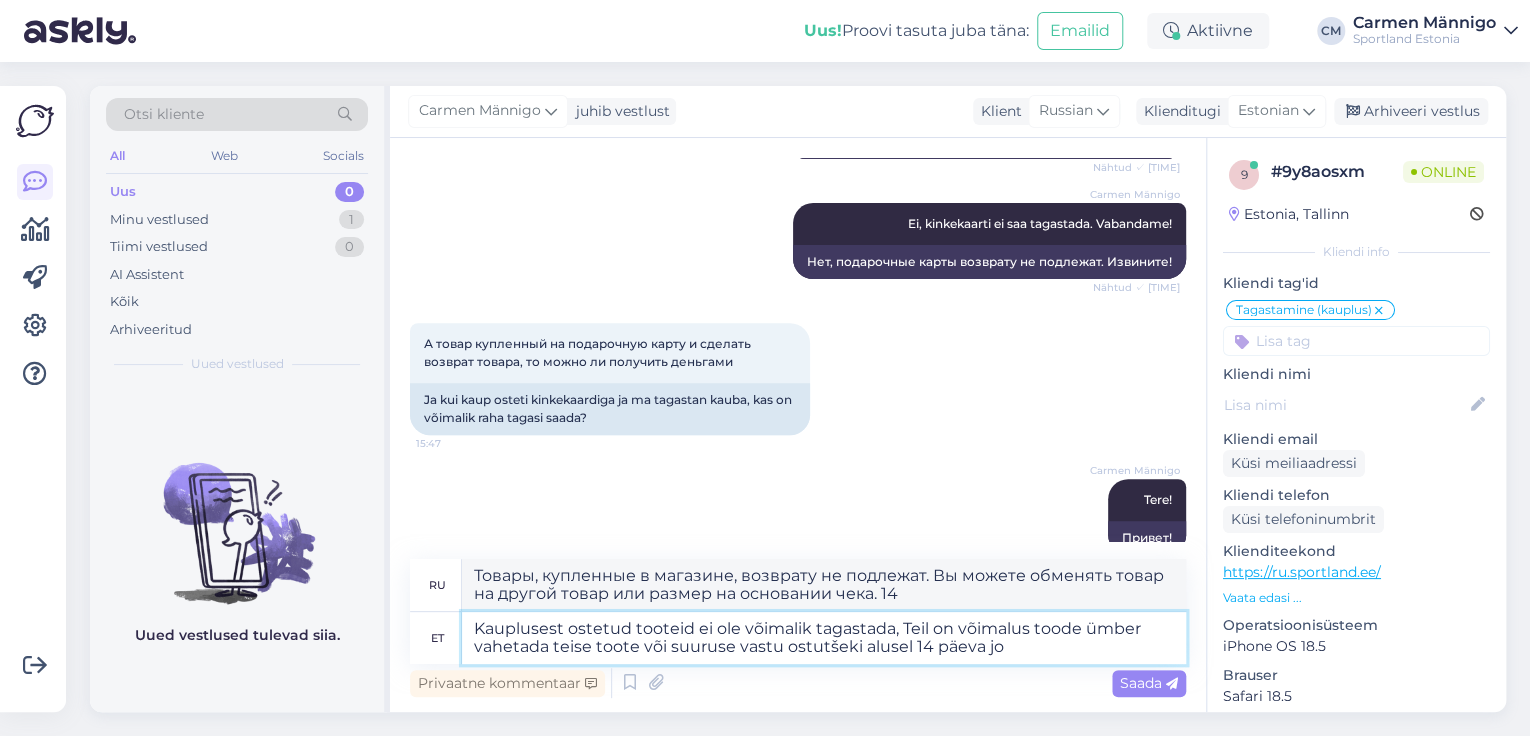 type on "[LANGUAGE], [LANGUAGE] ne podlezhat. Vy mozhete obmenyat' tovar na drugoj tovar ili razmer v techeniye 14 dney s momenta polucheniya pokupki." 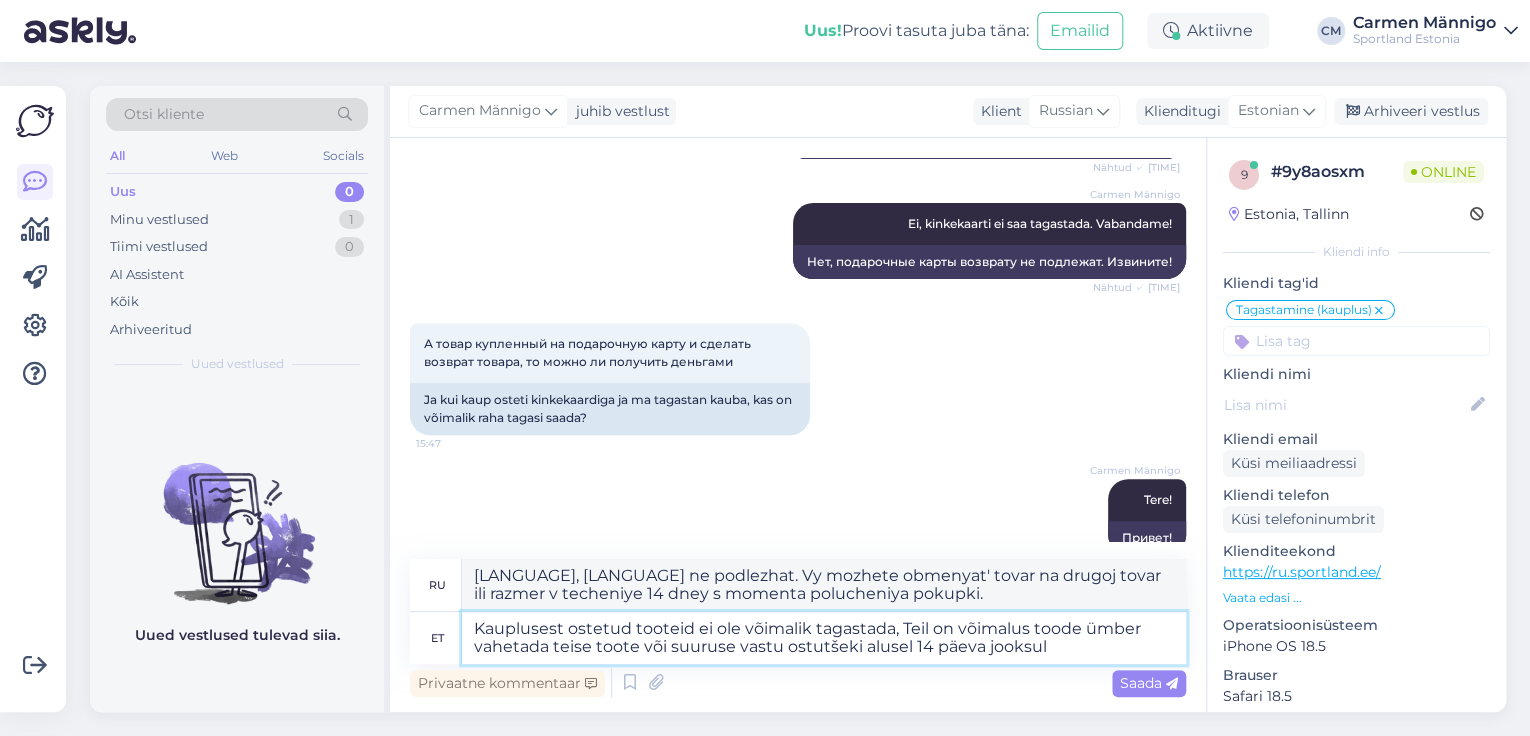 type on "Kauplusest ostetud tooteid ei ole võimalik tagastada, Teil on võimalus toode ümber vahetada teise toote või suuruse vastu ostutšeki alusel 14 päeva jooksul." 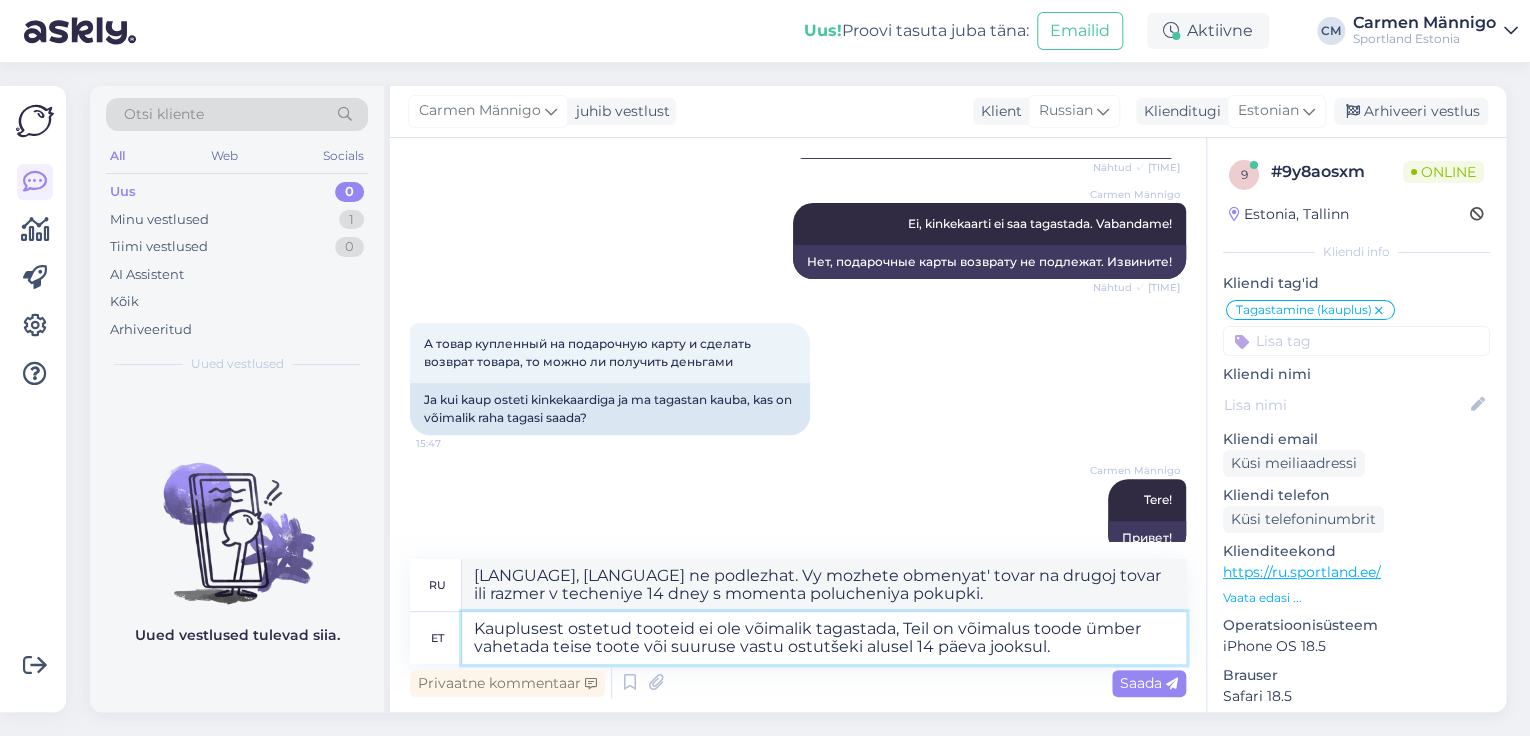 type on "Товары, приобретённые в магазине, возврату не подлежат. Вы можете обменять товар на другой товар или размер в течение 14 дней с момента получения покупки." 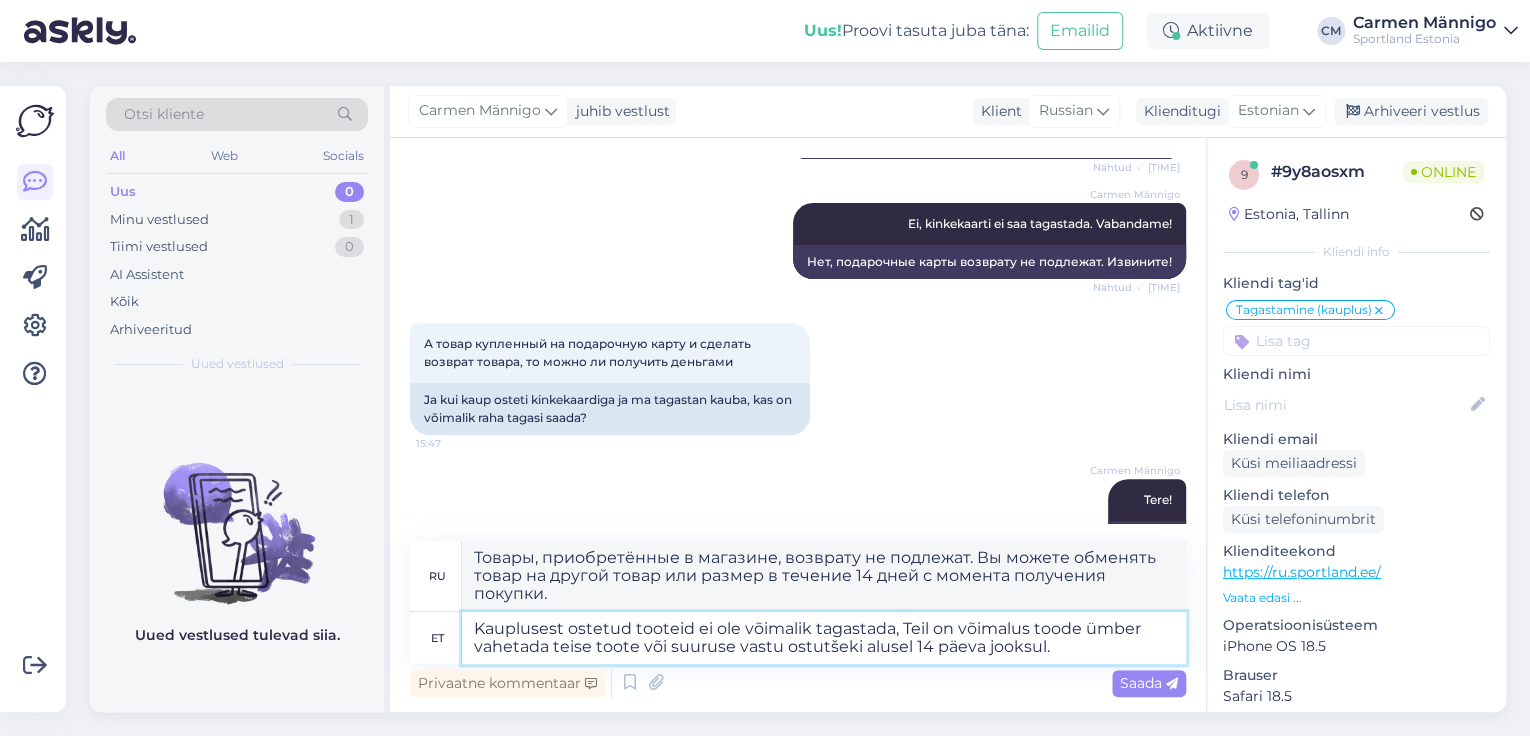 type on "Kauplusest ostetud tooteid ei ole võimalik tagastada, Teil on võimalus toode ümber vahetada teise toote või suuruse vastu ostutšeki alusel 14 päeva jooksul." 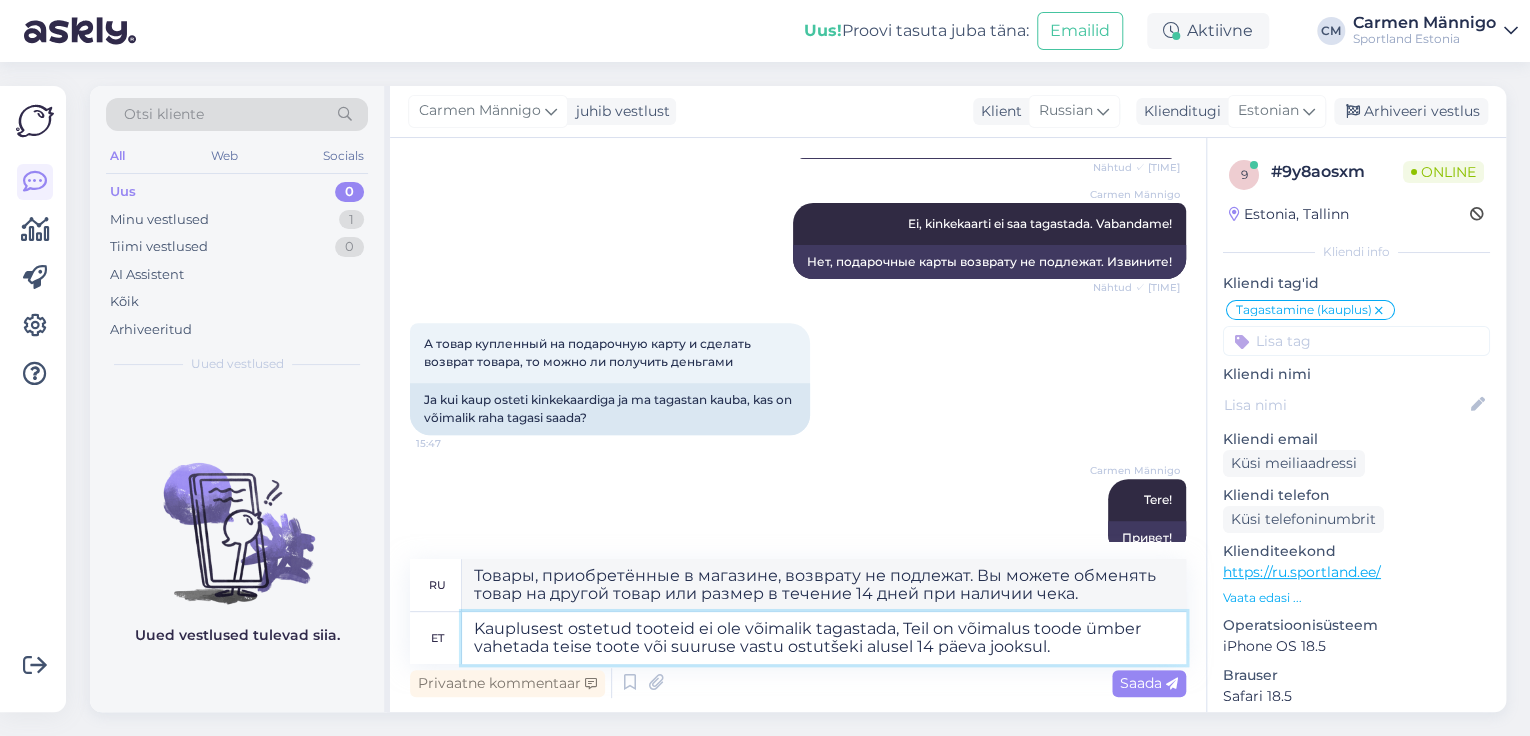 type 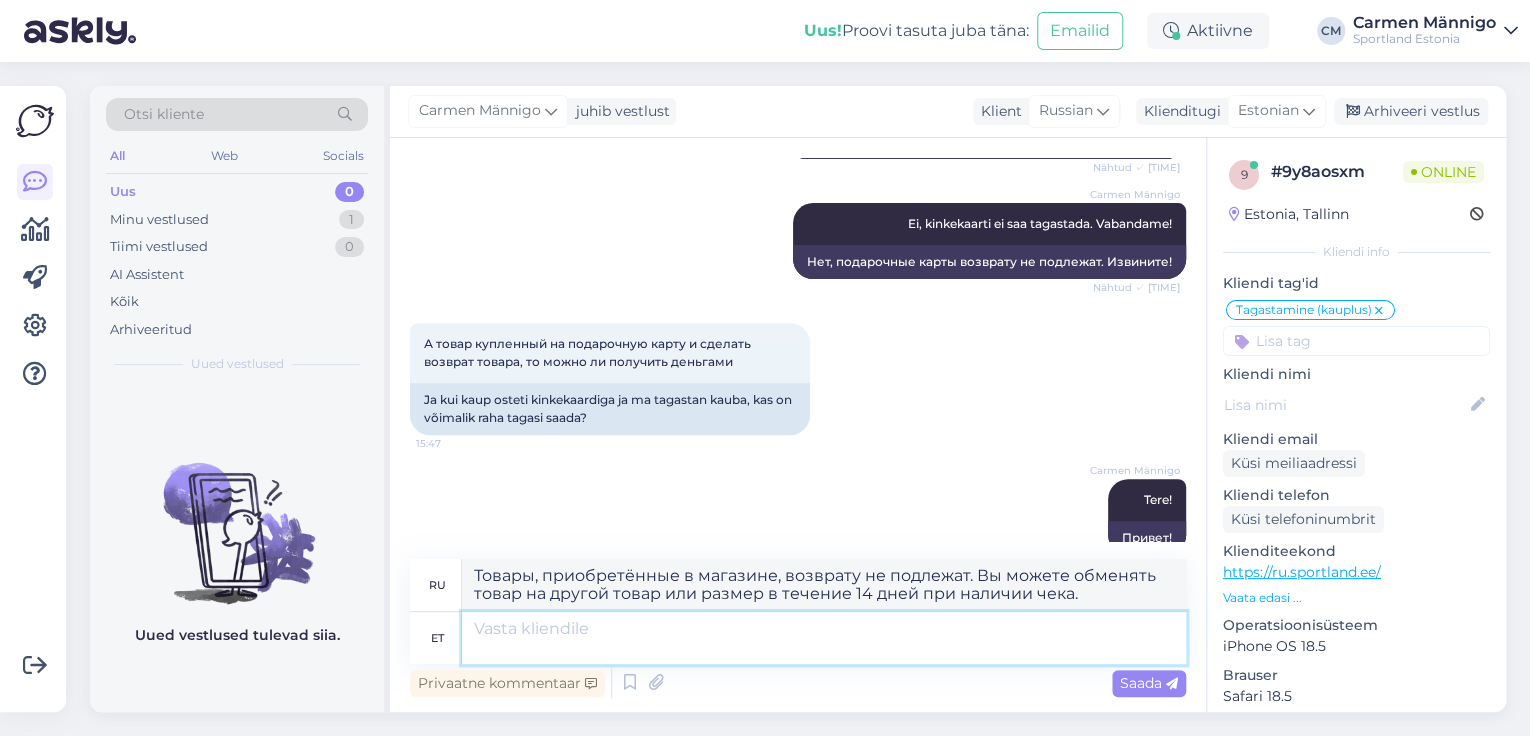 type 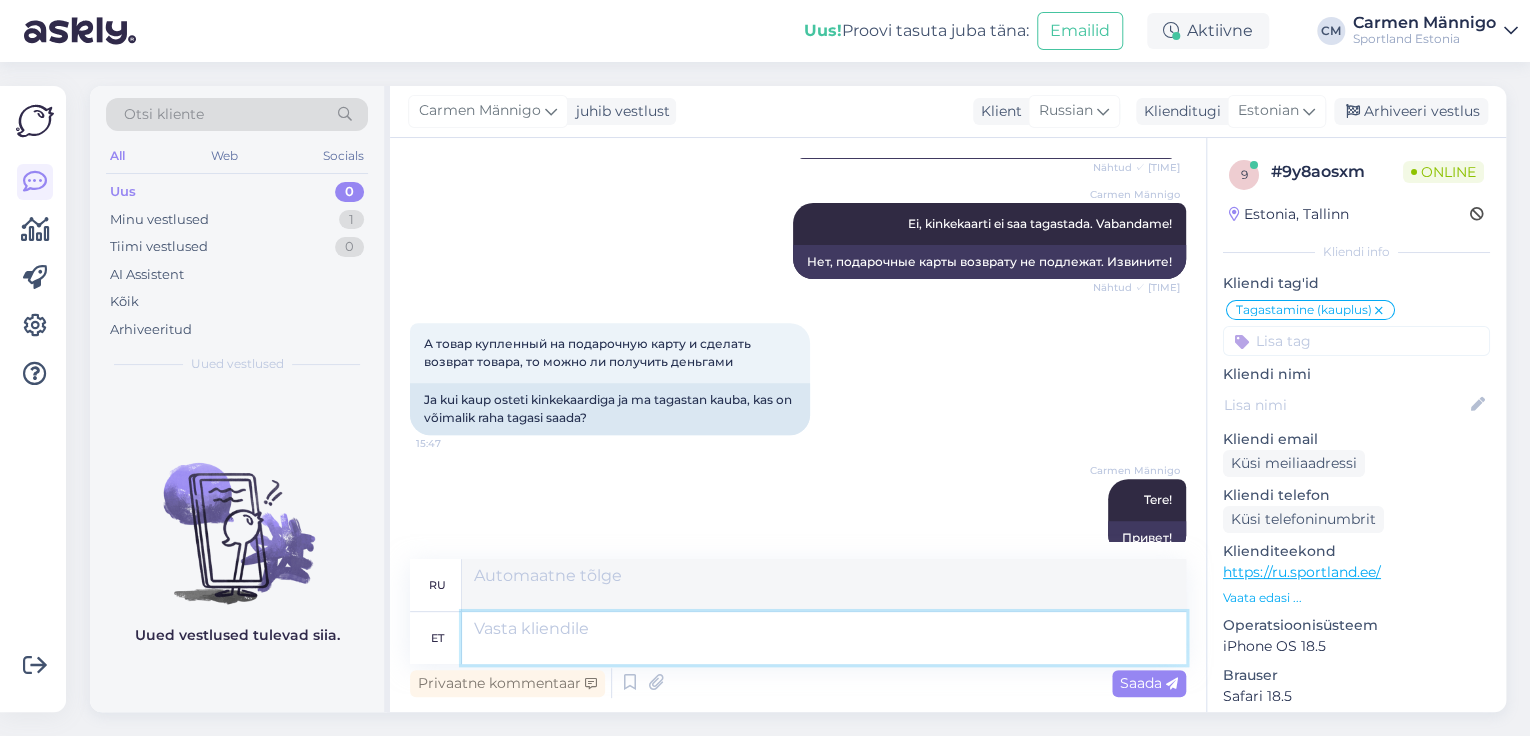 scroll, scrollTop: 511, scrollLeft: 0, axis: vertical 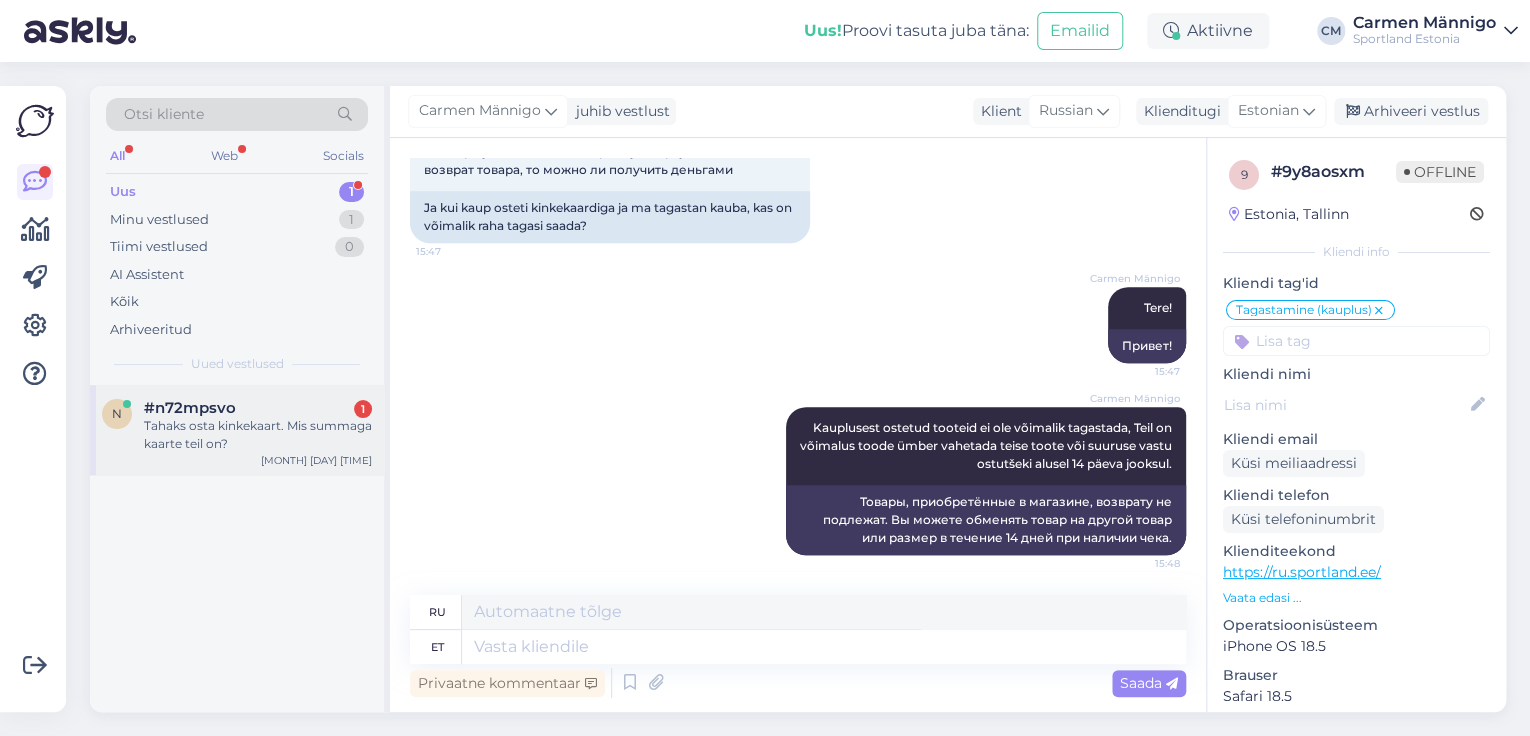click on "Tahaks osta kinkekaart. Mis summaga kaarte teil on?" at bounding box center [258, 435] 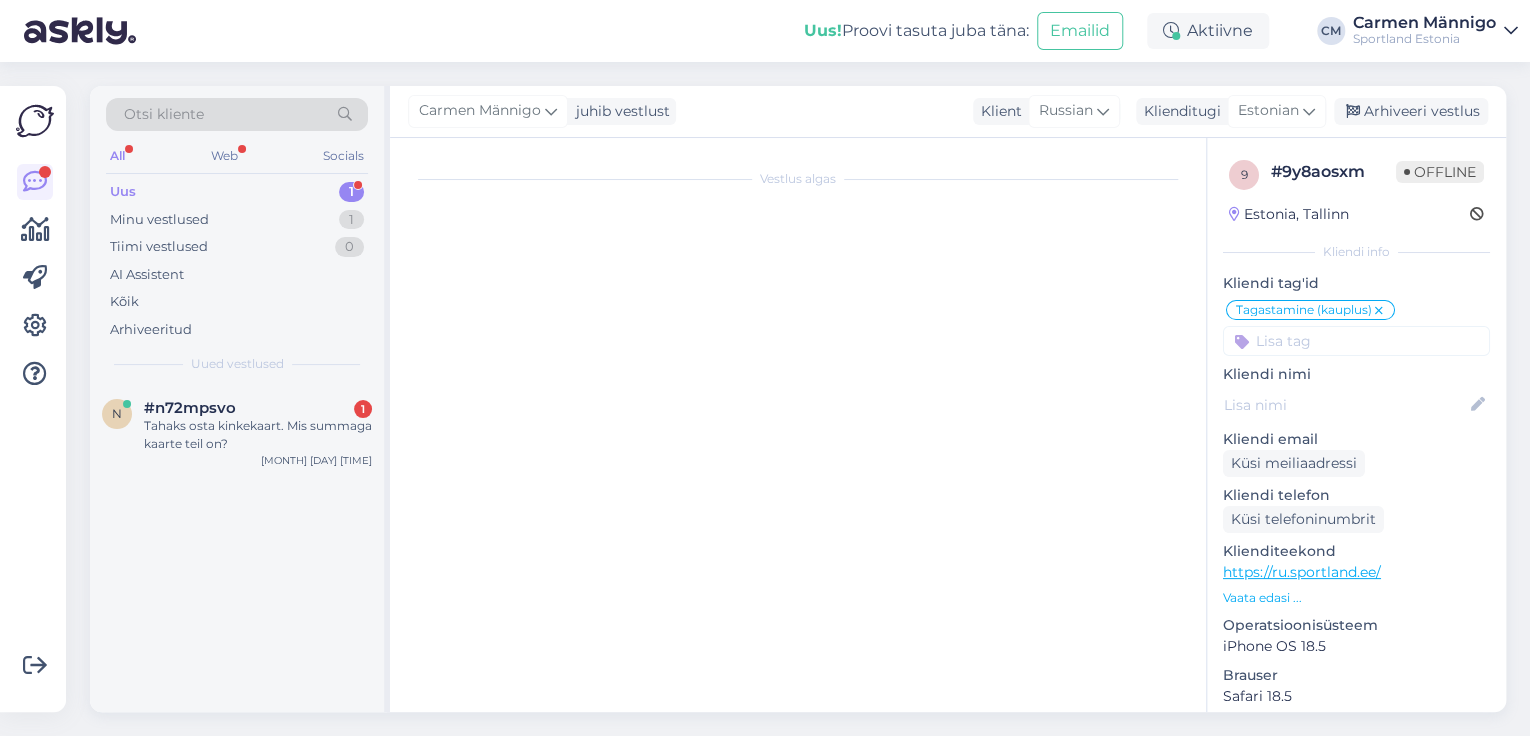 scroll, scrollTop: 0, scrollLeft: 0, axis: both 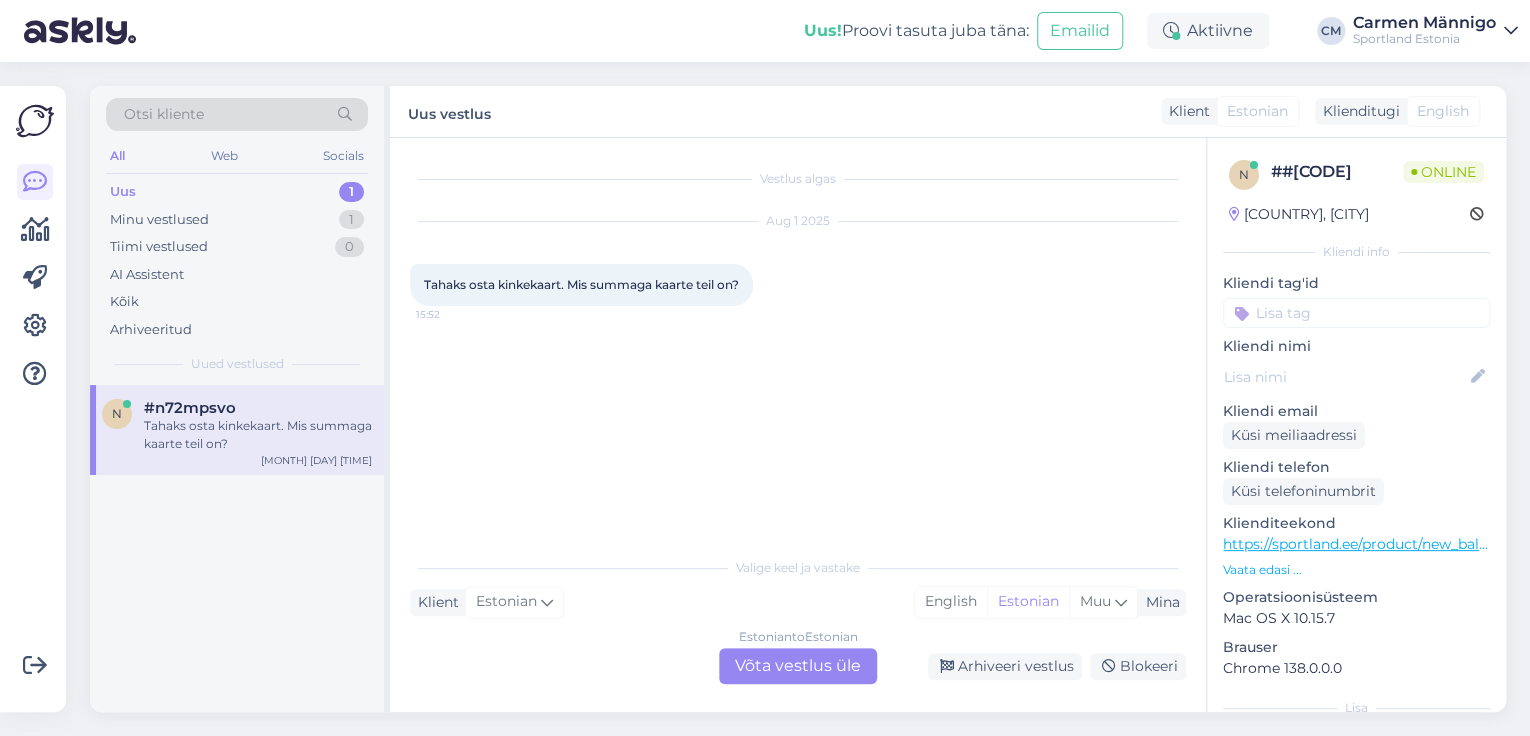 drag, startPoint x: 820, startPoint y: 702, endPoint x: 803, endPoint y: 679, distance: 28.600698 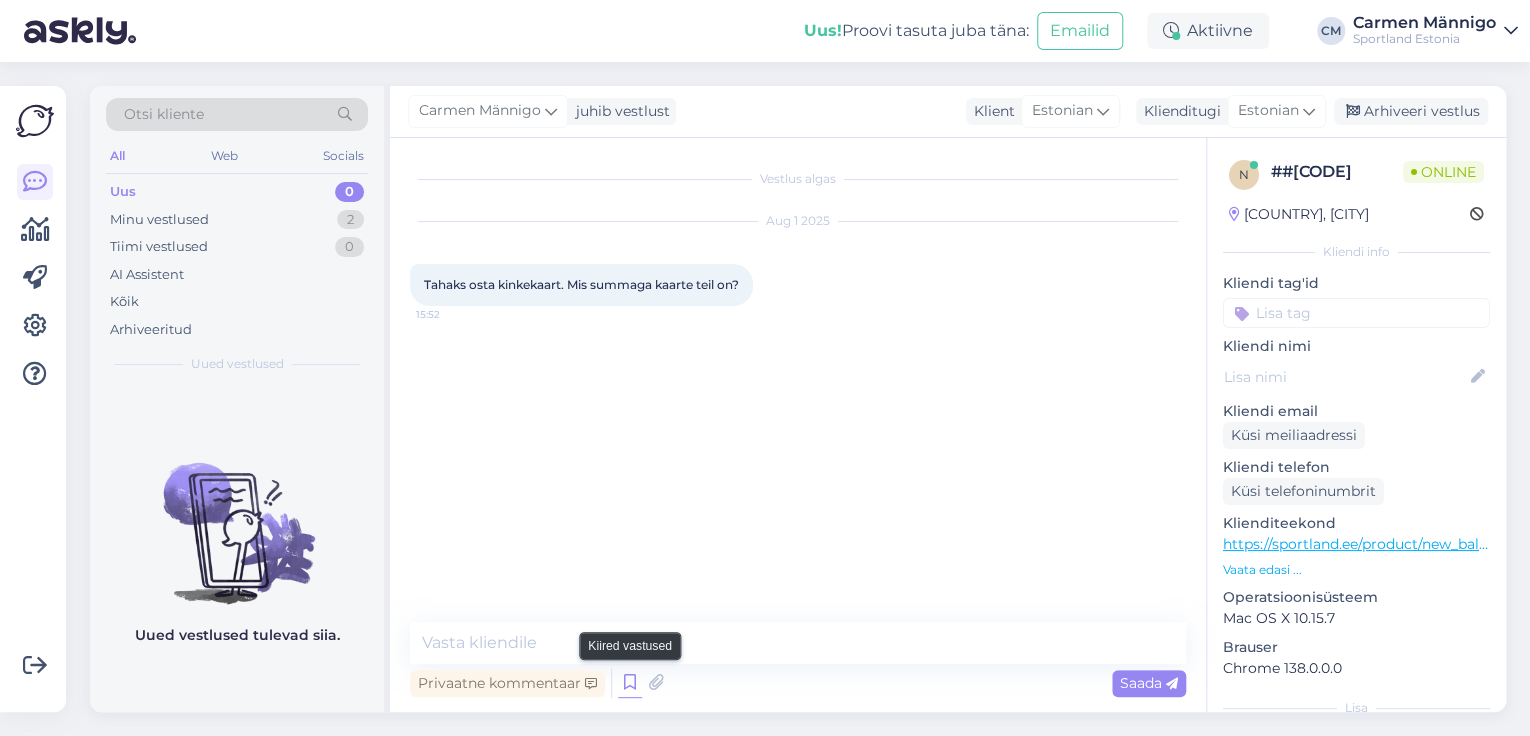 click at bounding box center (630, 683) 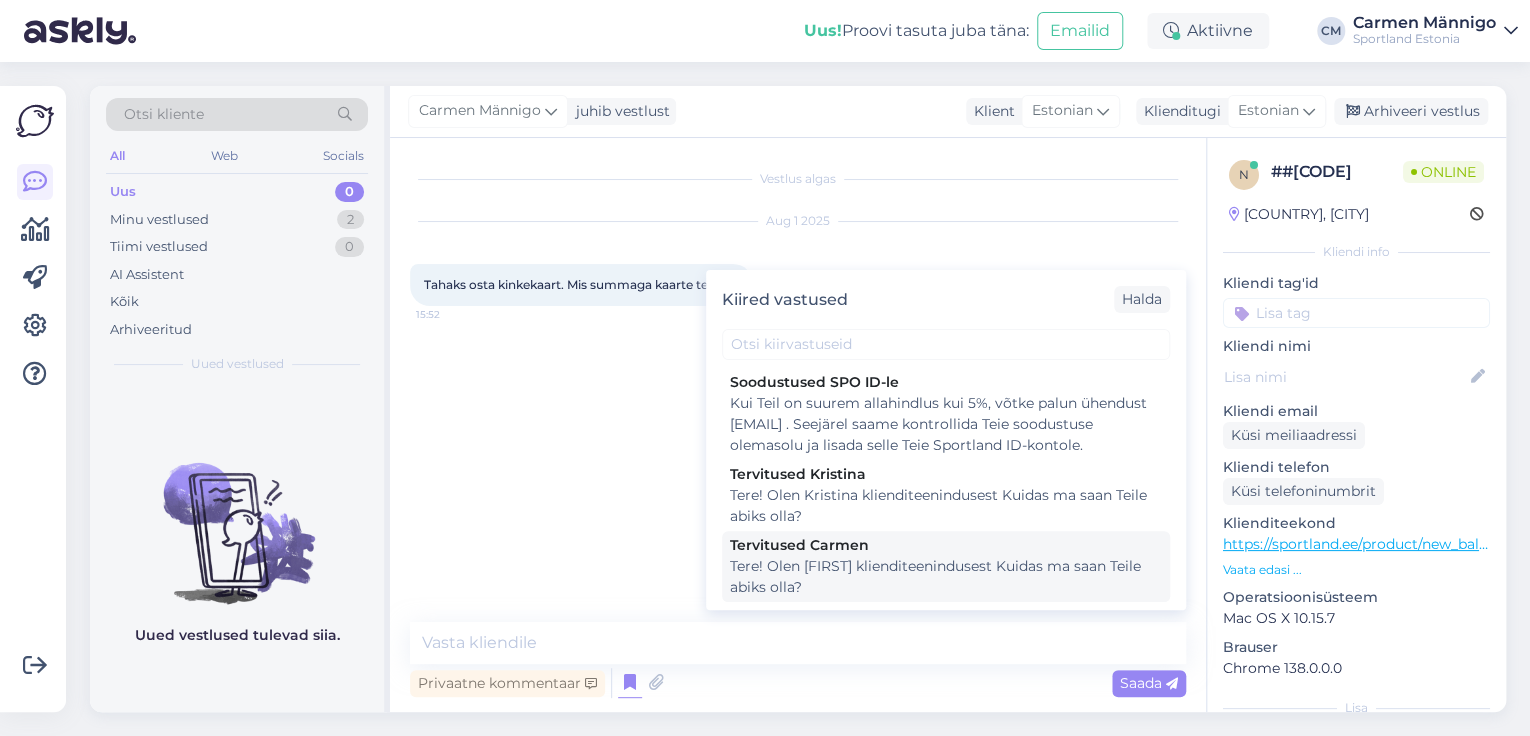 click on "Tere! Olen [FIRST] klienditeenindusest
Kuidas ma saan Teile abiks olla?" at bounding box center (946, 577) 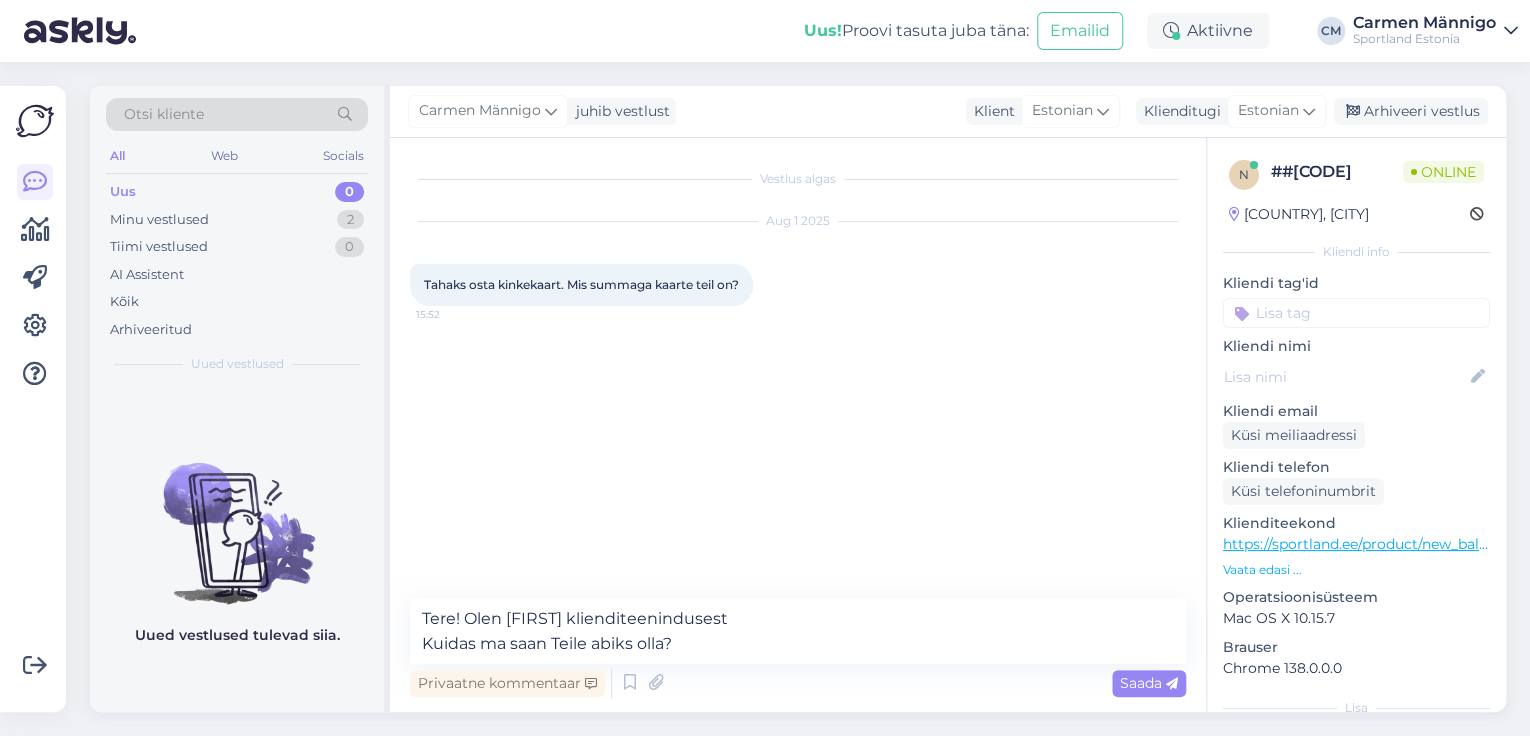 click on "Vestlus algas Aug 1 2025 Tahaks osta kinkekaart. Mis summaga kaarte teil on? 15:52  Tere! Olen Carmen klienditeenindusest
Kuidas ma saan Teile abiks olla? Privaatne kommentaar Saada" at bounding box center [798, 425] 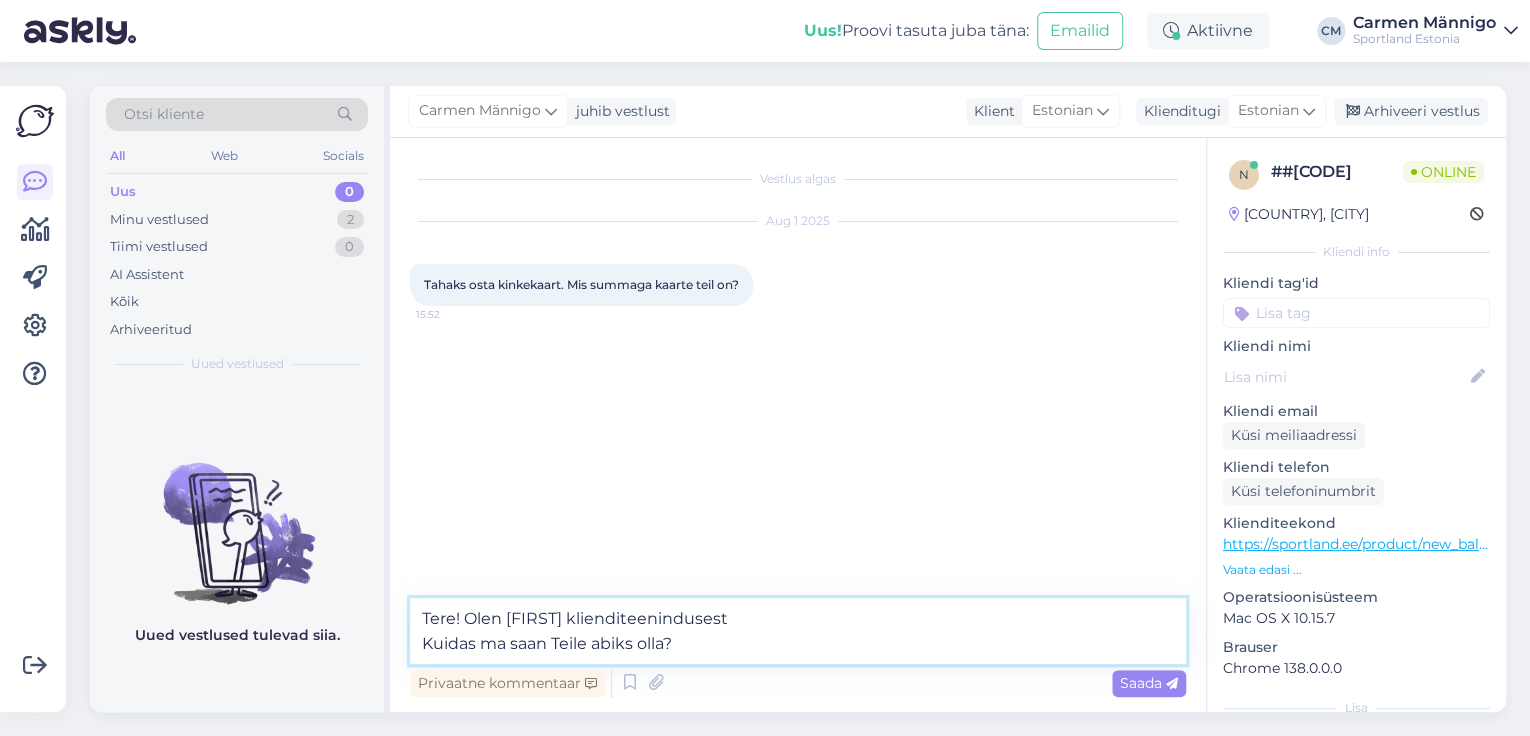 click on "Tere! Olen [FIRST] klienditeenindusest
Kuidas ma saan Teile abiks olla?" at bounding box center (798, 631) 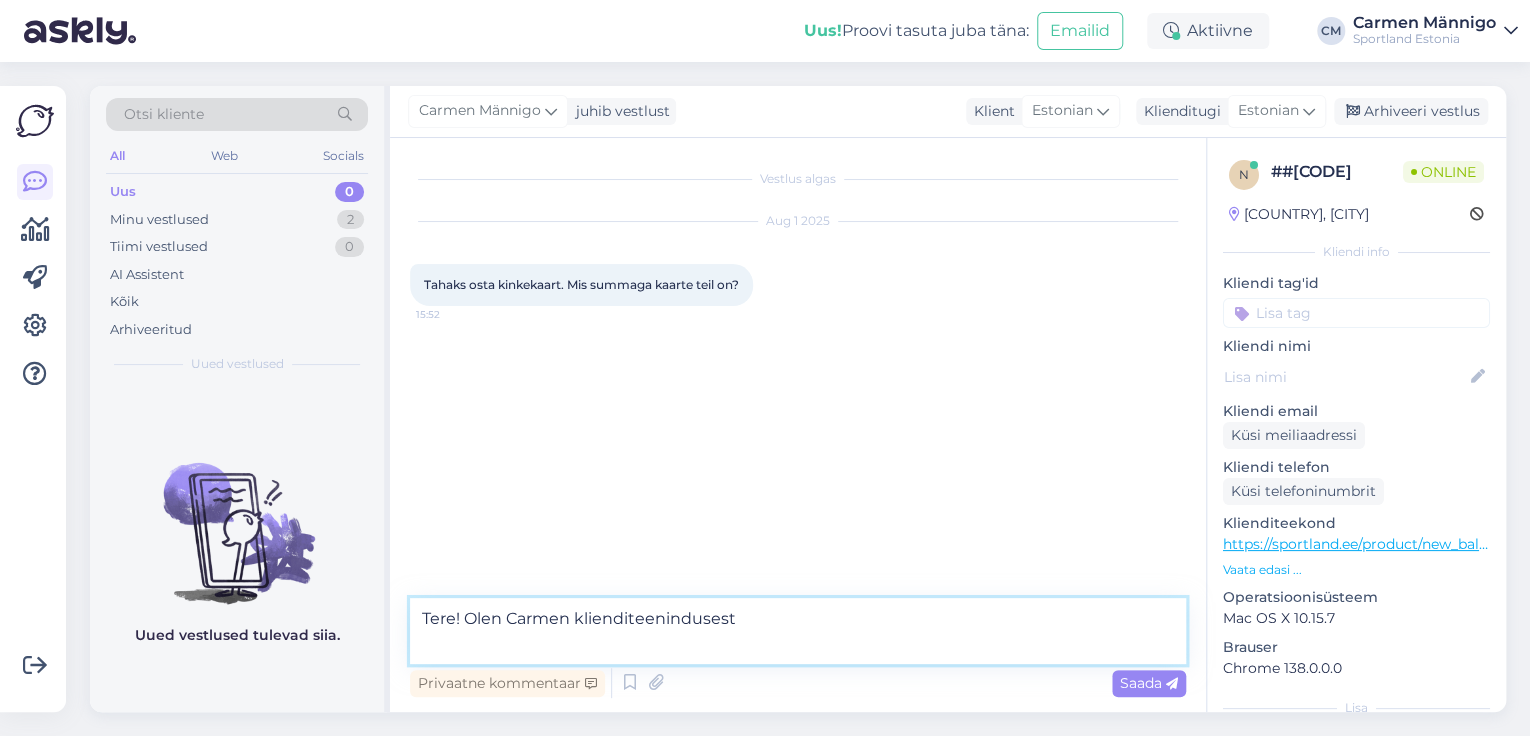 type on "Tere! Olen Carmen klienditeenindusest" 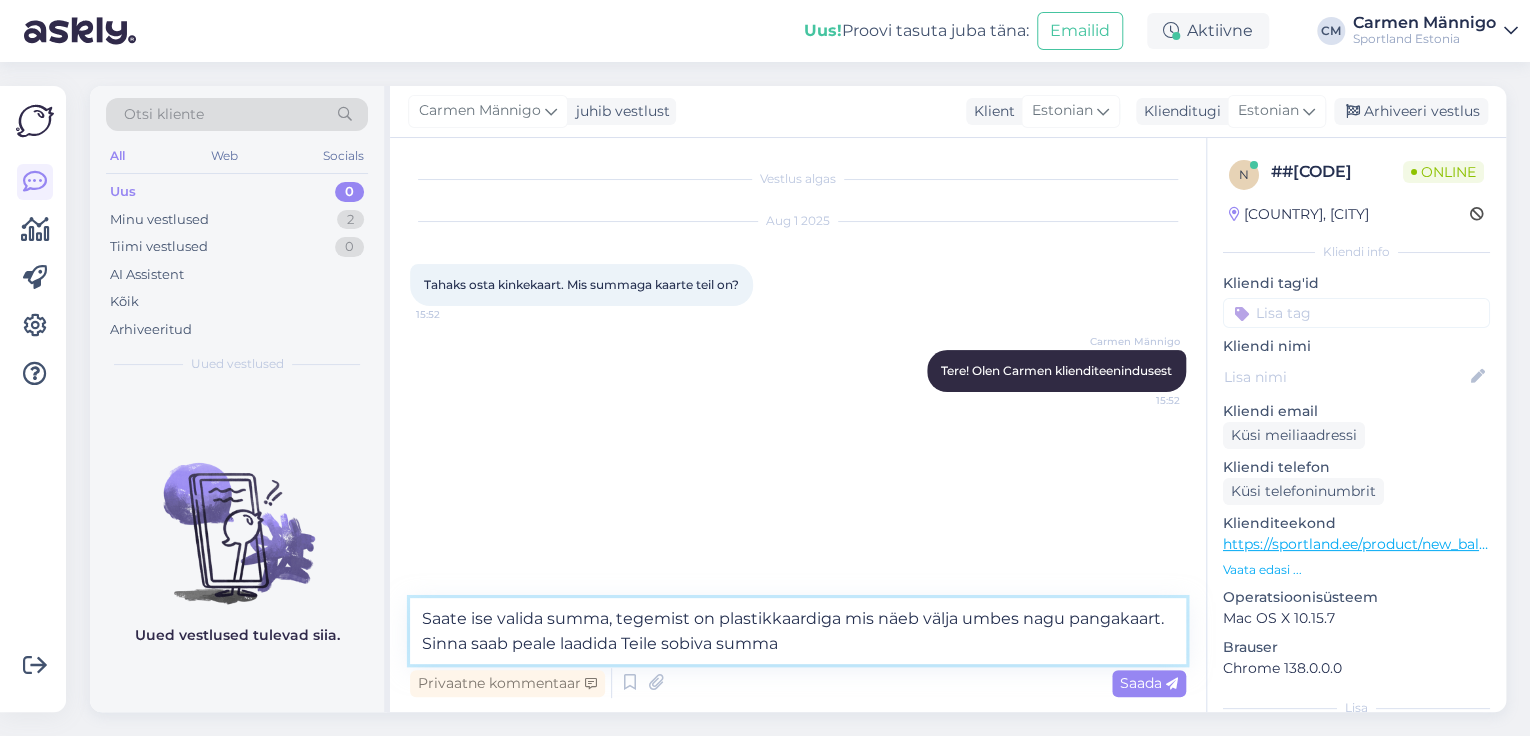 type on "Saate ise valida summa, tegemist on plastikkaardiga mis näeb välja umbes nagu pangakaart. Sinna saab peale laadida Teile sobiva summa." 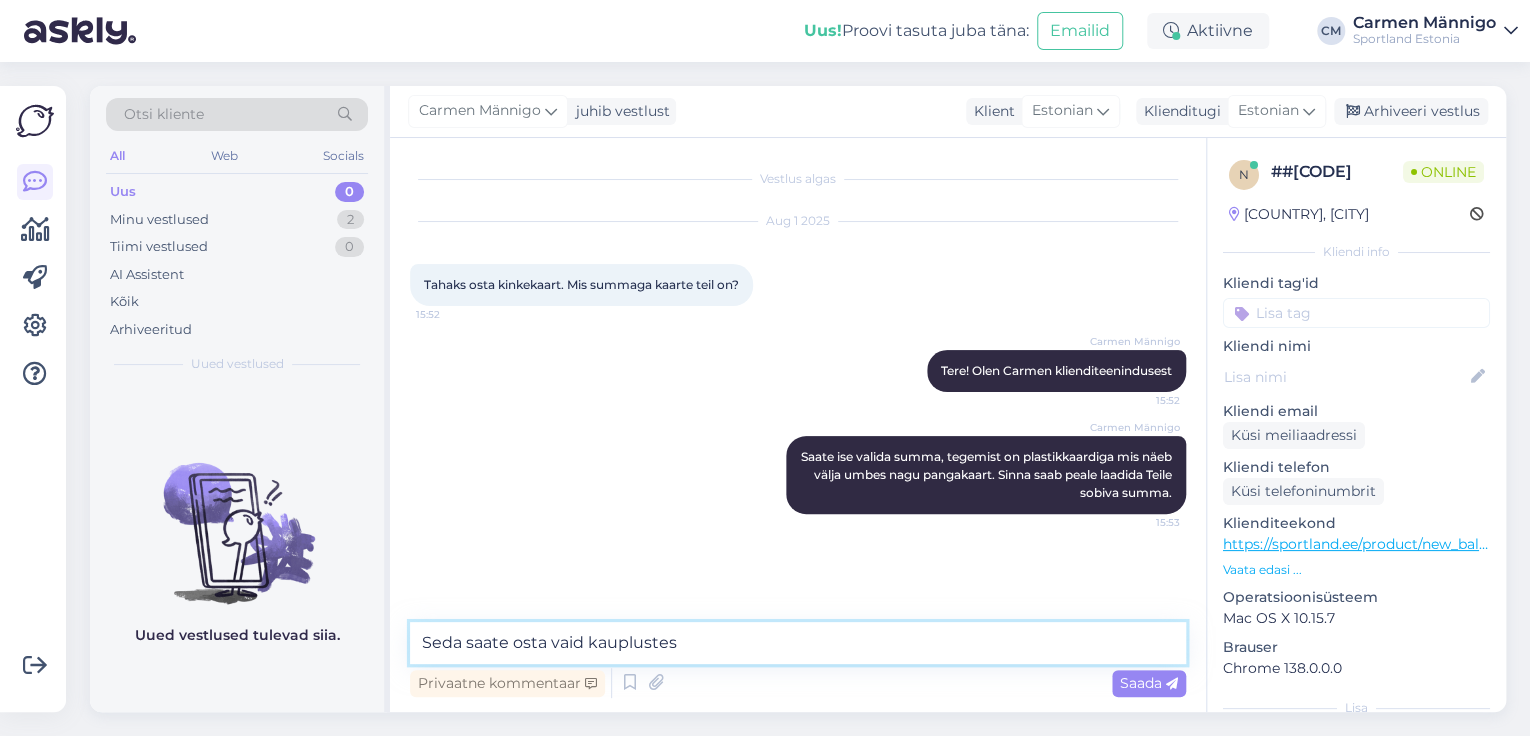 type on "Seda saate osta vaid kauplustes." 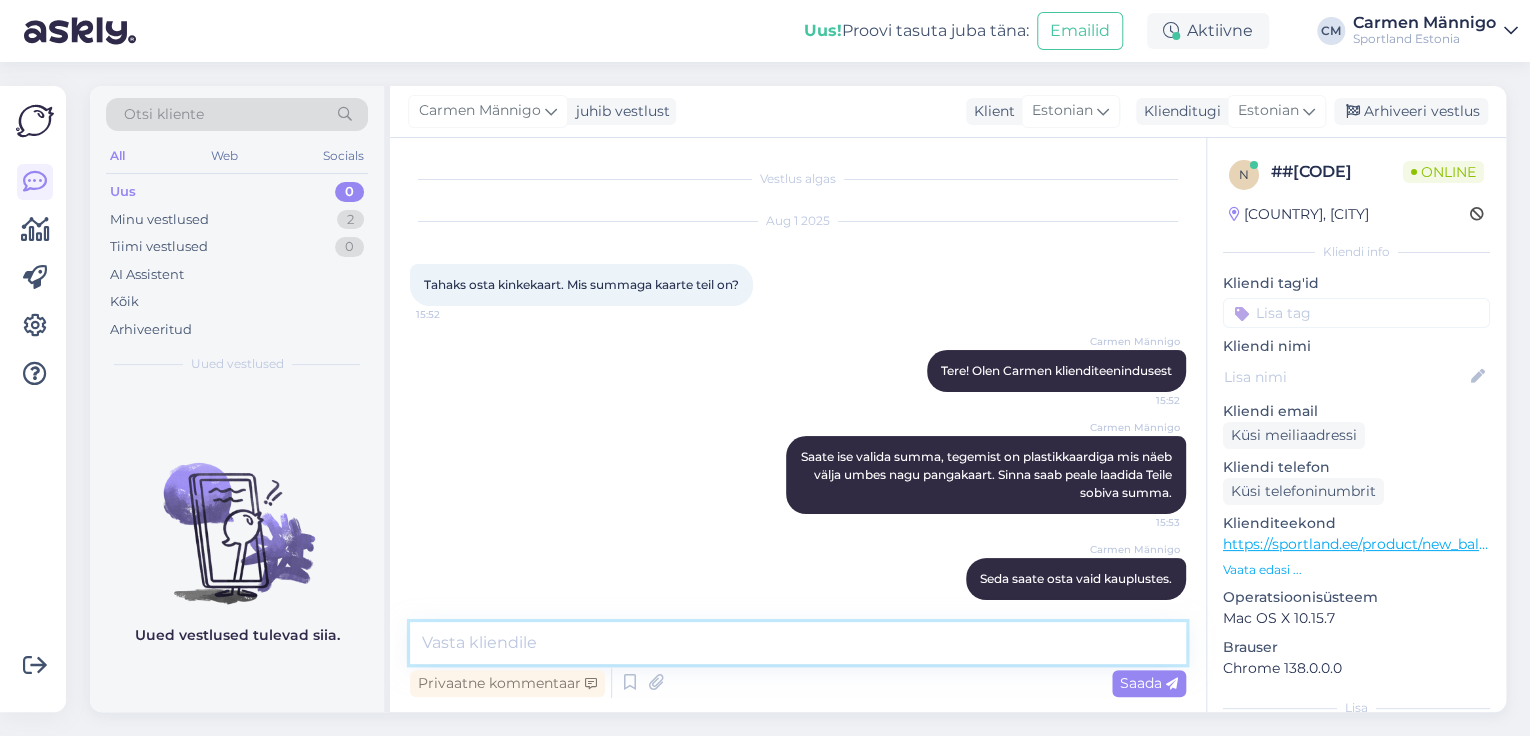 scroll, scrollTop: 17, scrollLeft: 0, axis: vertical 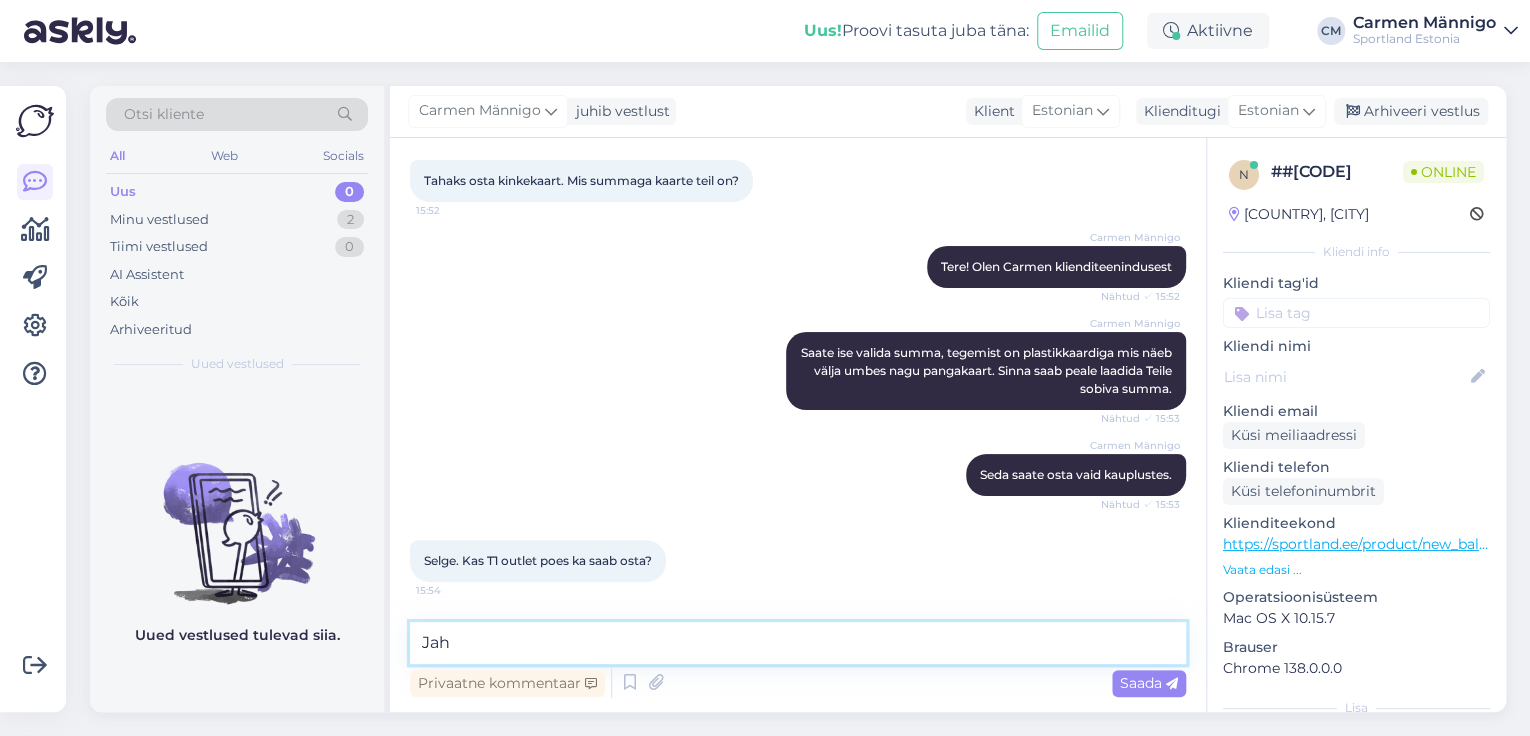 type on "Jah" 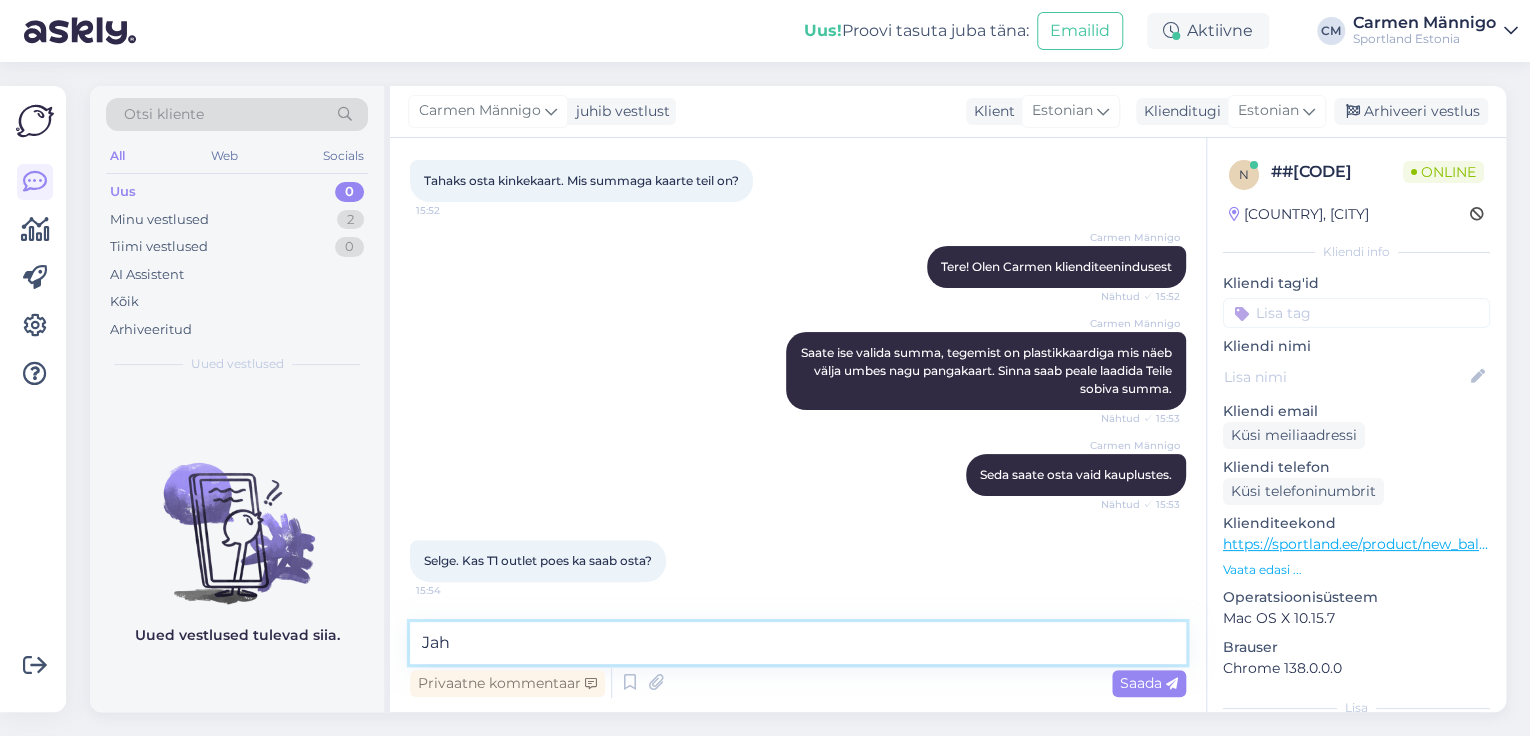 click on "Jah" at bounding box center [798, 643] 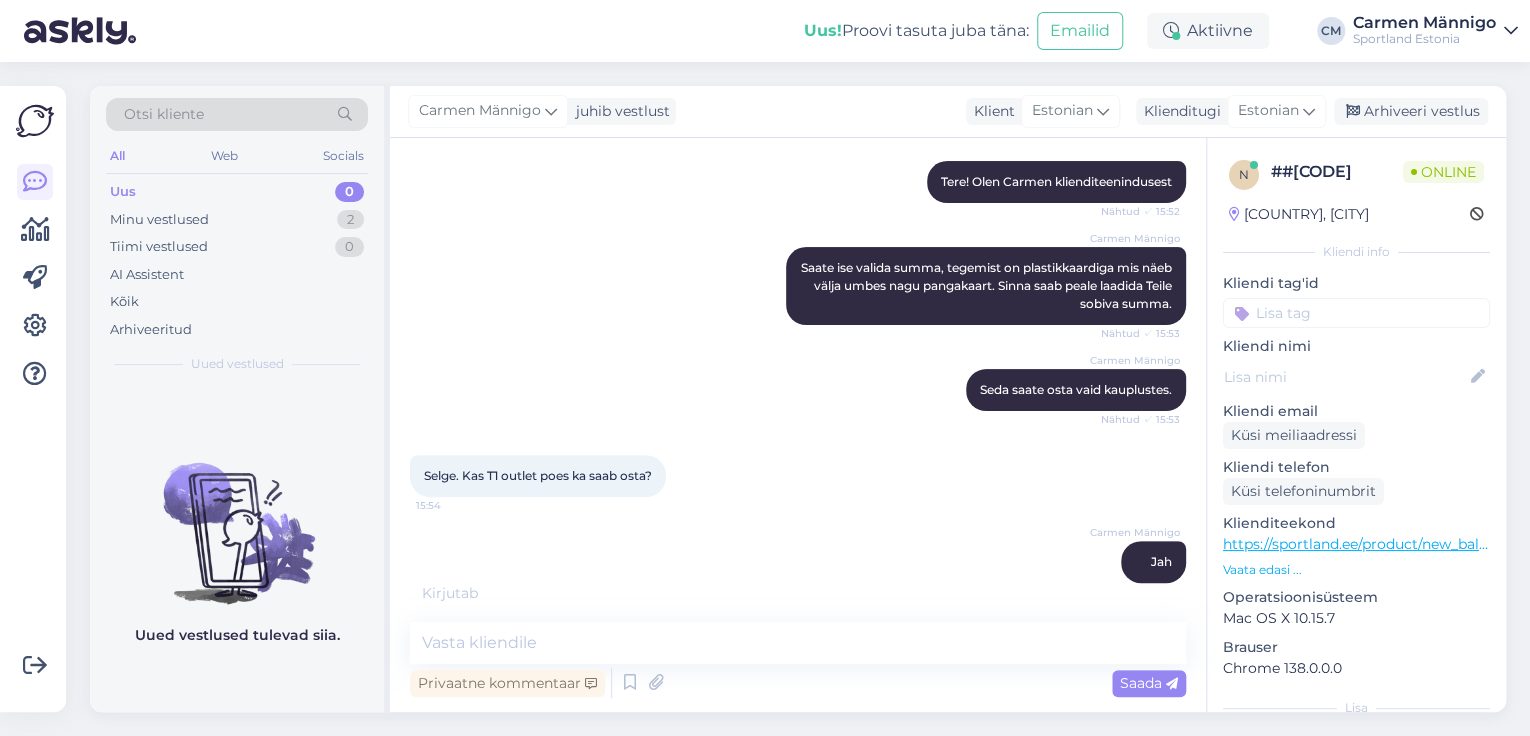 scroll, scrollTop: 276, scrollLeft: 0, axis: vertical 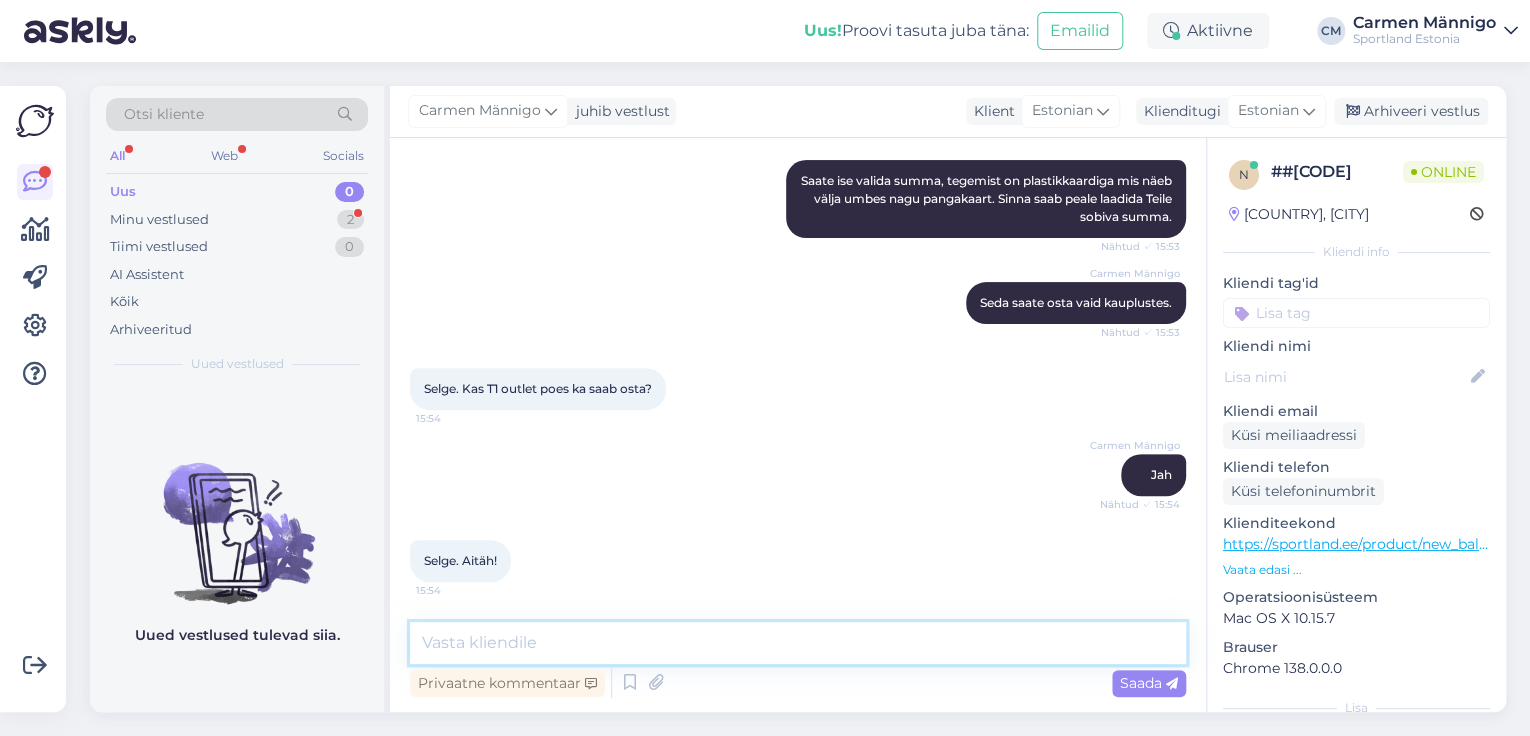 click at bounding box center (798, 643) 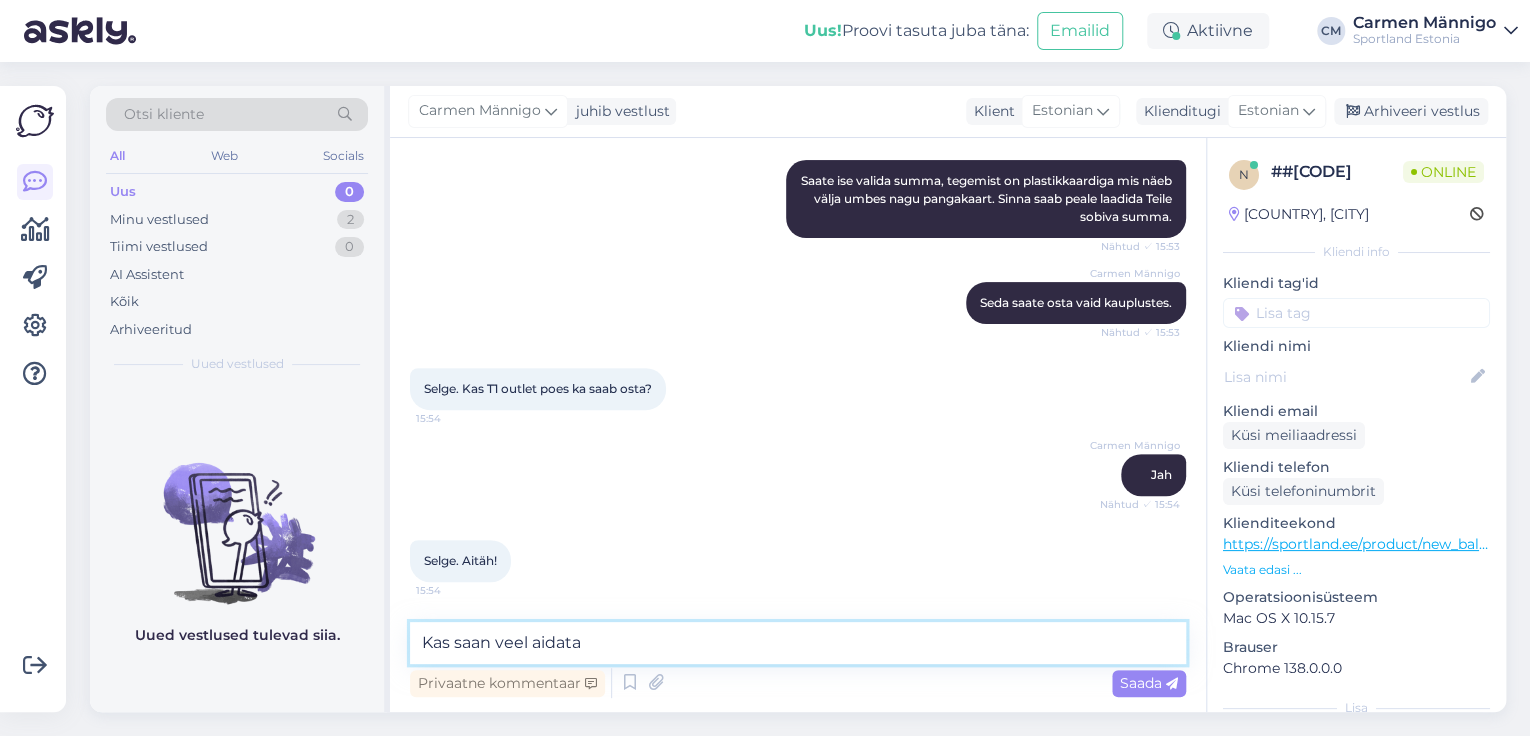 type on "Kas saan veel aidata?" 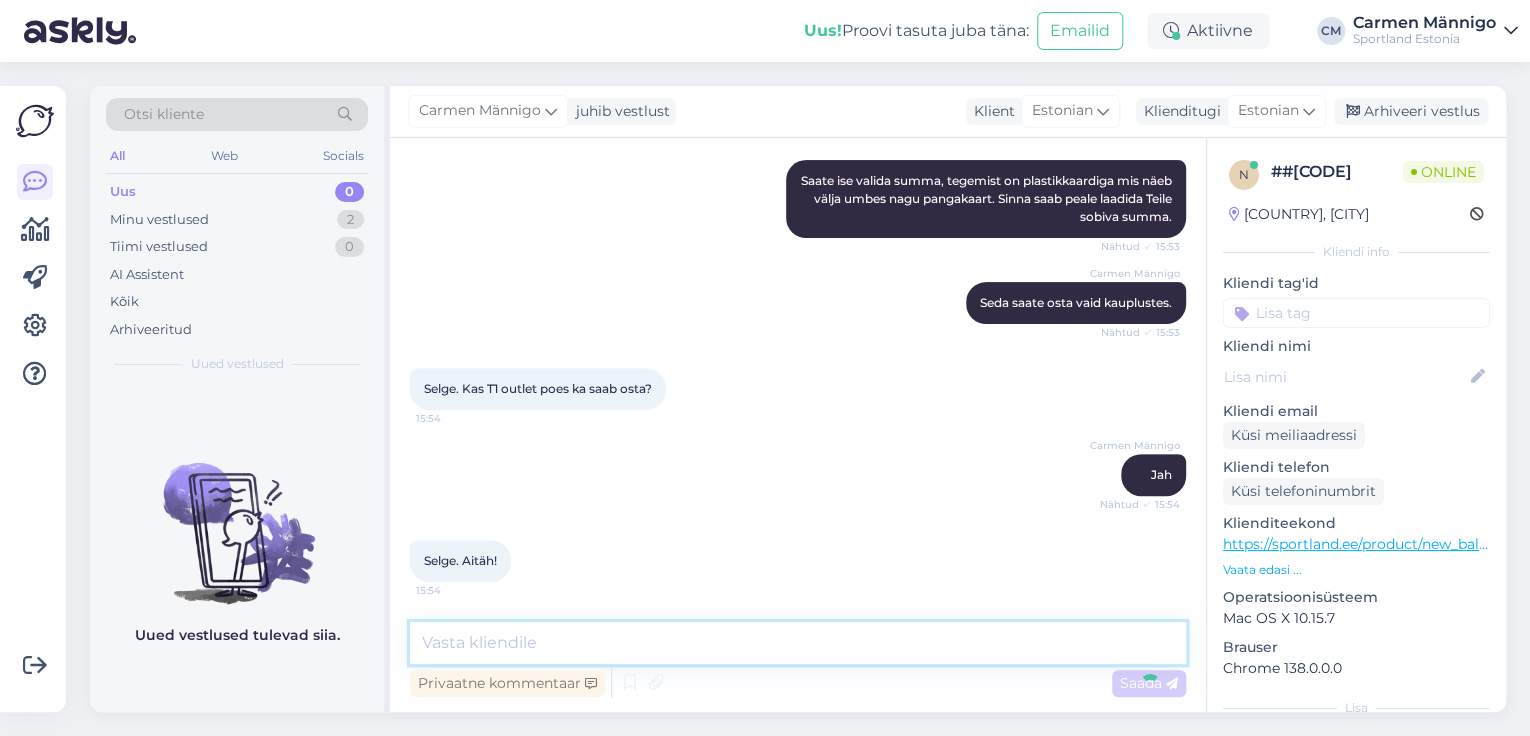 scroll, scrollTop: 361, scrollLeft: 0, axis: vertical 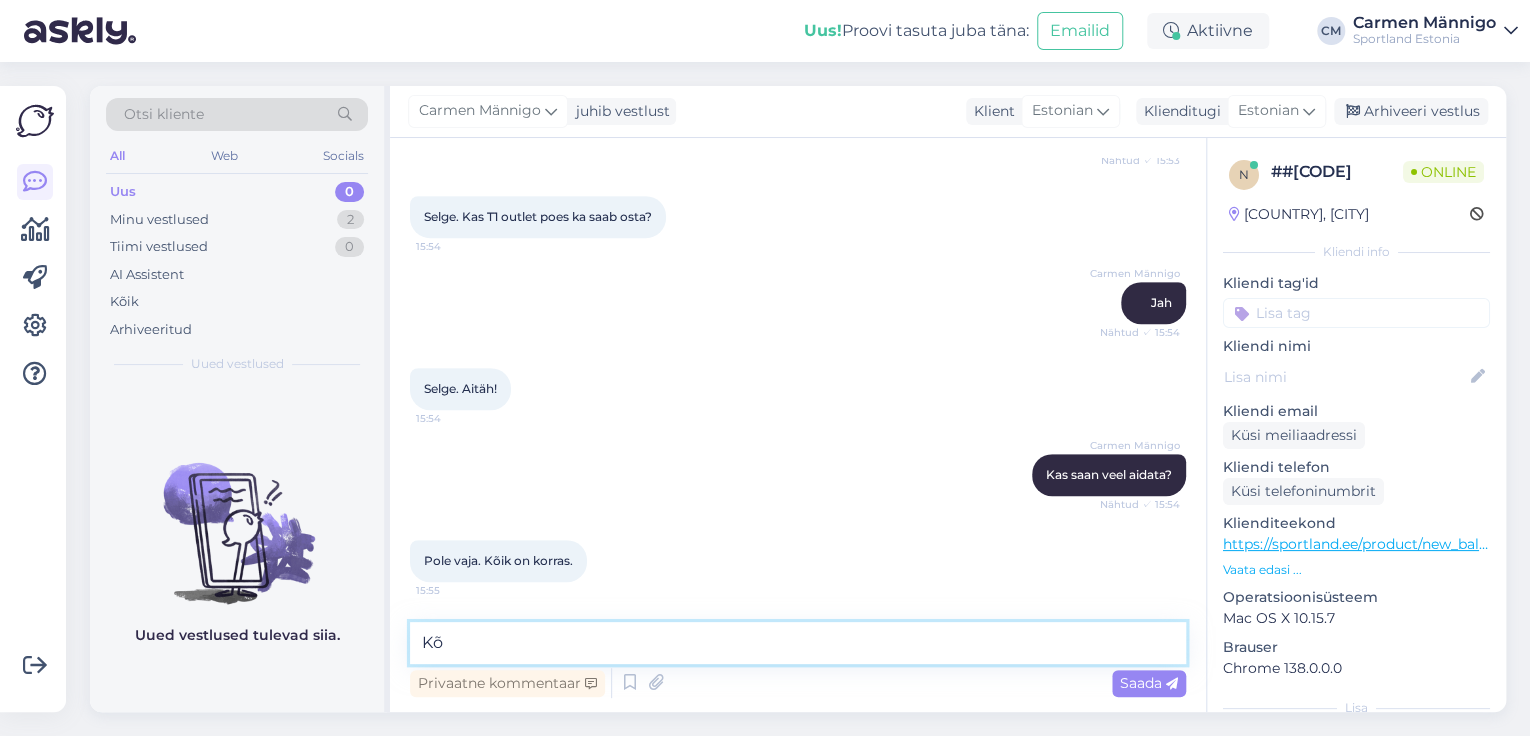 type on "K" 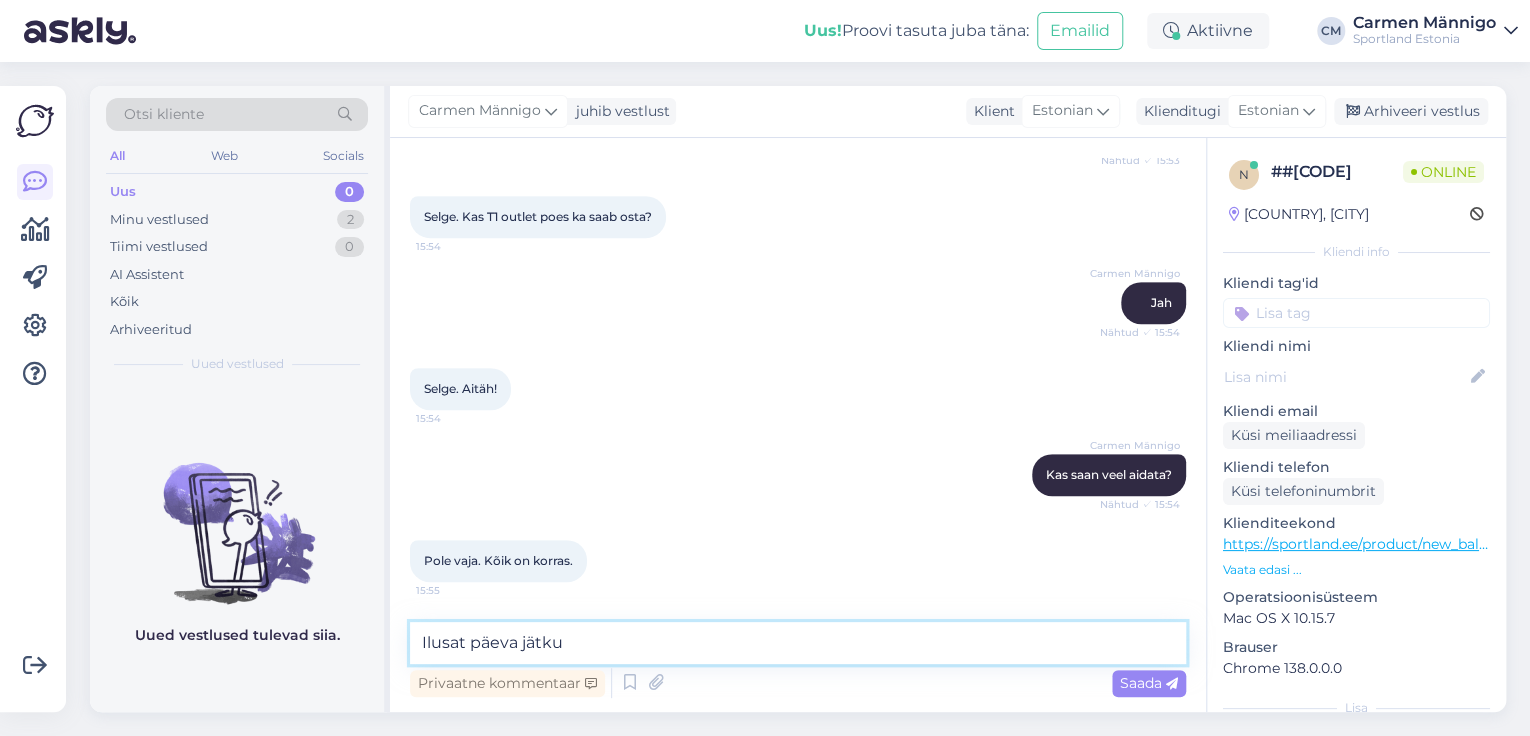 type on "Ilusat päeva jätku!" 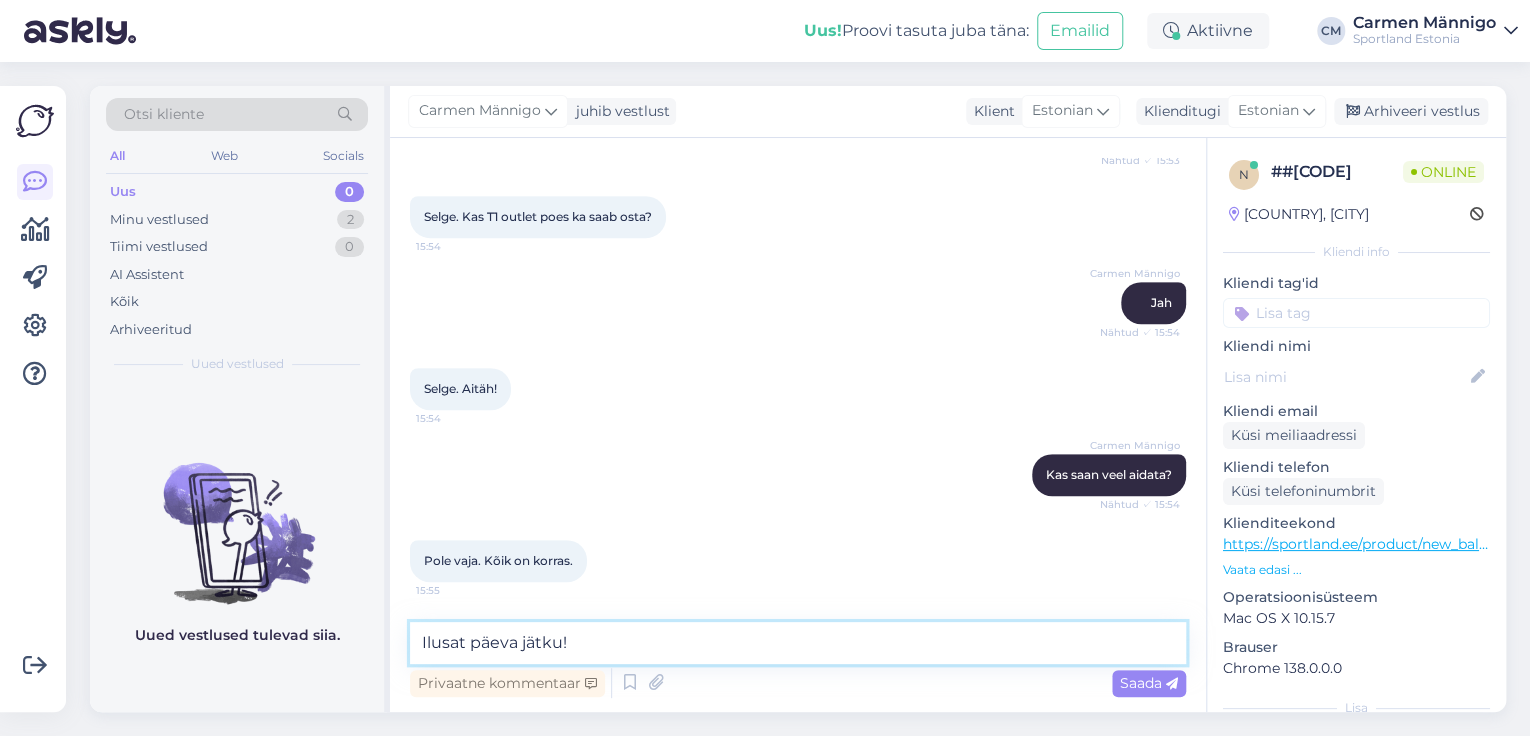 type 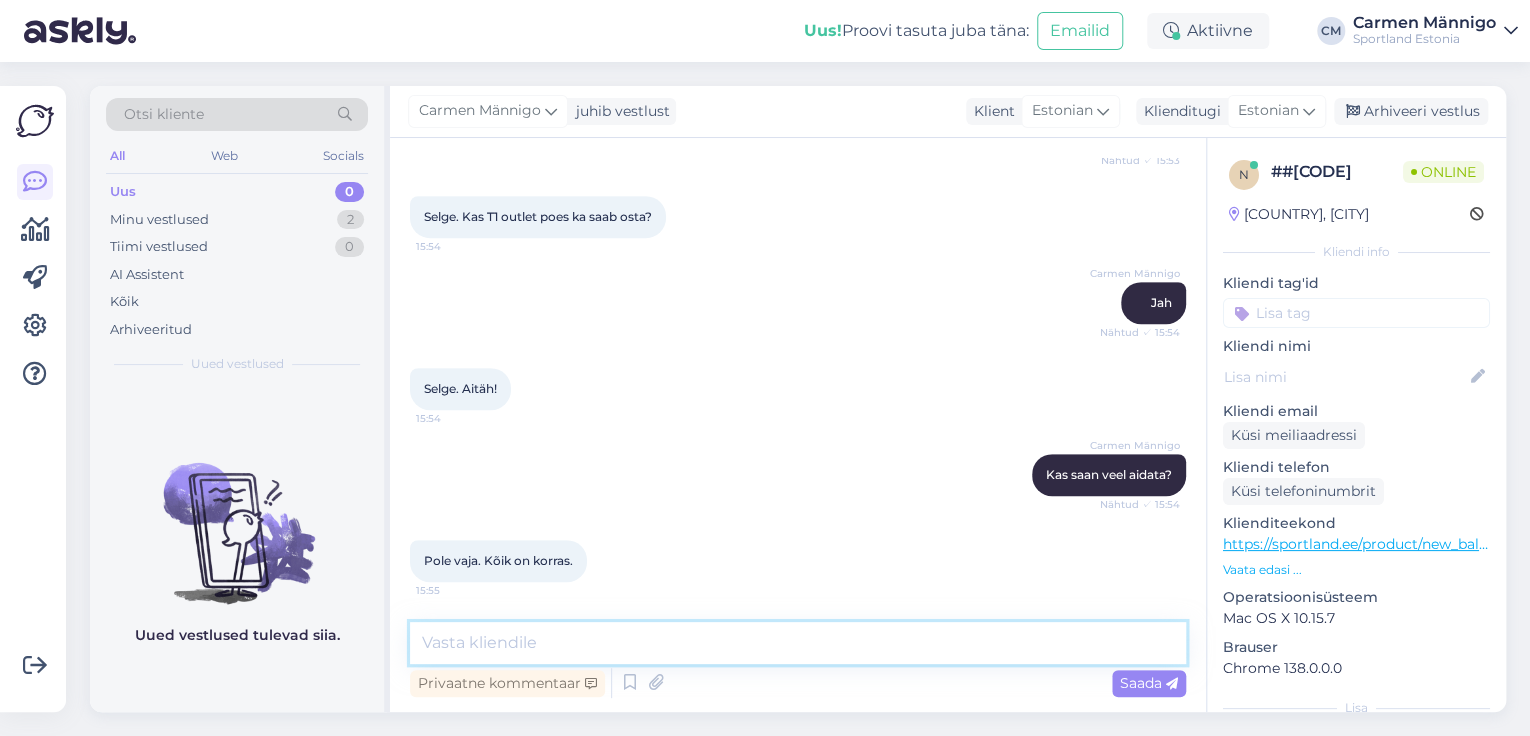 scroll, scrollTop: 533, scrollLeft: 0, axis: vertical 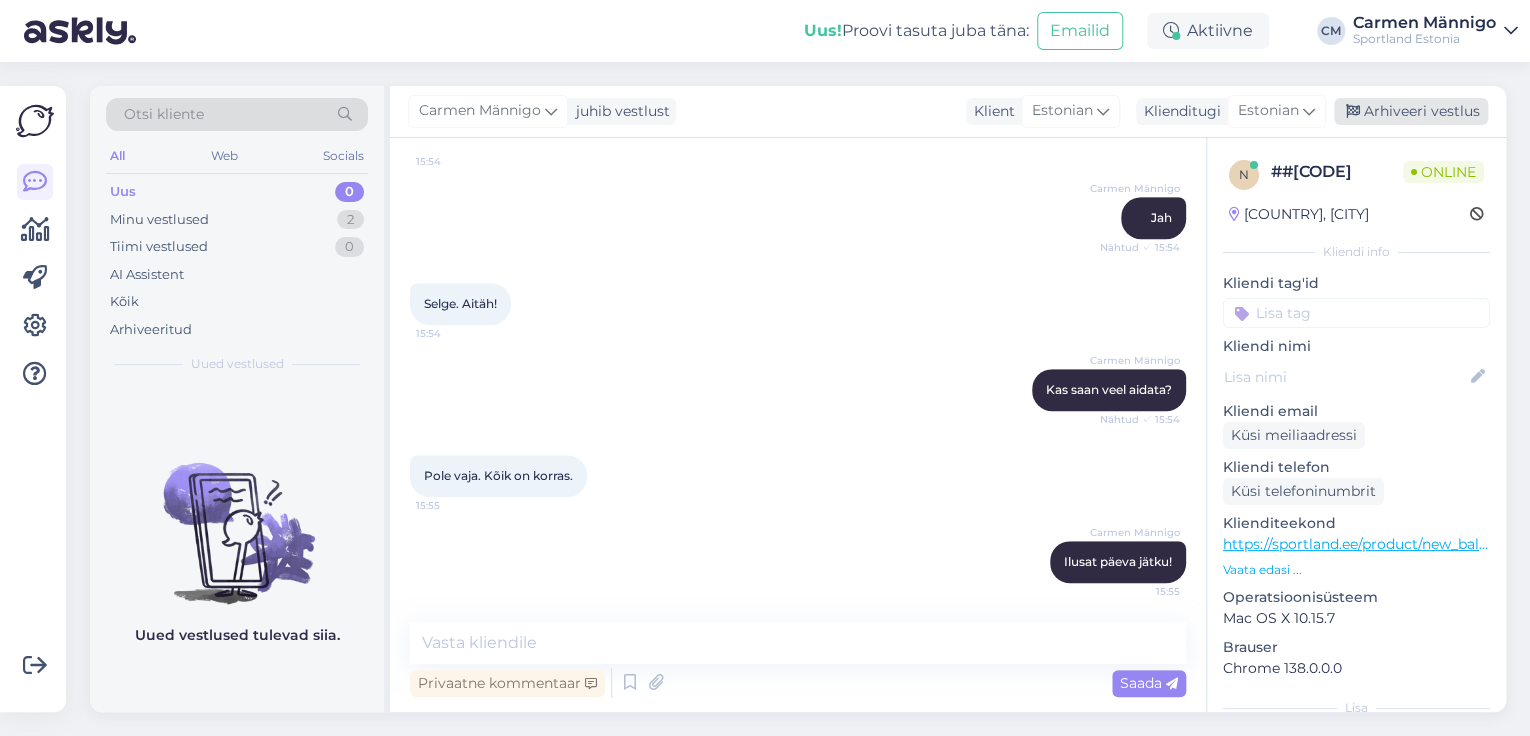 click on "Arhiveeri vestlus" at bounding box center (1411, 111) 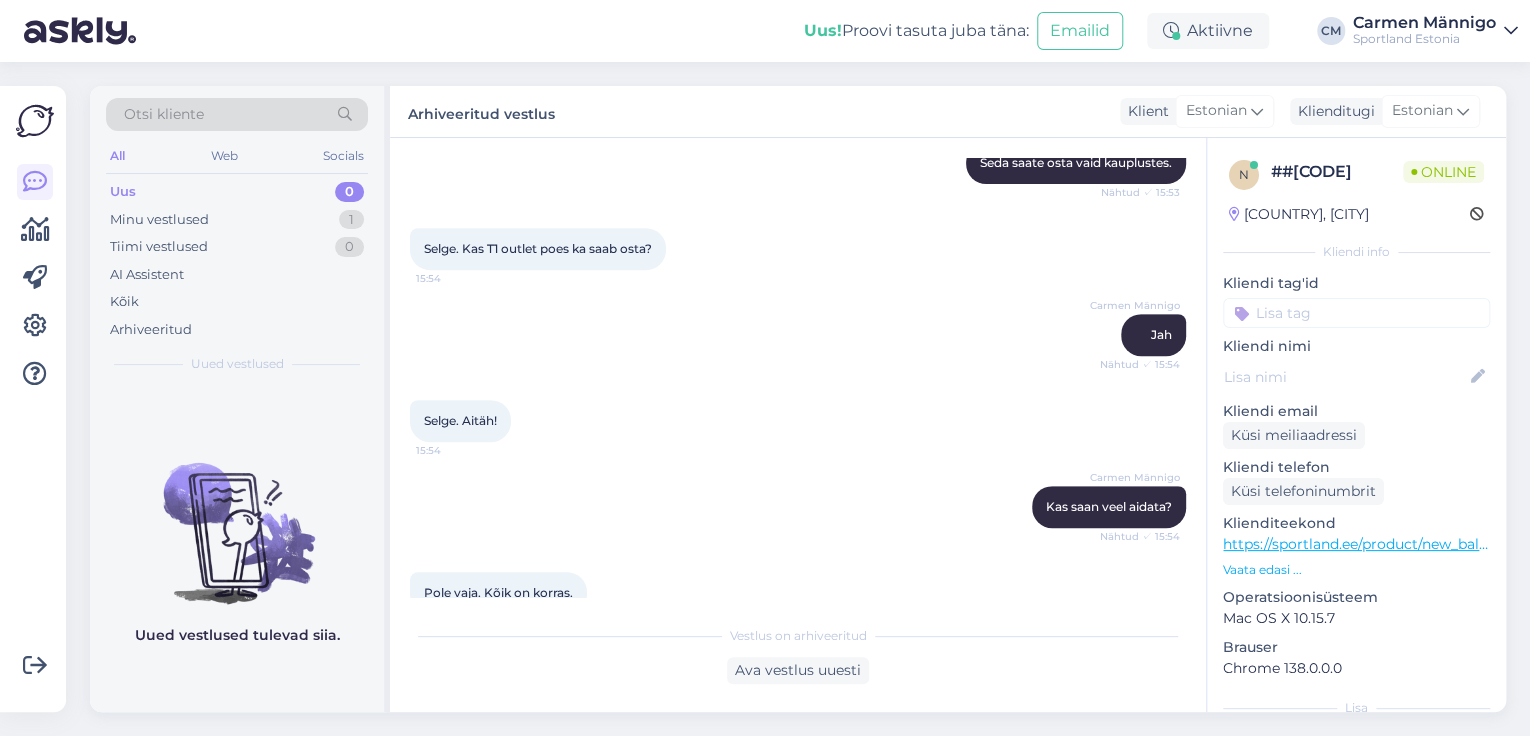 scroll, scrollTop: 453, scrollLeft: 0, axis: vertical 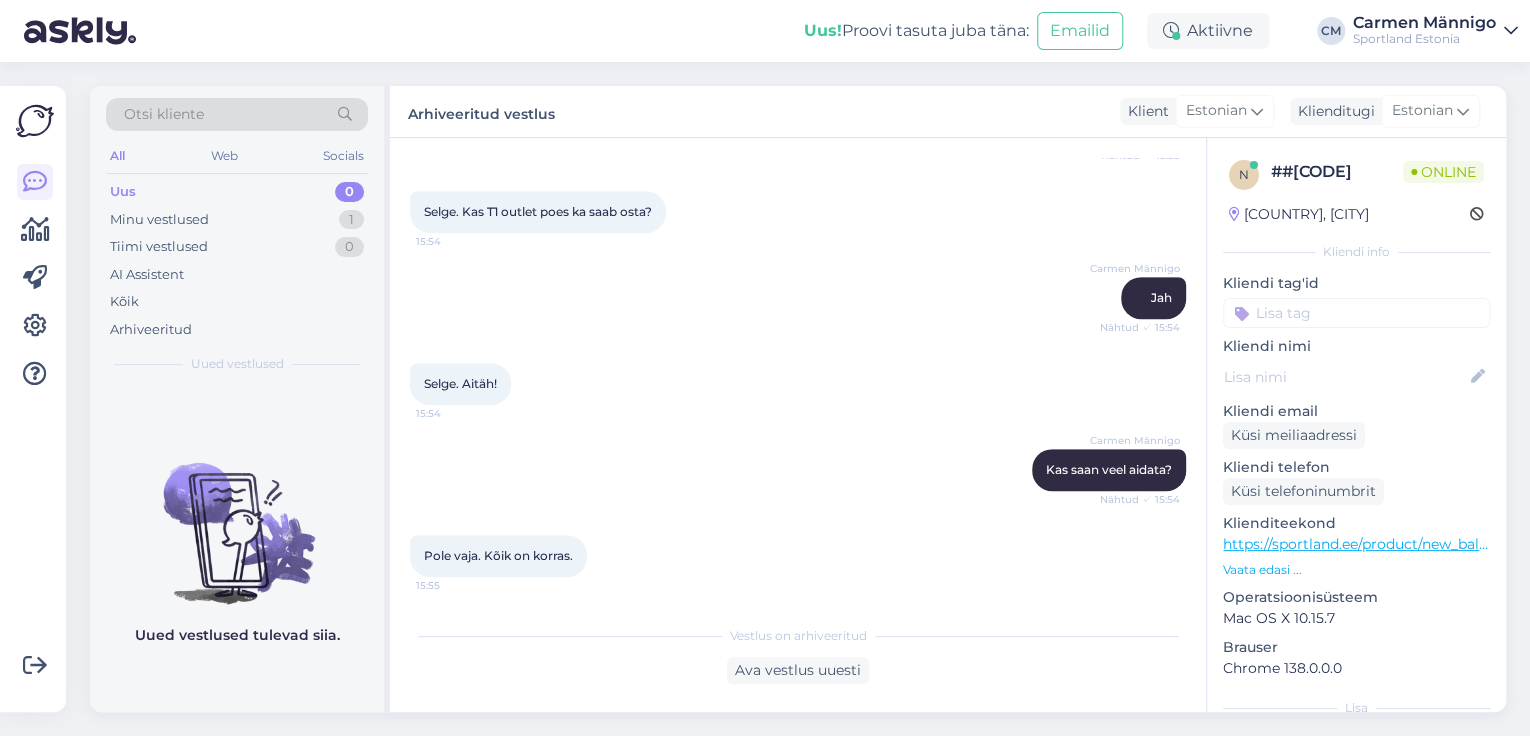 click at bounding box center (1356, 313) 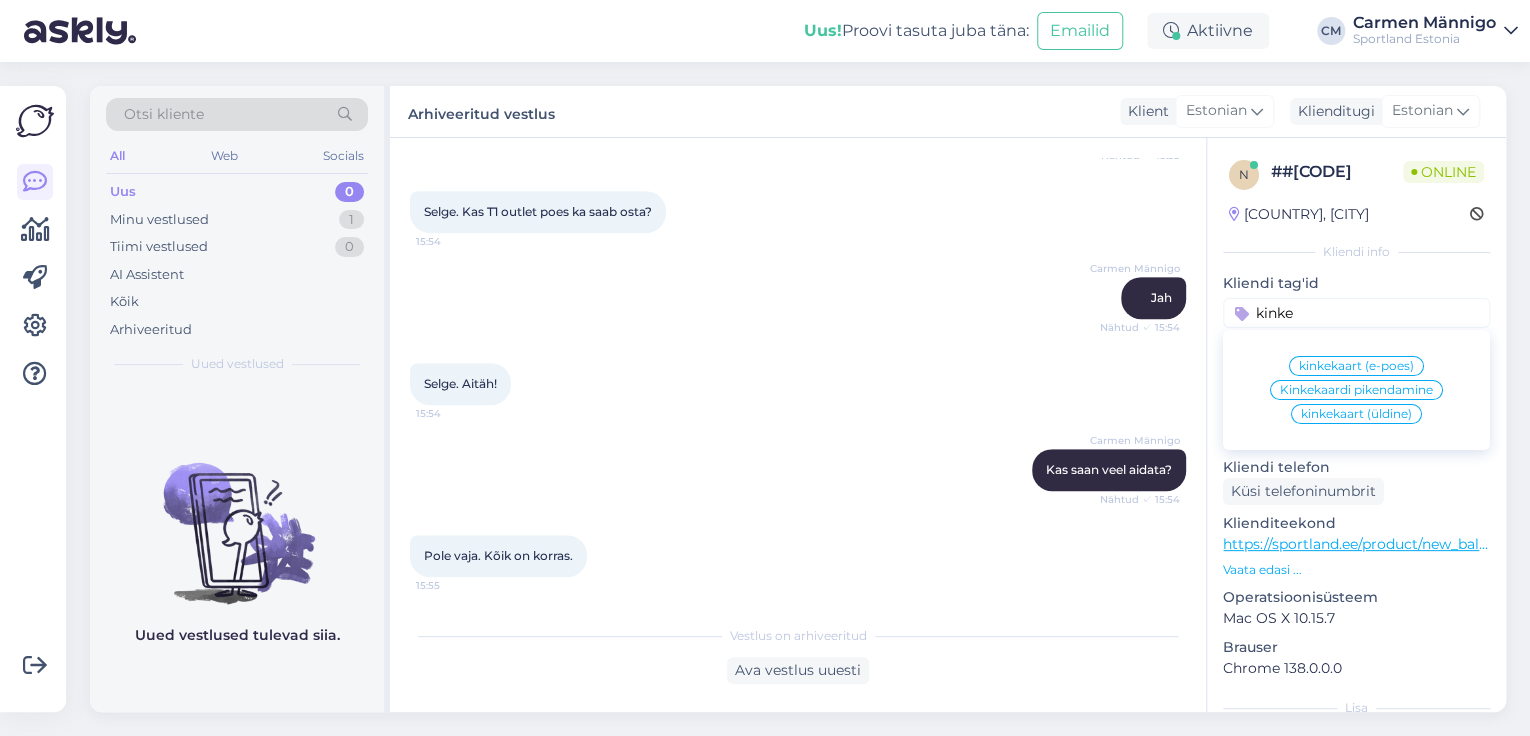 type on "kinke" 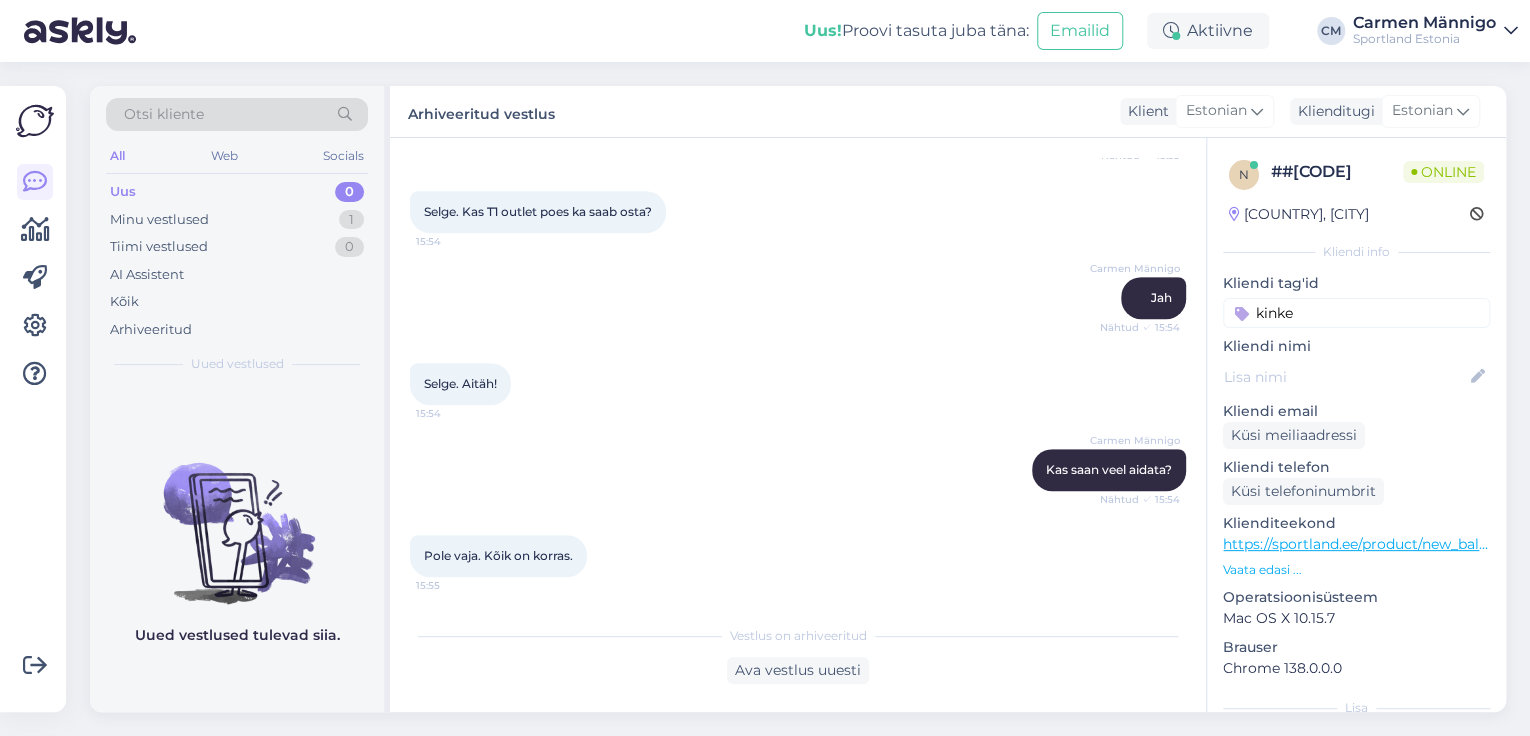 type 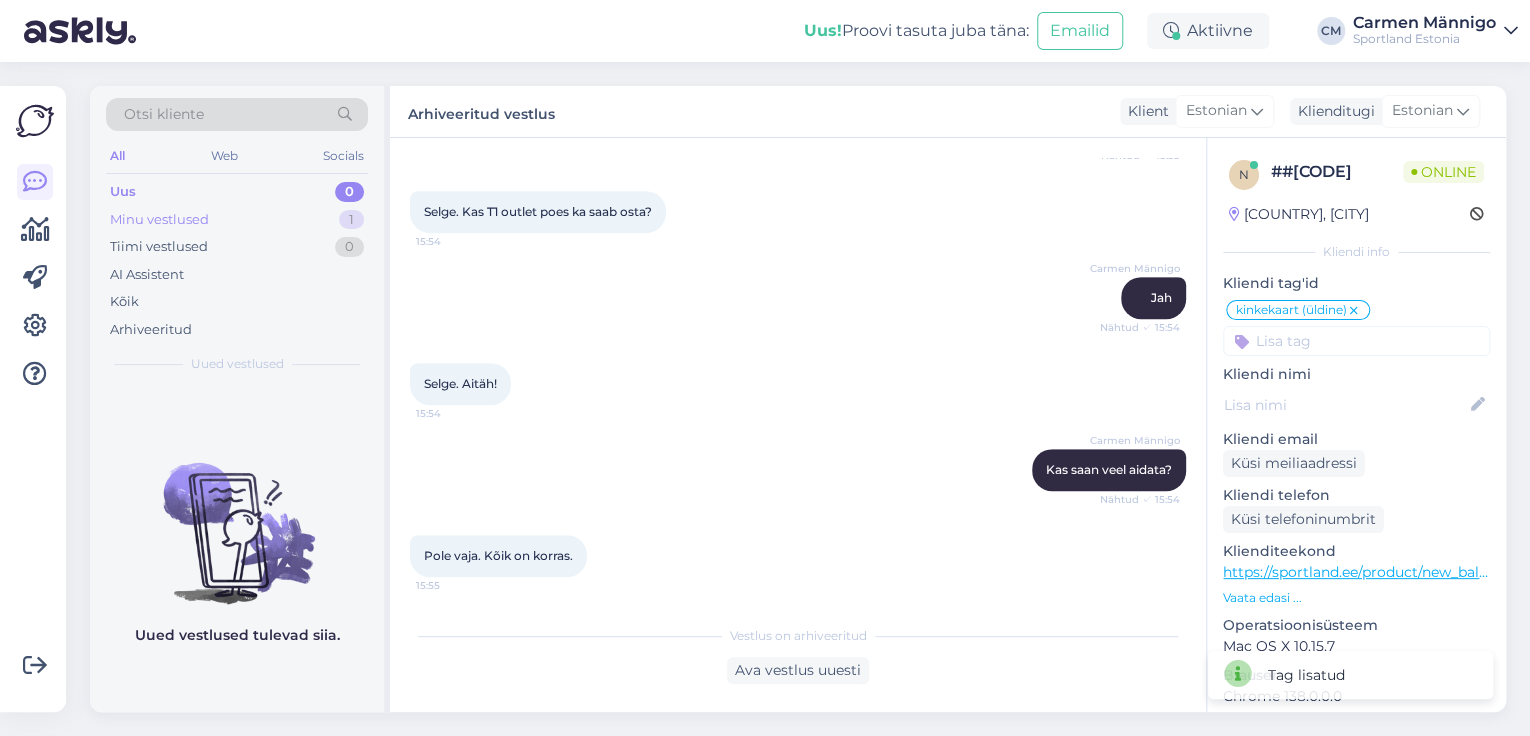 click on "Minu vestlused 1" at bounding box center (237, 220) 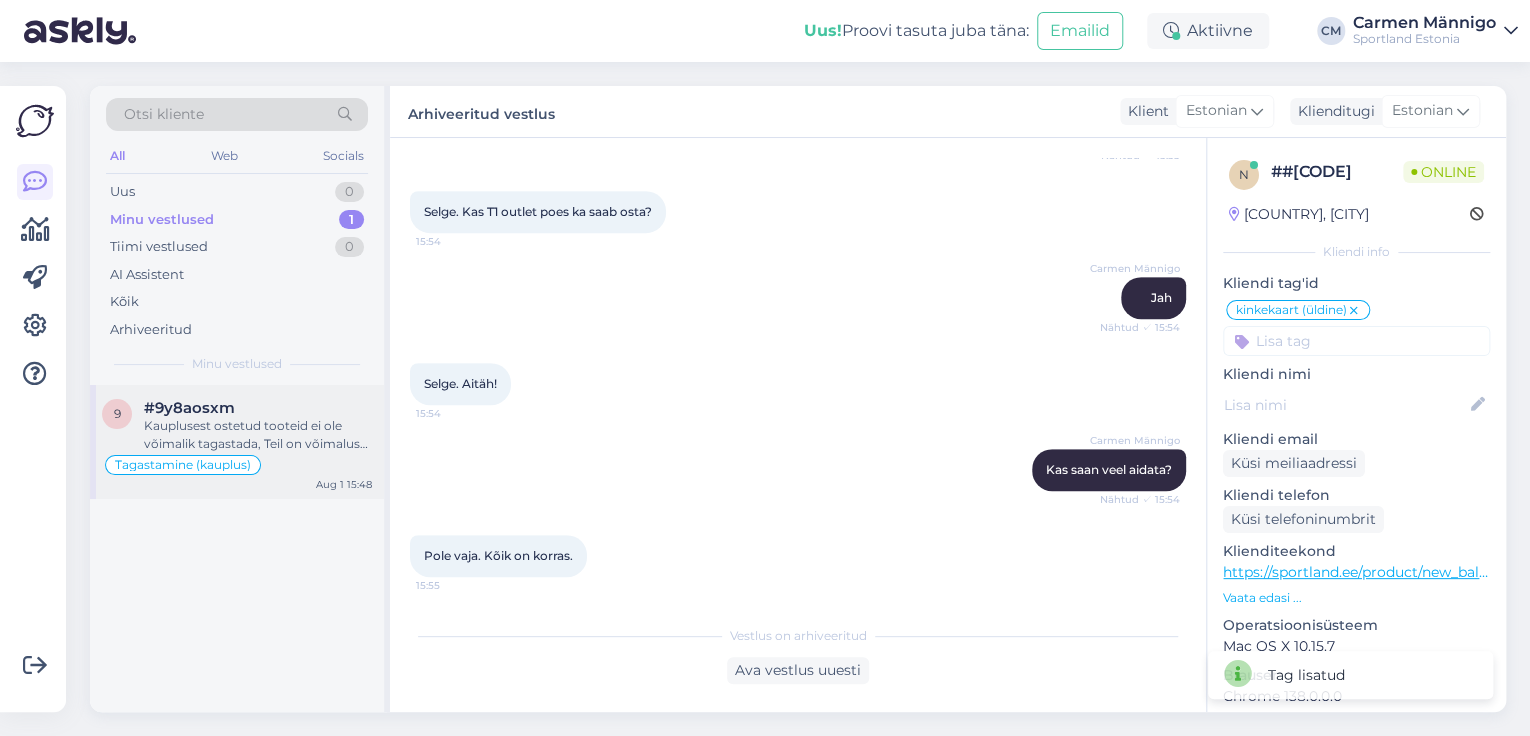 click on "Kauplusest ostetud tooteid ei ole võimalik tagastada, Teil on võimalus toode ümber vahetada teise toote või suuruse vastu ostutšeki alusel 14 päeva jooksul." at bounding box center [258, 435] 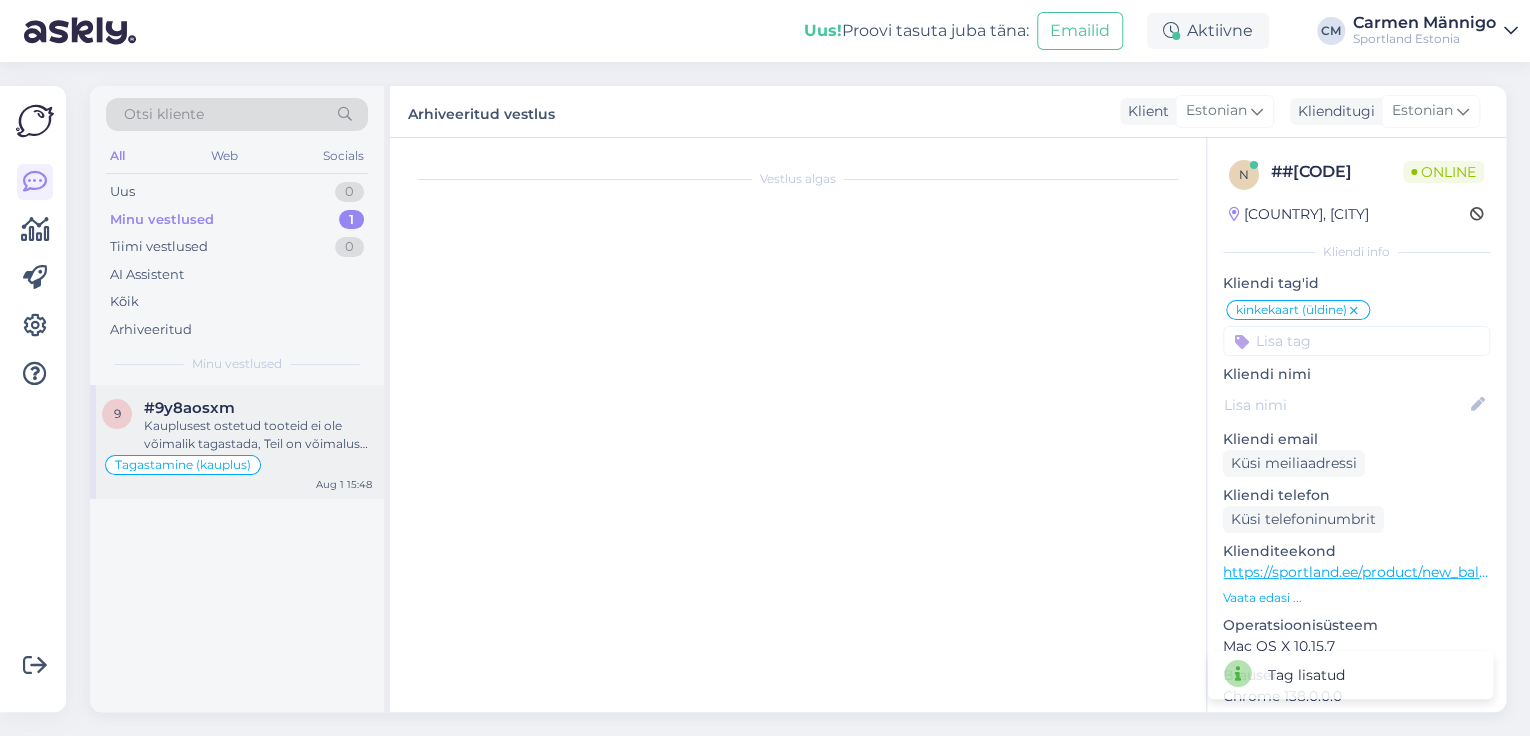 scroll, scrollTop: 511, scrollLeft: 0, axis: vertical 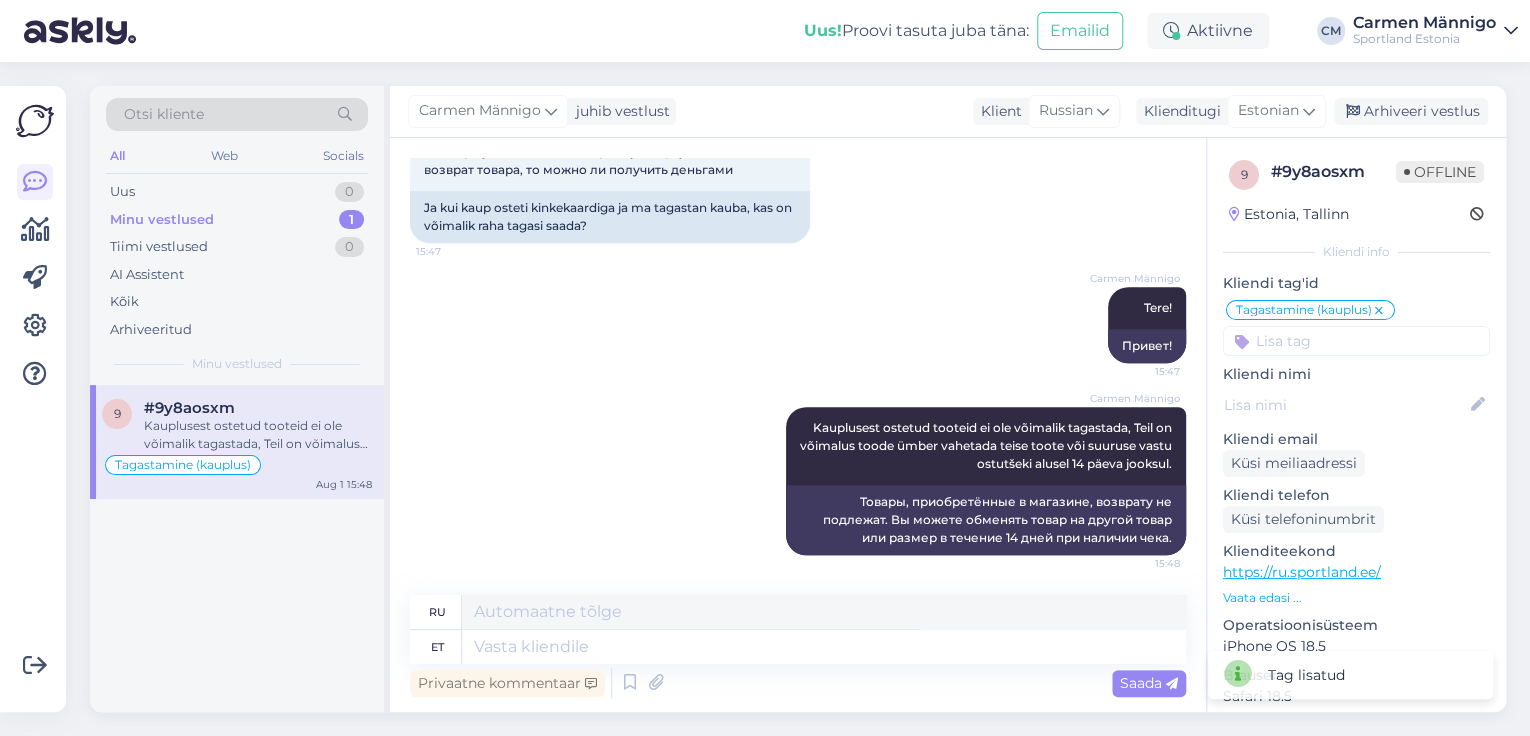 click on "9 #9y8aosxm Offline     Estonia, Tallinn Kliendi info Kliendi tag'id  Tagastamine (kauplus) Tellimuse probleemid chat ilma sõnumita Toote soovitus Kaupade liigutamine Arvemüük Kaupluste lahtiolekuajad Petuskeemid Tel. nr muutmine Lattu lisandumine (toode) Toote üldinfo Tagastamine (kauplus) Tagastamine (e-pood) Sportland ID konto Hooldus kinkekaart (e-poes) Kinkekaardi pikendamine Defektiga toode E-maili muutmine Kaebus kaupluse kohta Probleem tellimuse esitamisega Tagasiside ( tehniline) Järelmaksu küsimused E-poe tehniline info Üritused Toodete broneerimine kaupluses Tagasiside (kauplus) Tagasiside (teenindus) Tööle kandideerimine Sponsorlus Spam Toodete suurustele vastavus (suurustetabelid)Võidu lunastamine  Lubatud tarne 1-4 tööpäeva ületatud Topelt tehing kassas Hilinenud ekspertiisi vastus Kaupluse praak E-poe praak Kohaletoimetamise aadressi muumine Arve taotlemine GoSport kahjustunud pakendiga toode Toodete vahetamine (kauplus) Toodete vahetamine (e-pood) Soodustused Korduskviitungid" at bounding box center (1356, 566) 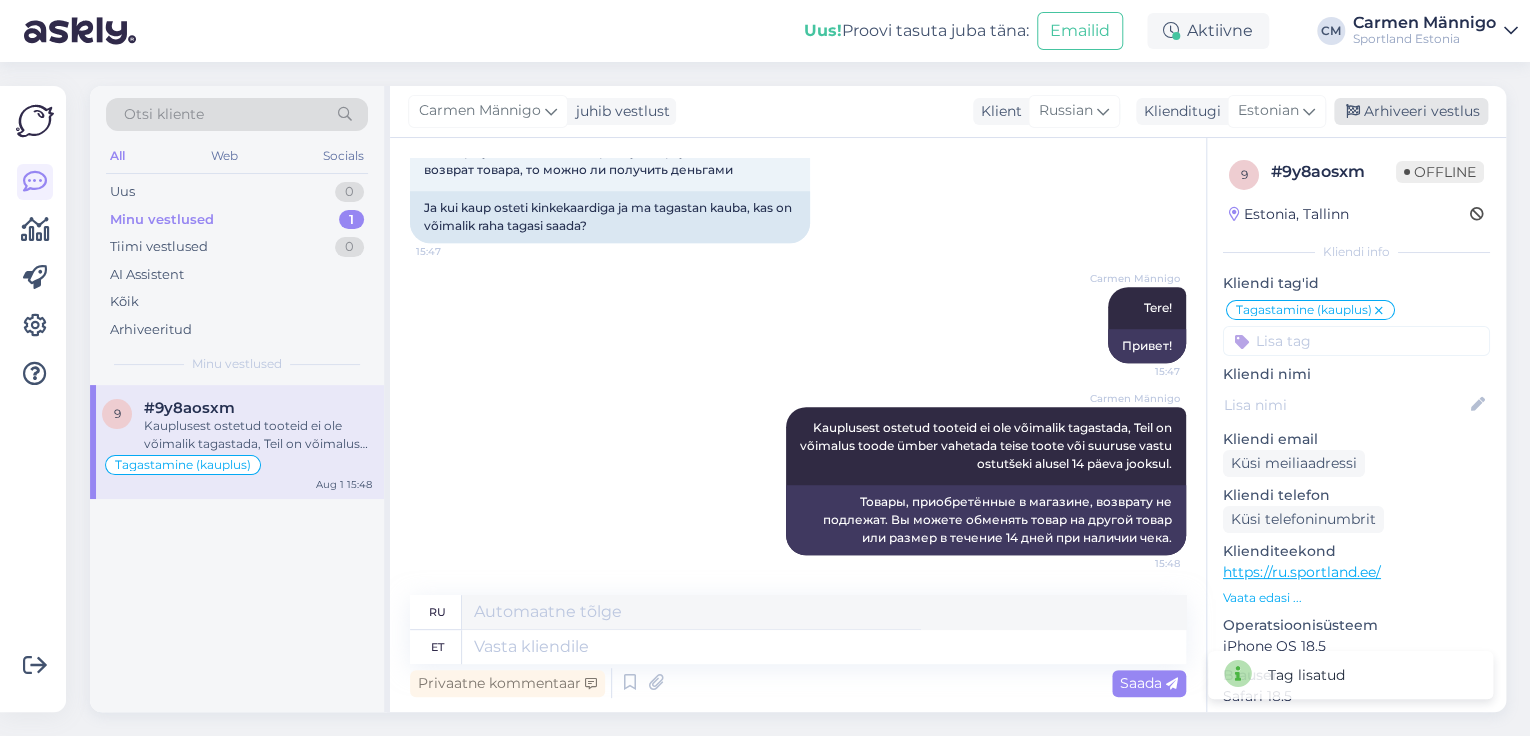 click on "Arhiveeri vestlus" at bounding box center (1411, 111) 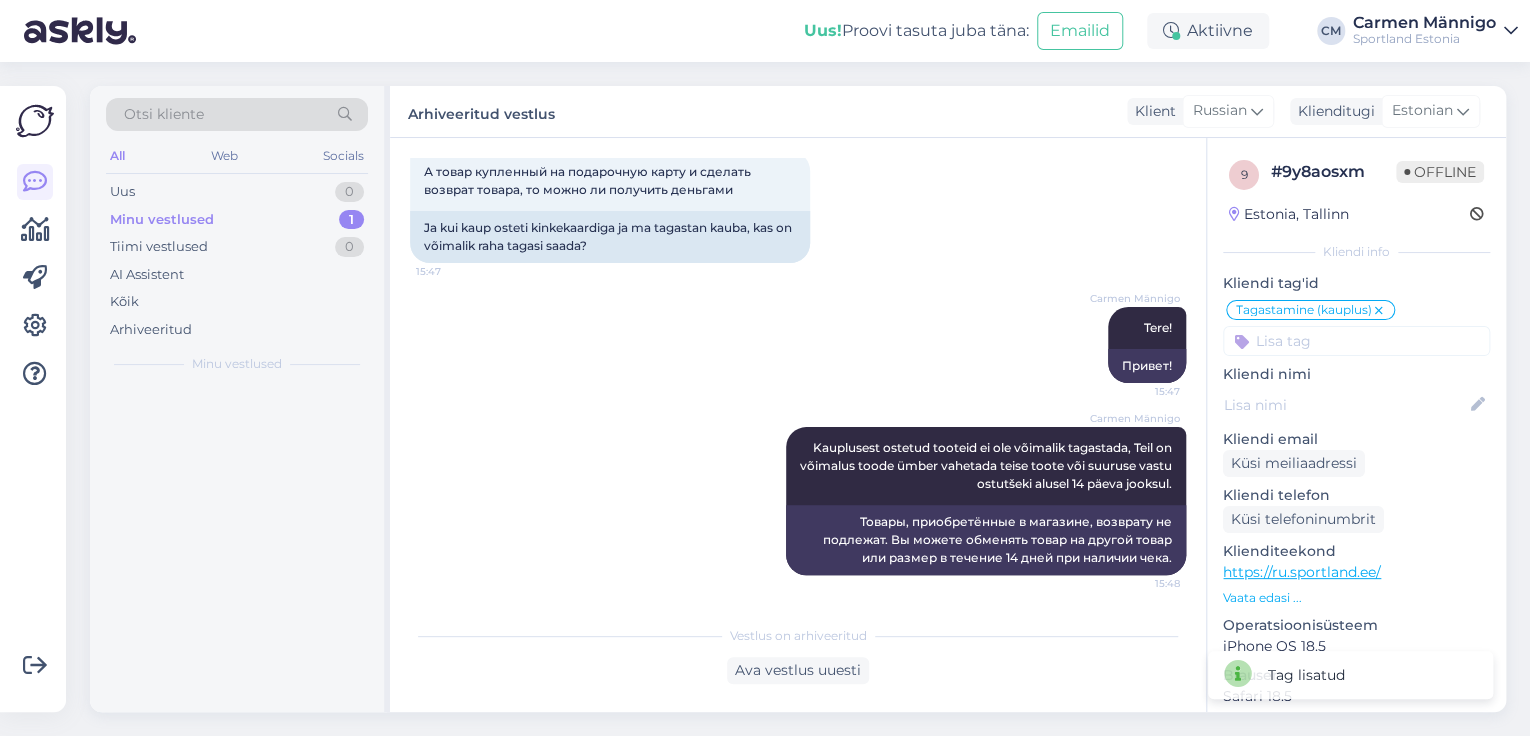scroll, scrollTop: 491, scrollLeft: 0, axis: vertical 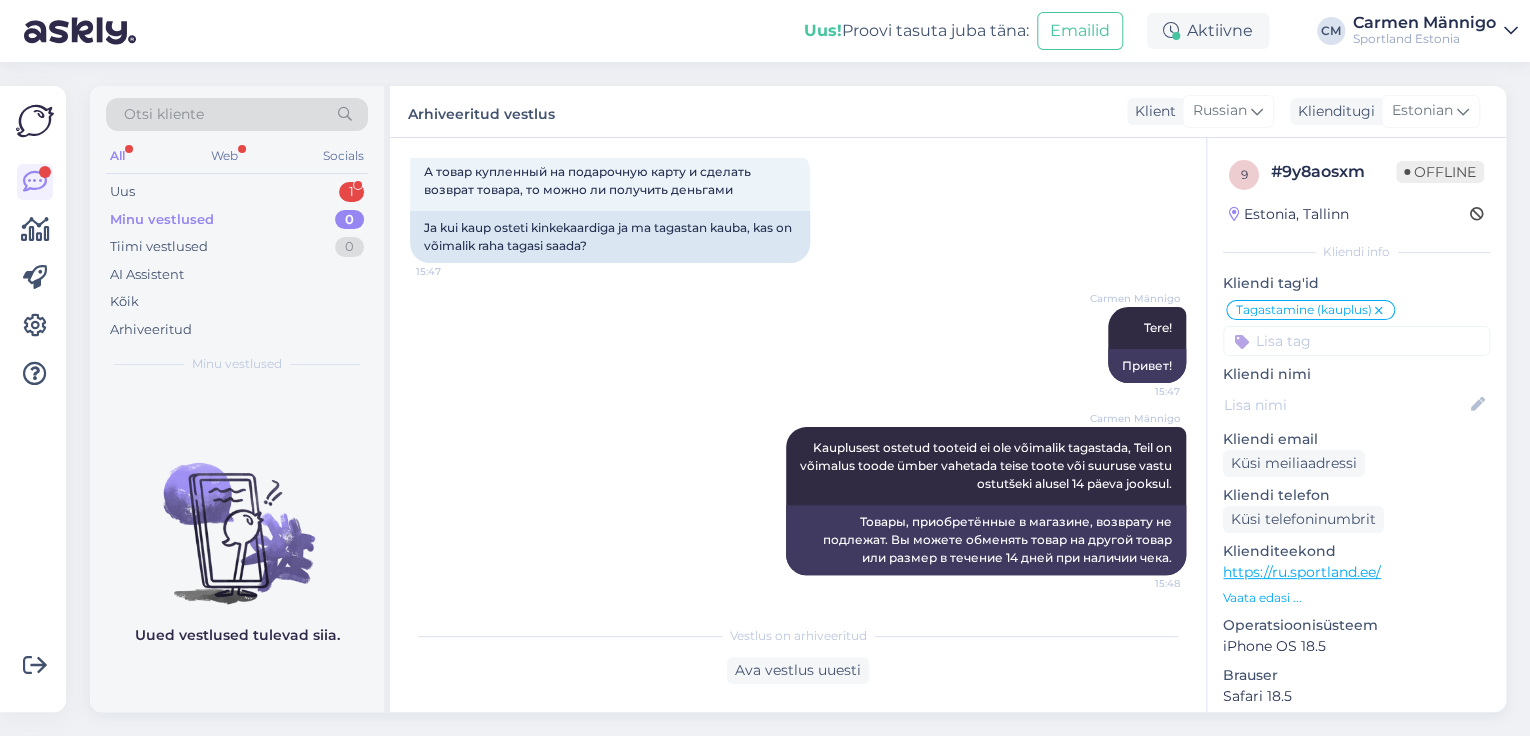 click on "All Web Socials" at bounding box center [237, 158] 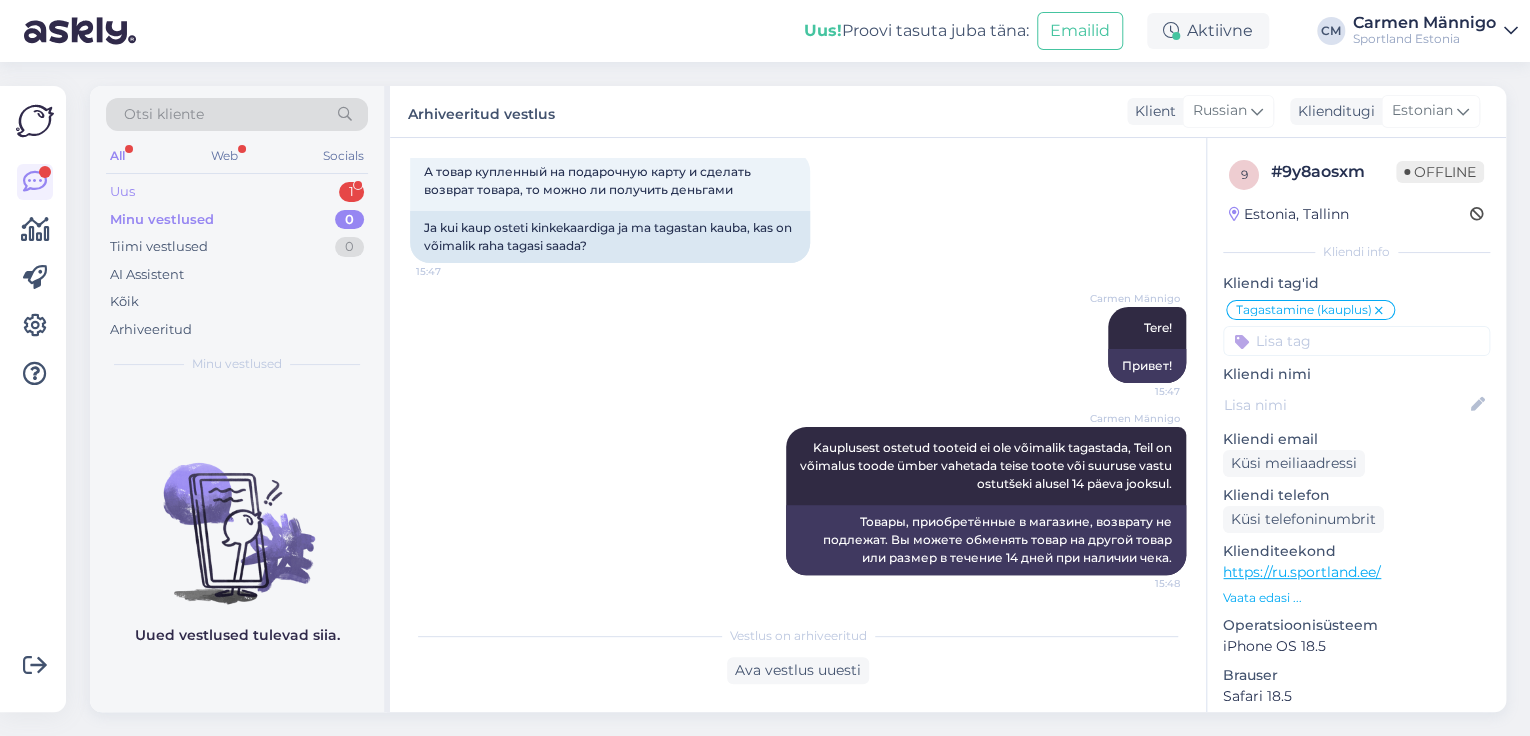click on "Uus 1" at bounding box center [237, 192] 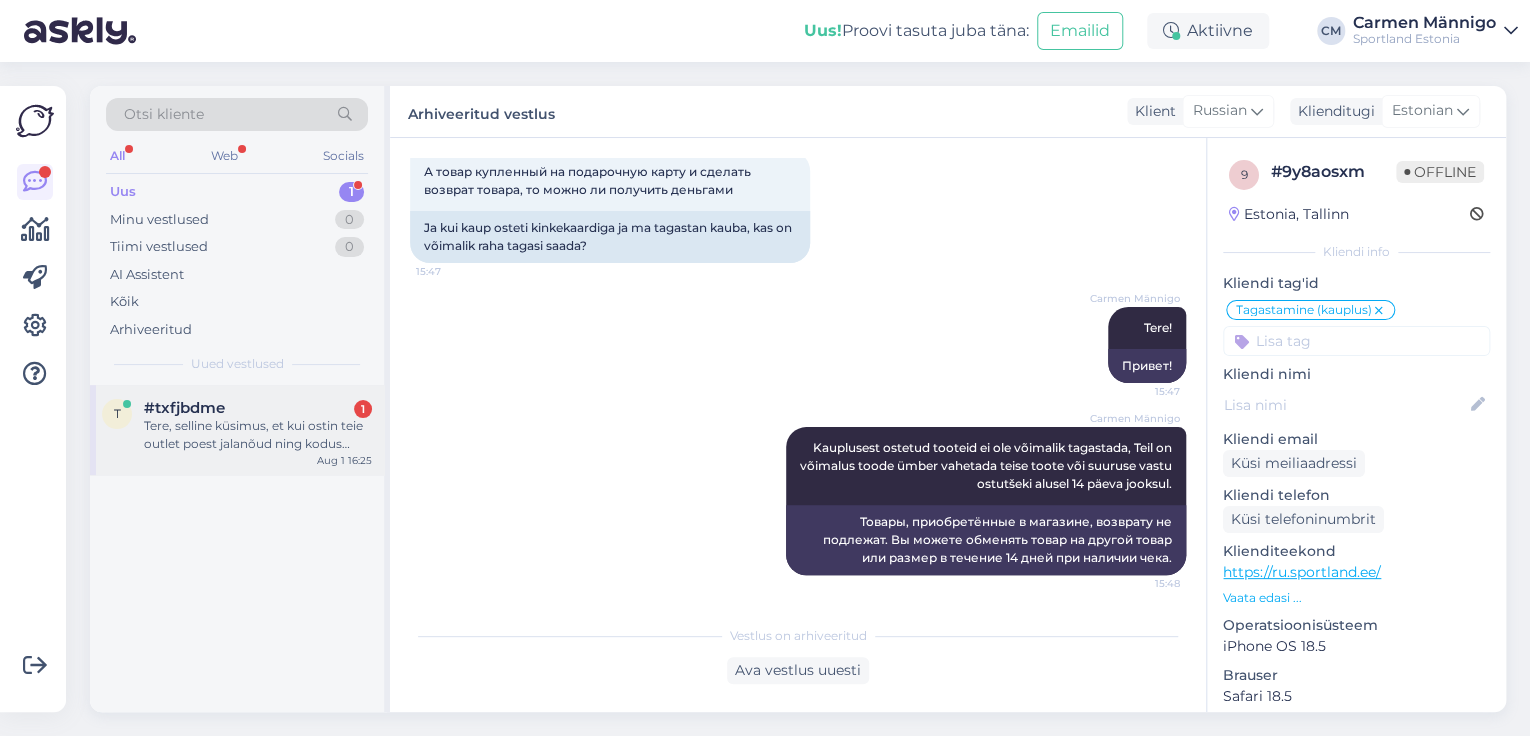 click on "Tere, selline küsimus, et kui ostin teie outlet poest jalanõud ning kodus proovides olid ikka suts väiksed siis kas neid on võimalik ümbervahetada ainult sellest ostetud poest või on võimalik neid ümber vahetada ka mõnes teises teie poes?" at bounding box center (258, 435) 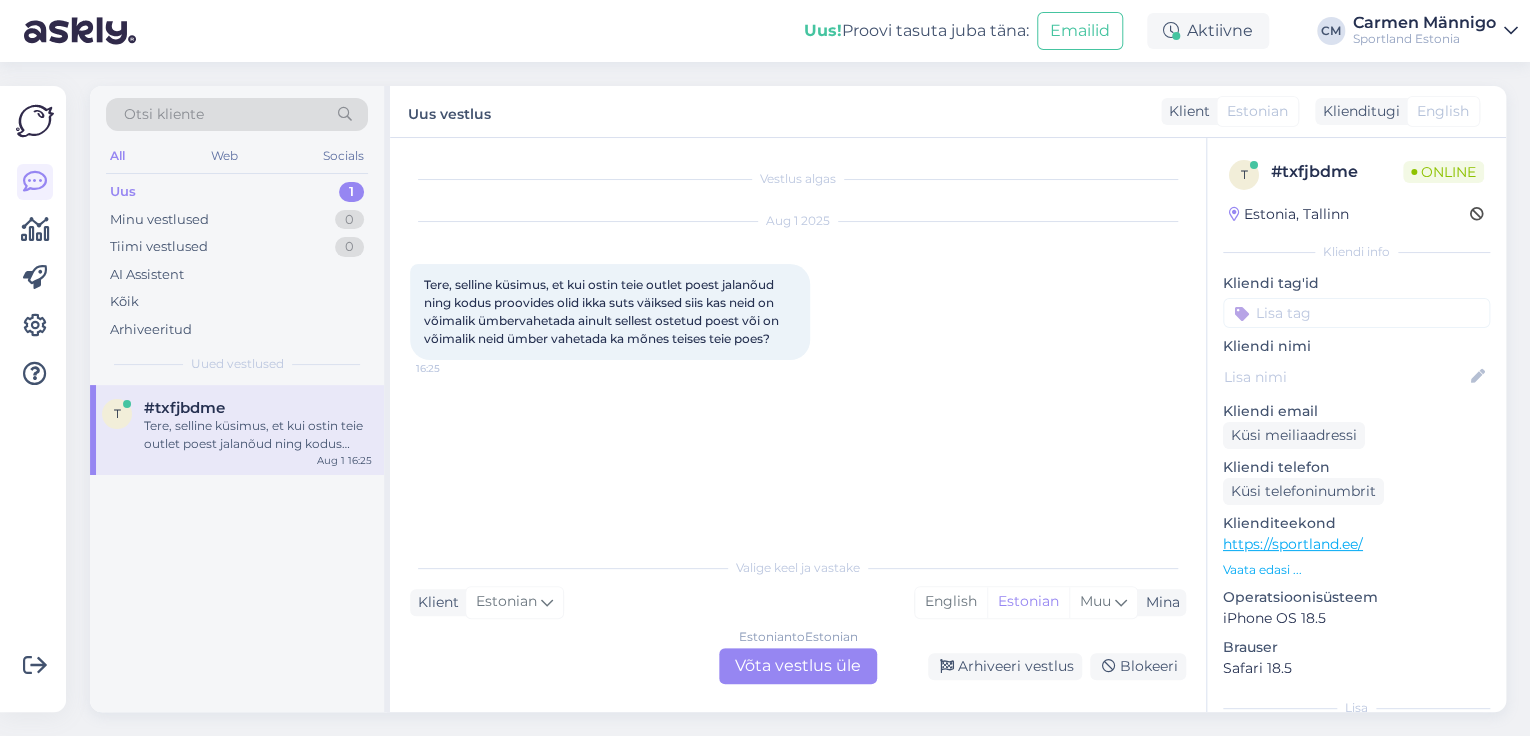 scroll, scrollTop: 0, scrollLeft: 0, axis: both 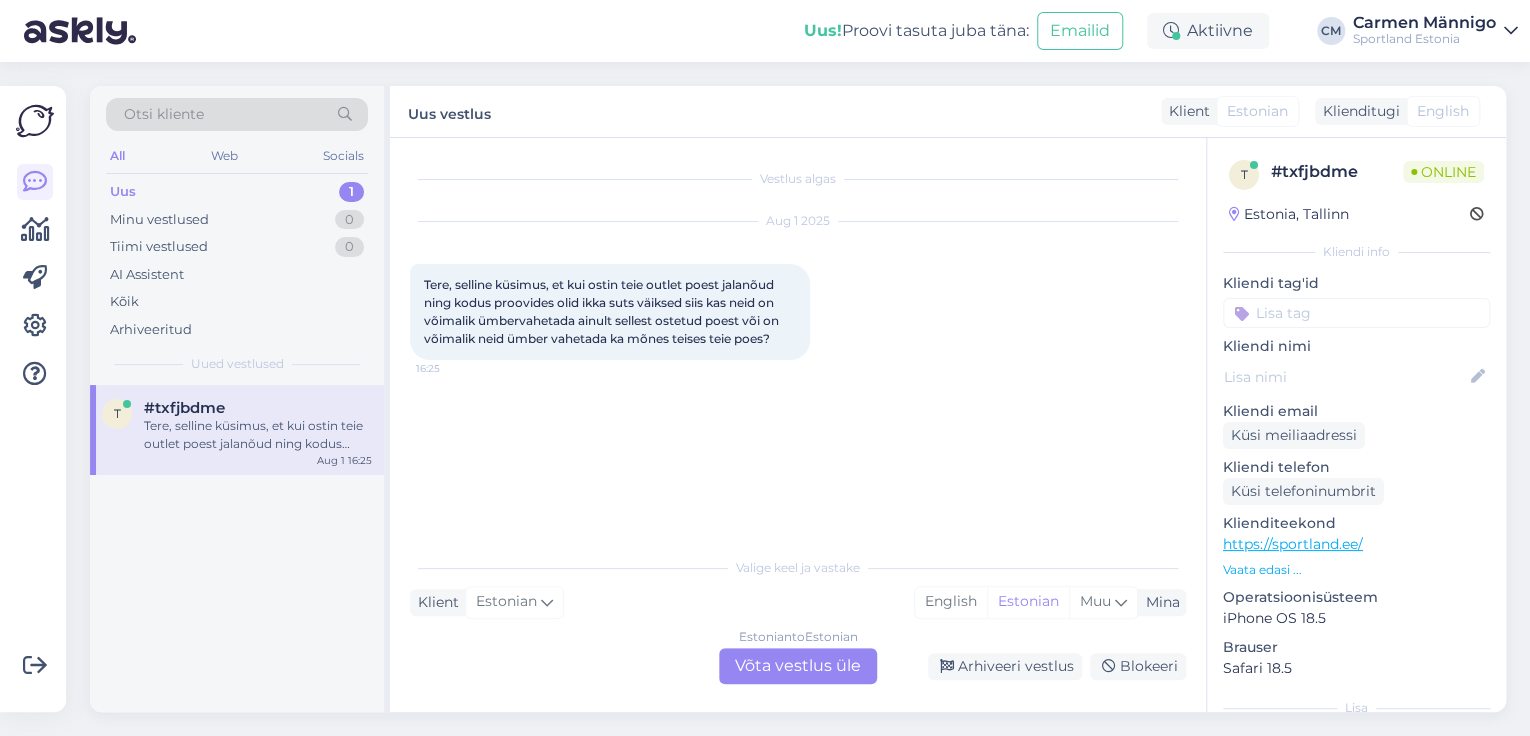 click on "Estonian  to  Estonian Võta vestlus üle" at bounding box center (798, 666) 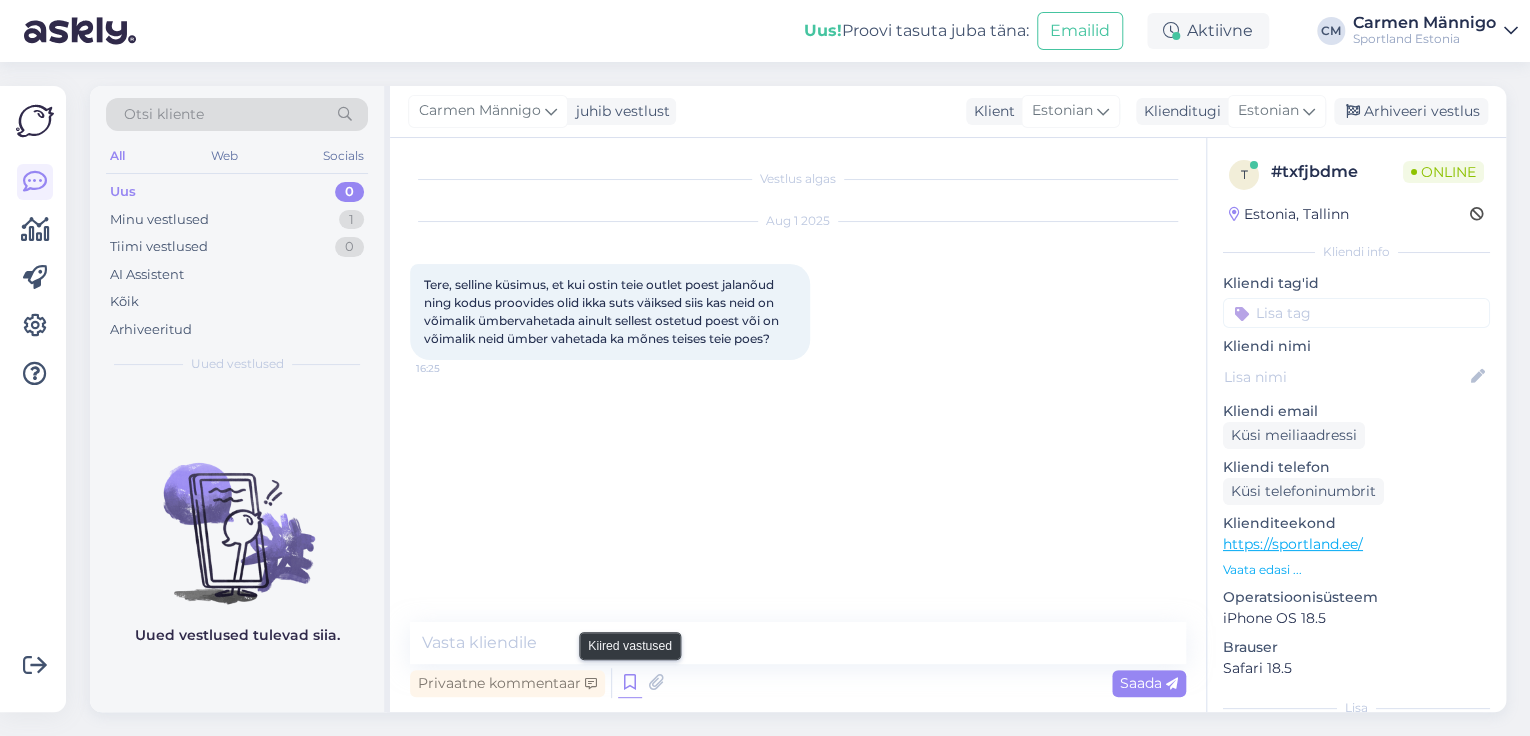 click at bounding box center [630, 683] 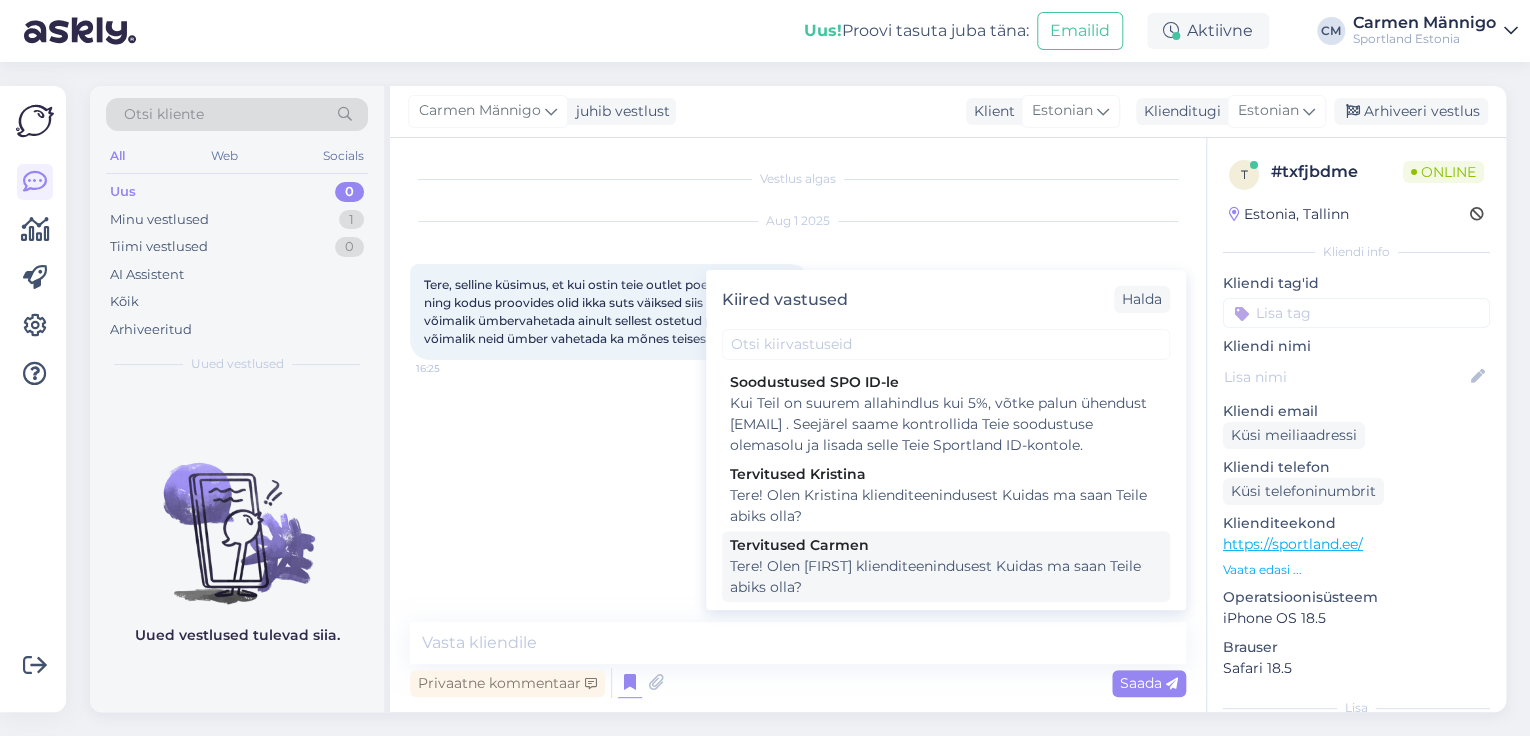 click on "Tere! Olen [FIRST] klienditeenindusest
Kuidas ma saan Teile abiks olla?" at bounding box center [946, 577] 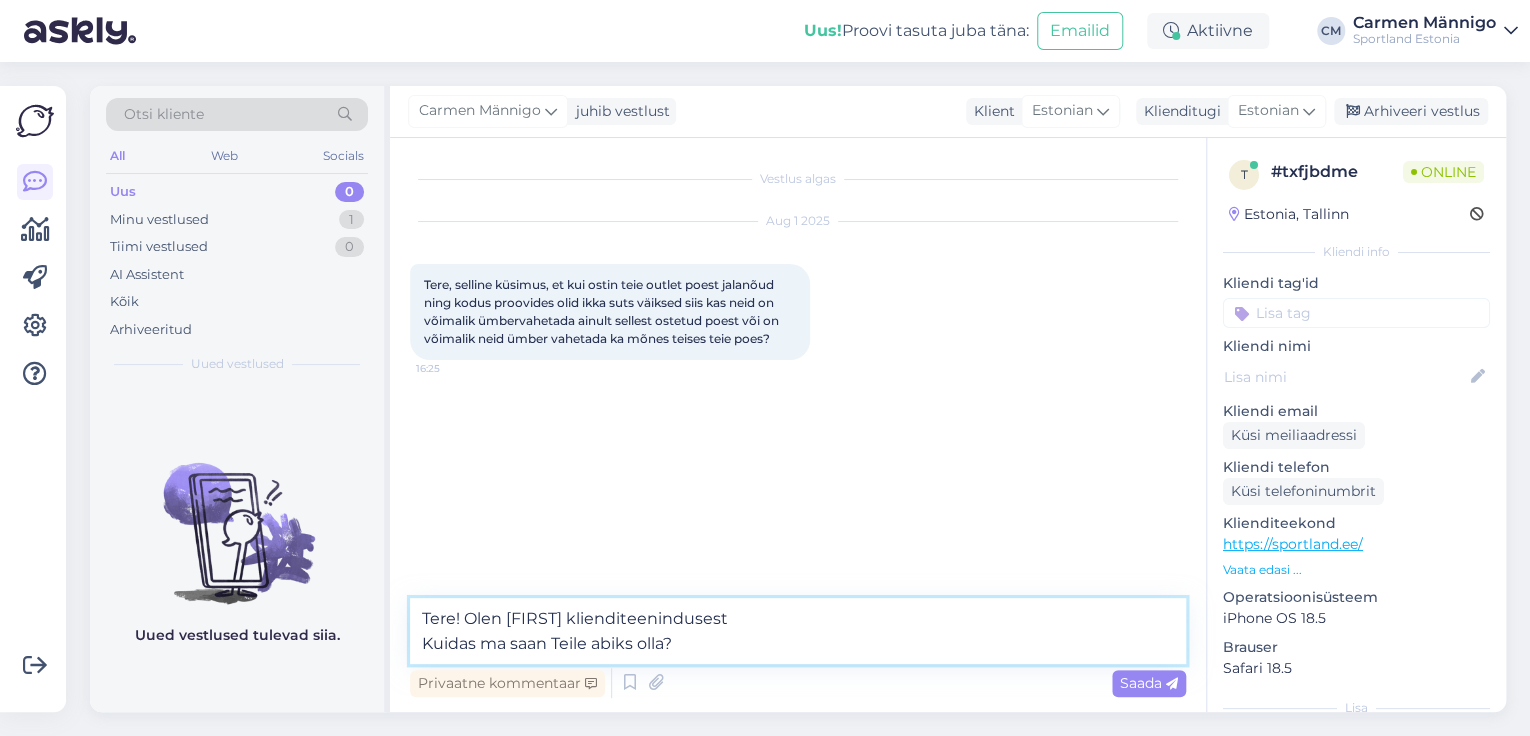 drag, startPoint x: 768, startPoint y: 655, endPoint x: 332, endPoint y: 652, distance: 436.0103 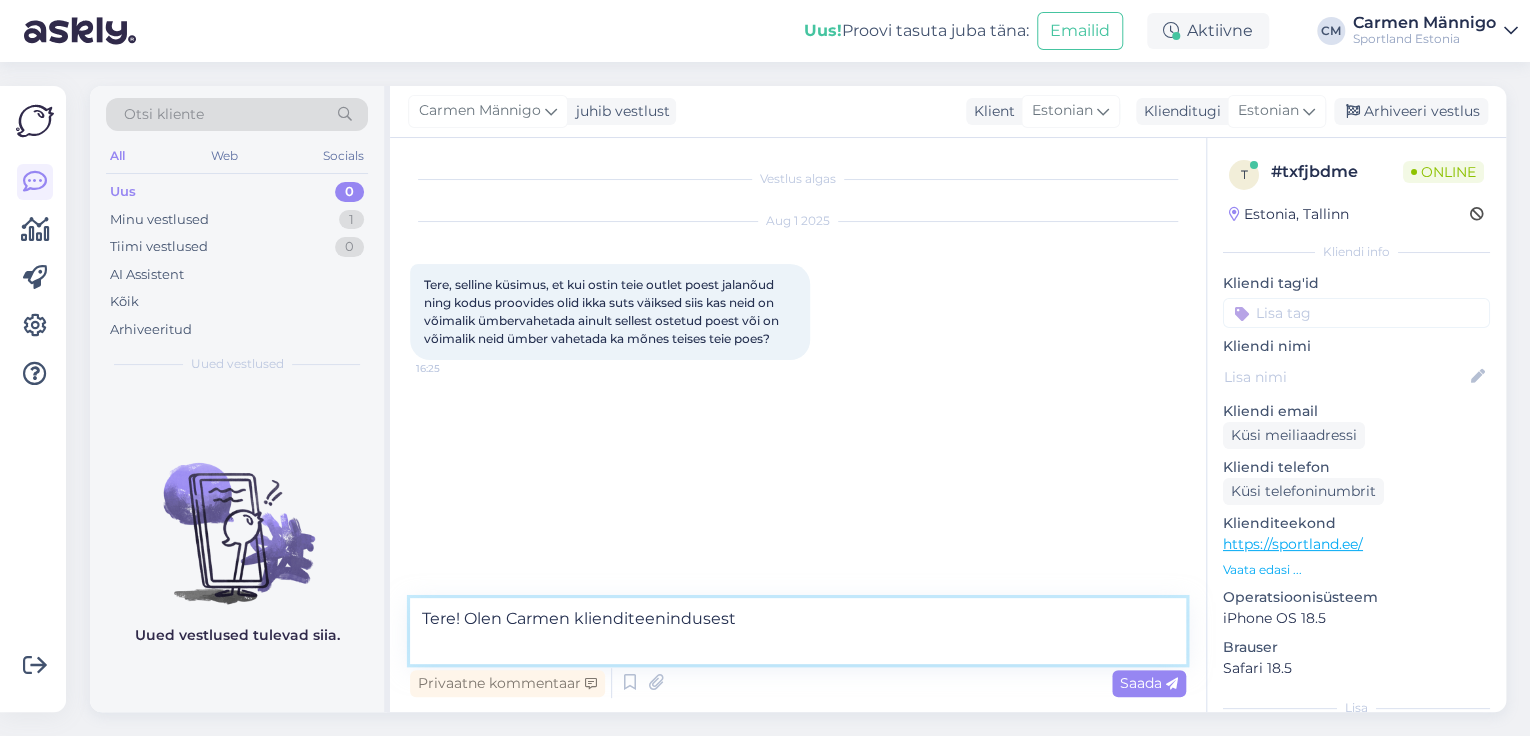type on "Tere! Olen Carmen klienditeenindusest" 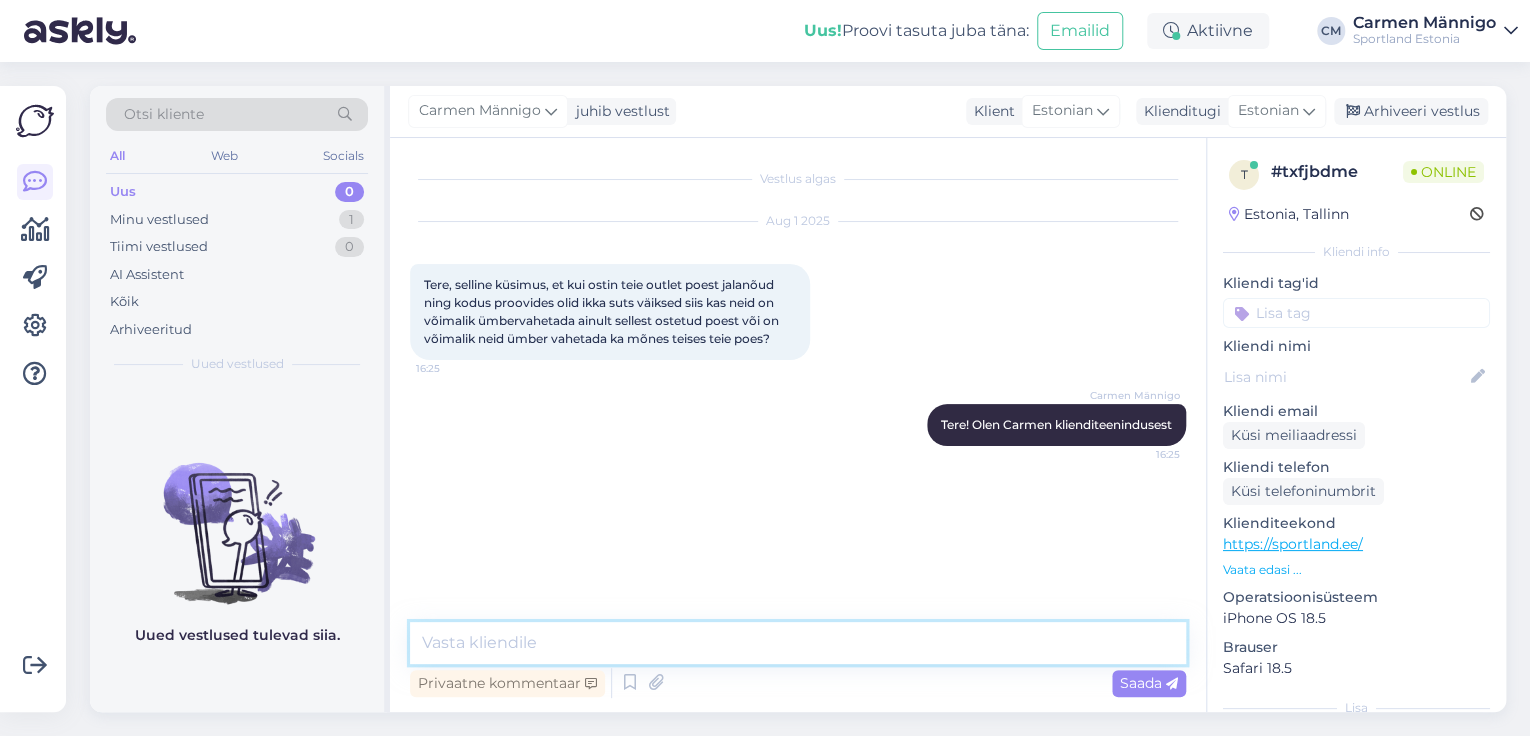 click at bounding box center [798, 643] 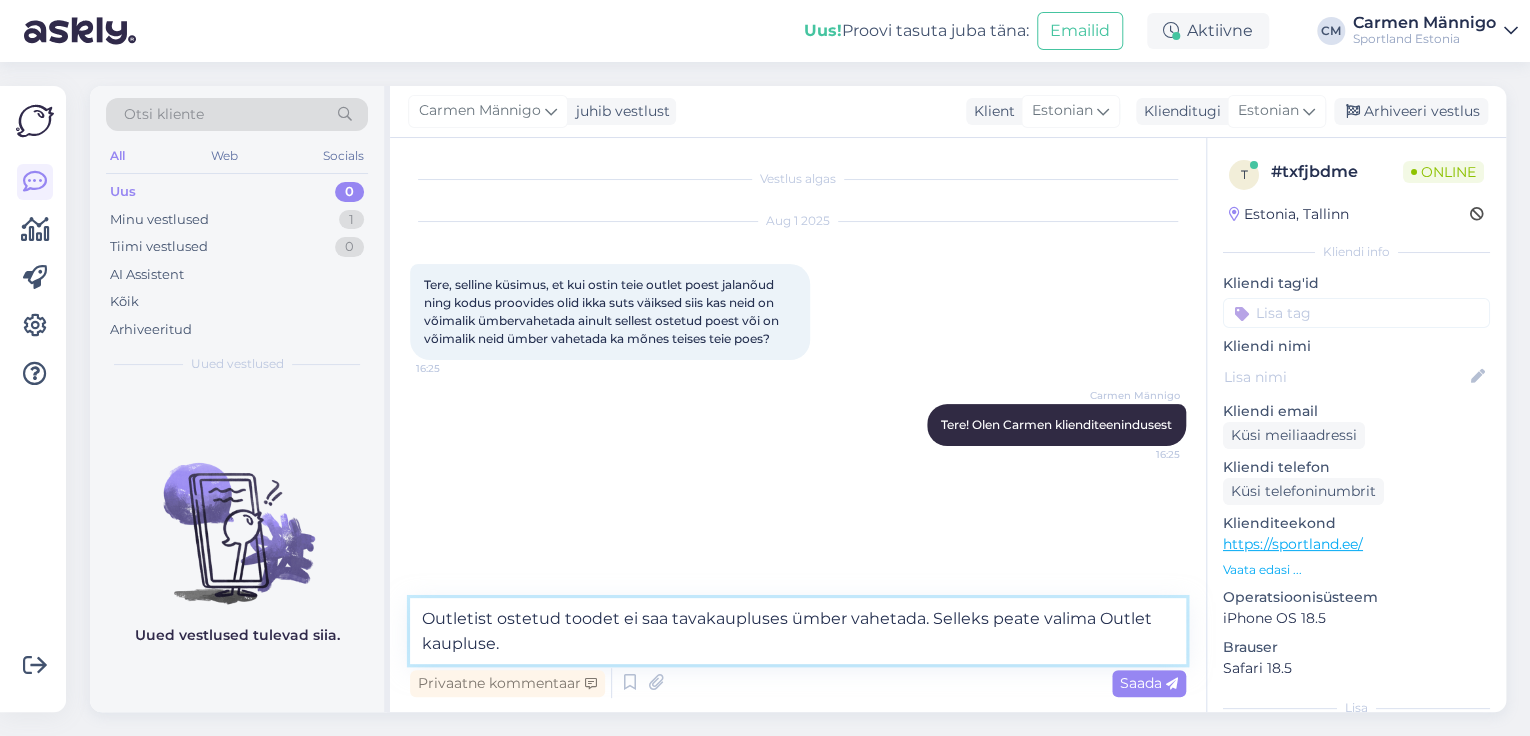 type on "Outletist ostetud toodet ei saa tavakaupluses ümber vahetada. Selleks peate valima Outlet kaupluse." 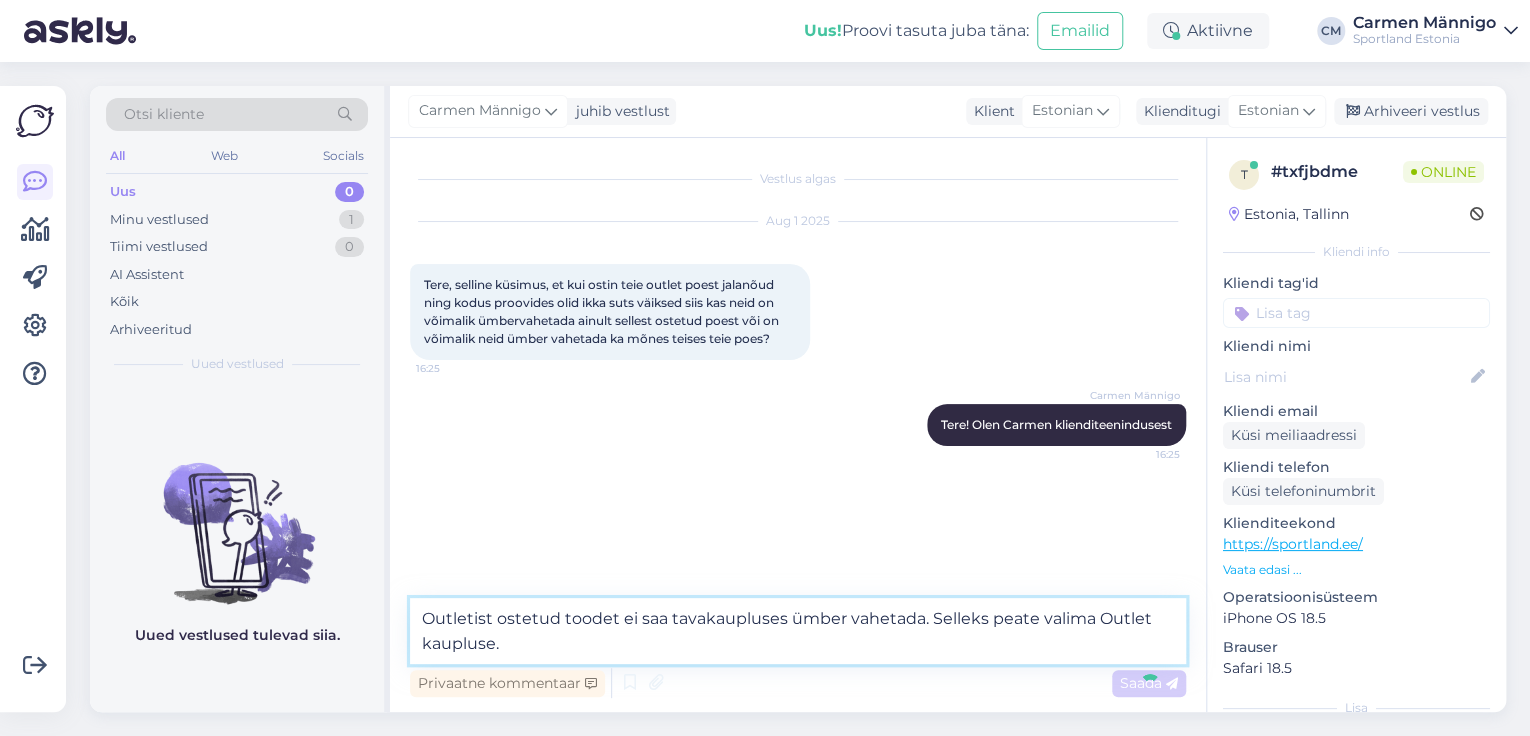 type 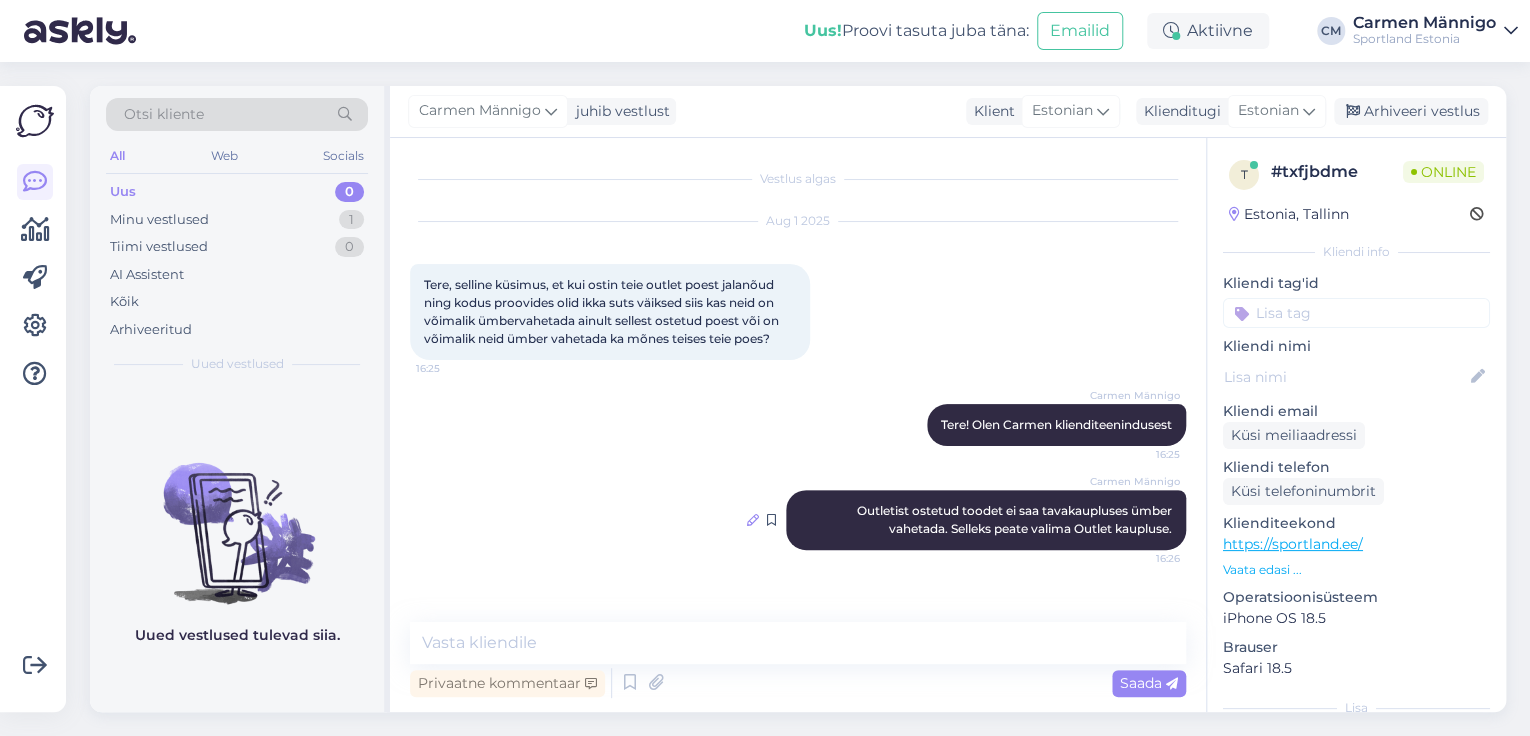 click at bounding box center [753, 520] 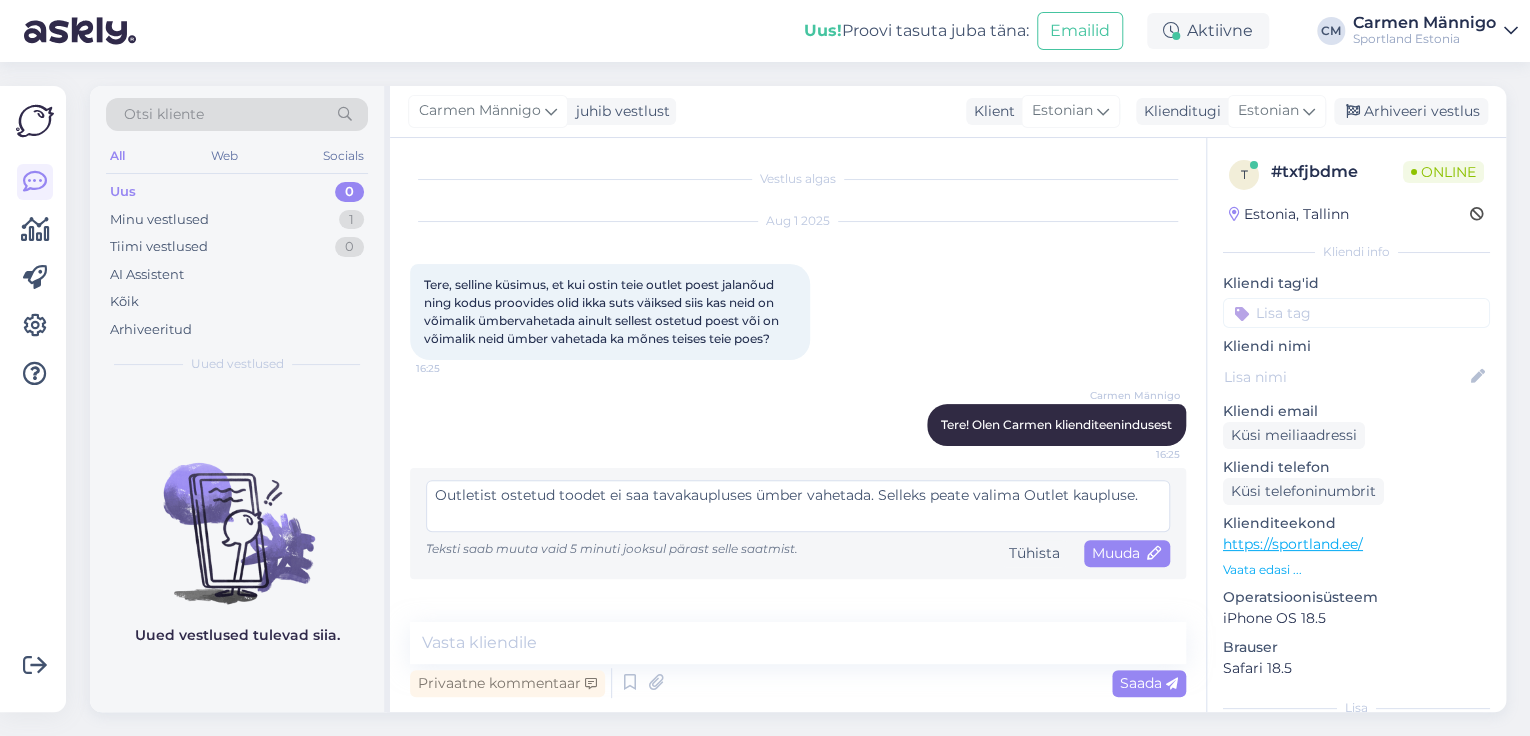 click on "Outletist ostetud toodet ei saa tavakaupluses ümber vahetada. Selleks peate valima Outlet kaupluse." at bounding box center (798, 506) 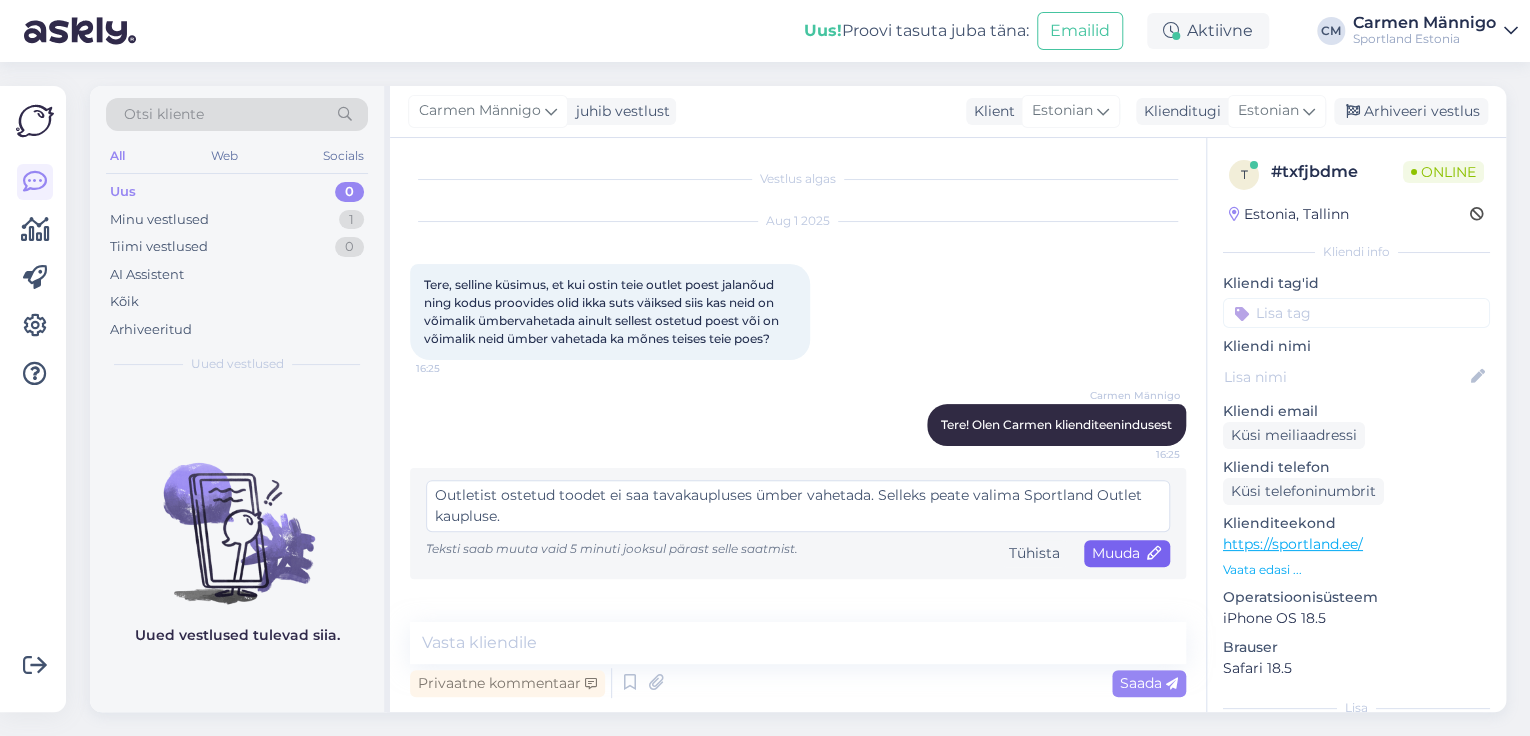 type on "Outletist ostetud toodet ei saa tavakaupluses ümber vahetada. Selleks peate valima Sportland Outlet kaupluse." 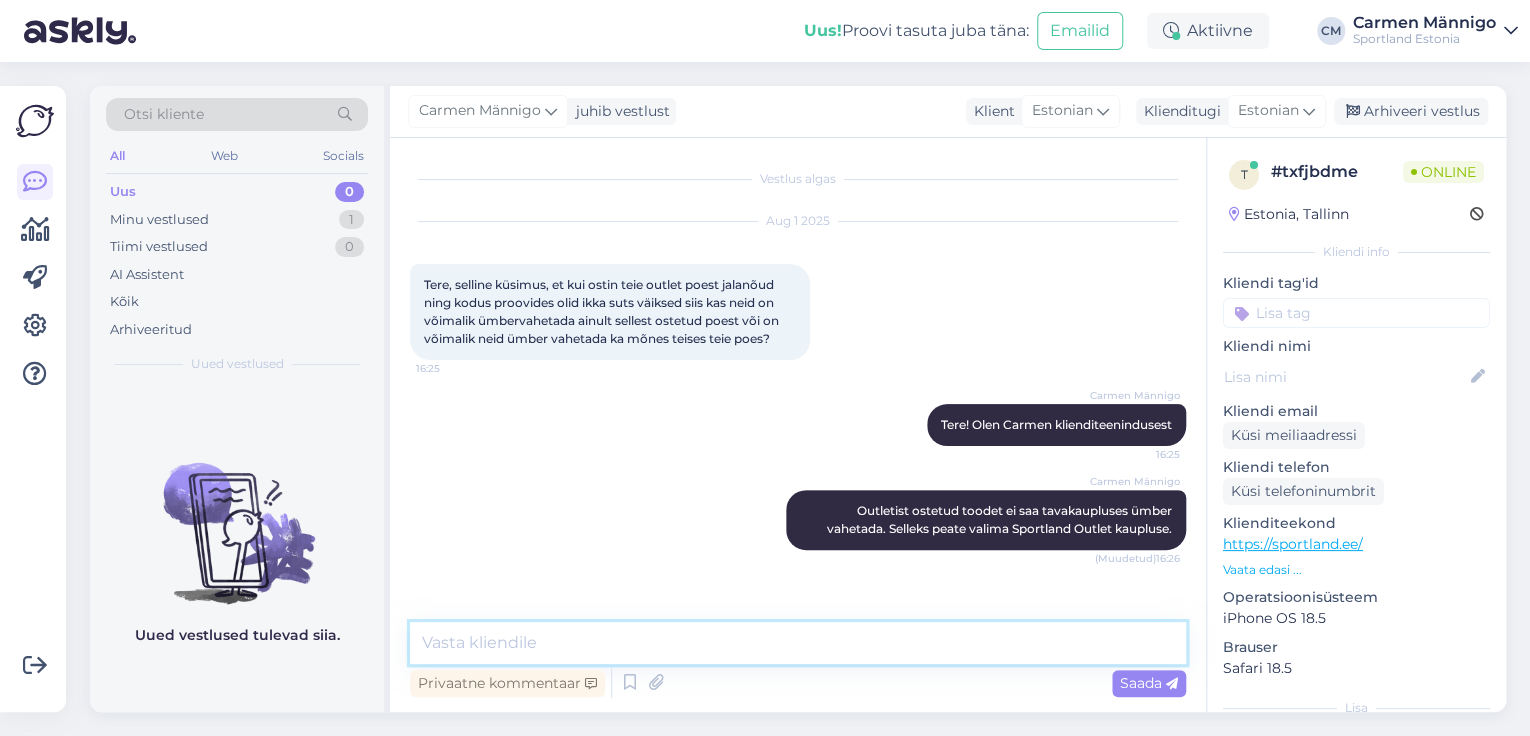 click at bounding box center [798, 643] 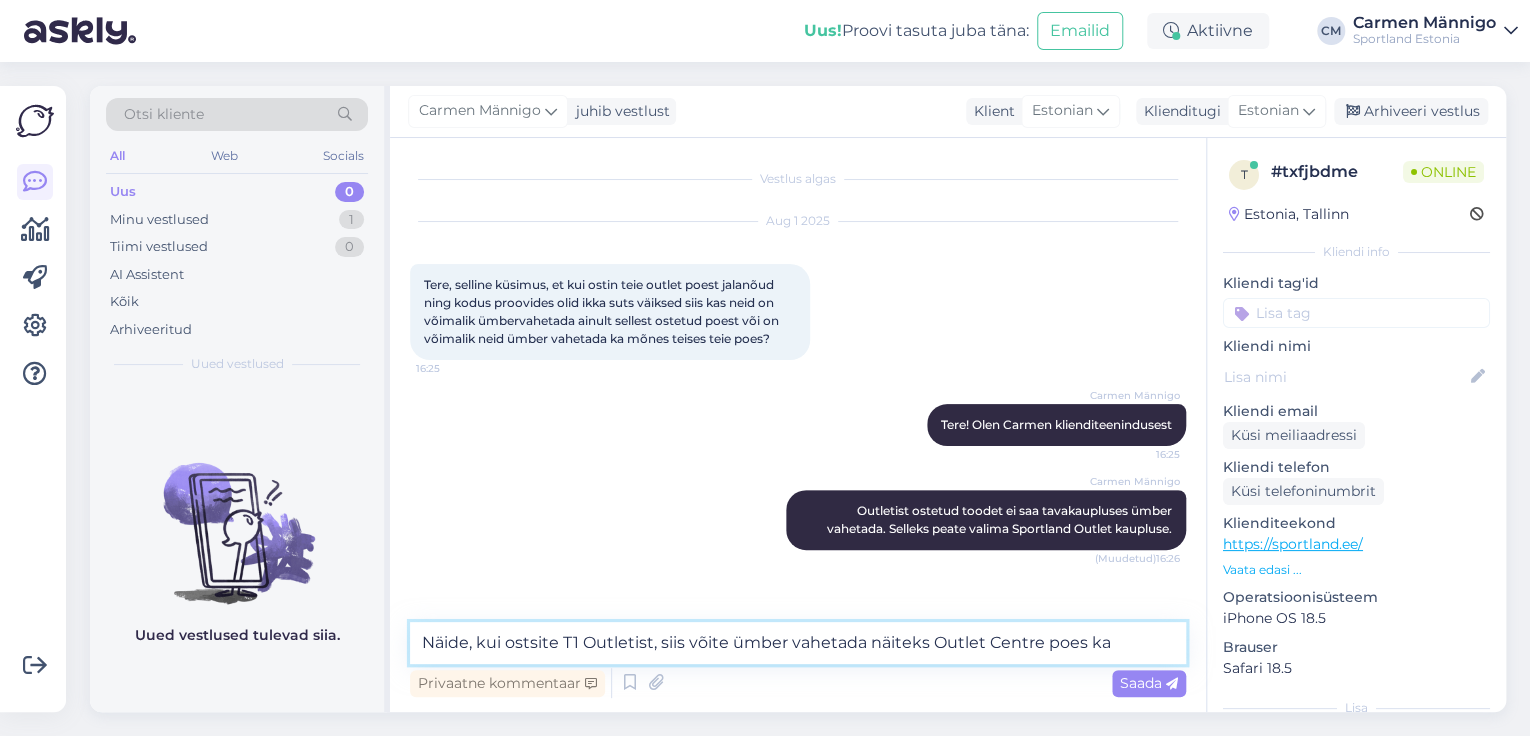 type on "Näide, kui ostsite T1 Outletist, siis võite ümber vahetada näiteks Outlet Centre poes ka." 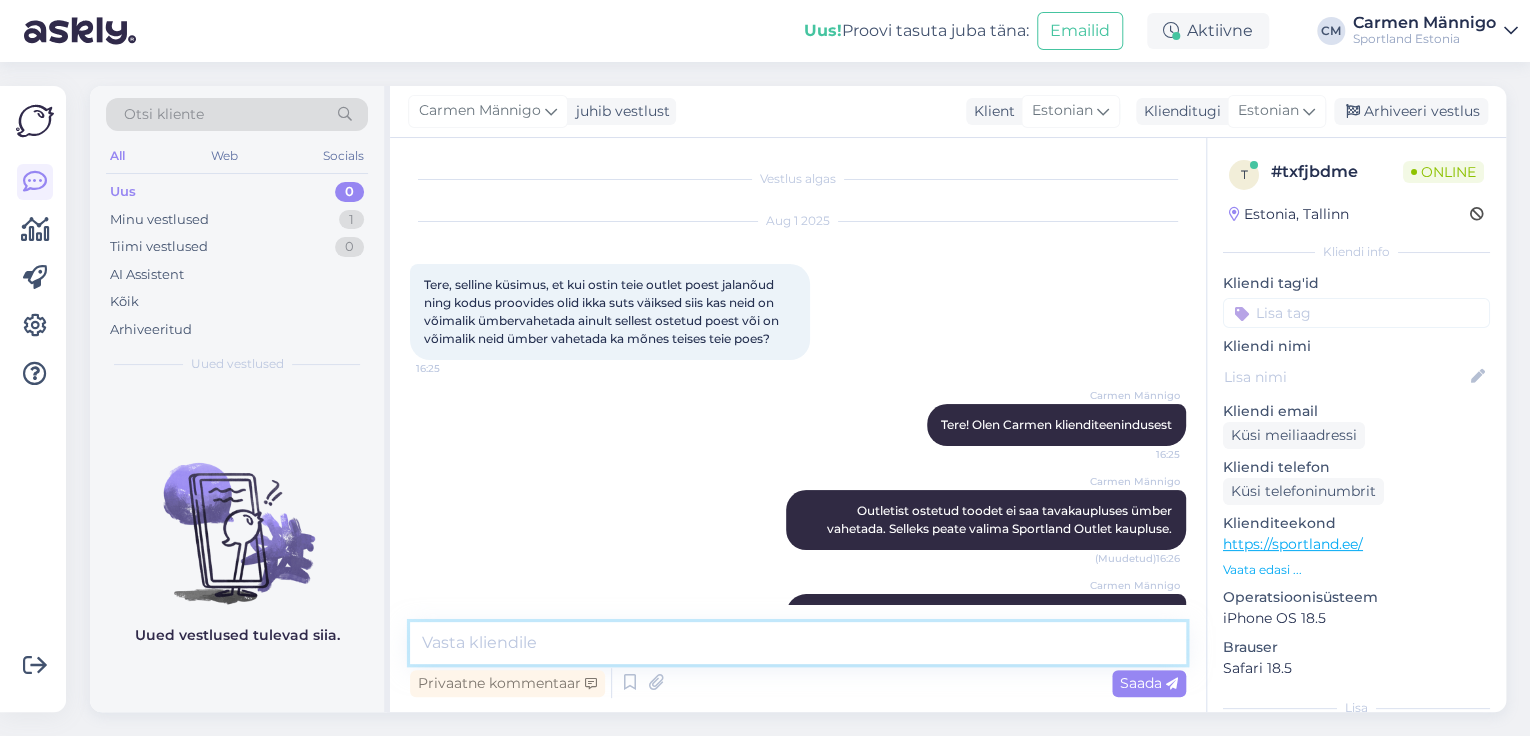 scroll, scrollTop: 72, scrollLeft: 0, axis: vertical 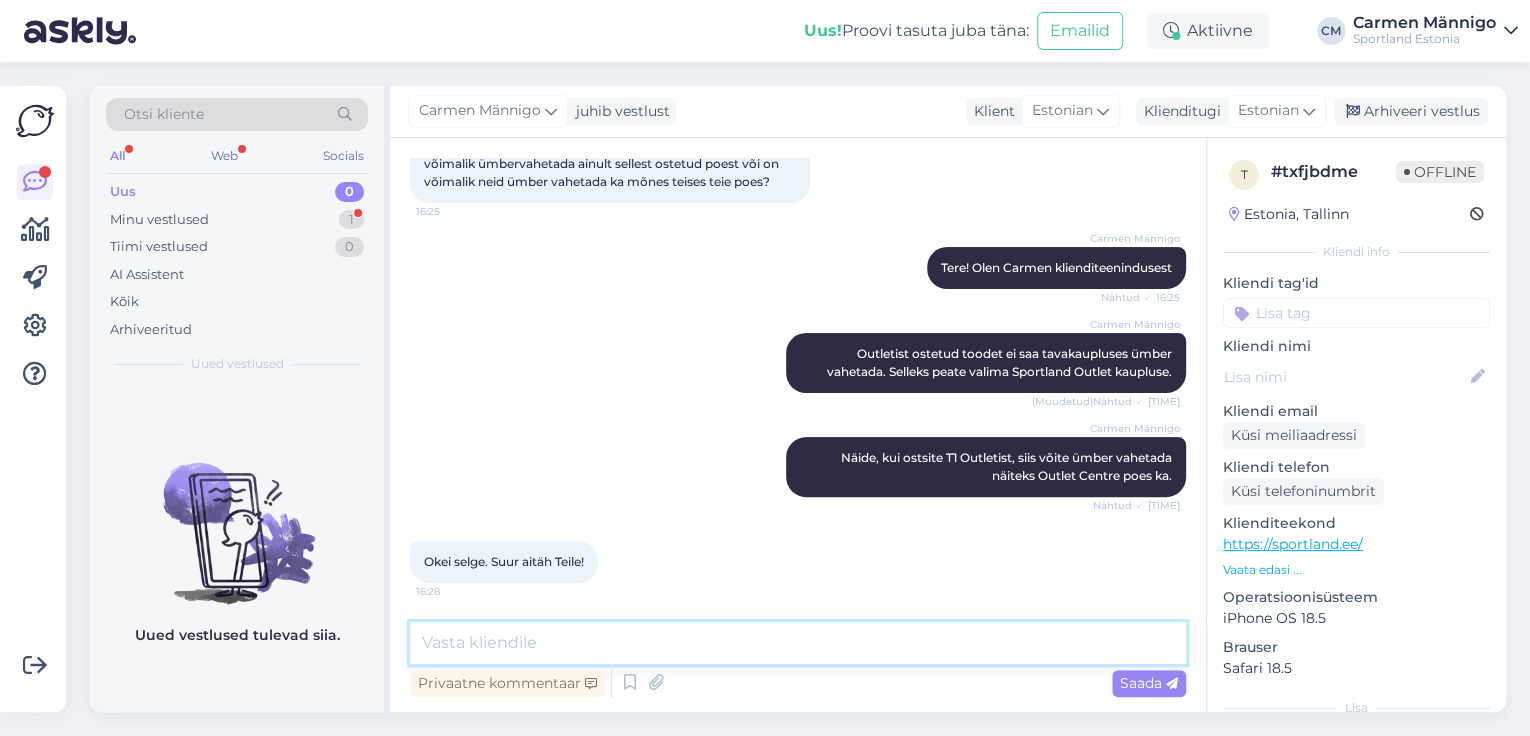 click at bounding box center (798, 643) 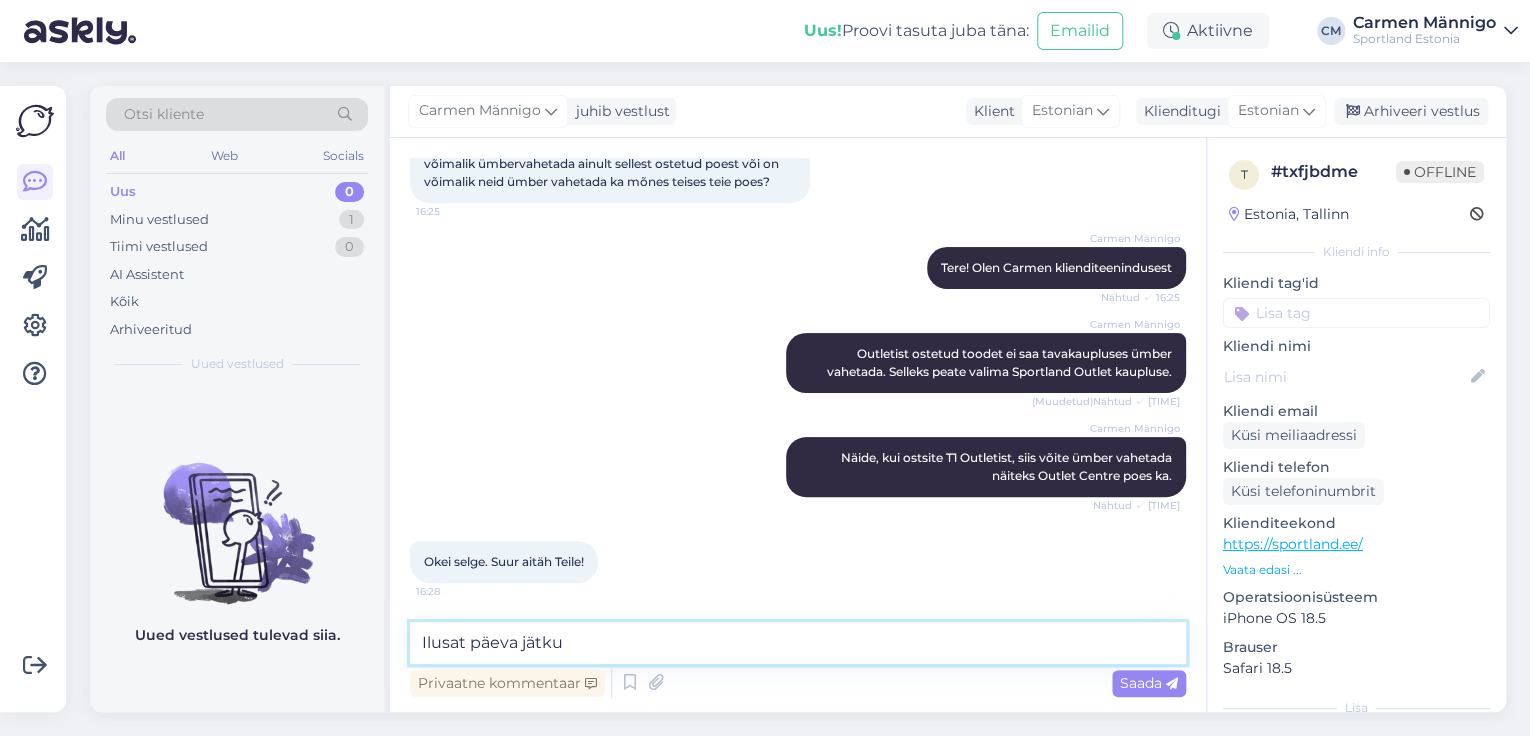 type on "Ilusat päeva jätku!" 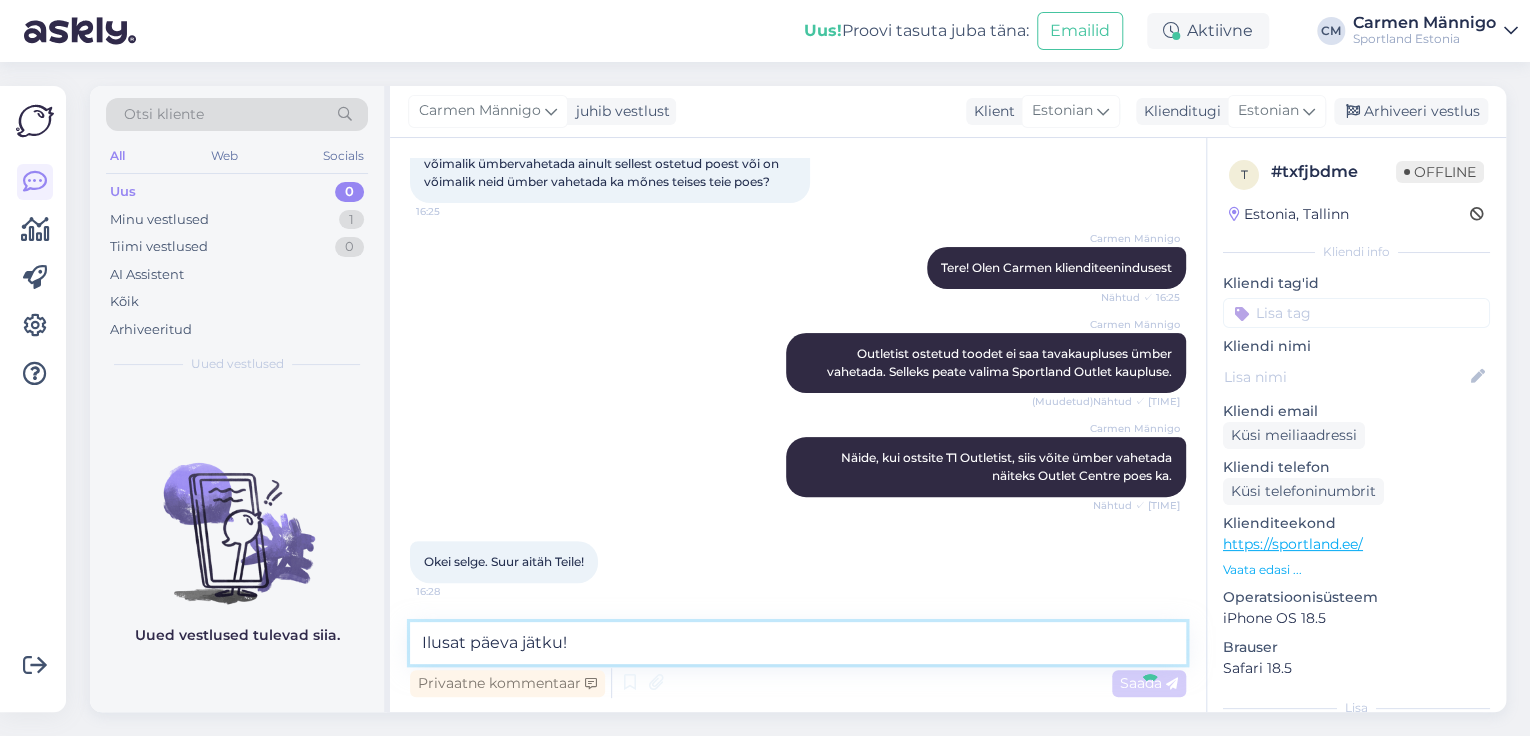 type 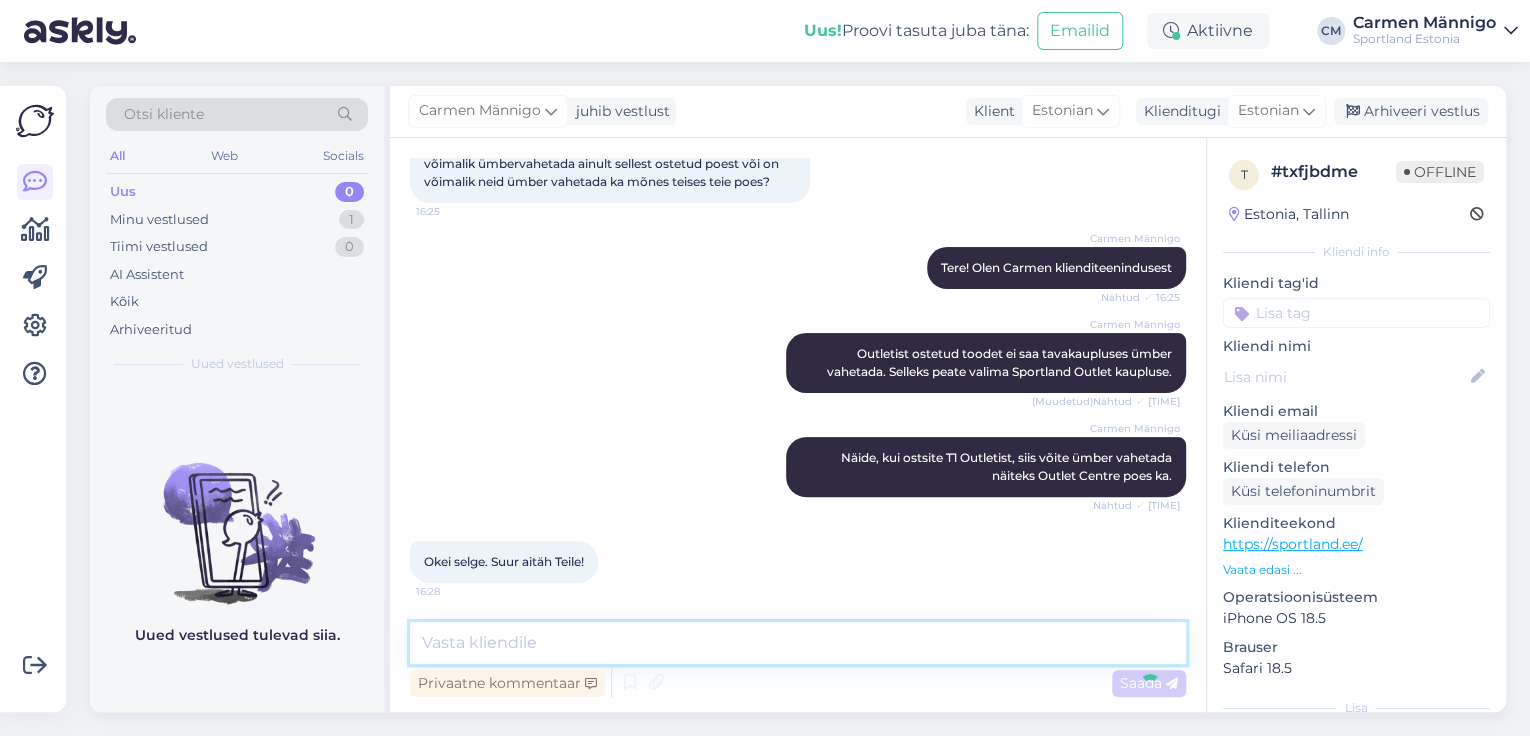 scroll, scrollTop: 244, scrollLeft: 0, axis: vertical 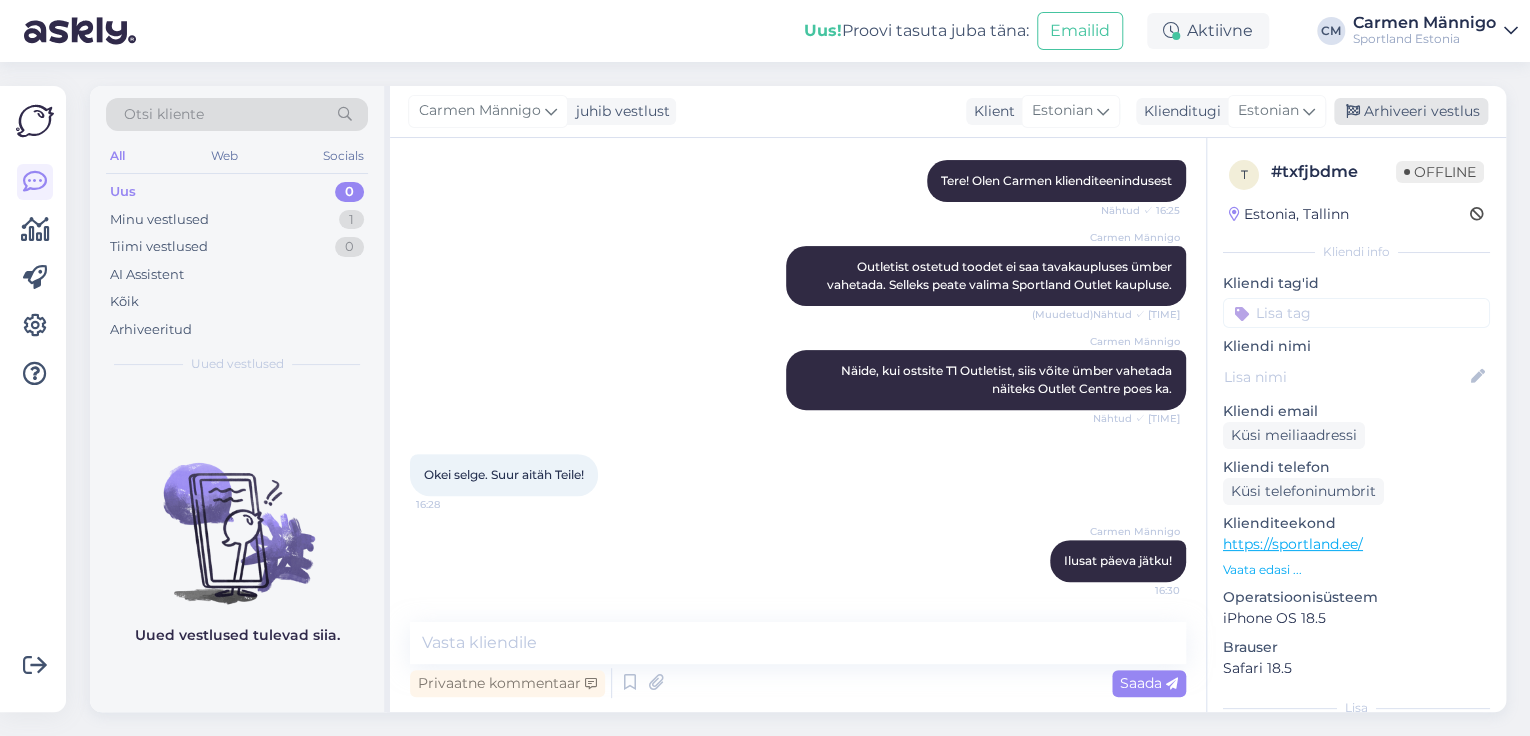 click on "Arhiveeri vestlus" at bounding box center (1411, 111) 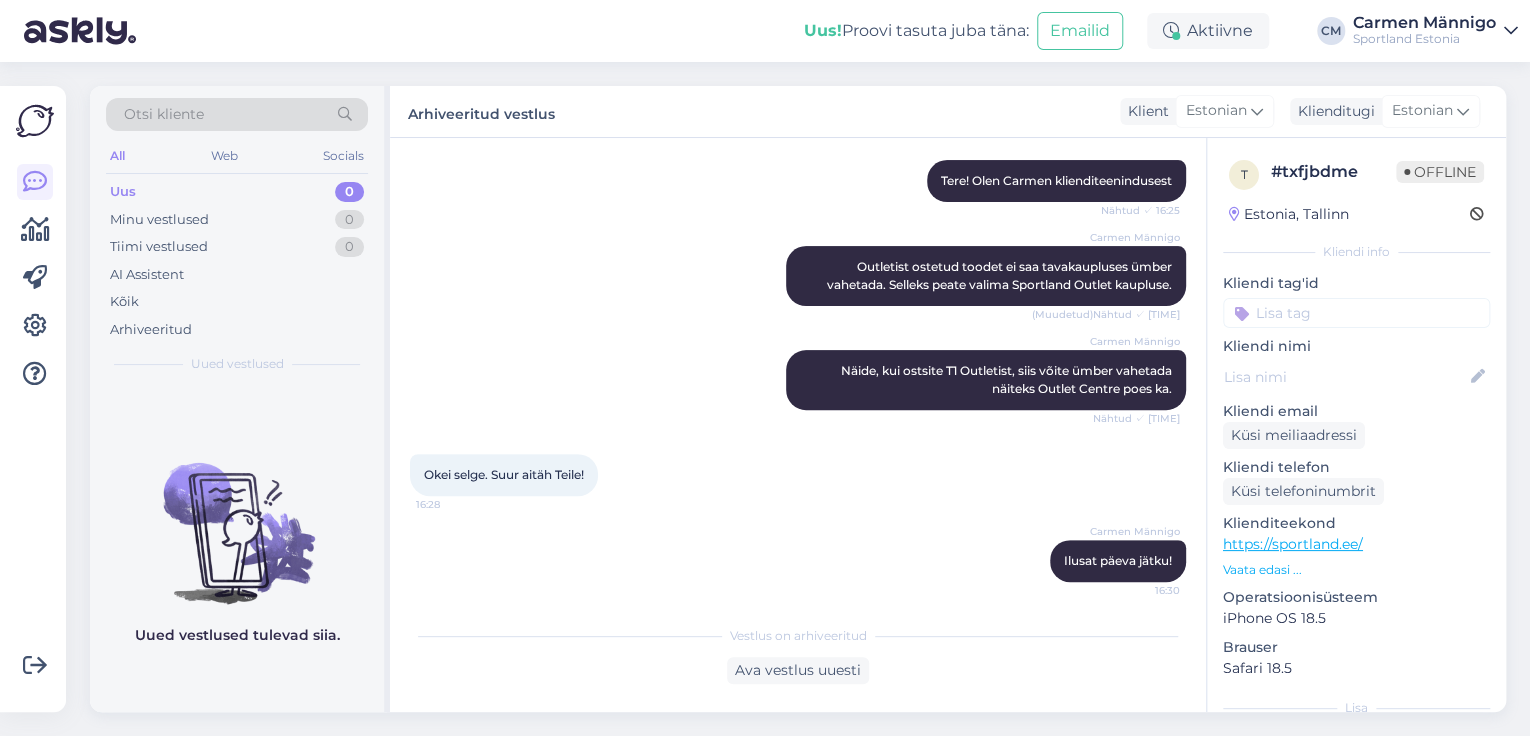 click at bounding box center [1356, 313] 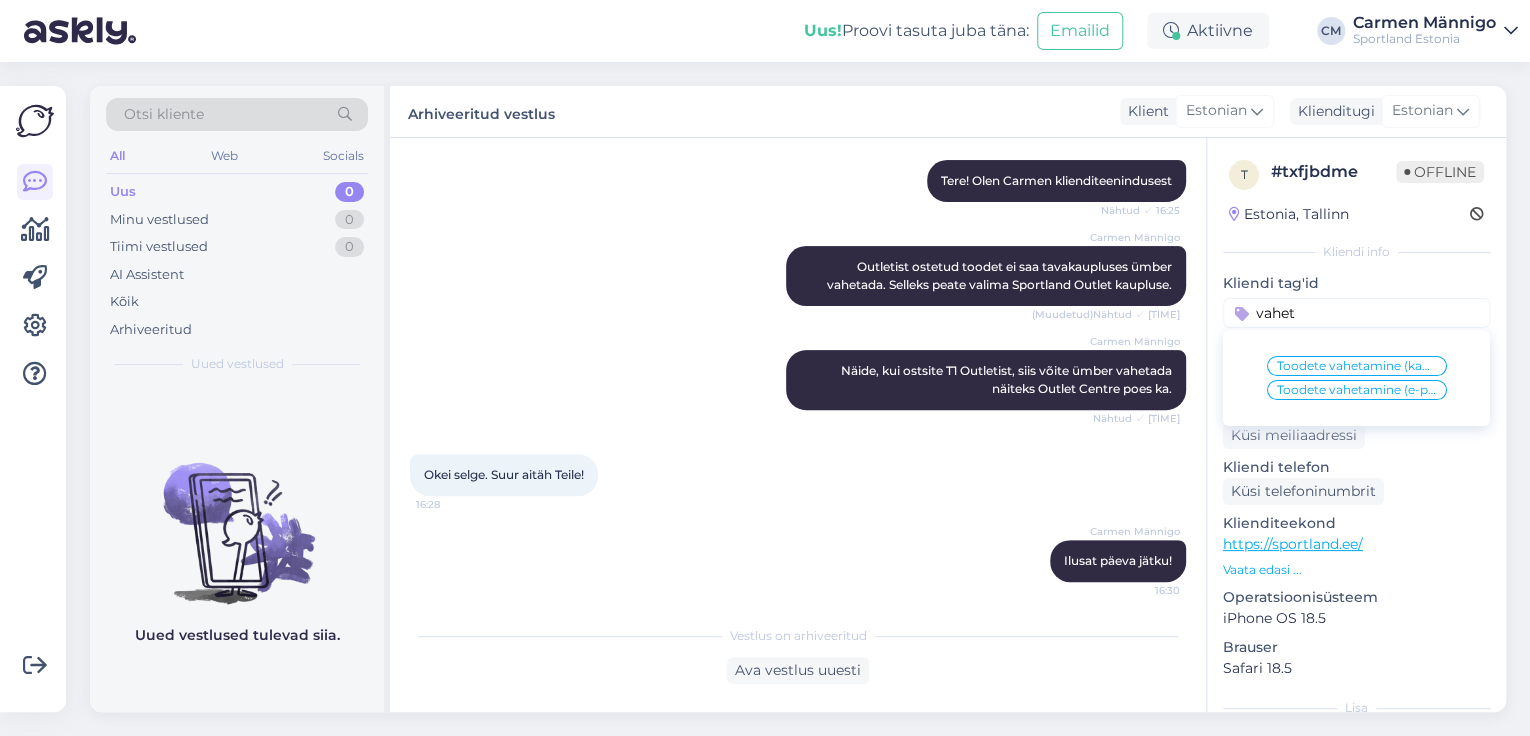 type on "vahet" 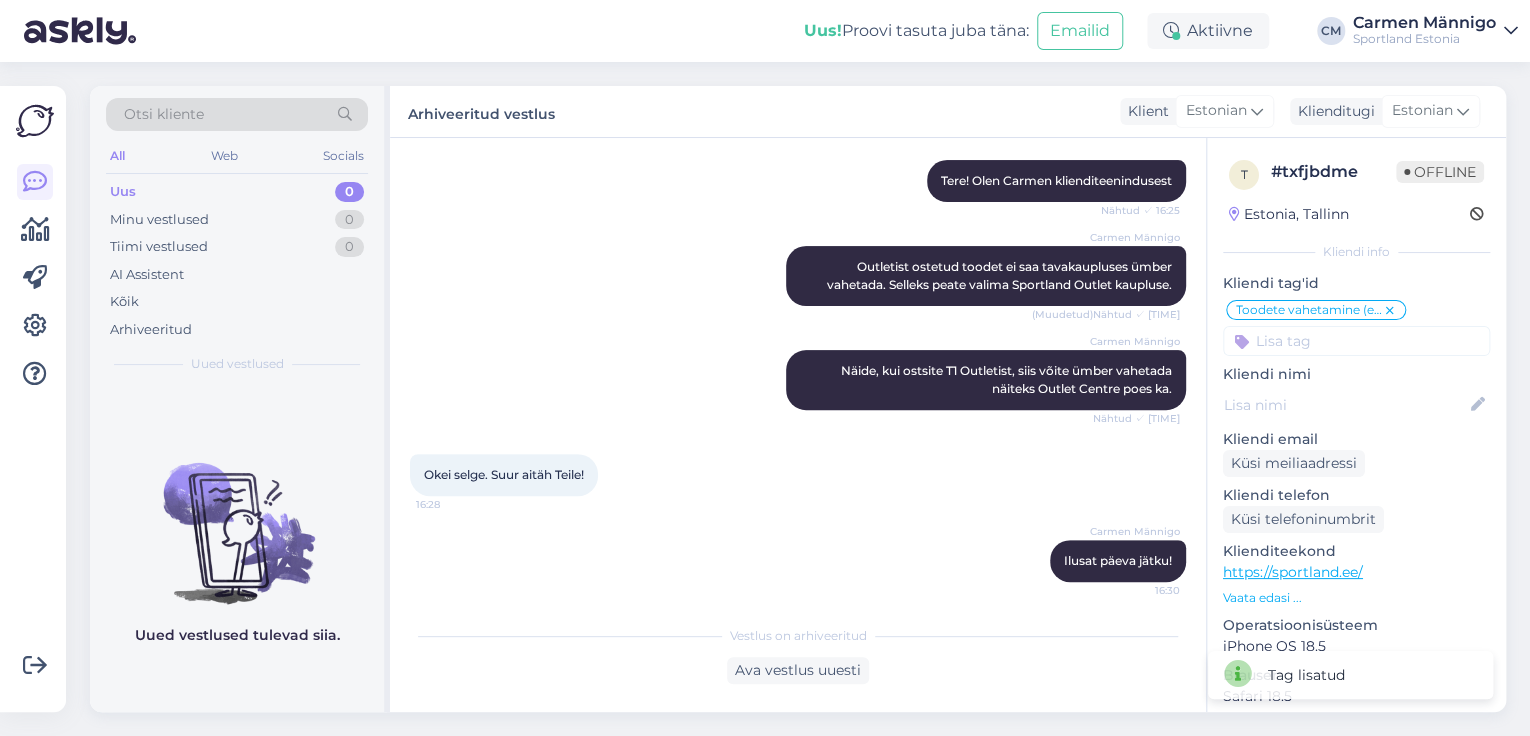 click at bounding box center [1390, 311] 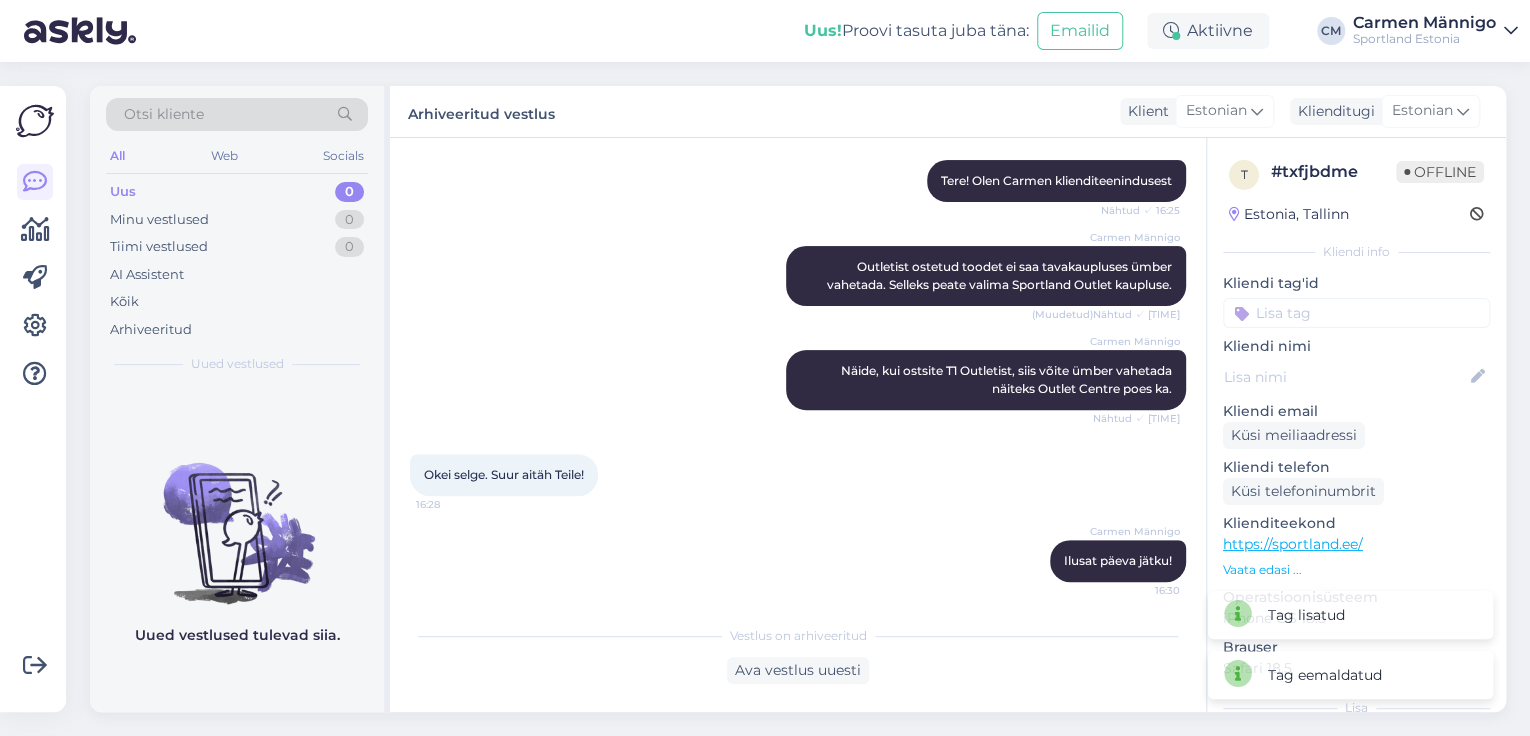 click at bounding box center [1356, 313] 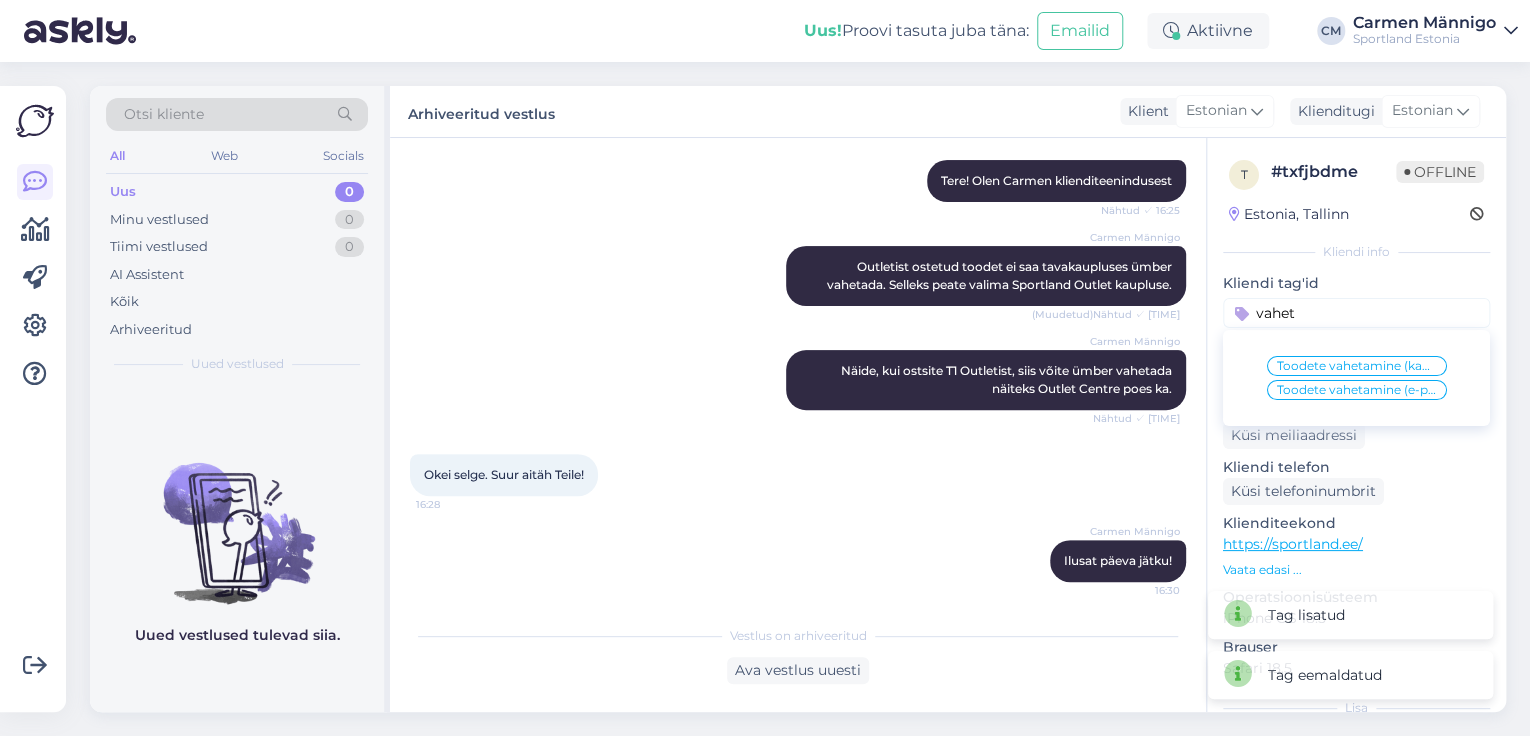 type on "vahet" 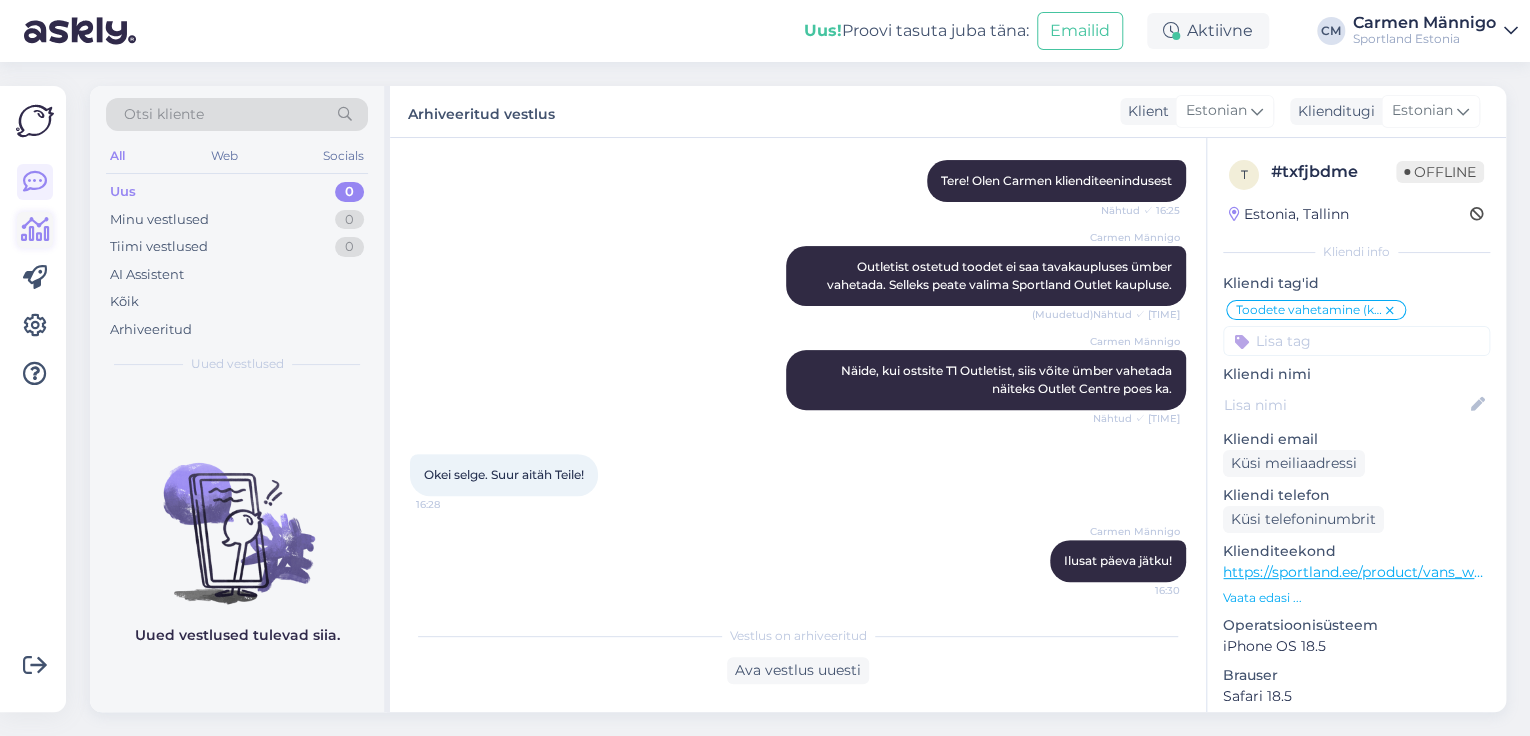 click at bounding box center (35, 230) 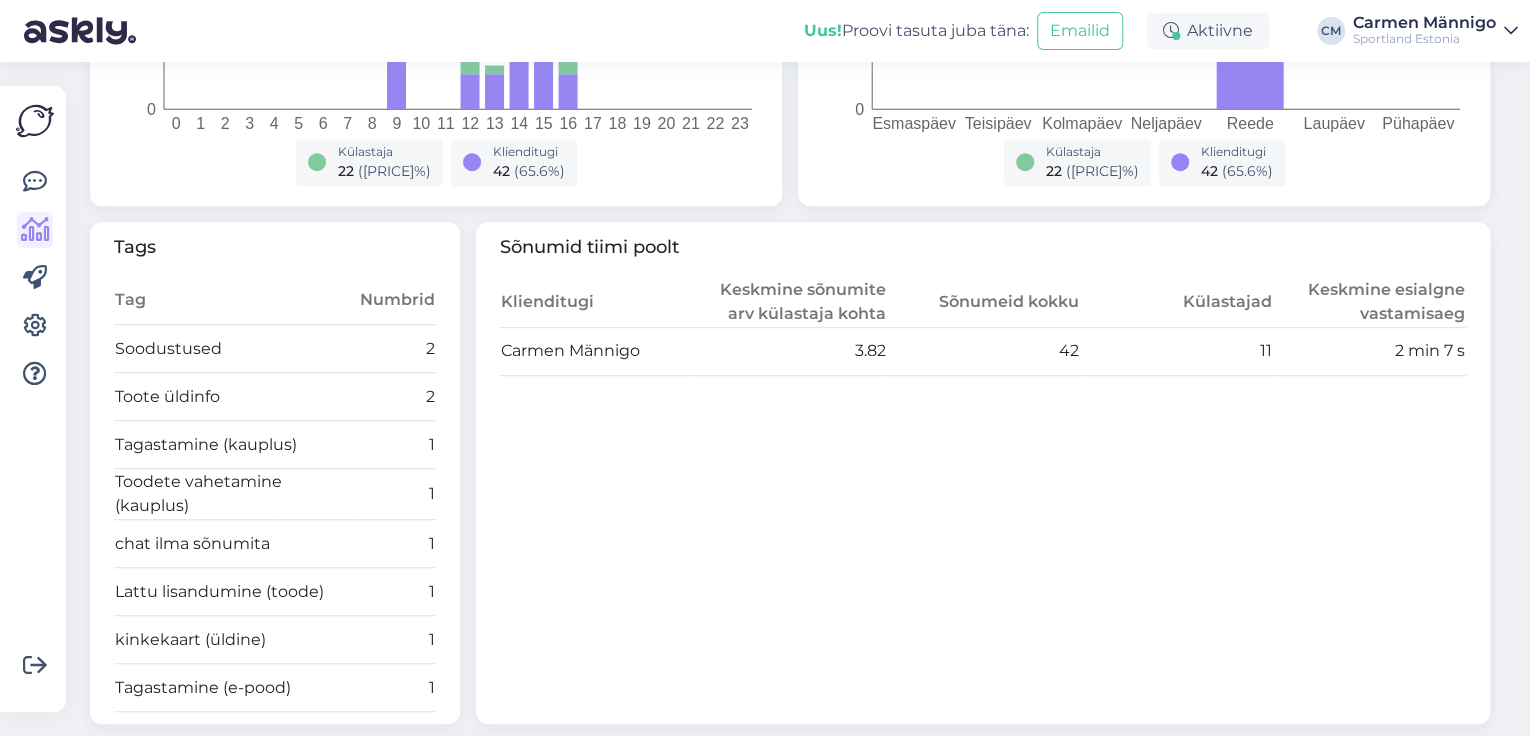 scroll, scrollTop: 560, scrollLeft: 0, axis: vertical 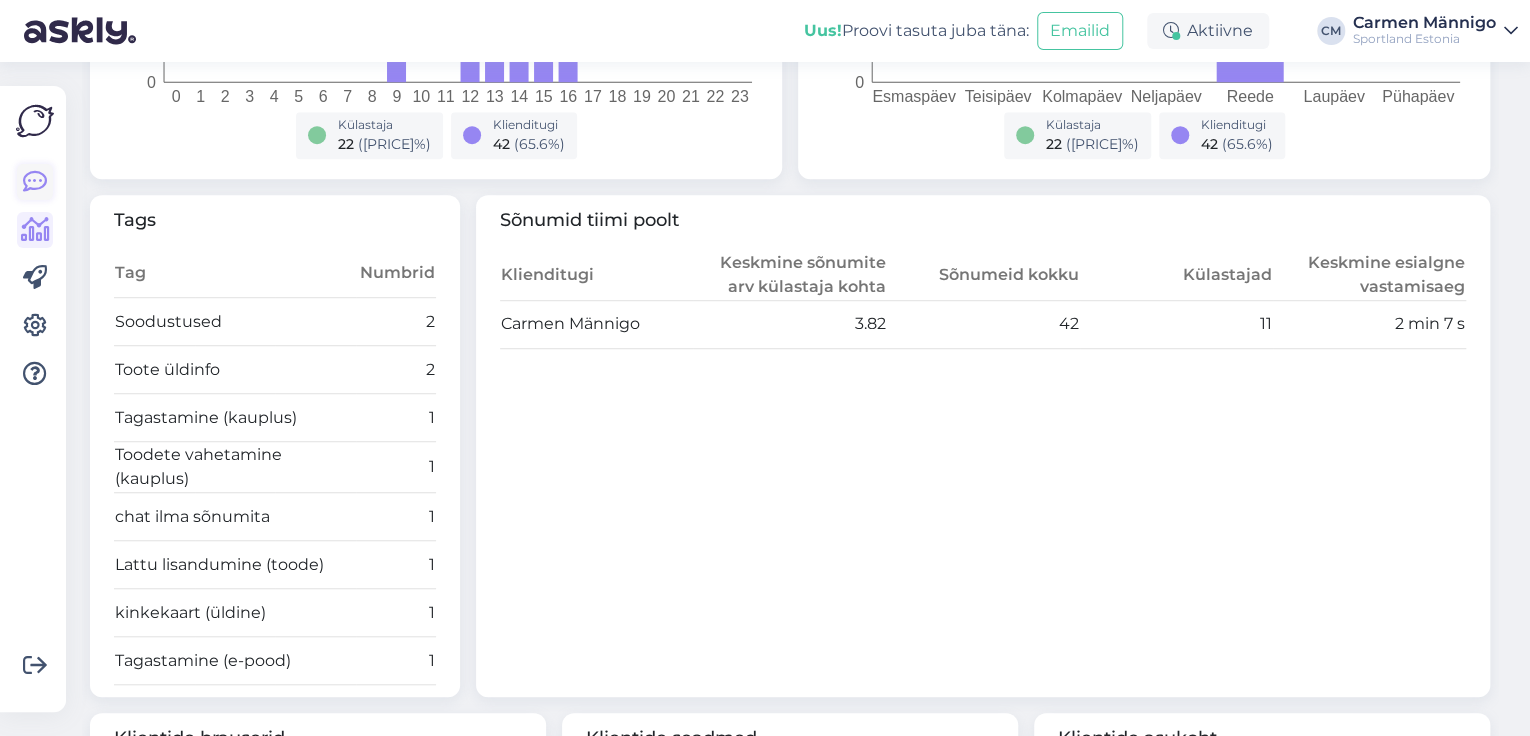 click at bounding box center [35, 182] 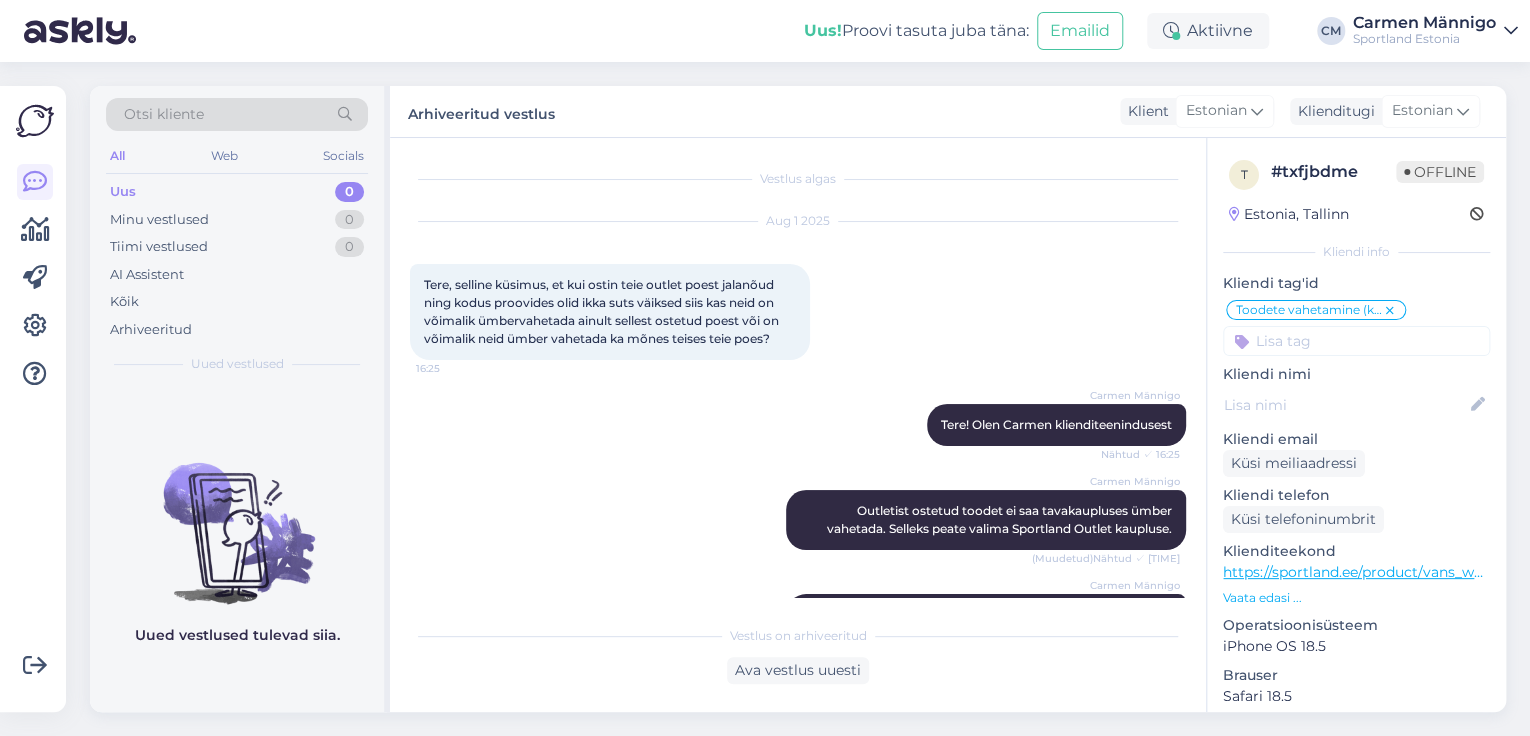 scroll, scrollTop: 42, scrollLeft: 0, axis: vertical 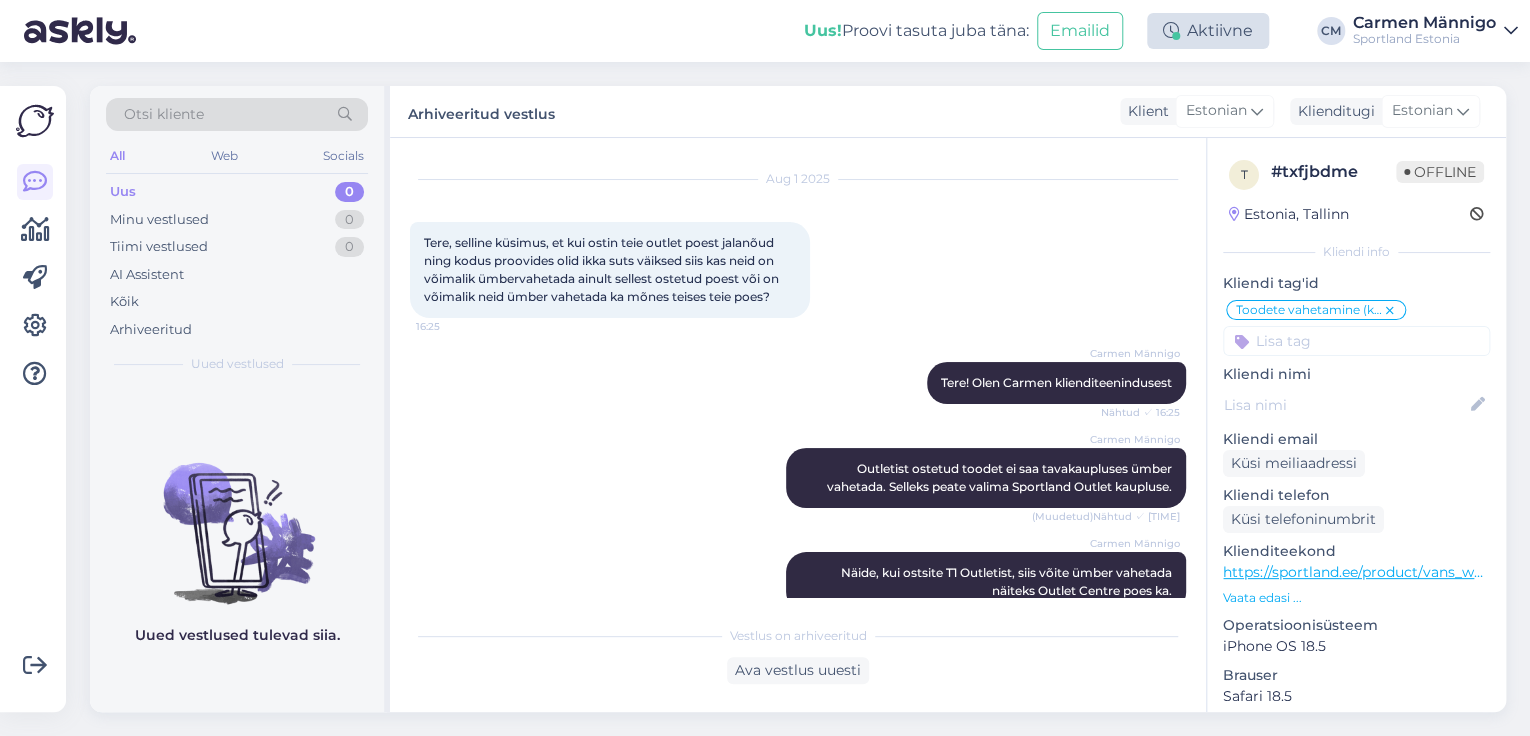 click on "Aktiivne" at bounding box center [1208, 31] 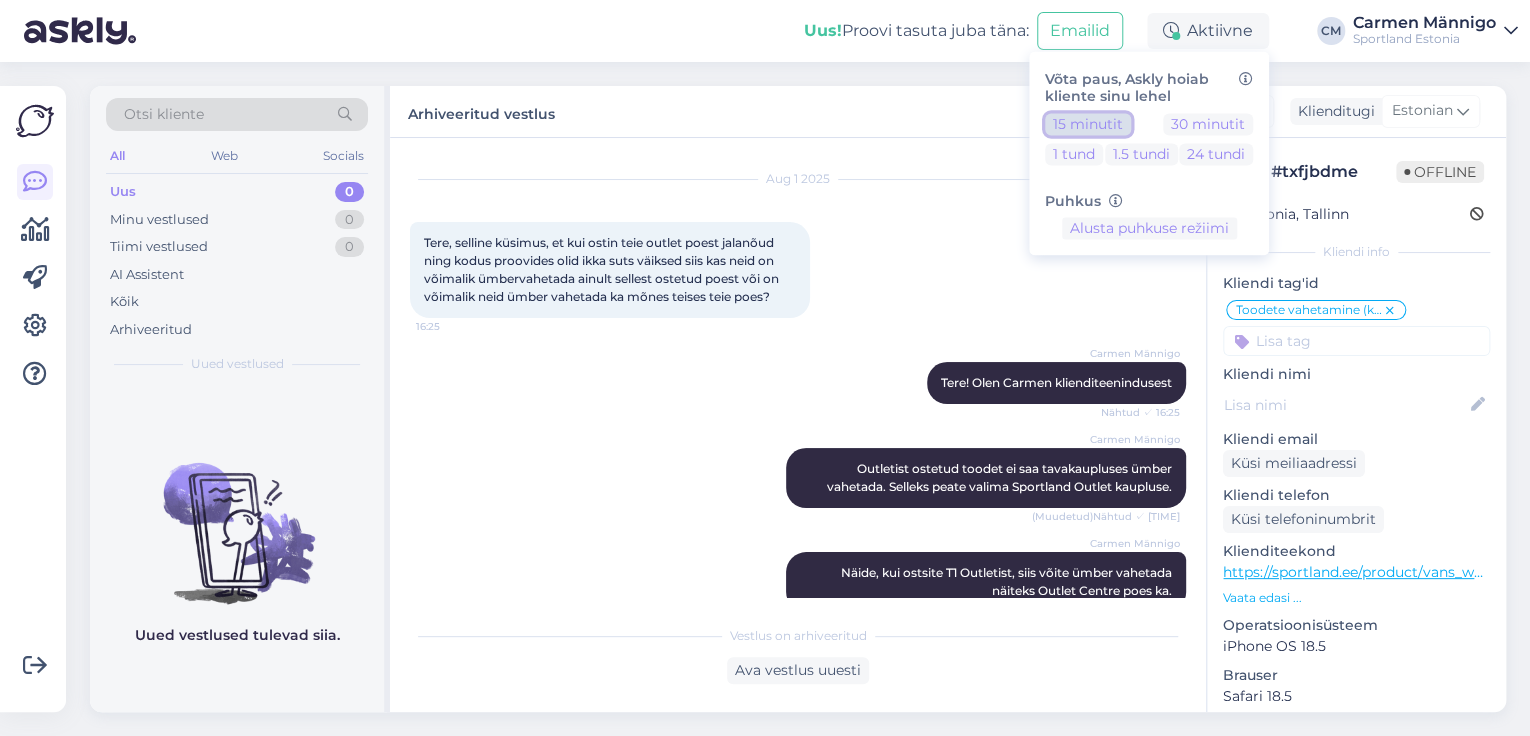 click on "15 minutit" at bounding box center (1088, 124) 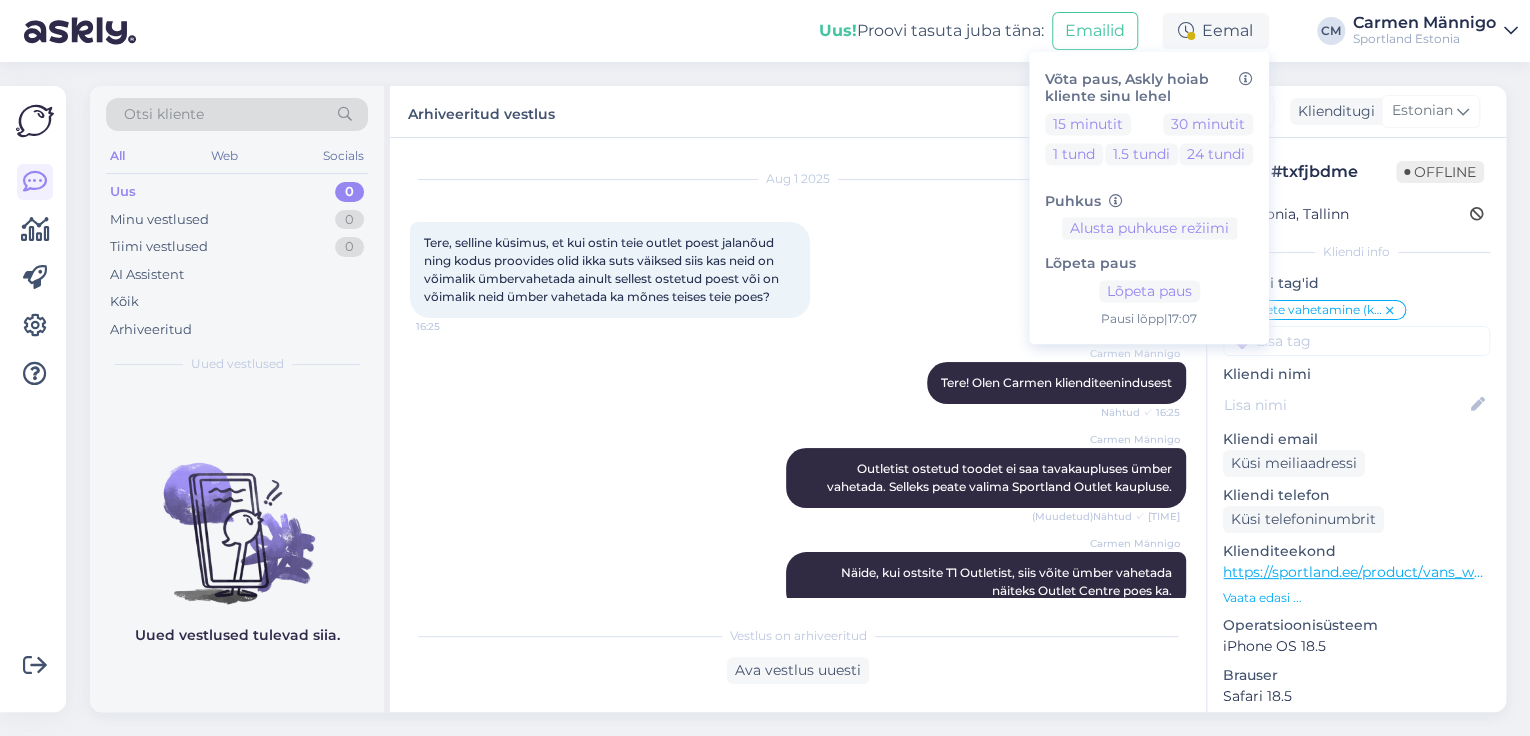 click on "Sportland Estonia" at bounding box center [1424, 39] 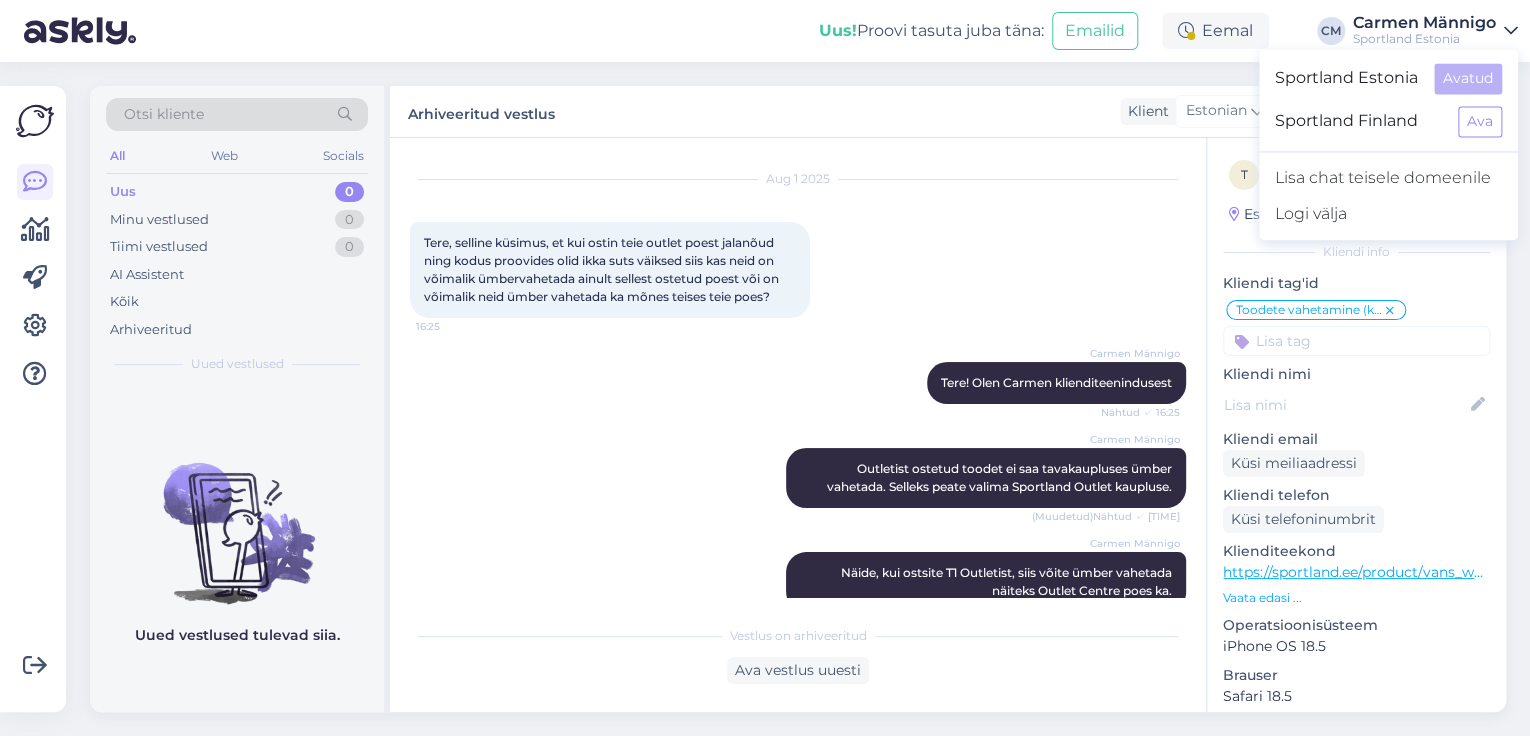 click on "Sportland Estonia Avatud Sportland Finland Ava Lisa chat teisele domeenile Logi välja" at bounding box center (1388, 144) 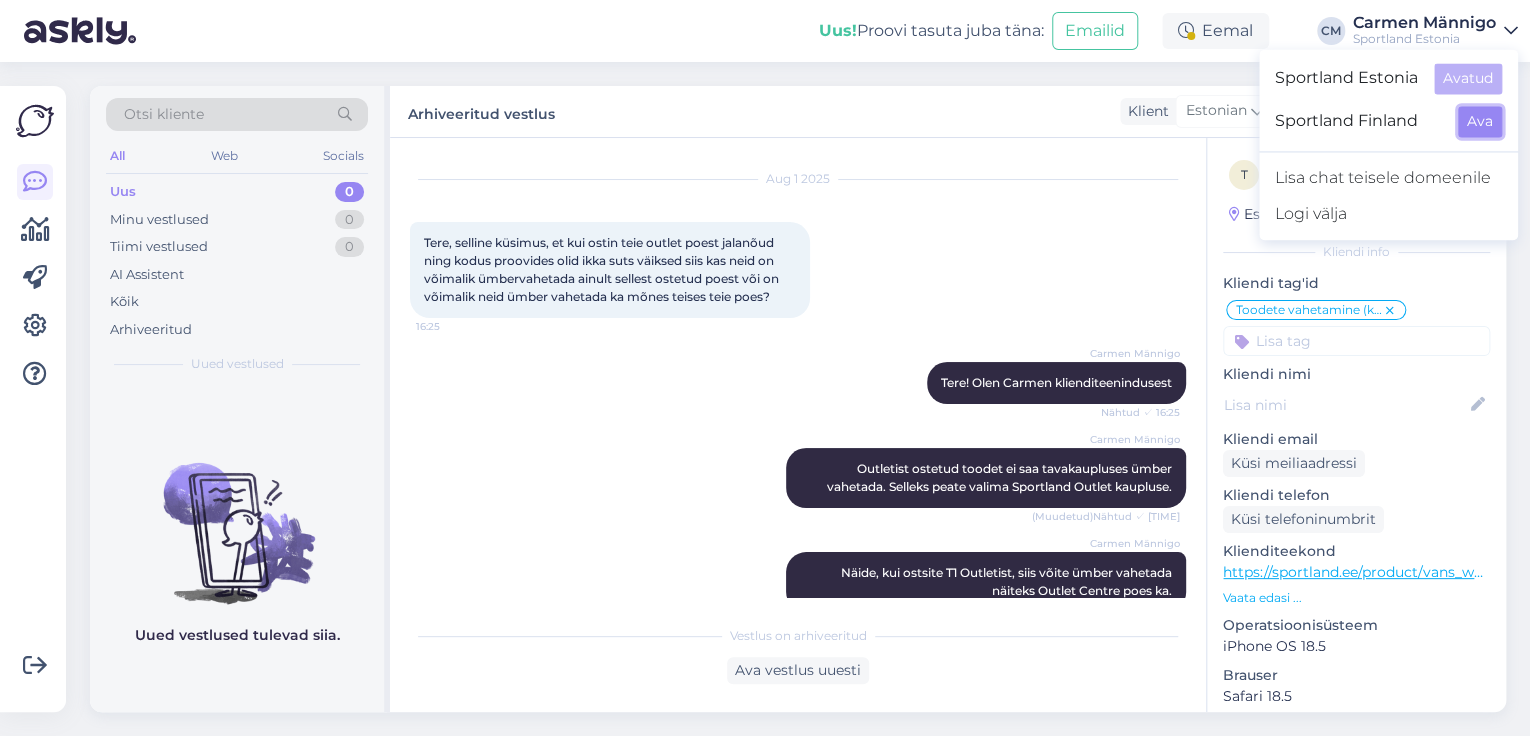 click on "Ava" at bounding box center [1480, 121] 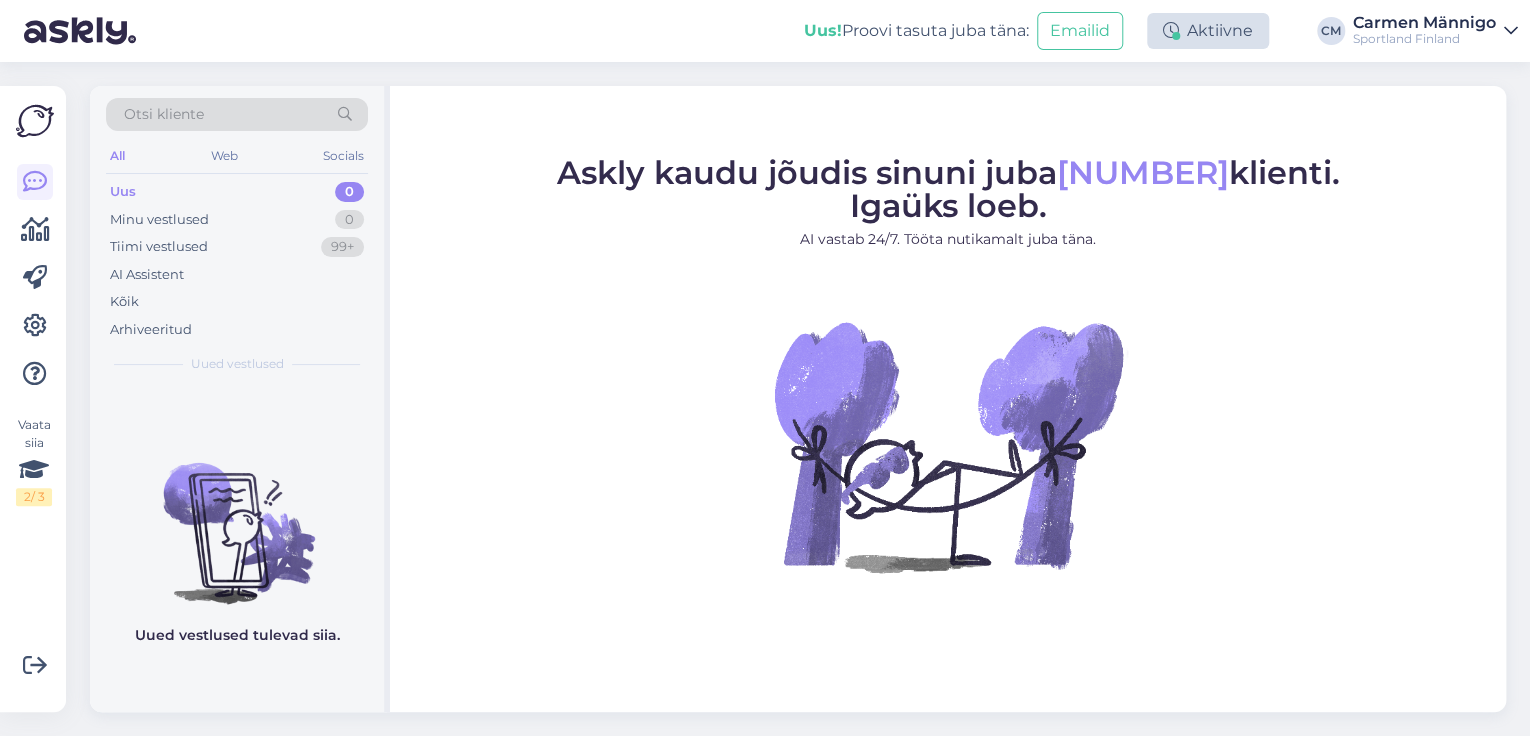click on "Aktiivne" at bounding box center [1208, 31] 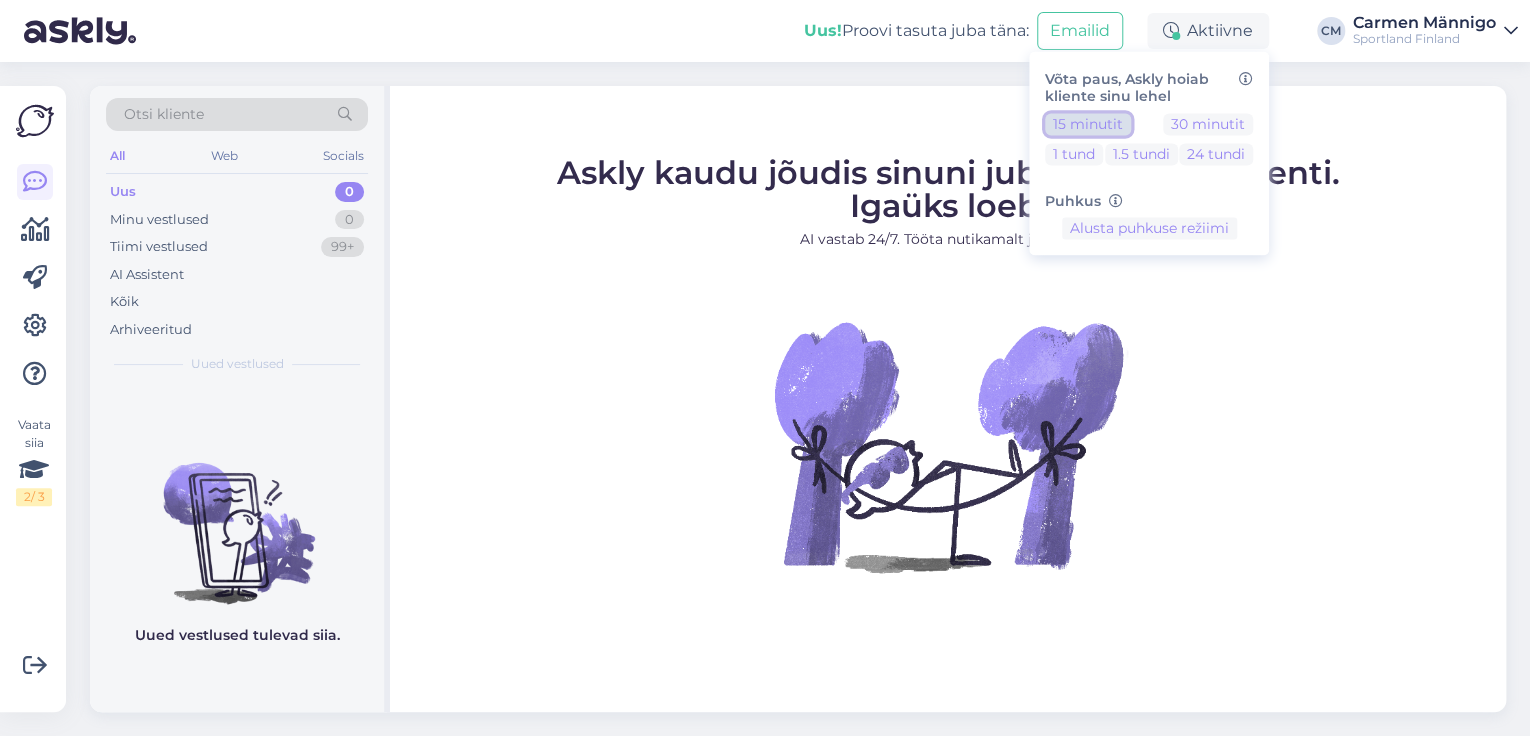 click on "15 minutit" at bounding box center [1088, 124] 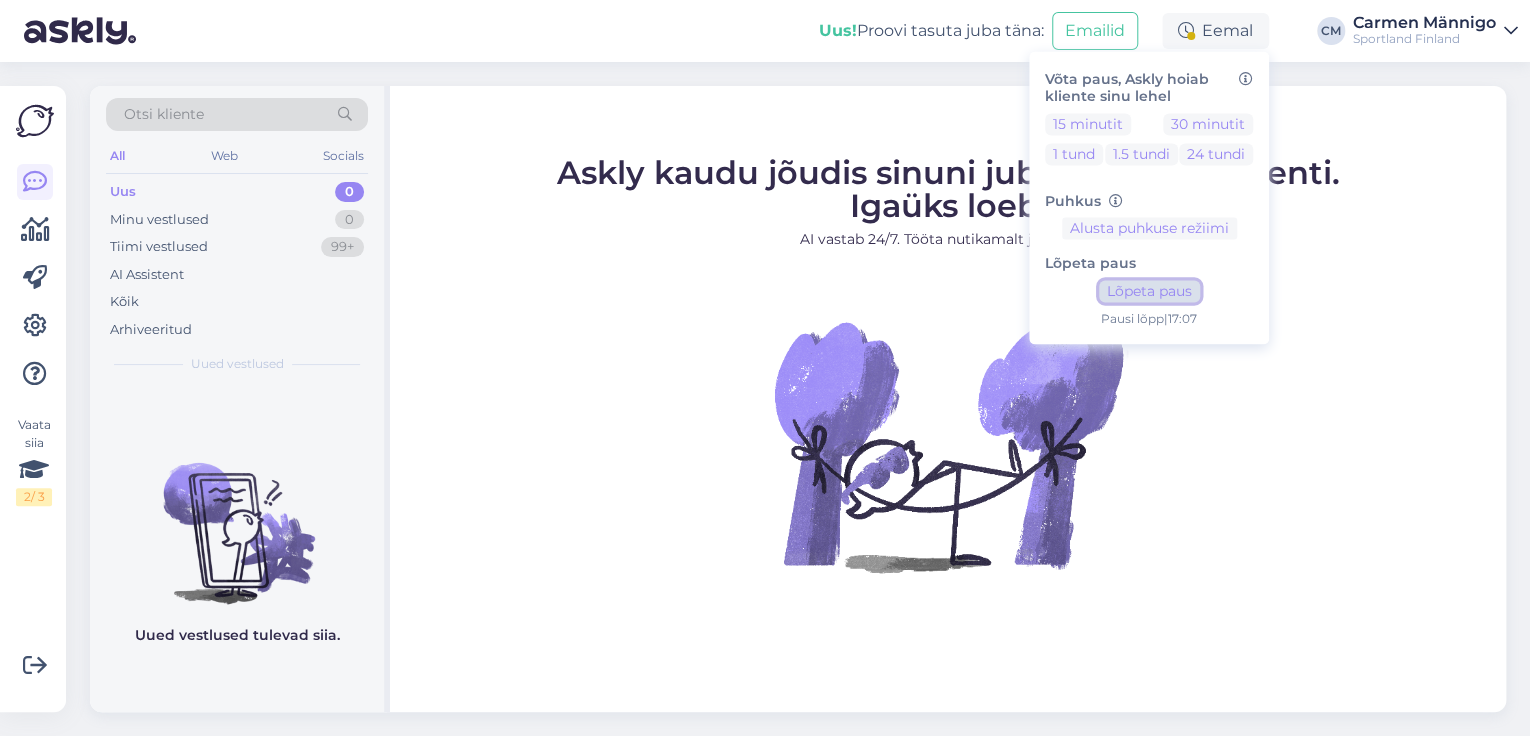 click on "Lõpeta paus" at bounding box center (1149, 292) 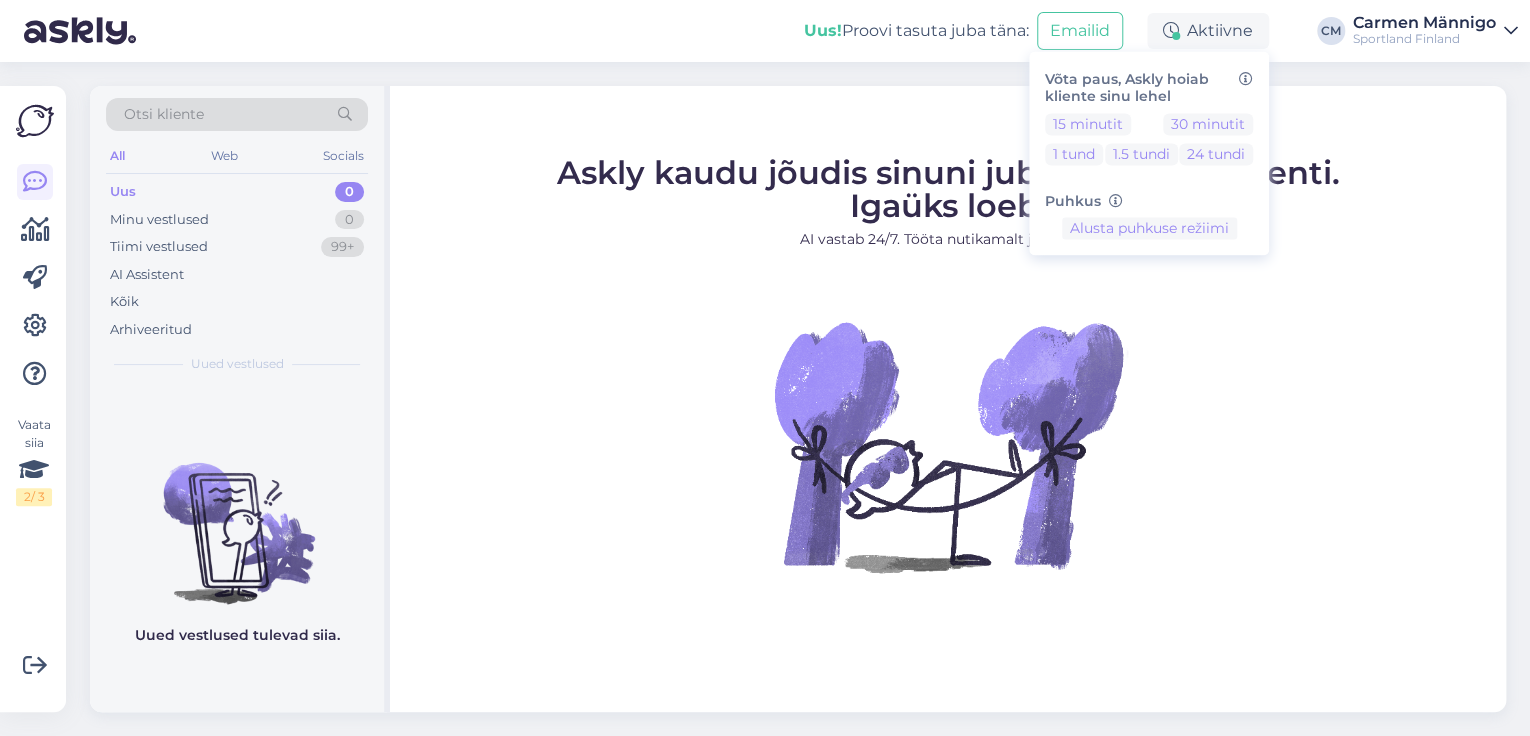 click on "Uus! Proovi tasuta juba täna: Emailid Aktiivne Võta paus, Askly hoiab kliente sinu lehel 15 minutit 30 minutit 1 tundi 1.5 tundi 24 tundi Puhkus Alusta puhkuse režiimi CM Carmen Männigo Sportland Finland" at bounding box center [765, 31] 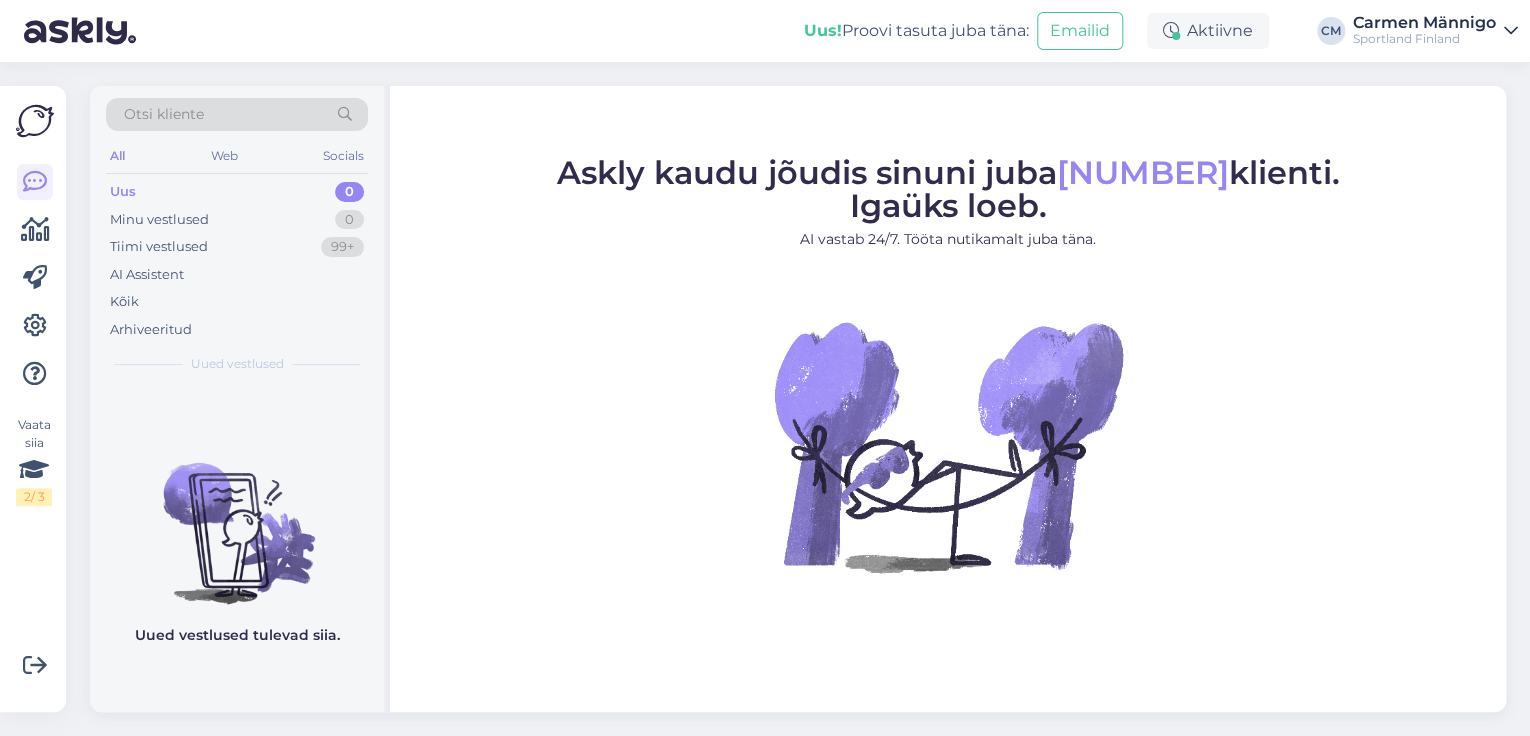 click on "Sportland Finland" at bounding box center [1424, 39] 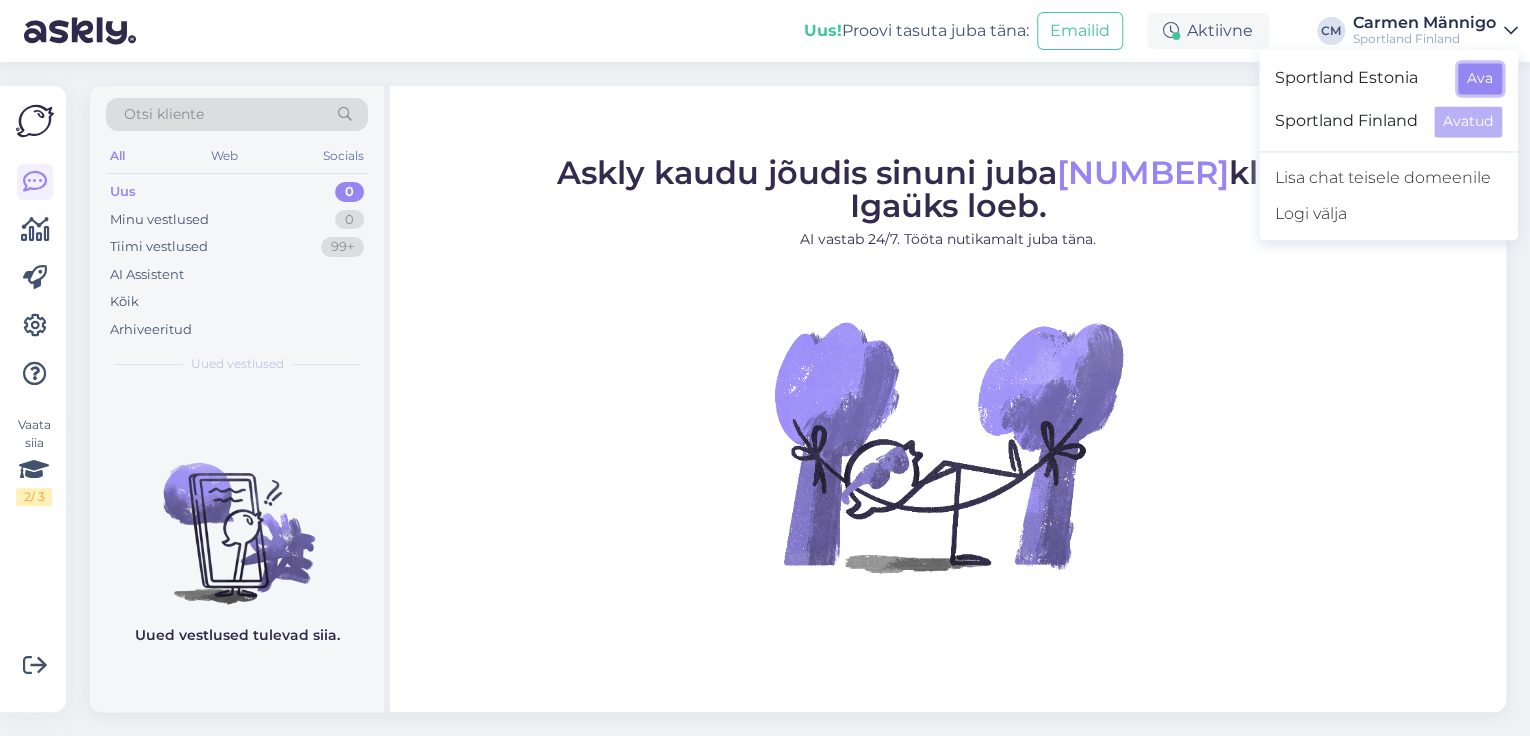 click on "Ava" at bounding box center (1480, 78) 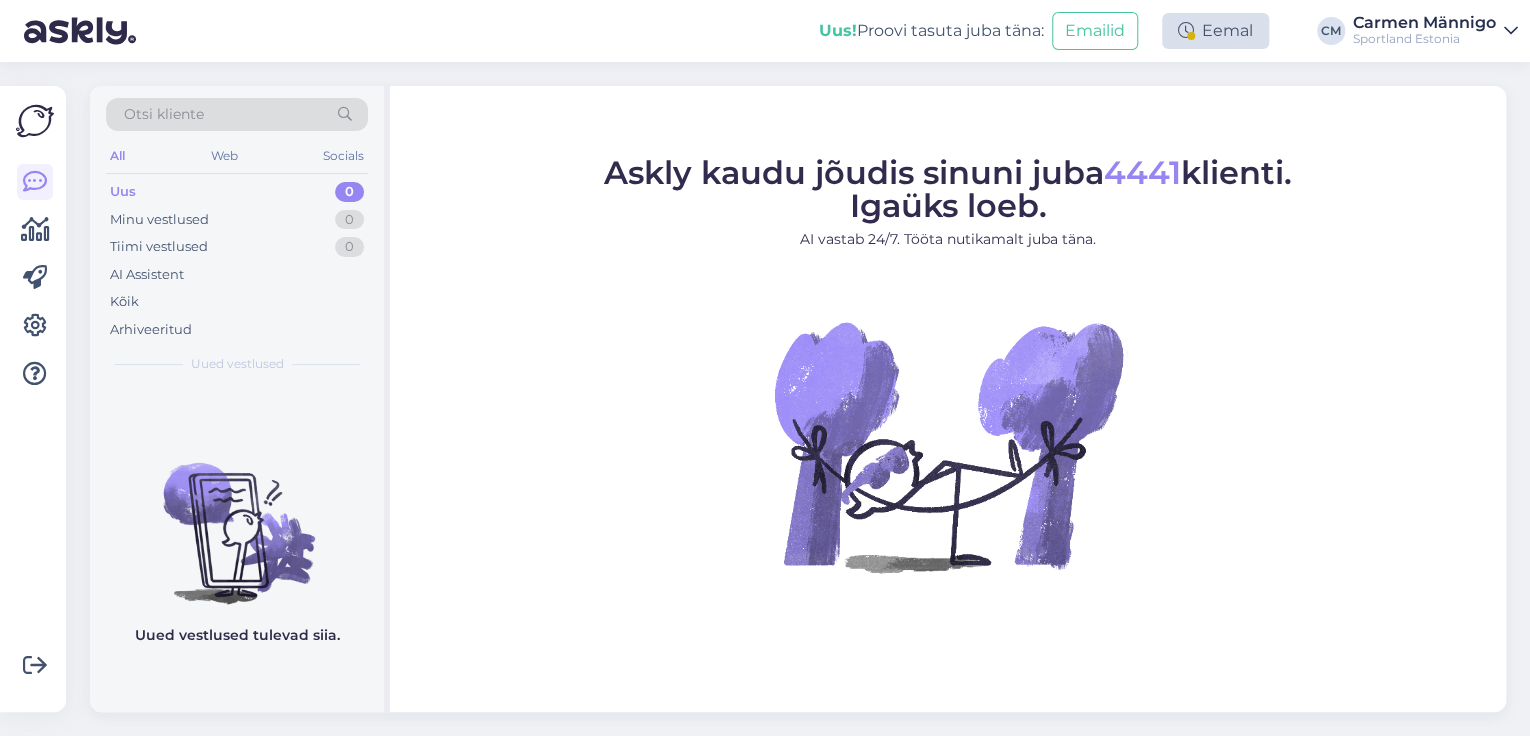 click on "Eemal" at bounding box center [1215, 31] 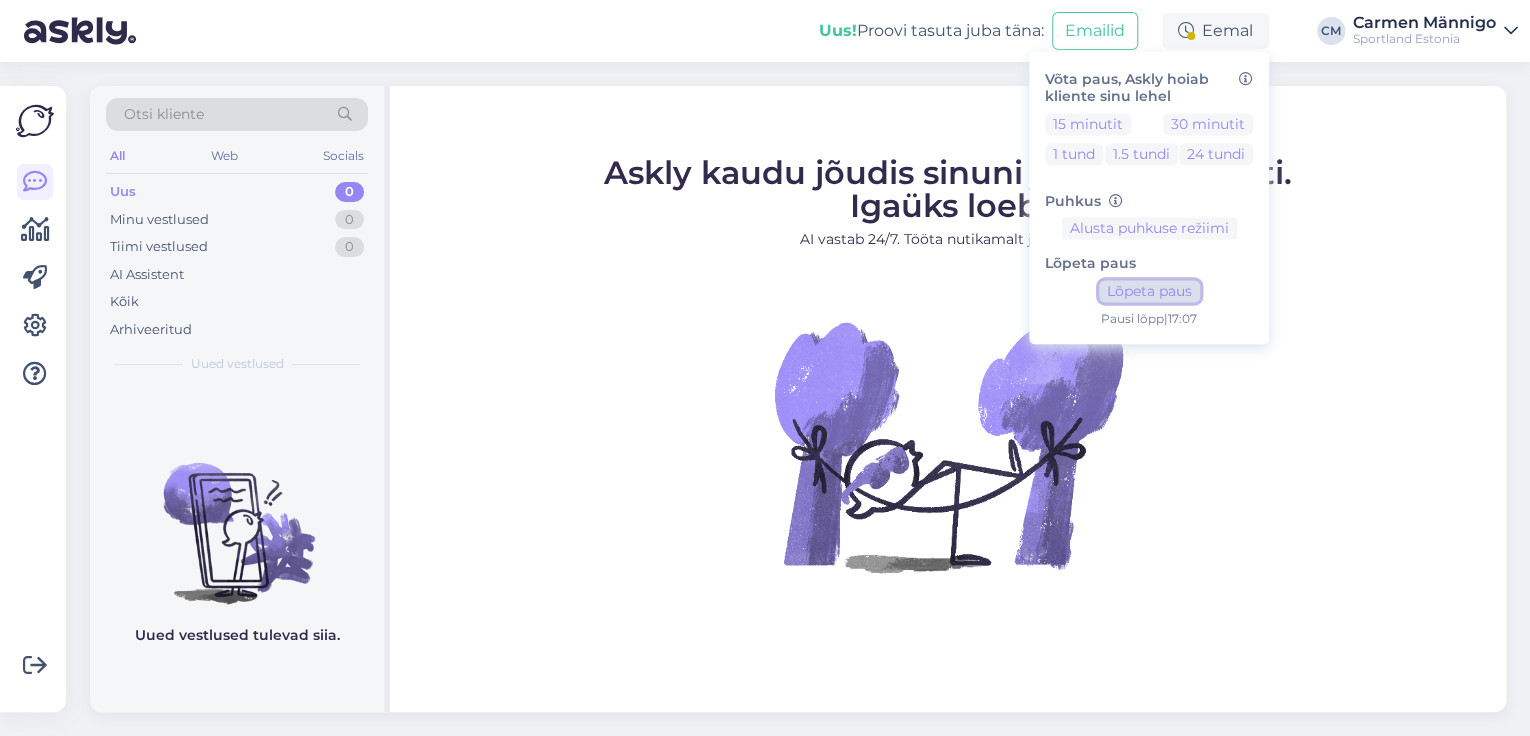 click on "Lõpeta paus" at bounding box center (1149, 292) 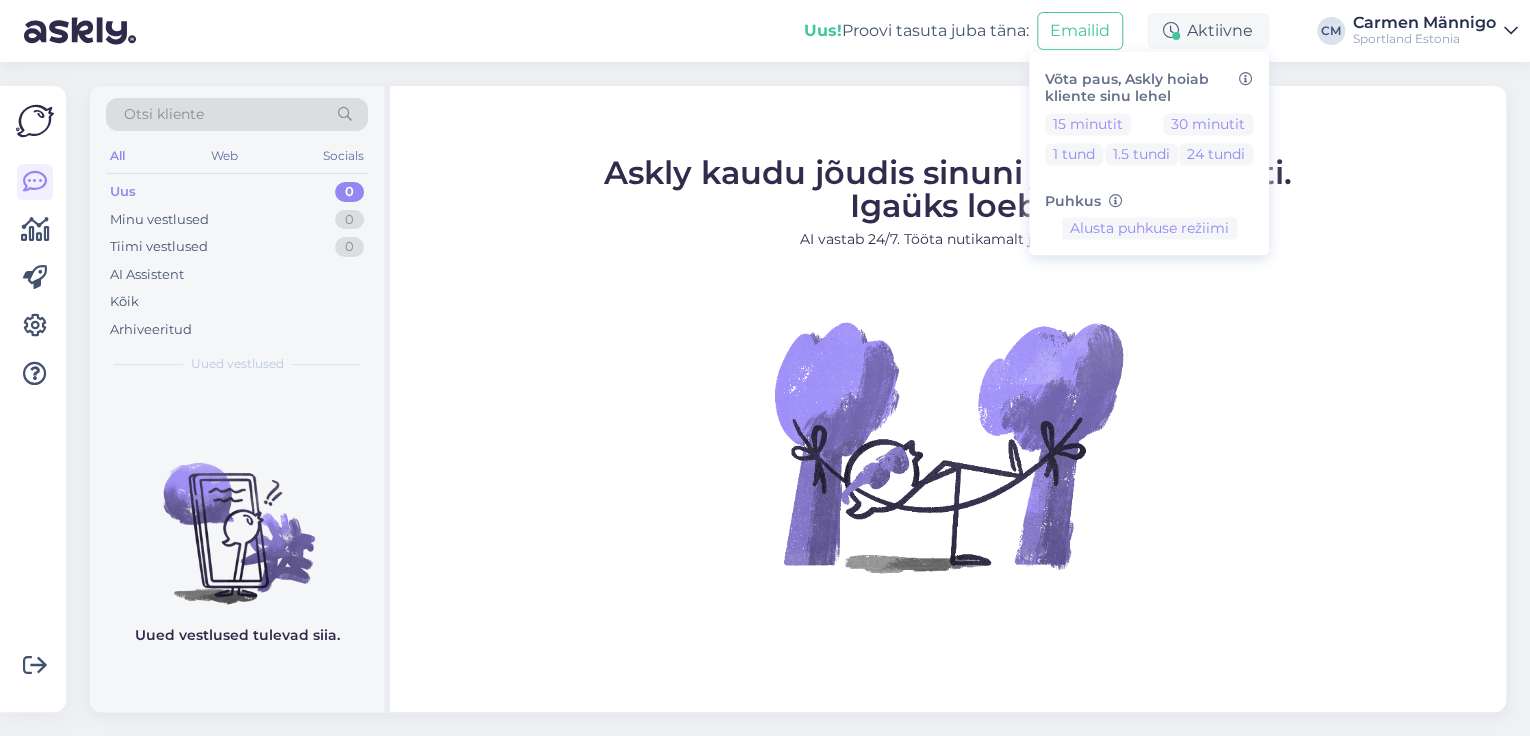 click on "AI vastab 24/7. Tööta nutikamalt juba täna." at bounding box center [948, 239] 